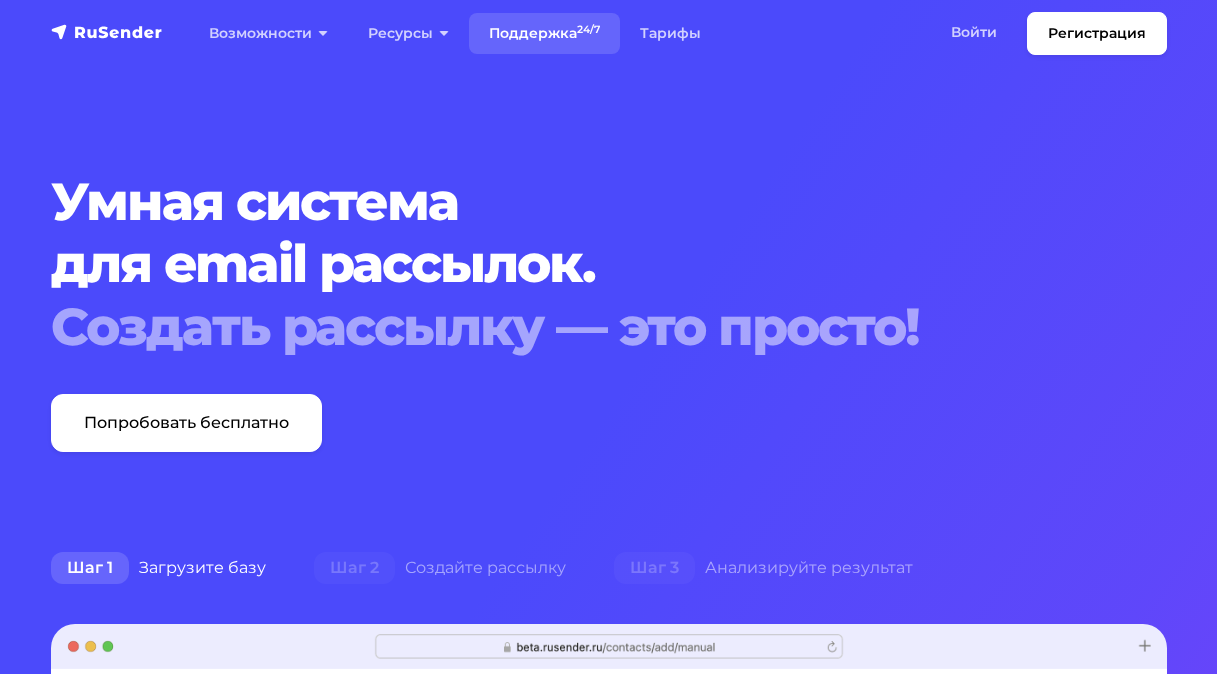 scroll, scrollTop: 0, scrollLeft: 0, axis: both 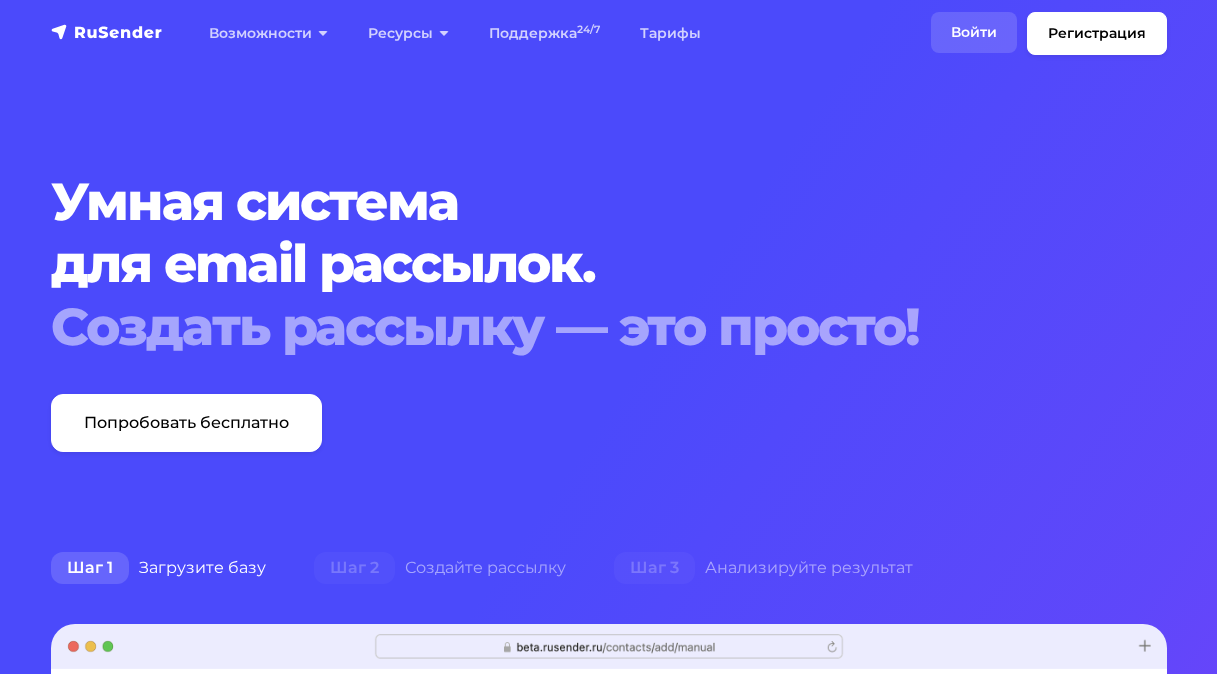 click on "Войти" at bounding box center [974, 32] 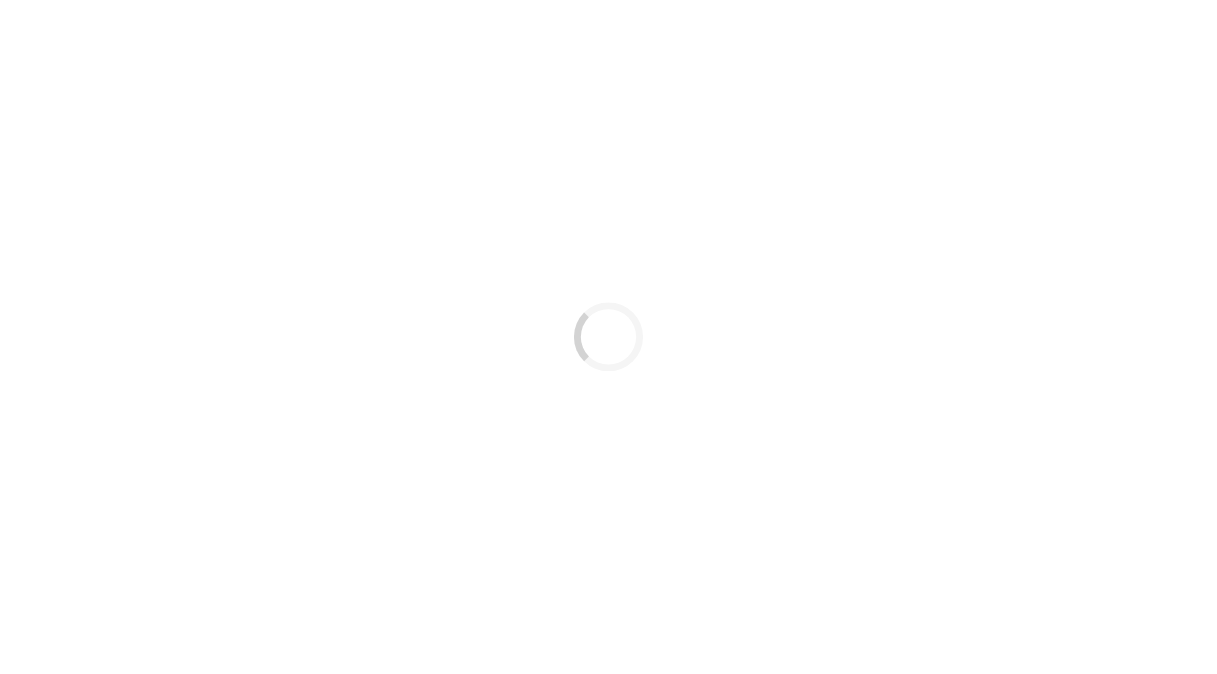 scroll, scrollTop: 0, scrollLeft: 0, axis: both 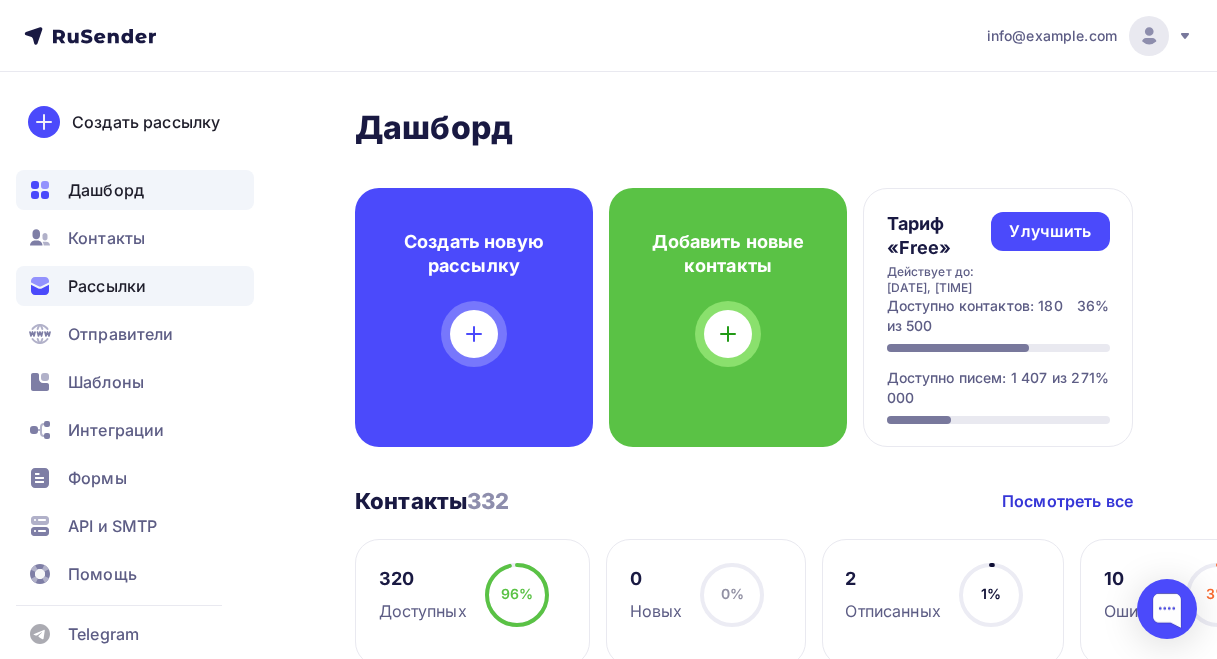 click on "Рассылки" at bounding box center (107, 286) 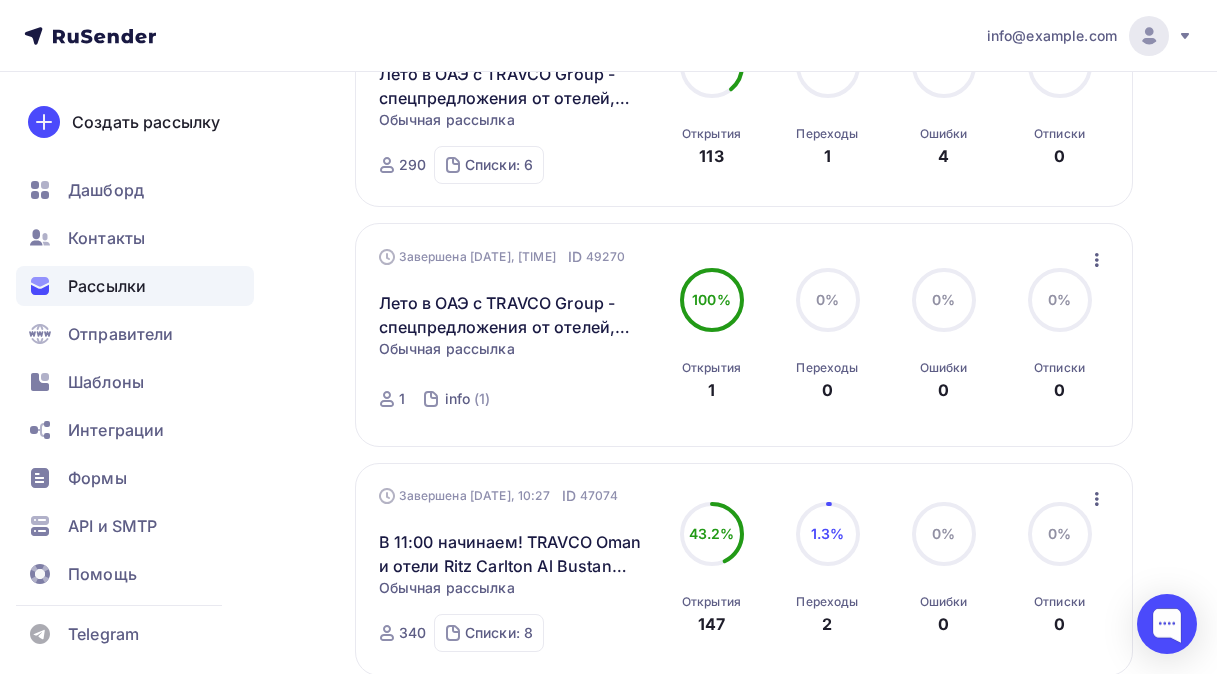 scroll, scrollTop: 2000, scrollLeft: 0, axis: vertical 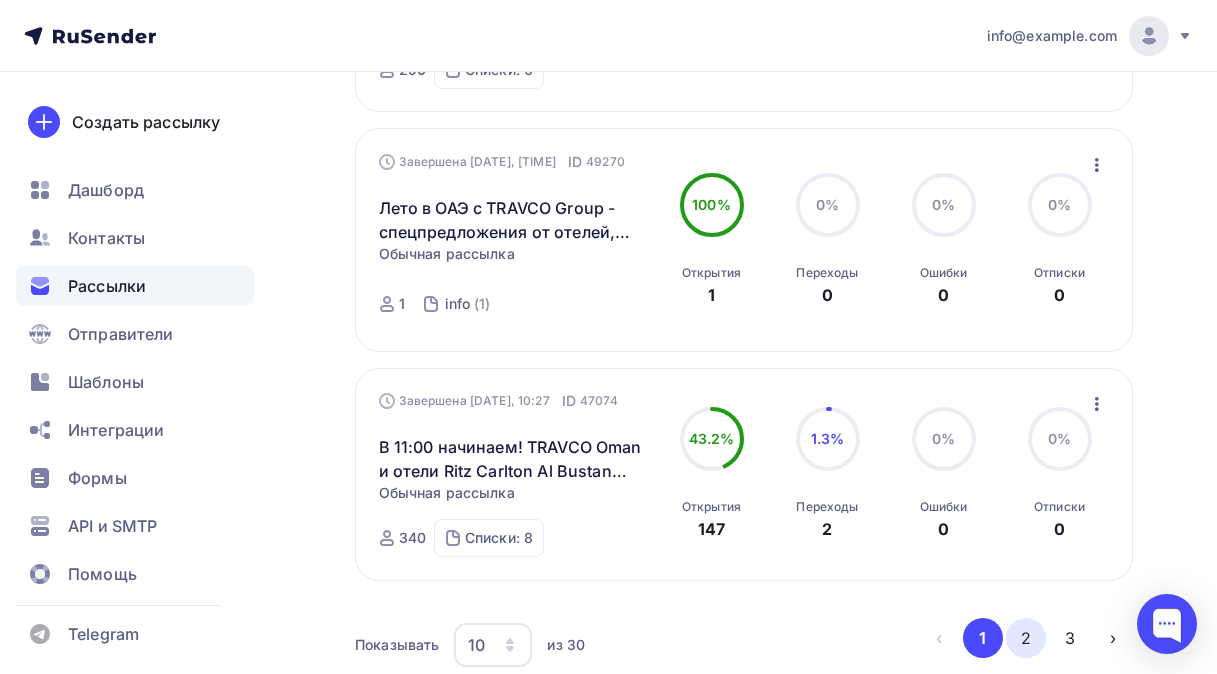 click on "2" at bounding box center (1026, 638) 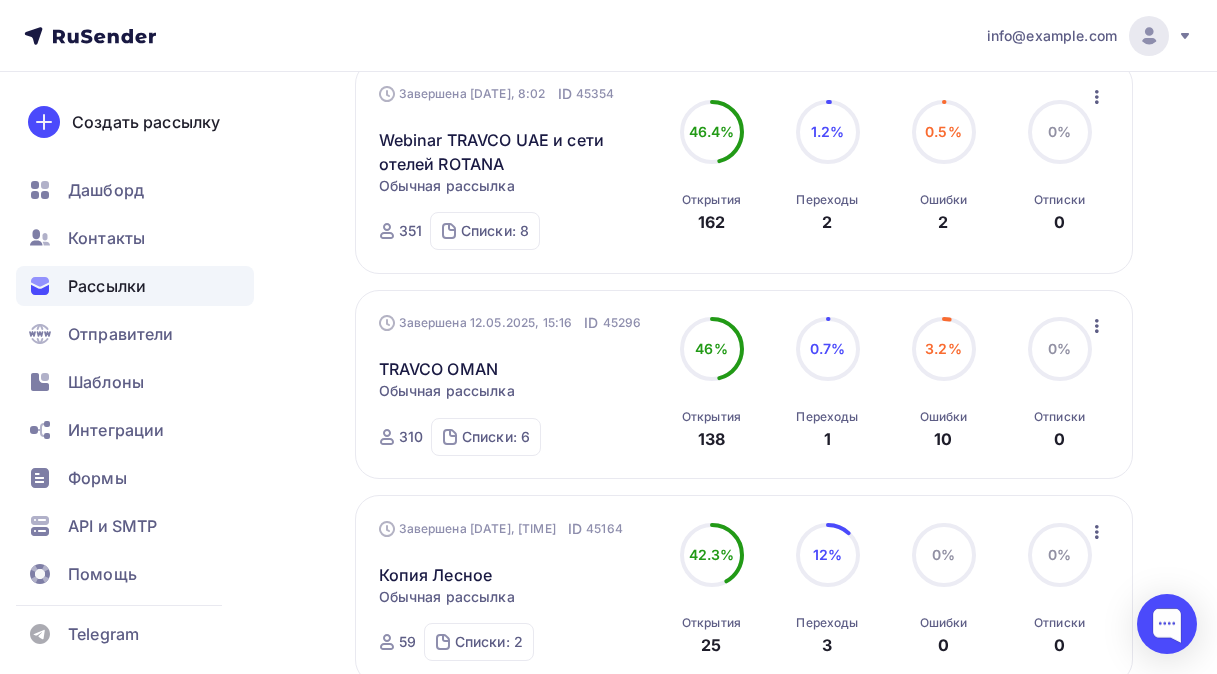 scroll, scrollTop: 1408, scrollLeft: 0, axis: vertical 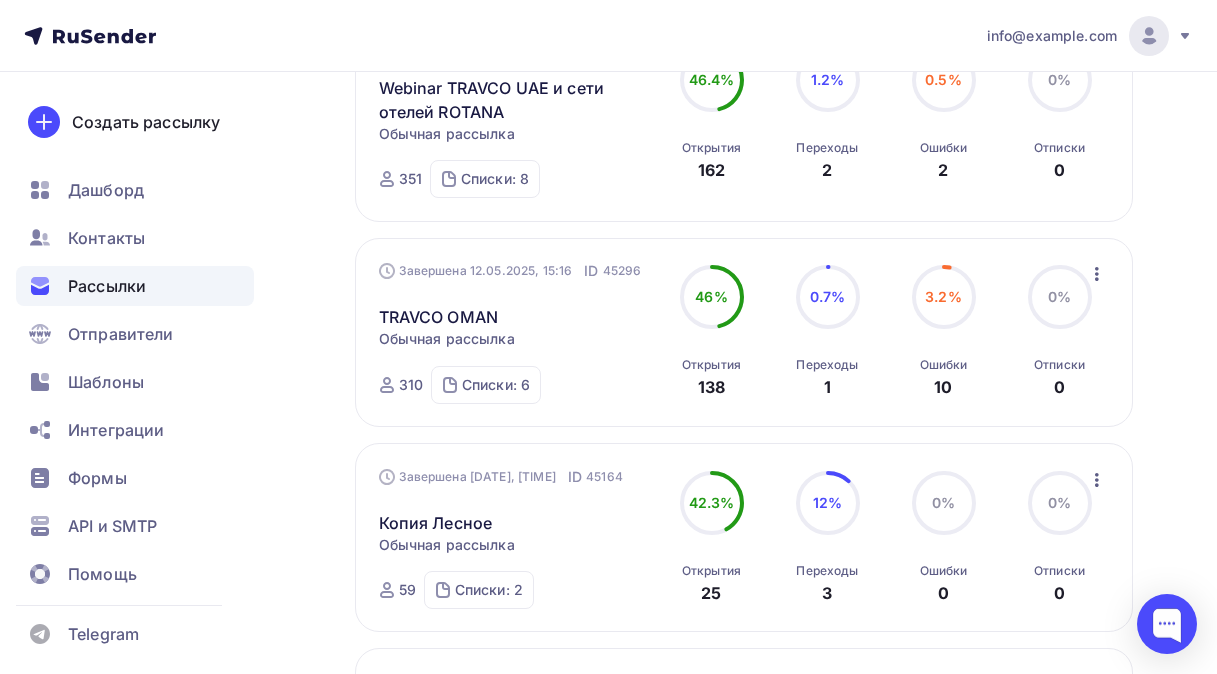 click 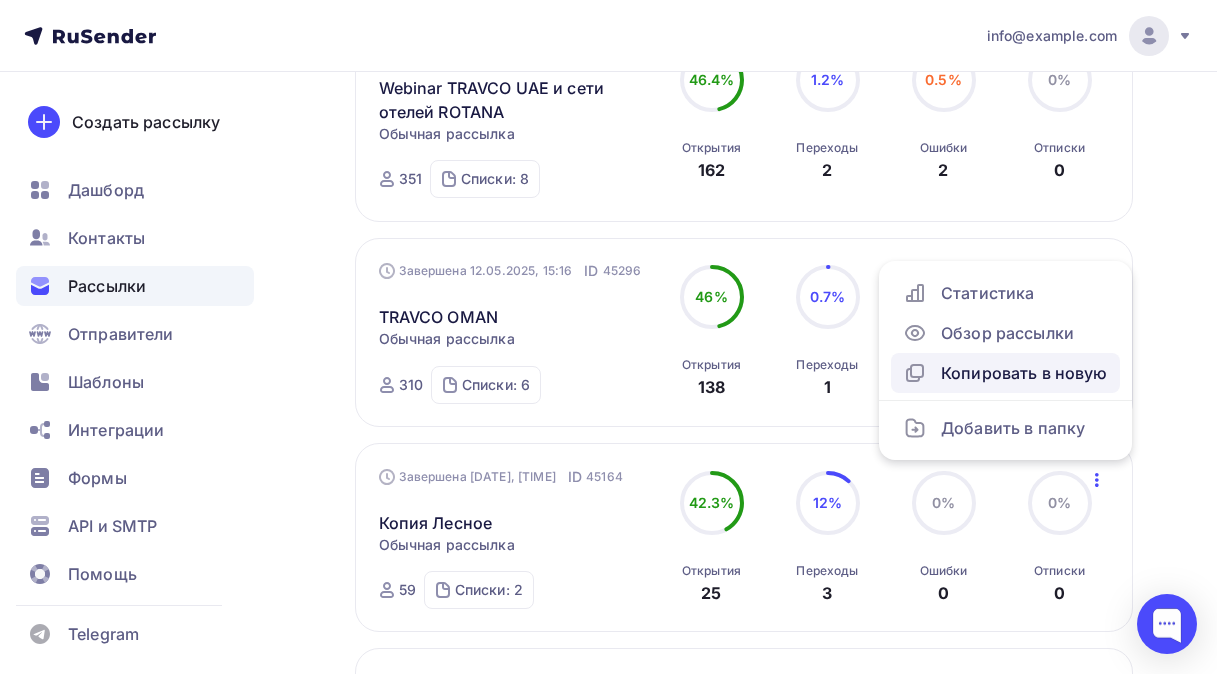 click on "Копировать в новую" at bounding box center (1005, 373) 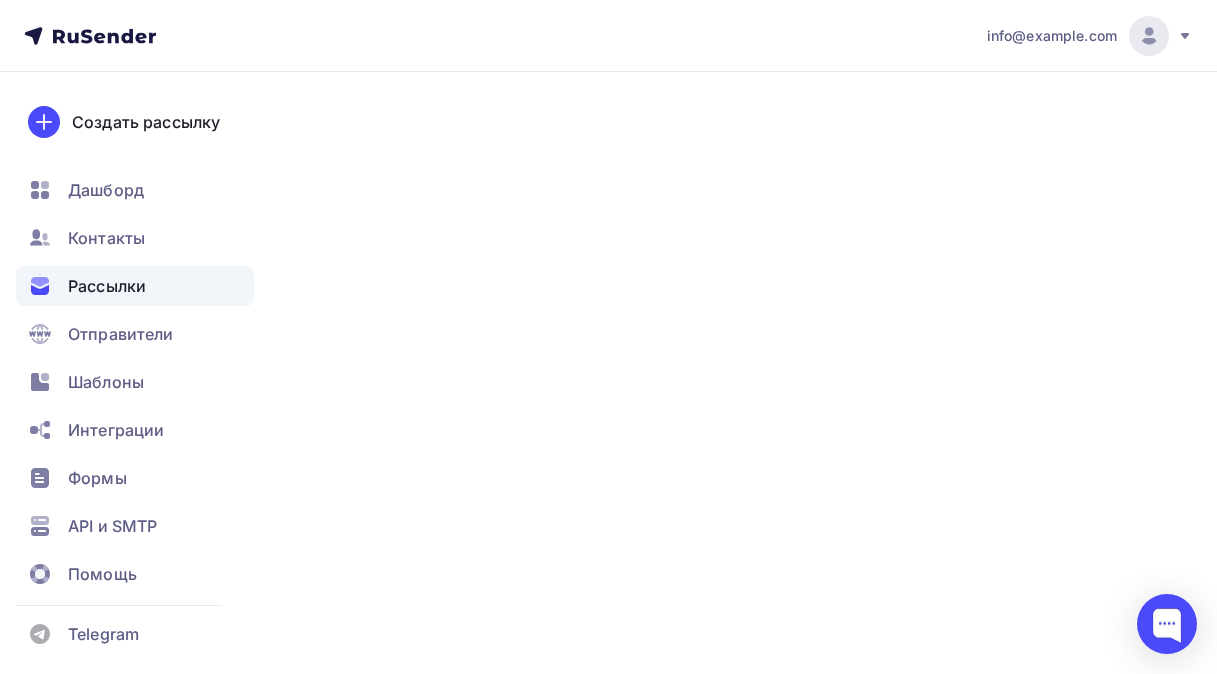 scroll, scrollTop: 0, scrollLeft: 0, axis: both 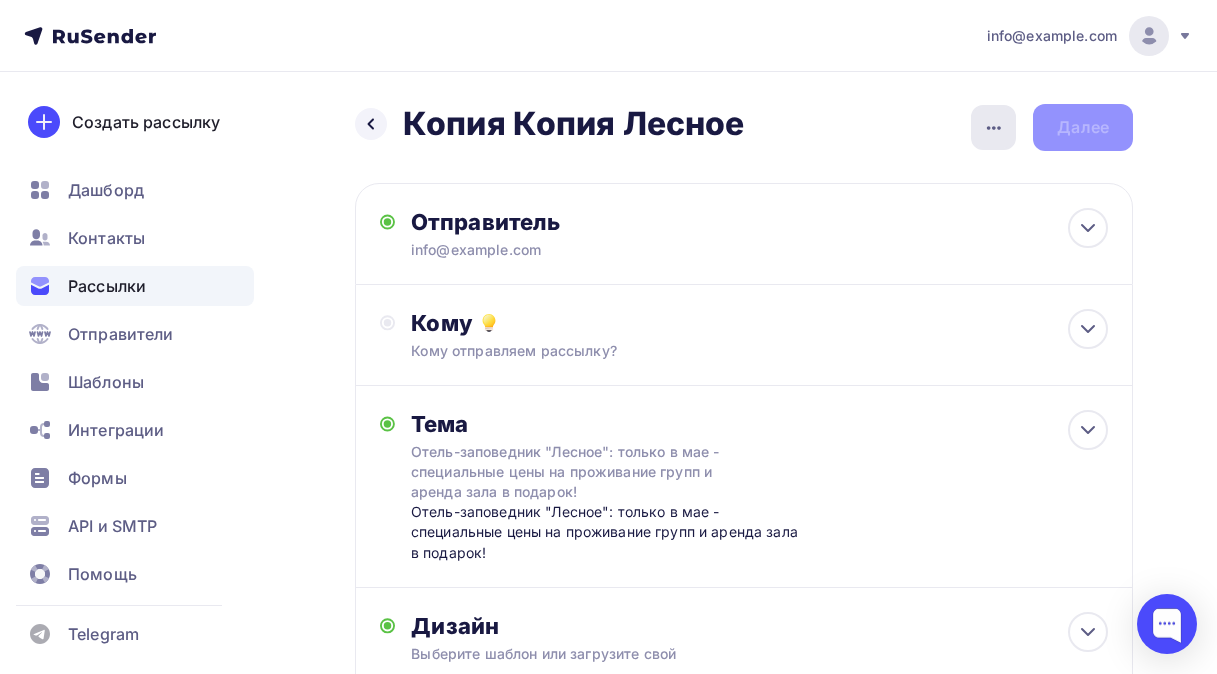 click 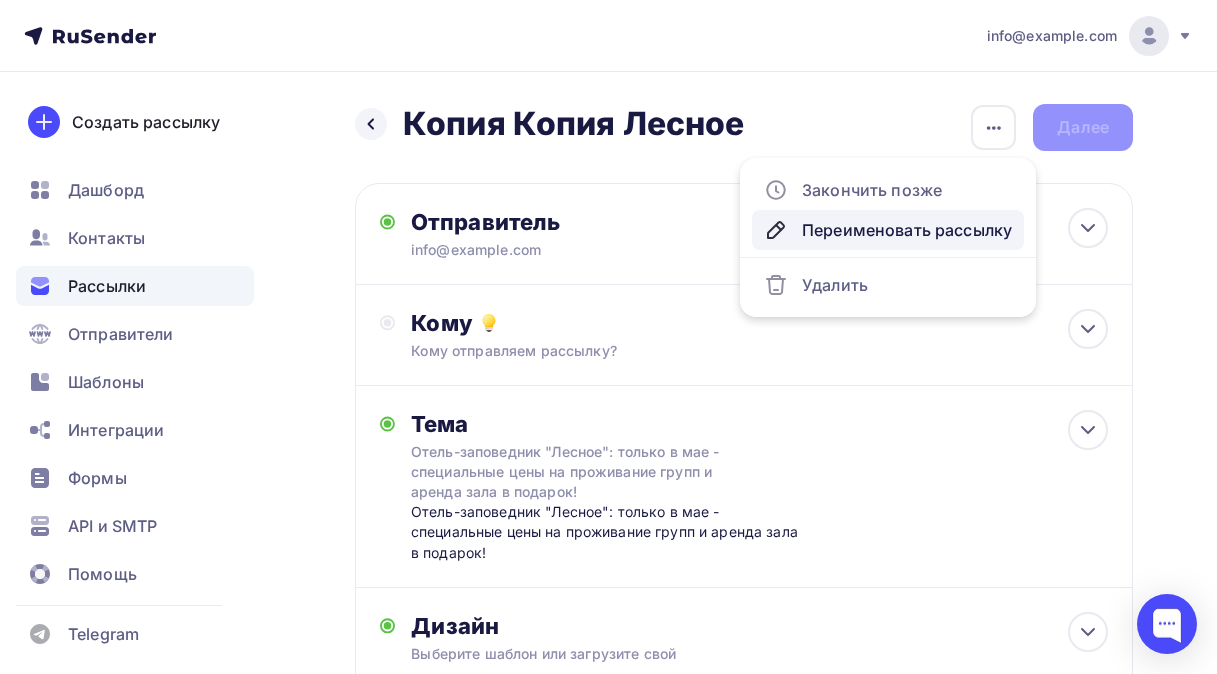 click on "Переименовать рассылку" at bounding box center [888, 230] 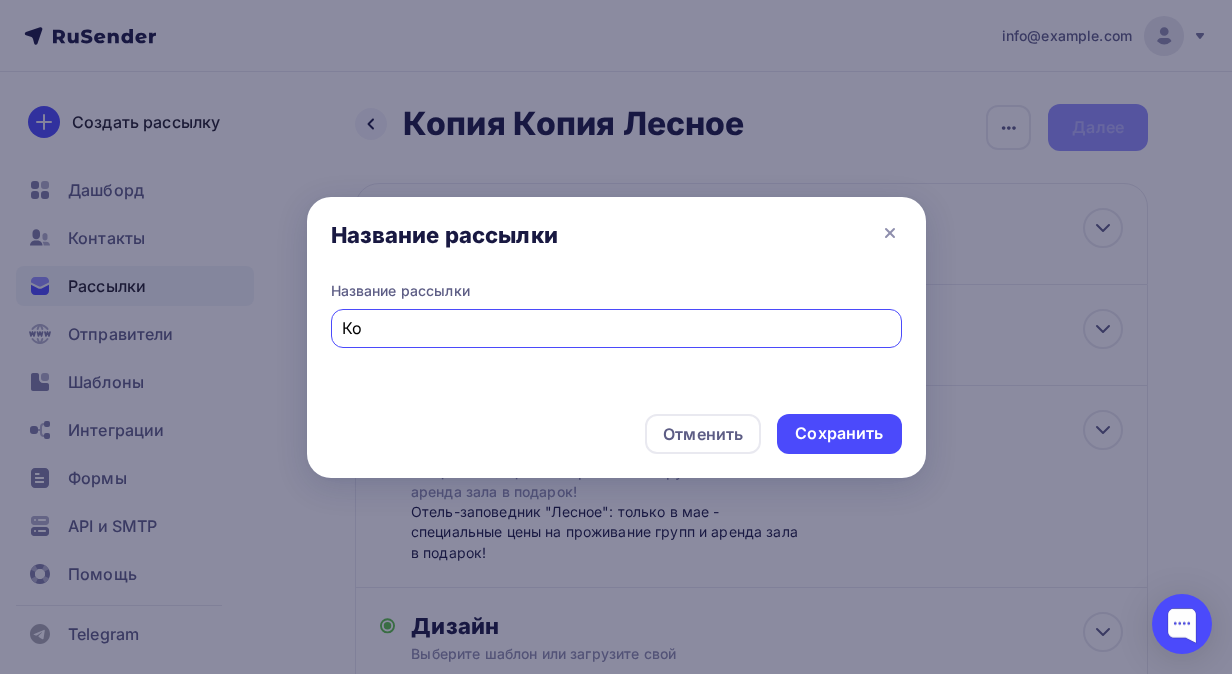 type on "К" 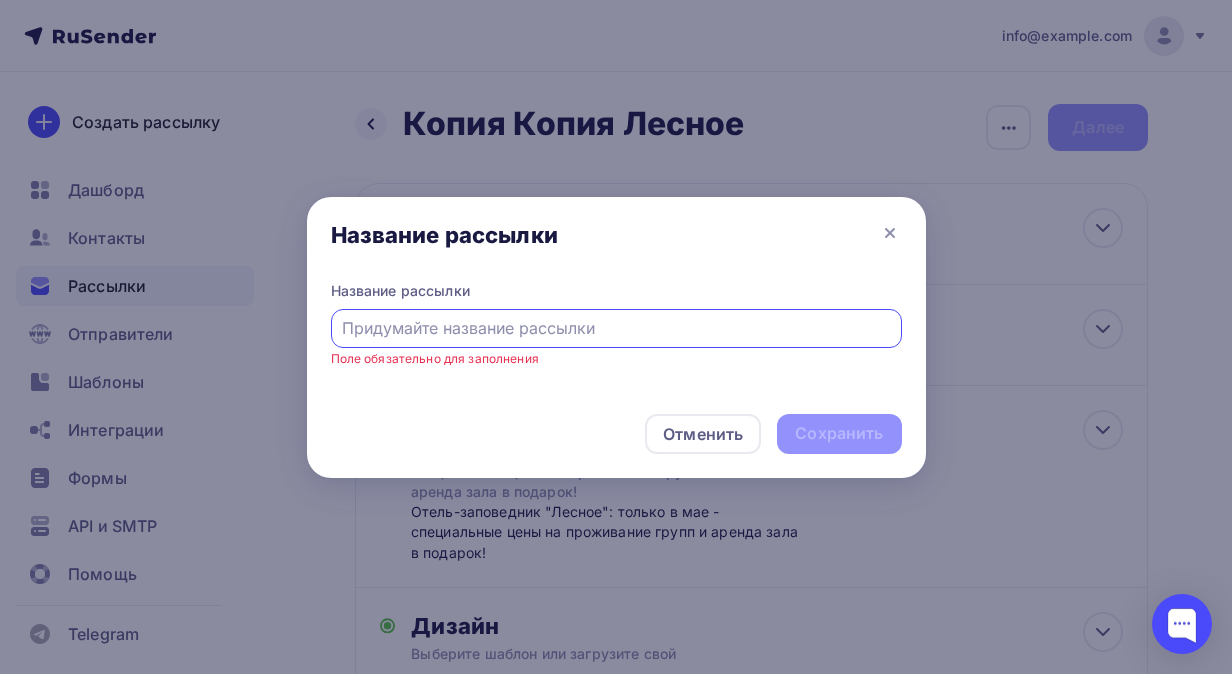 click at bounding box center (616, 328) 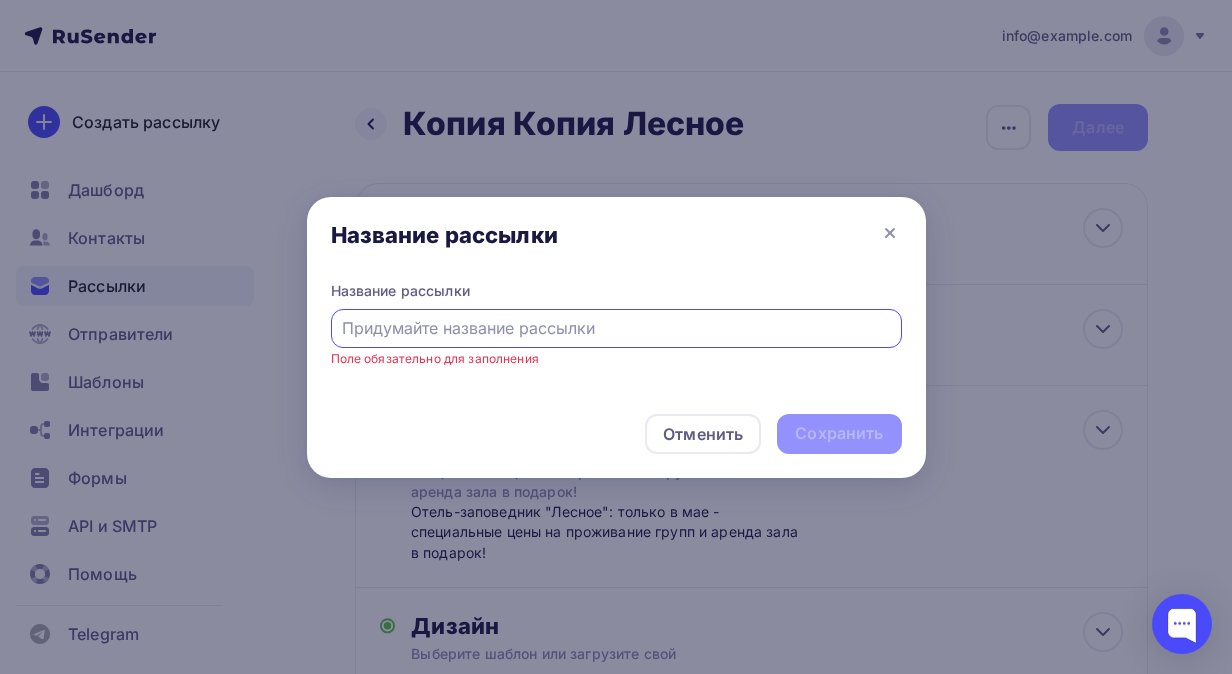 paste on "Активная осень в отеле-заповеднике "Лесное"" 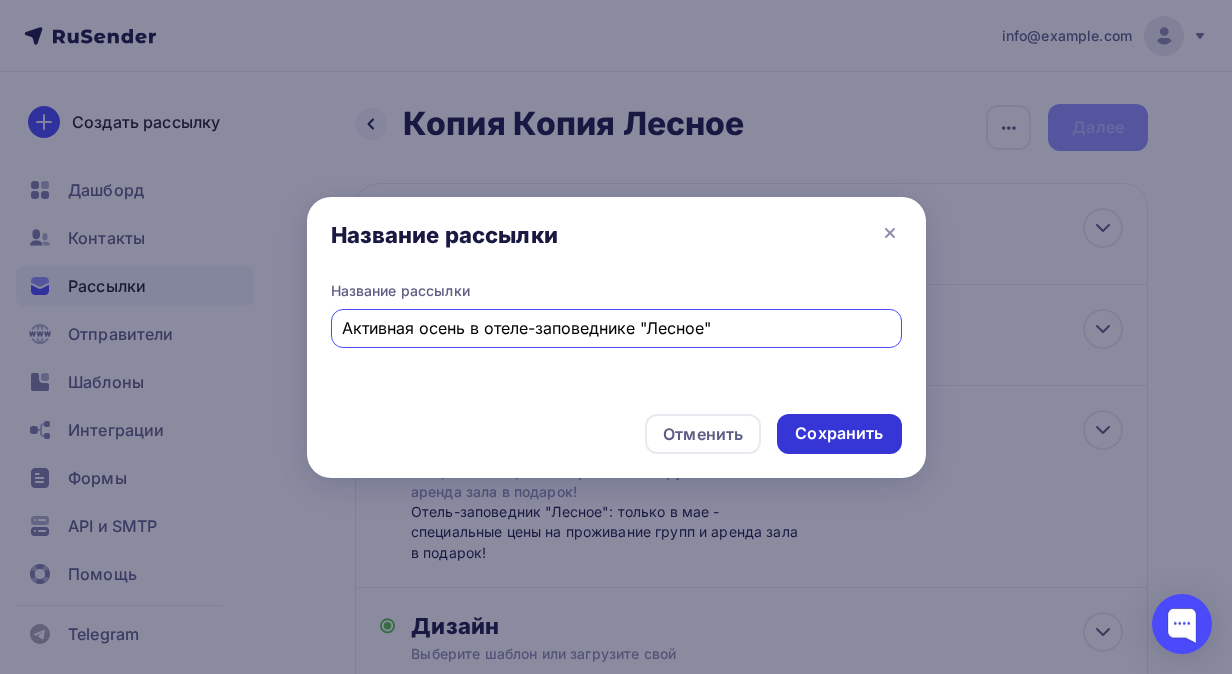 type on "Активная осень в отеле-заповеднике "Лесное"" 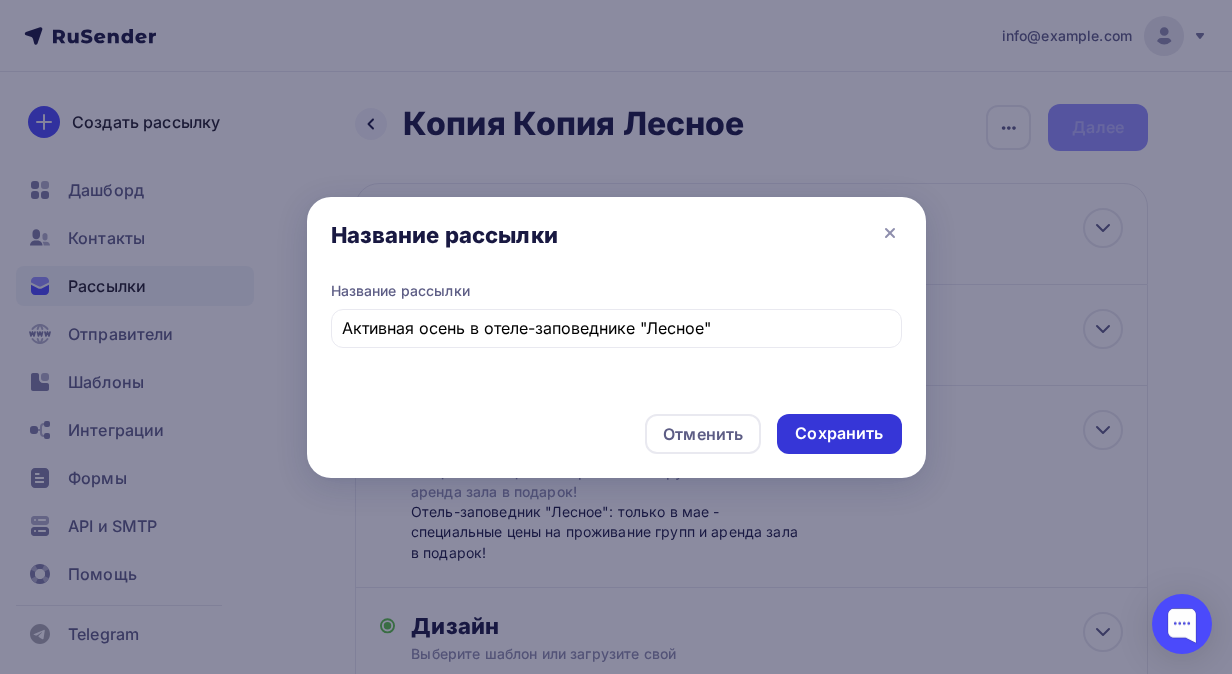 click on "Сохранить" at bounding box center (839, 433) 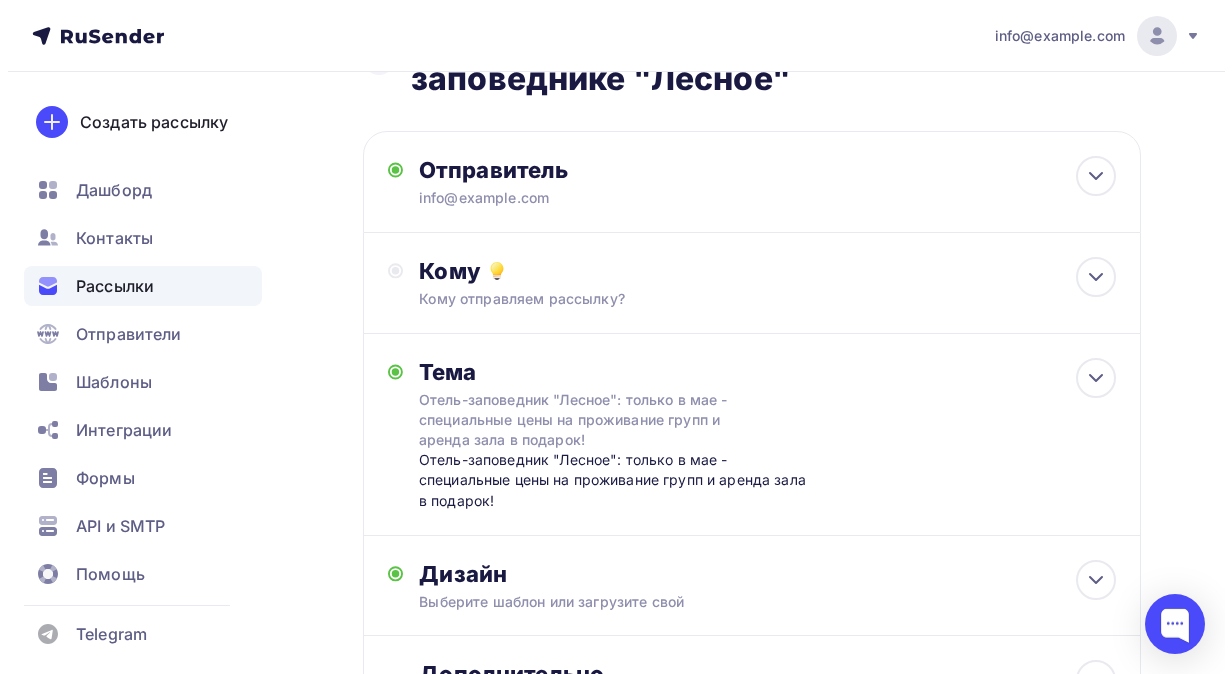 scroll, scrollTop: 0, scrollLeft: 0, axis: both 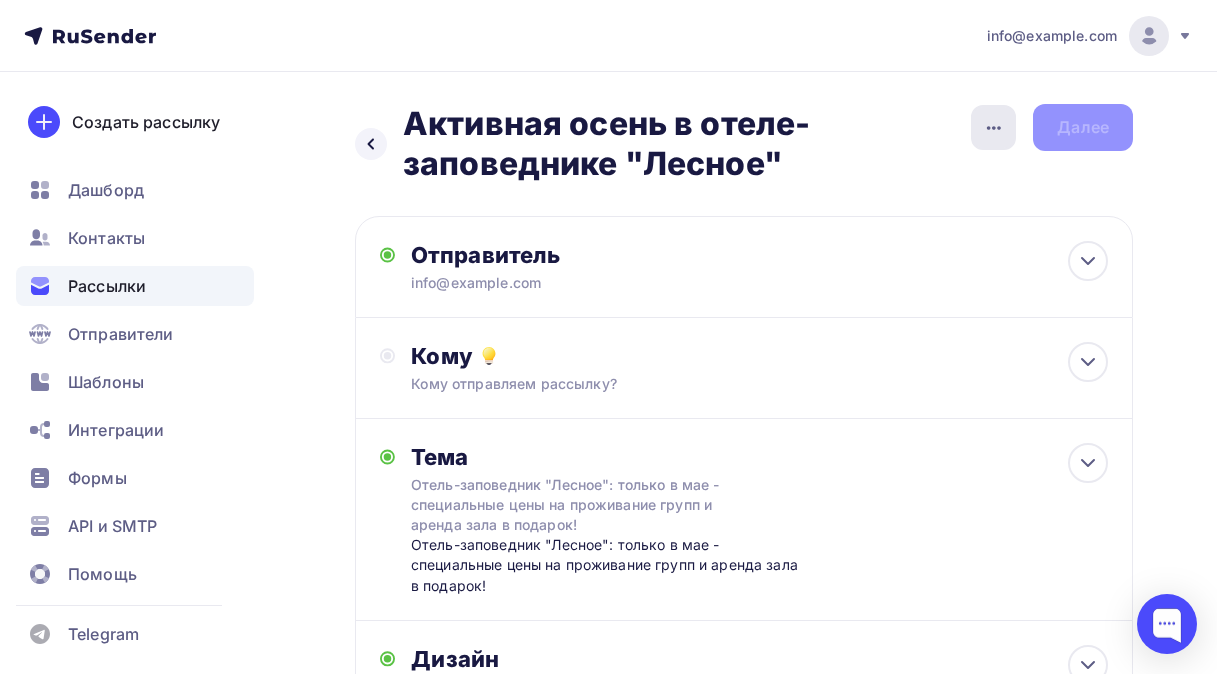 click 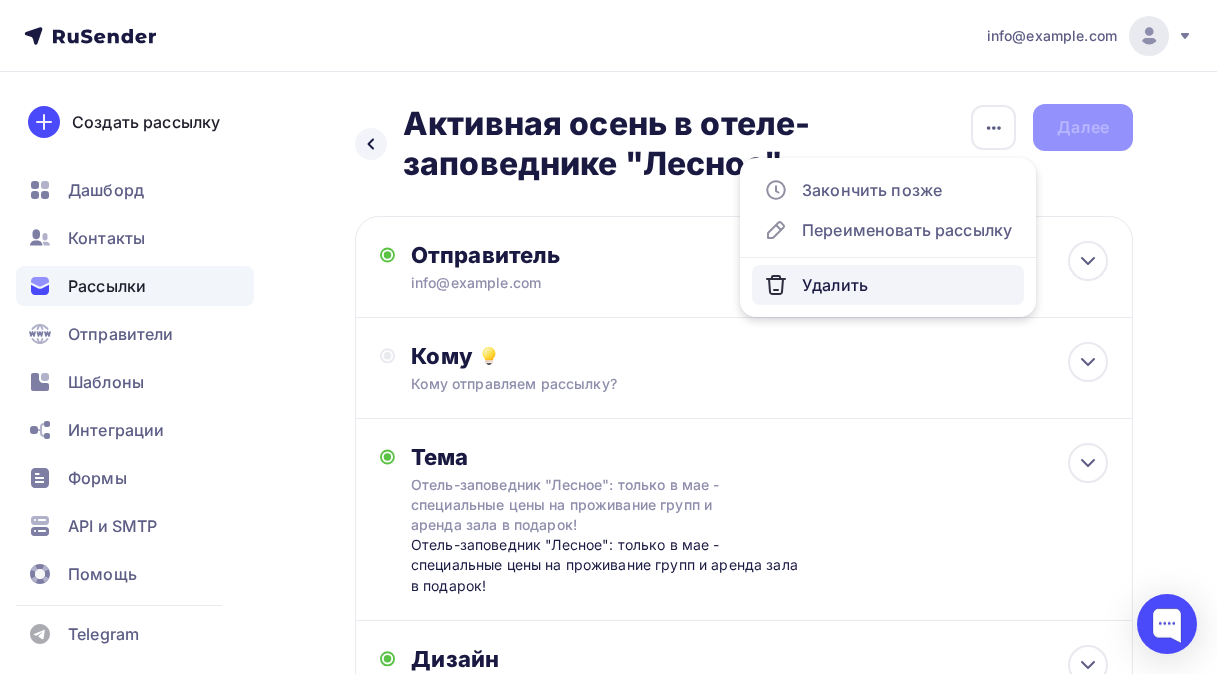 click on "Удалить" at bounding box center (888, 285) 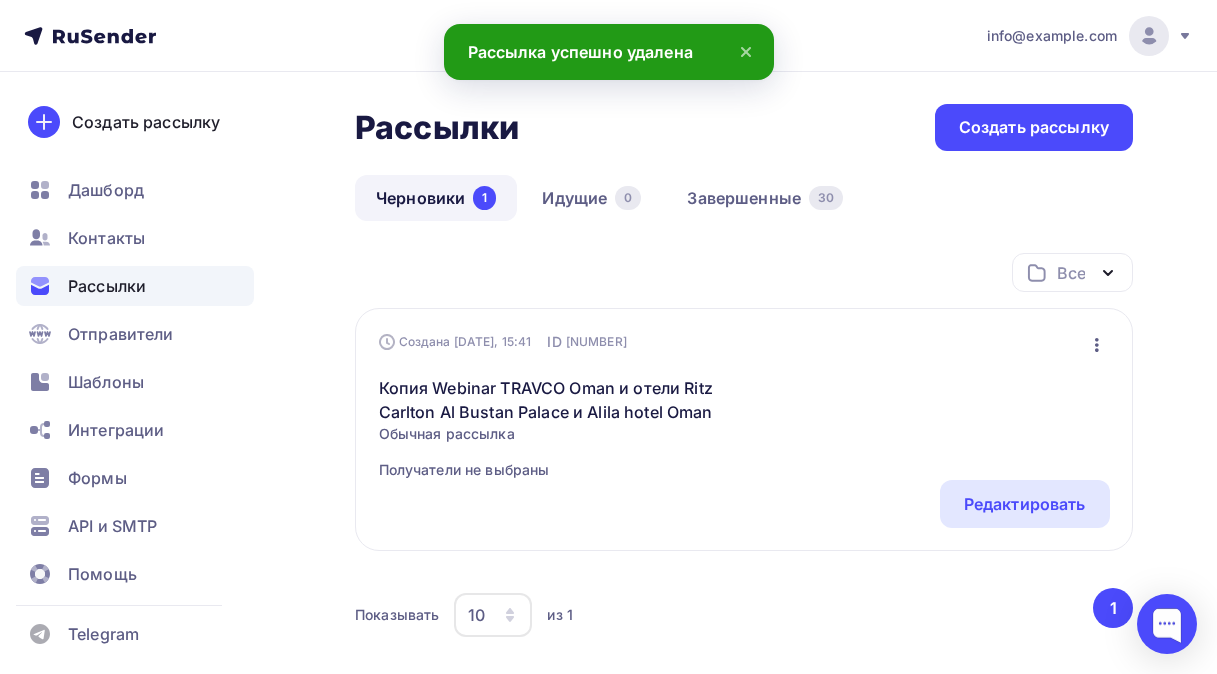 click on "Рассылки" at bounding box center [107, 286] 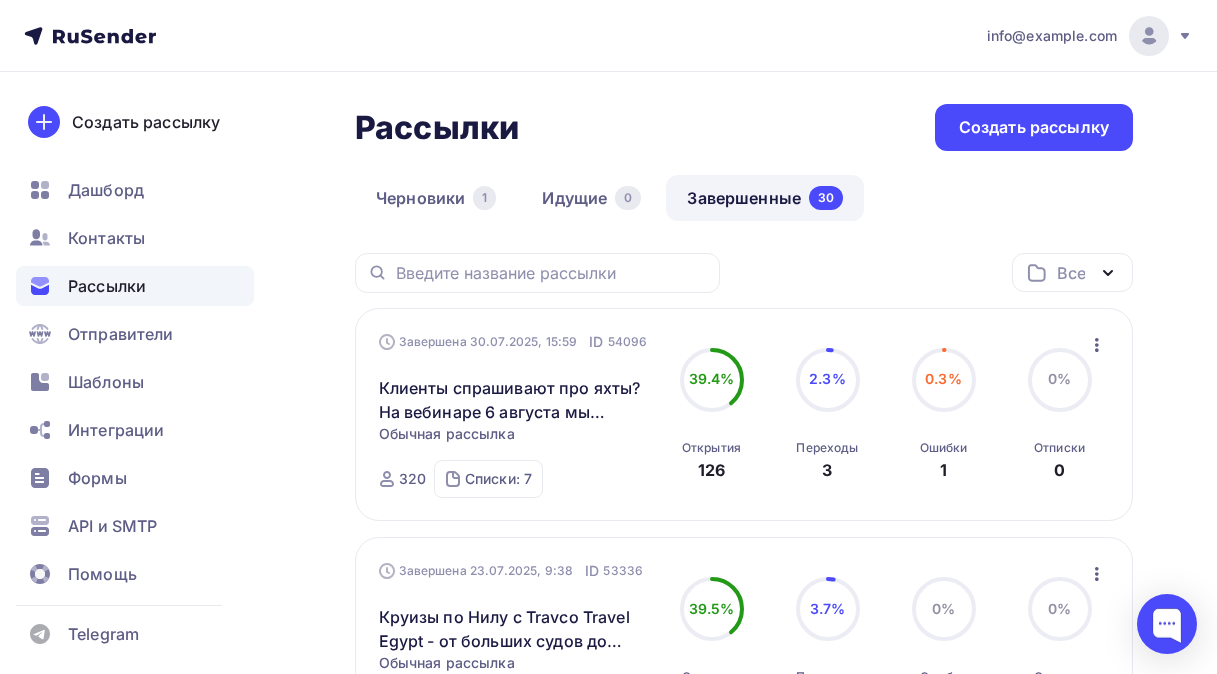 click 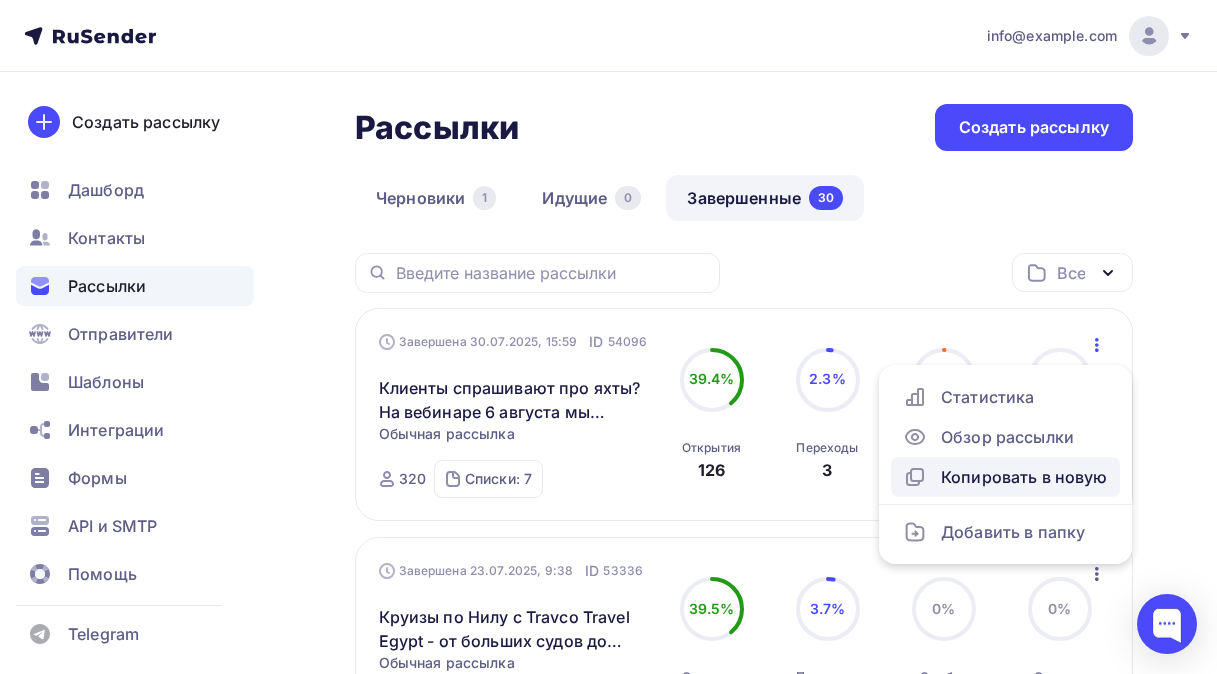 click on "Копировать в новую" at bounding box center (1005, 477) 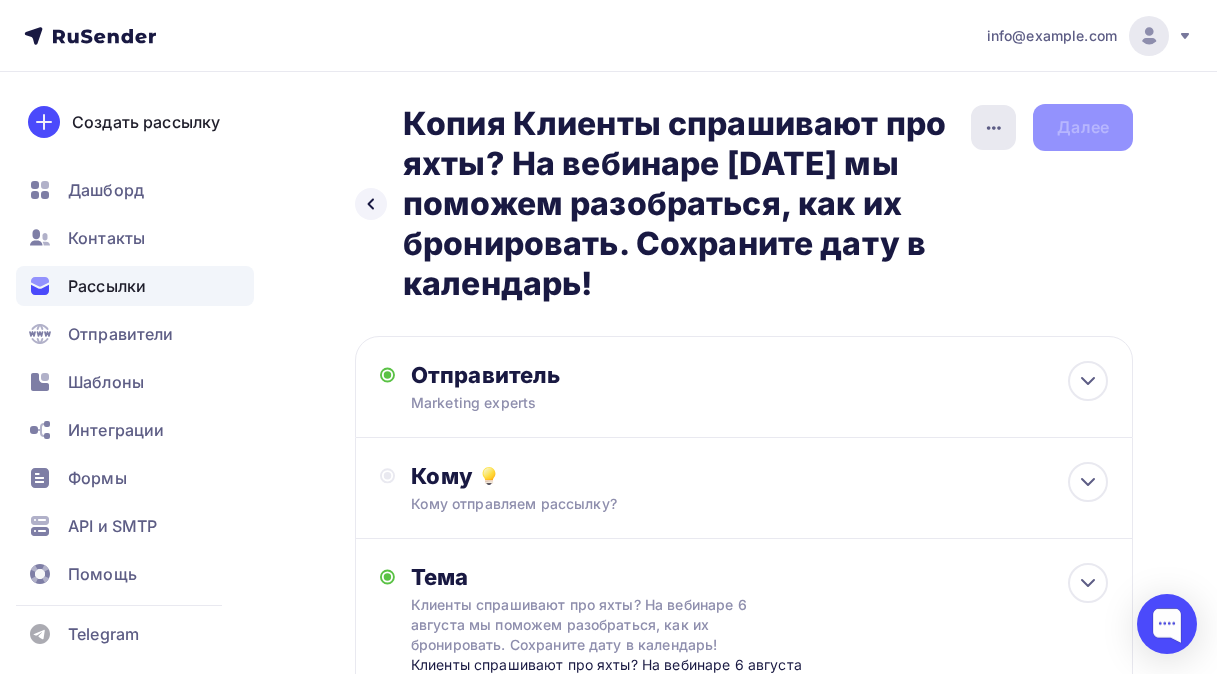 click 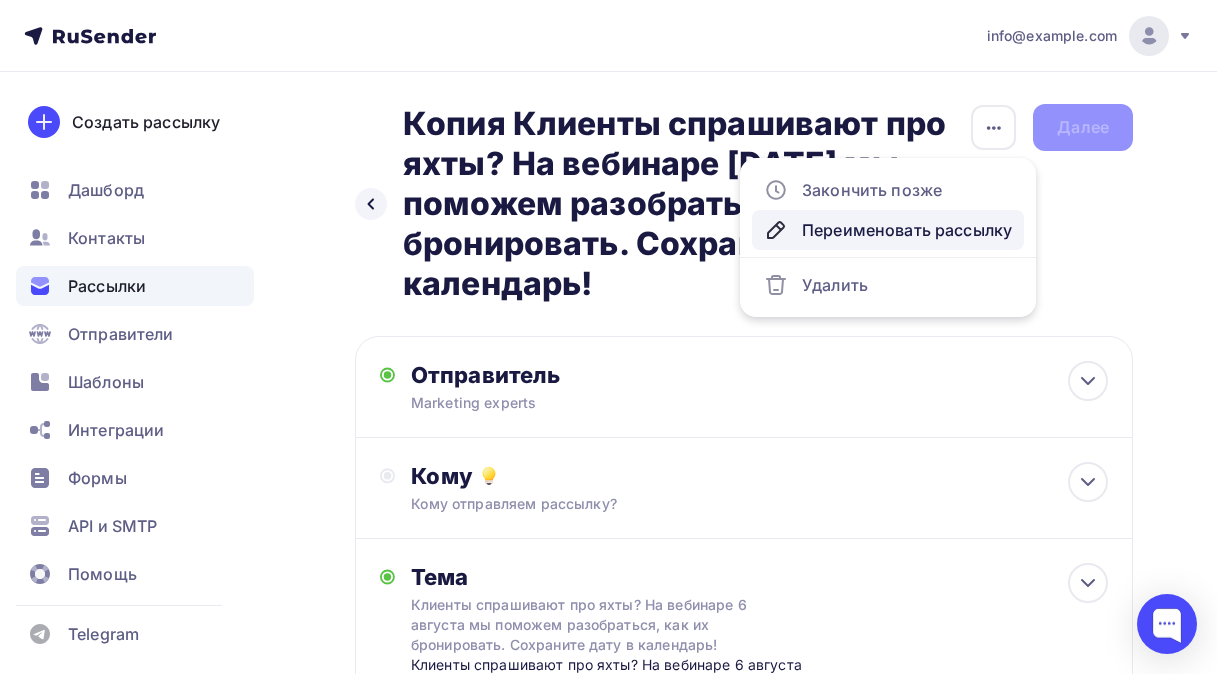 click on "Переименовать рассылку" at bounding box center [888, 230] 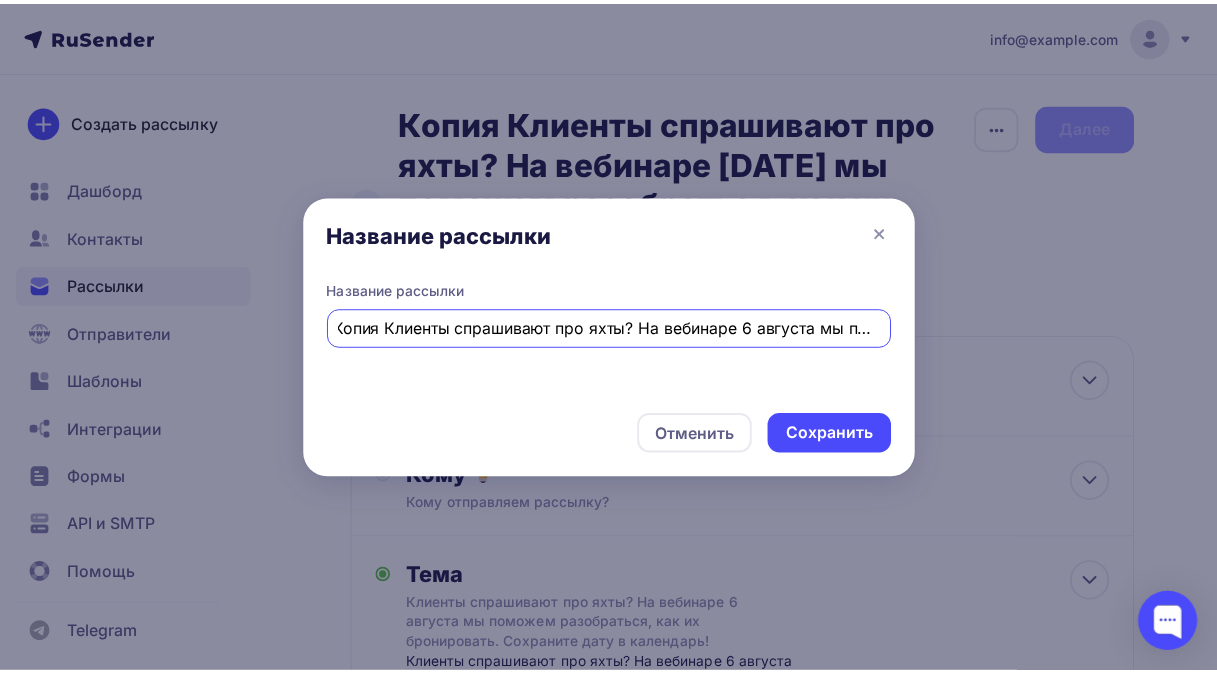 scroll, scrollTop: 0, scrollLeft: 0, axis: both 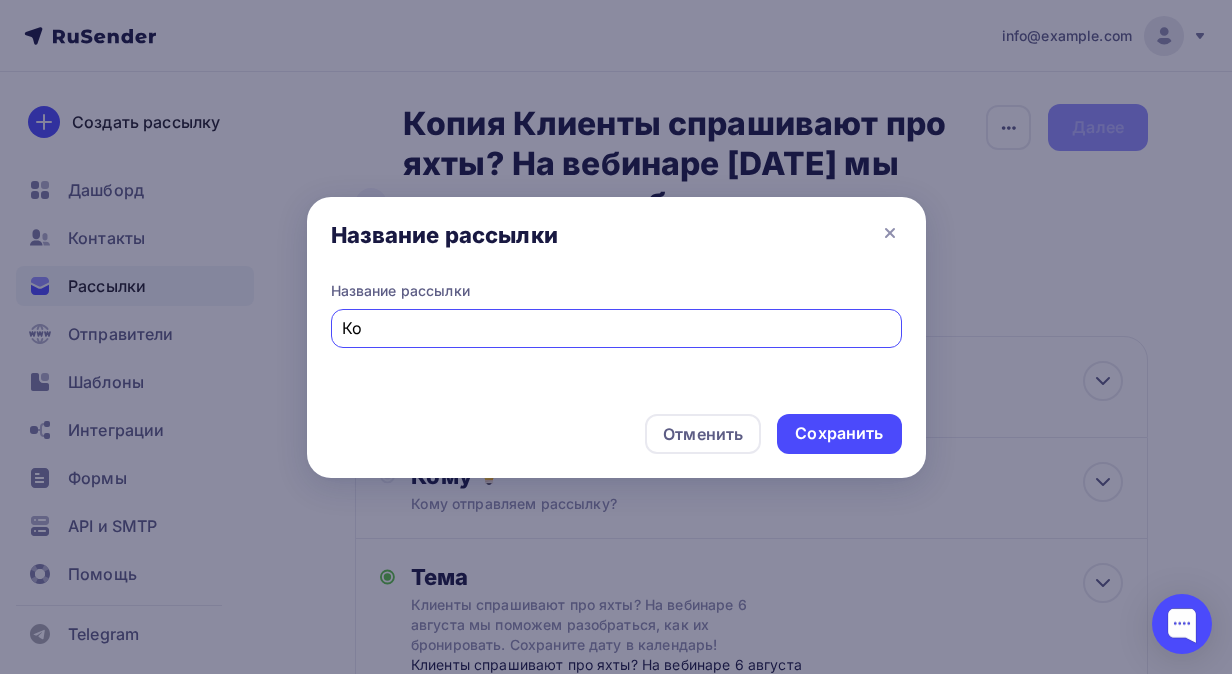 type on "К" 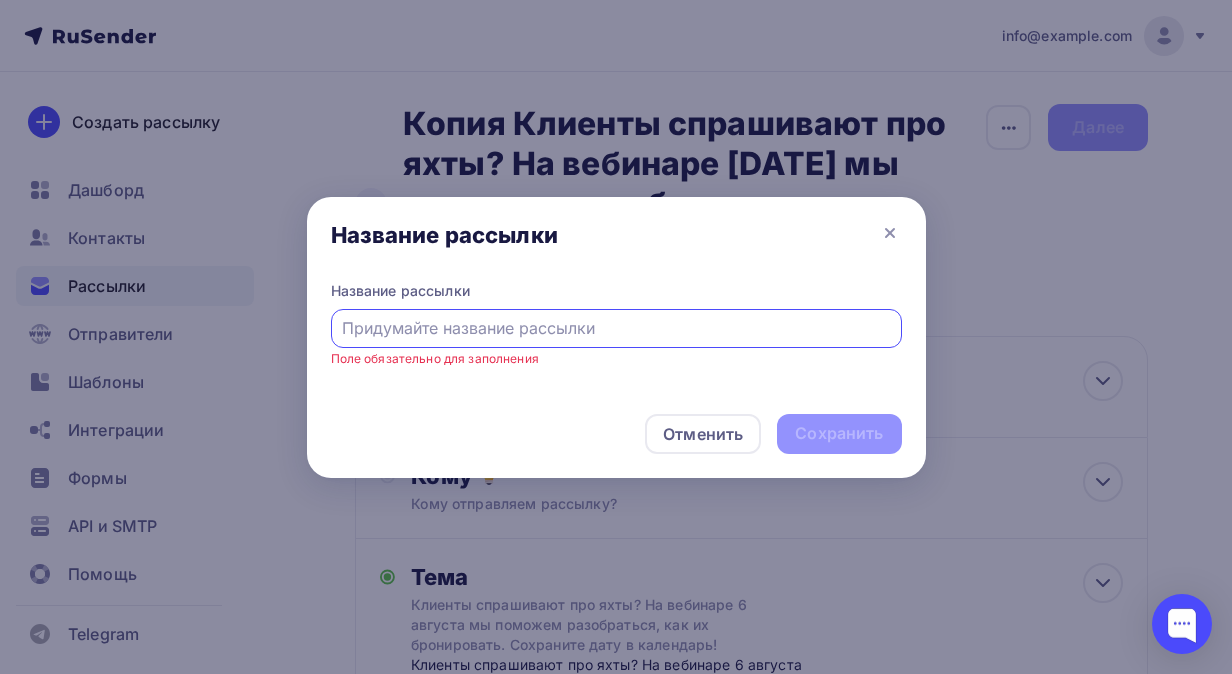 click at bounding box center (616, 328) 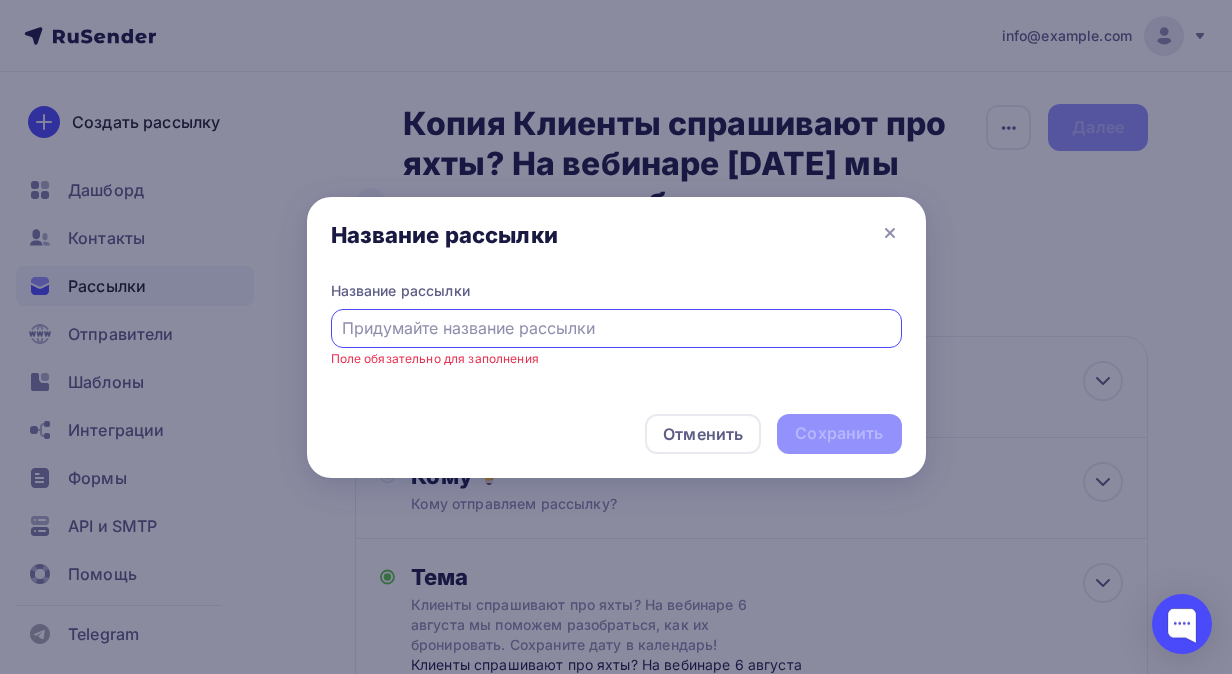 paste on "Активная осень в отеле-заповеднике "Лесное"" 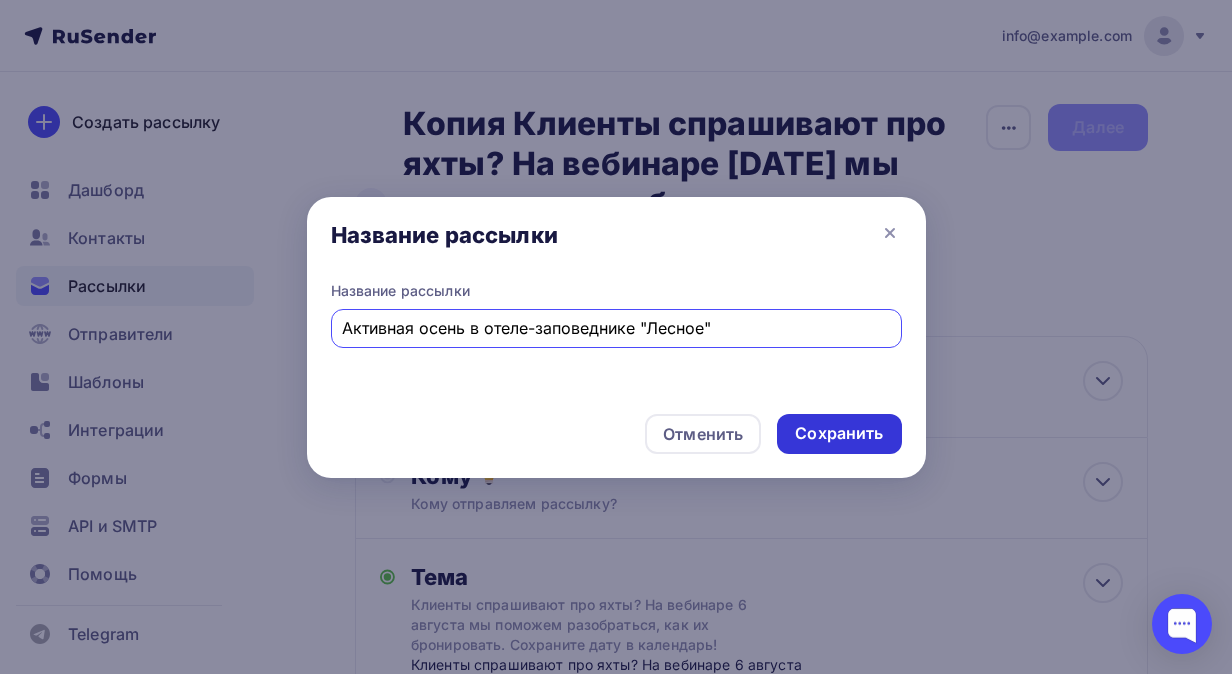 type on "Активная осень в отеле-заповеднике "Лесное"" 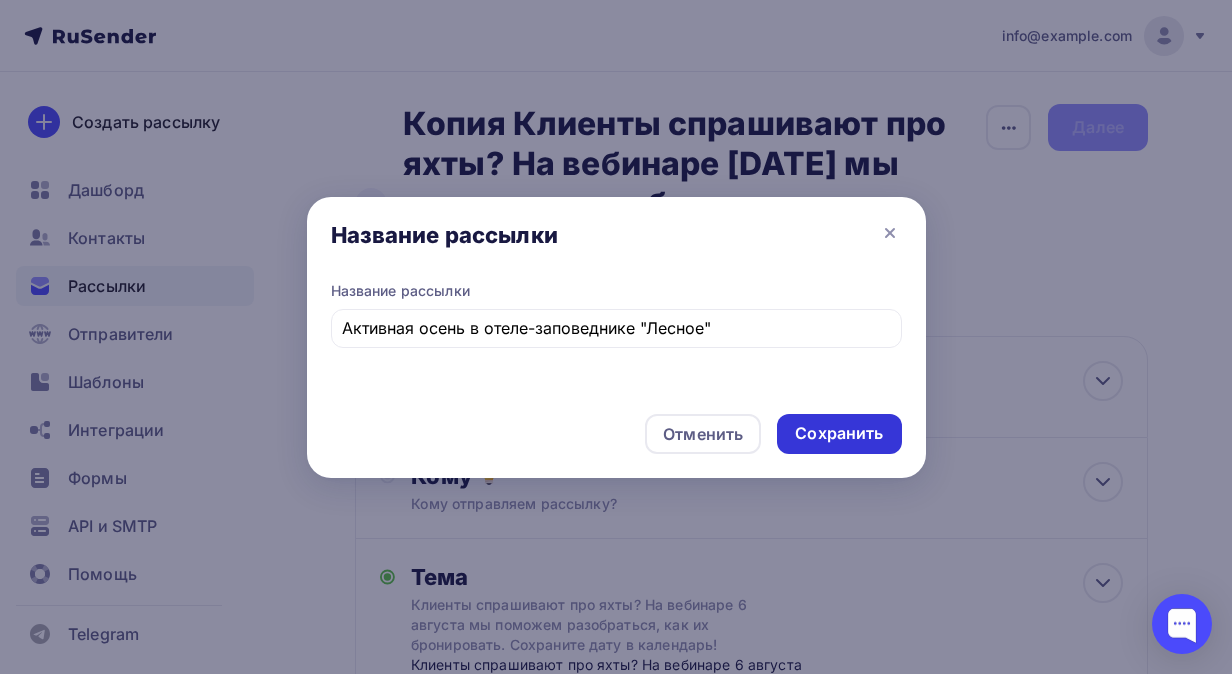 click on "Сохранить" at bounding box center (839, 433) 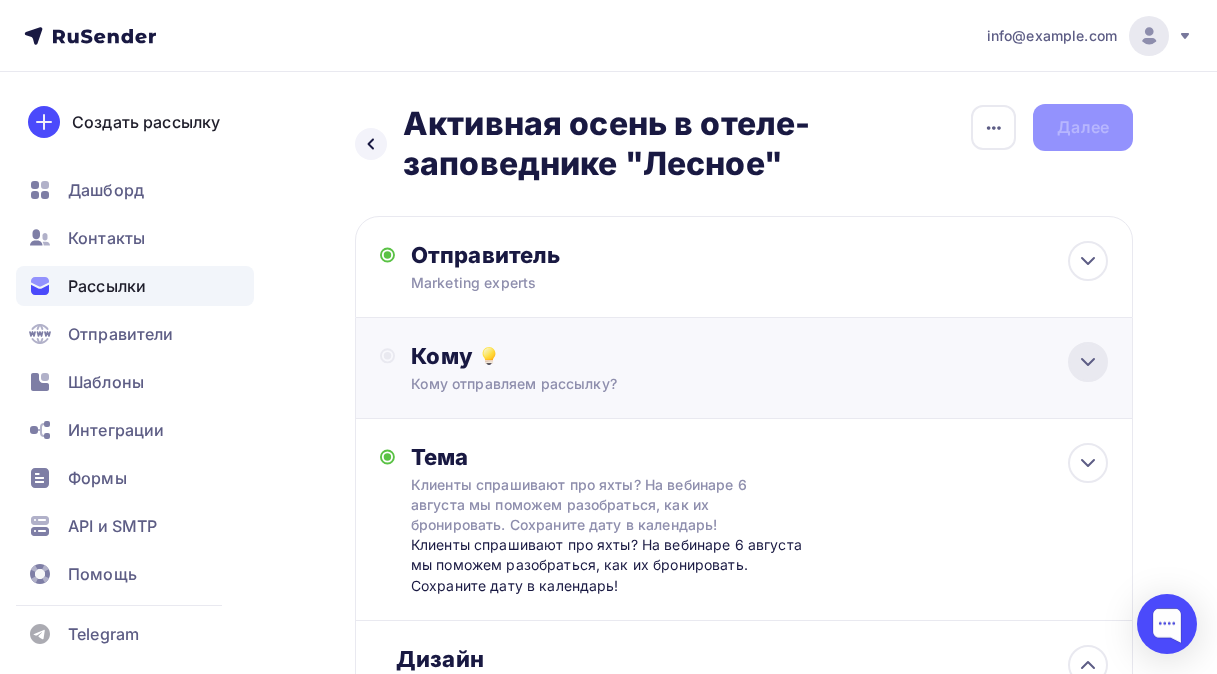 click 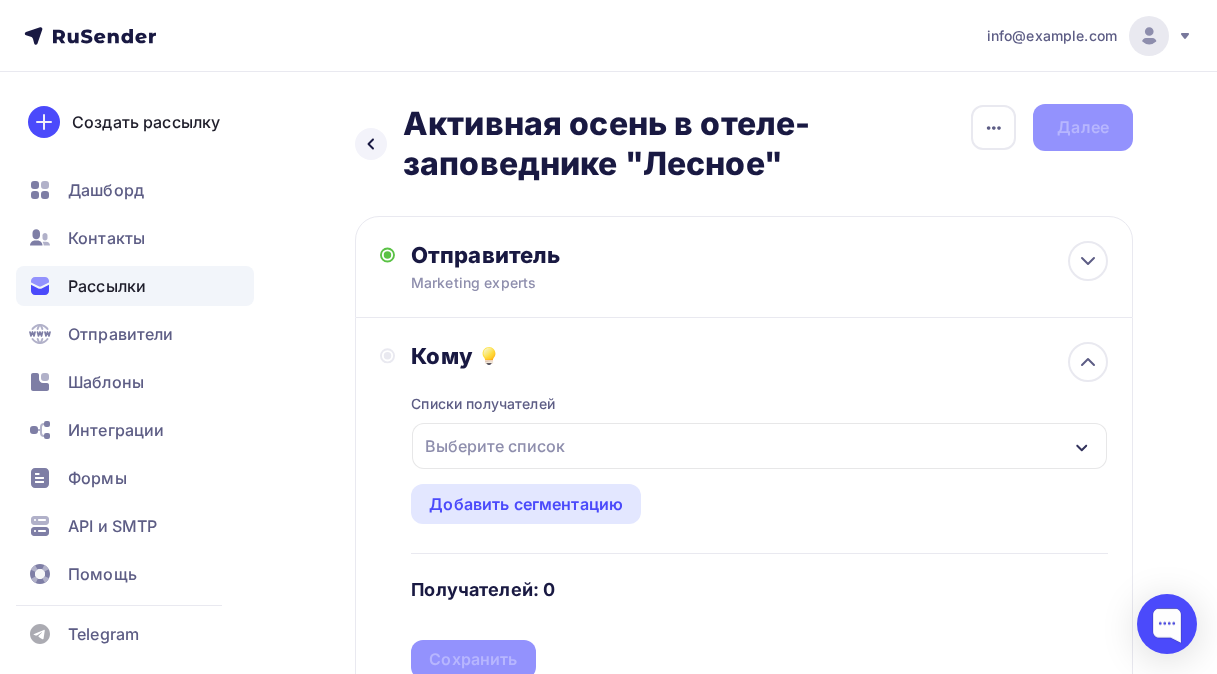click 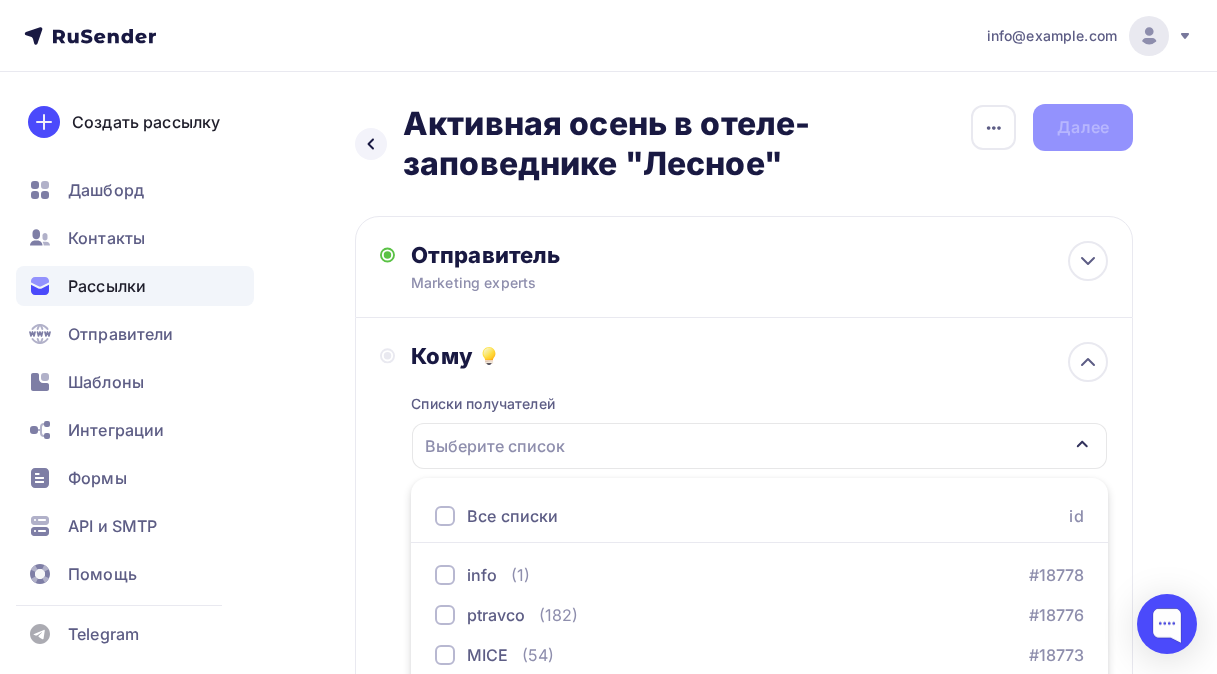 scroll, scrollTop: 287, scrollLeft: 0, axis: vertical 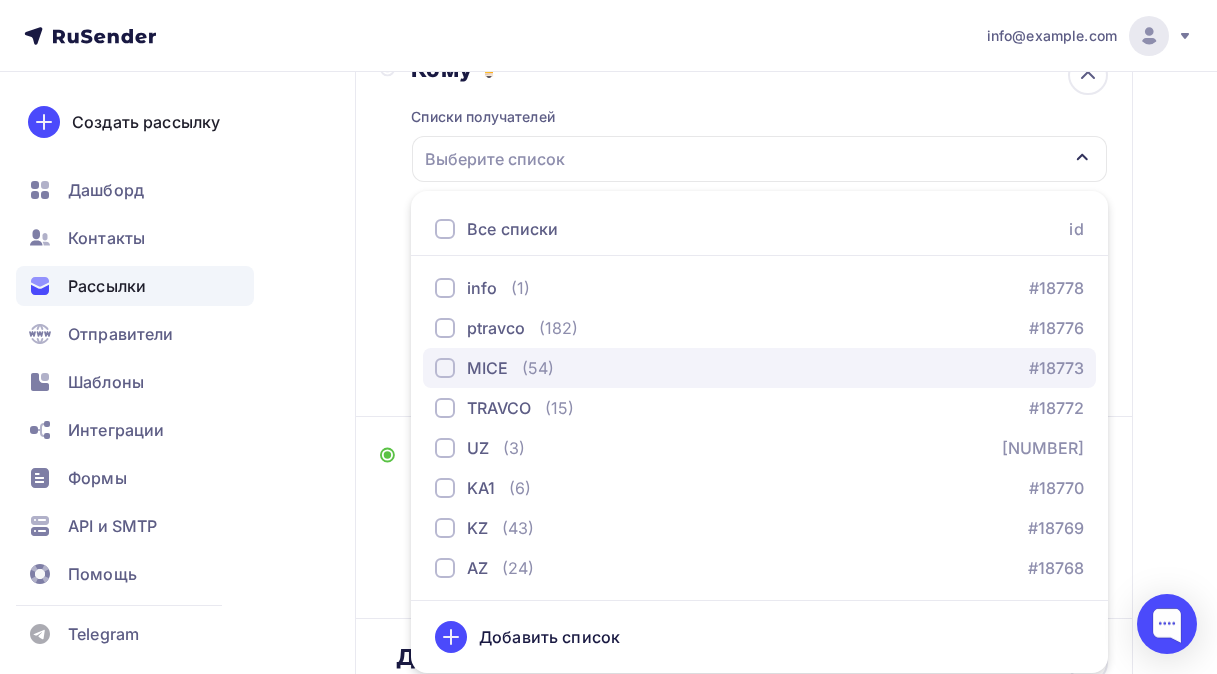 click at bounding box center (445, 368) 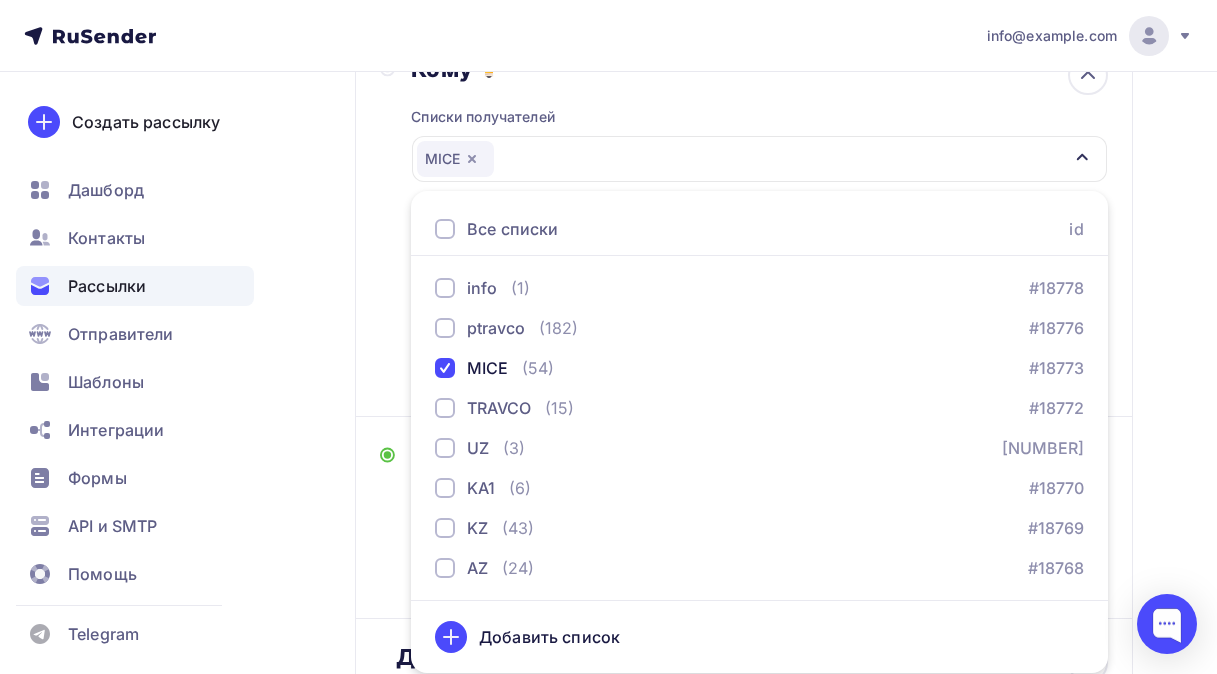 click on "Назад
Активная осень в отеле-заповеднике "Лесное"
Активная осень в отеле-заповеднике "Лесное"
Закончить позже
Переименовать рассылку
Удалить
Далее
Отправитель
Marketing experts
Email  *
[EMAIL]
[EMAIL]               Добавить отправителя
Рекомендуем  добавить почту на домене , чтобы рассылка не попала в «Спам»
Имя                 Сохранить" at bounding box center (608, 538) 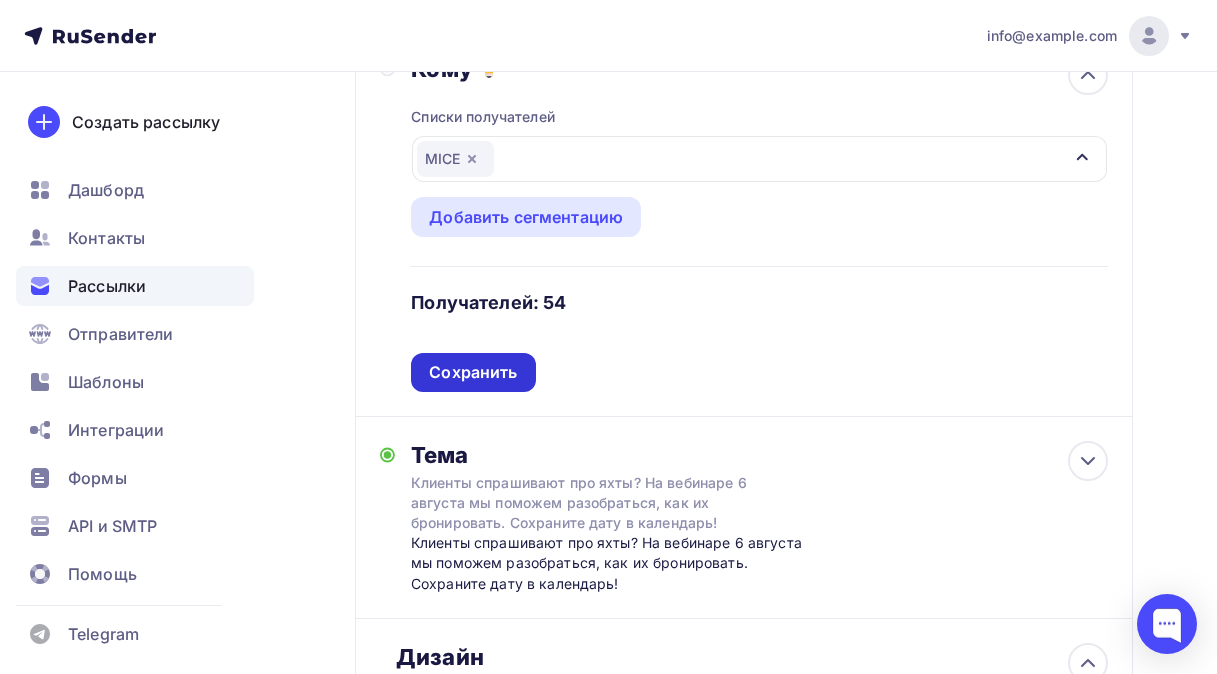 click on "Сохранить" at bounding box center (473, 372) 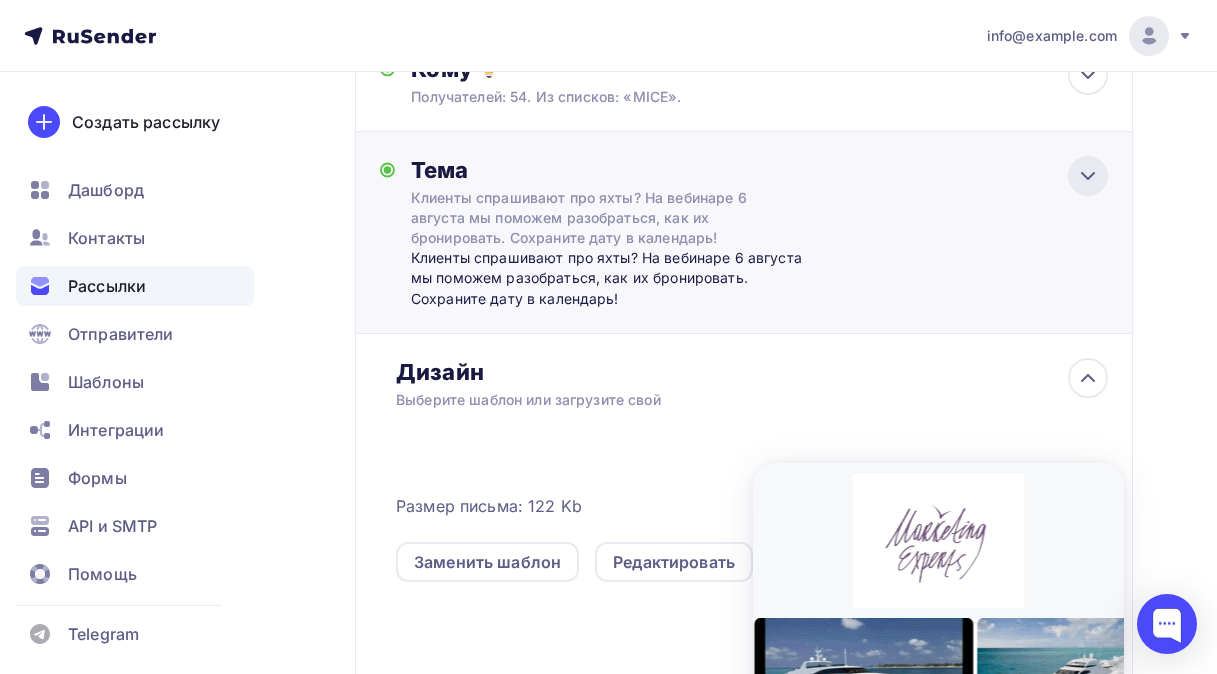 click 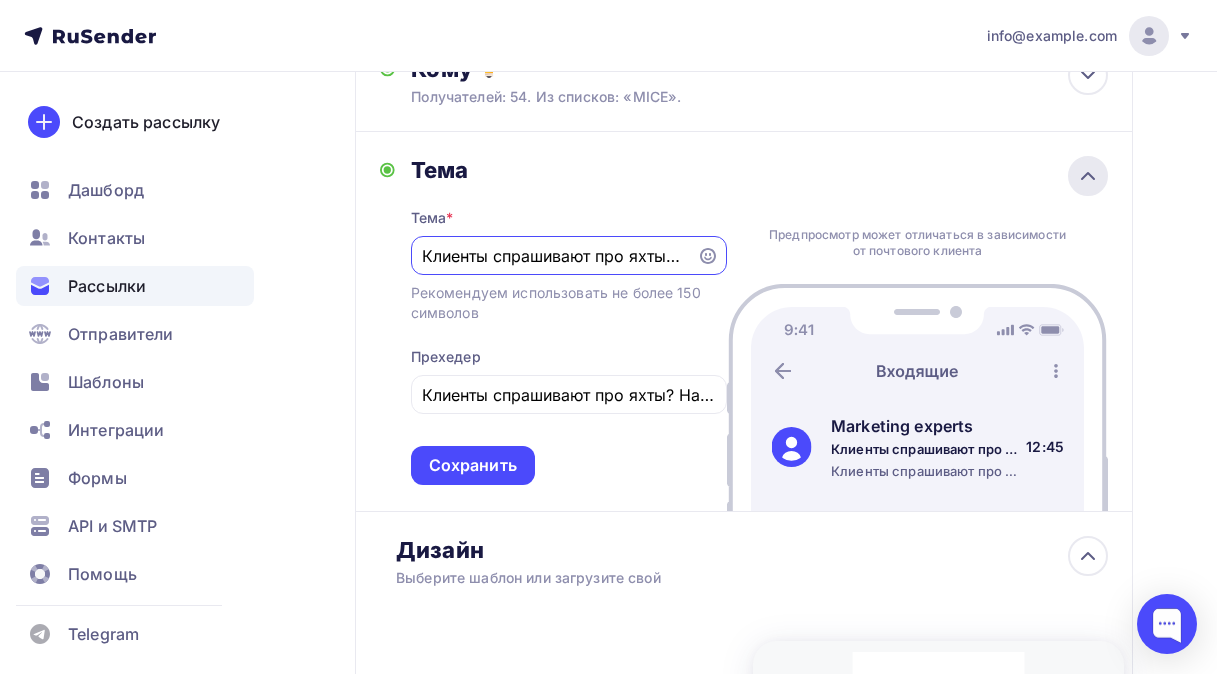 scroll, scrollTop: 72, scrollLeft: 0, axis: vertical 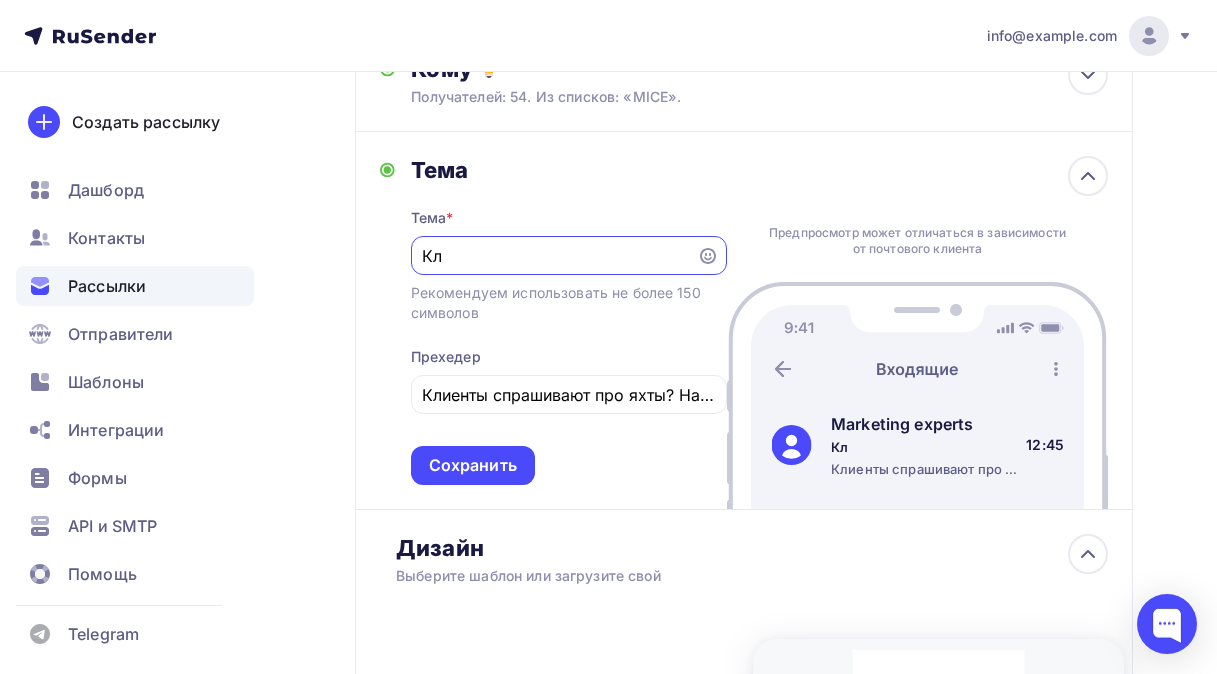 type on "К" 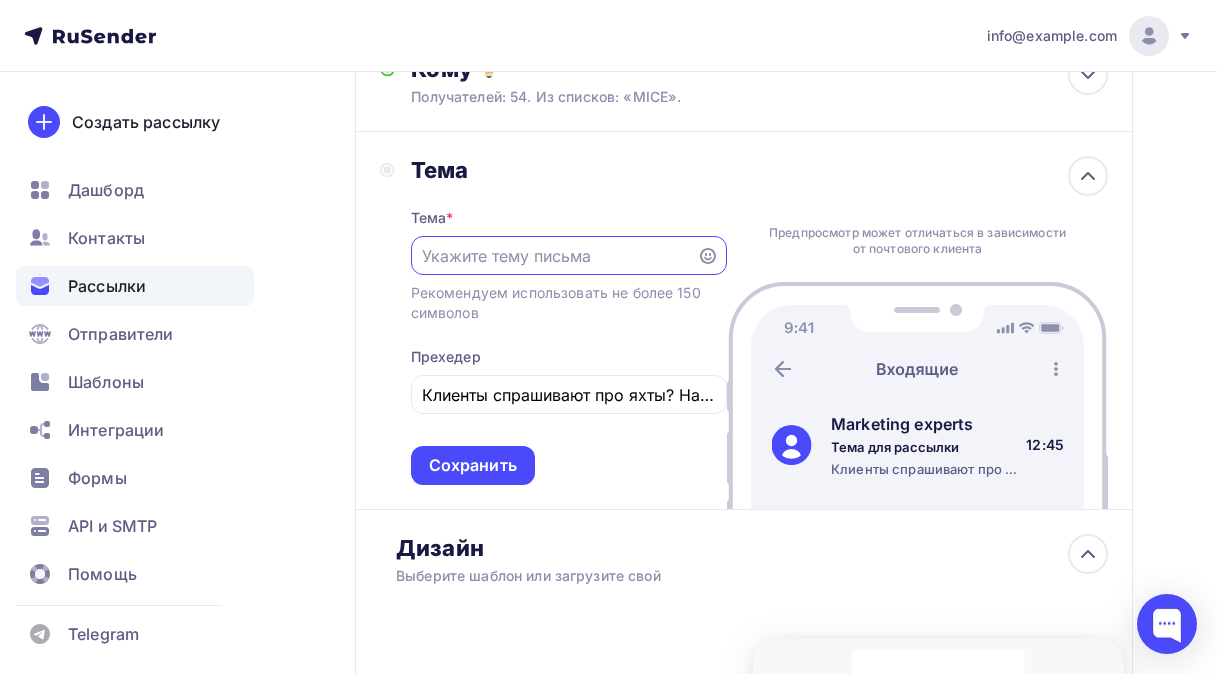paste on "Активная осень в отеле-заповеднике "Лесное"" 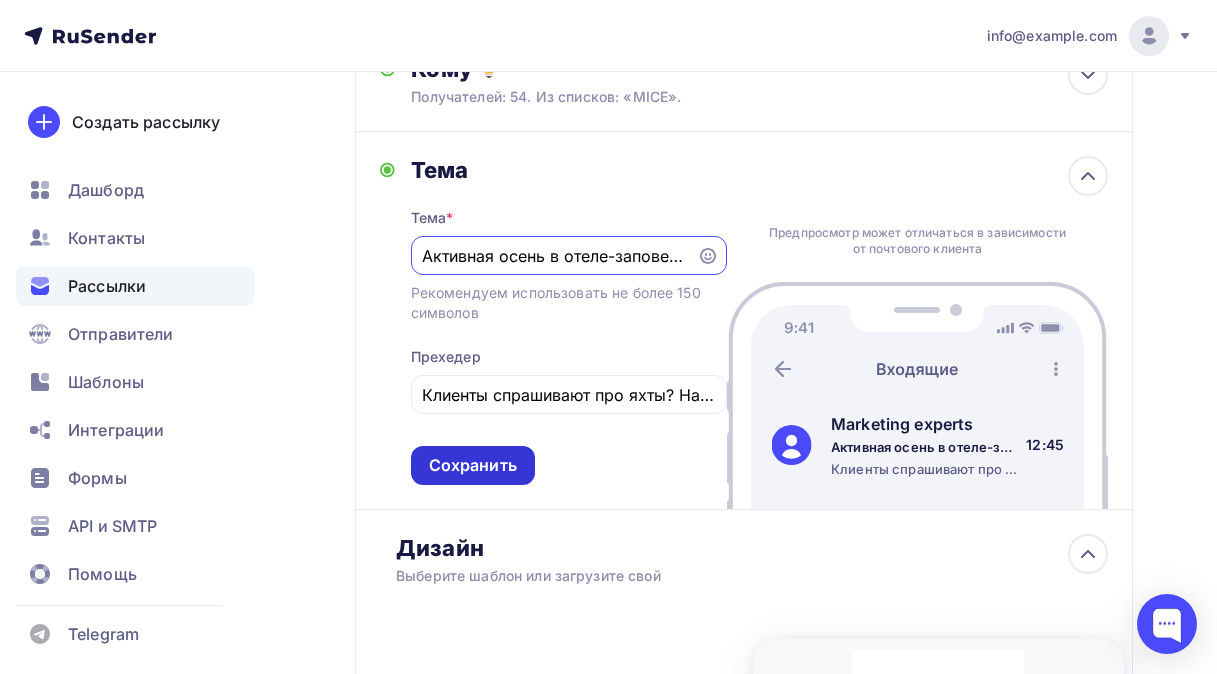 scroll, scrollTop: 0, scrollLeft: 111, axis: horizontal 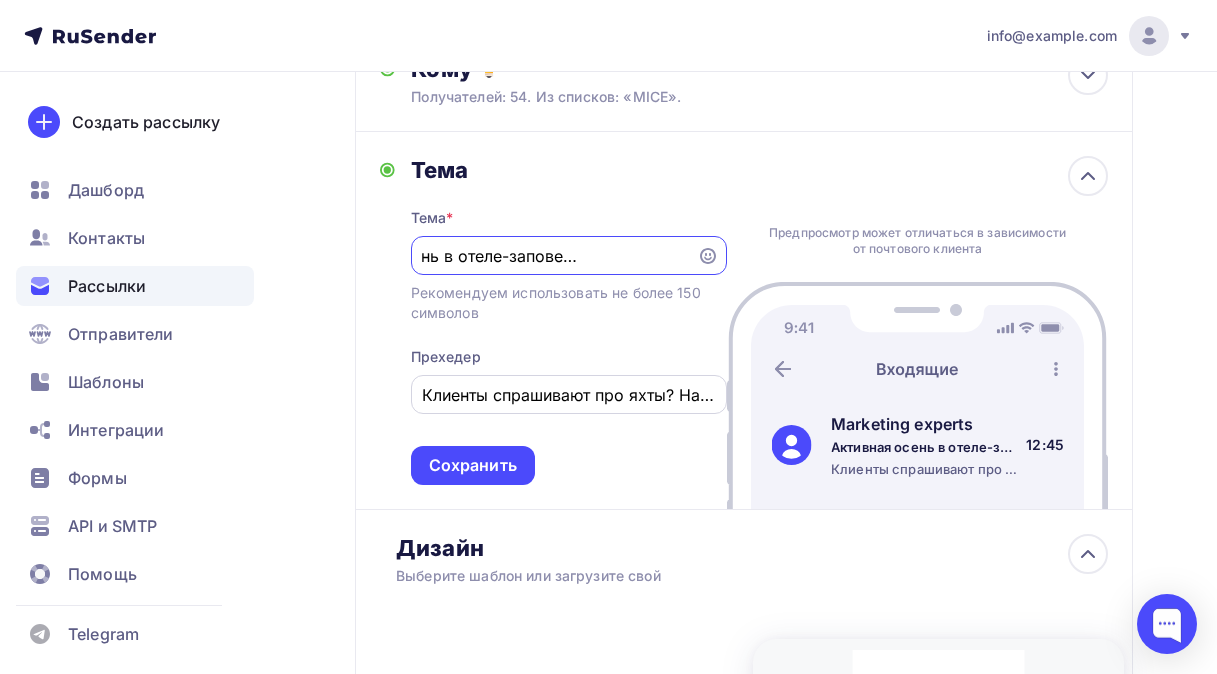type on "Активная осень в отеле-заповеднике "Лесное"" 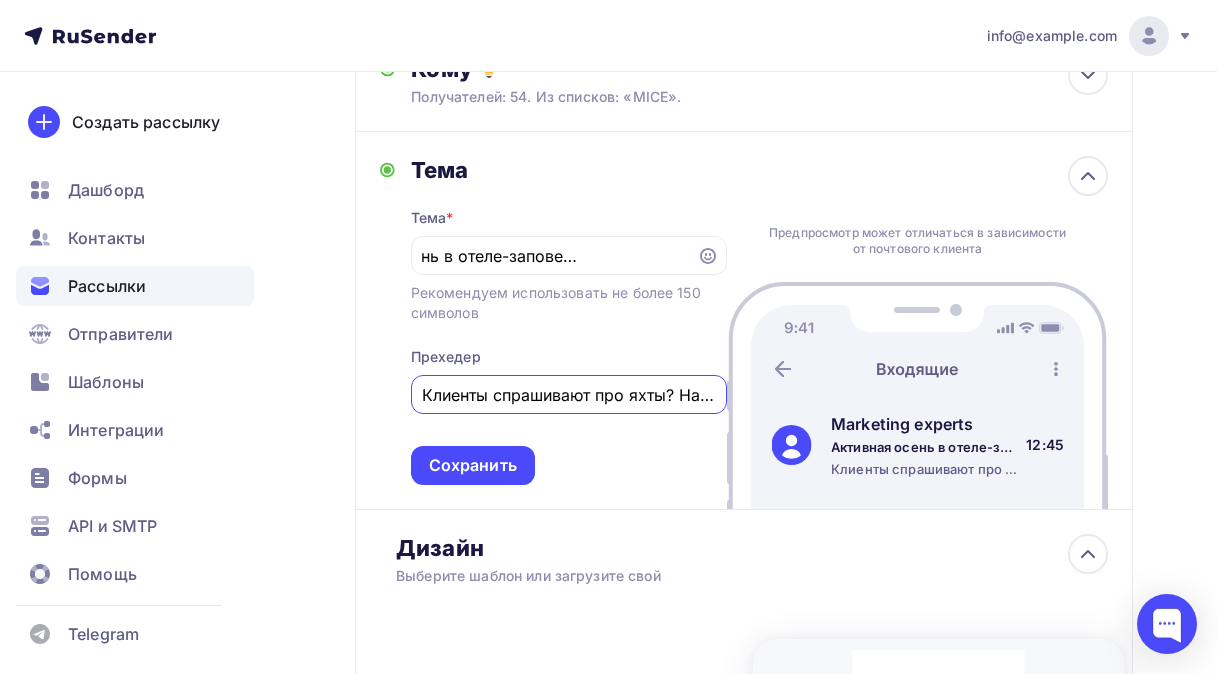 scroll, scrollTop: 0, scrollLeft: 0, axis: both 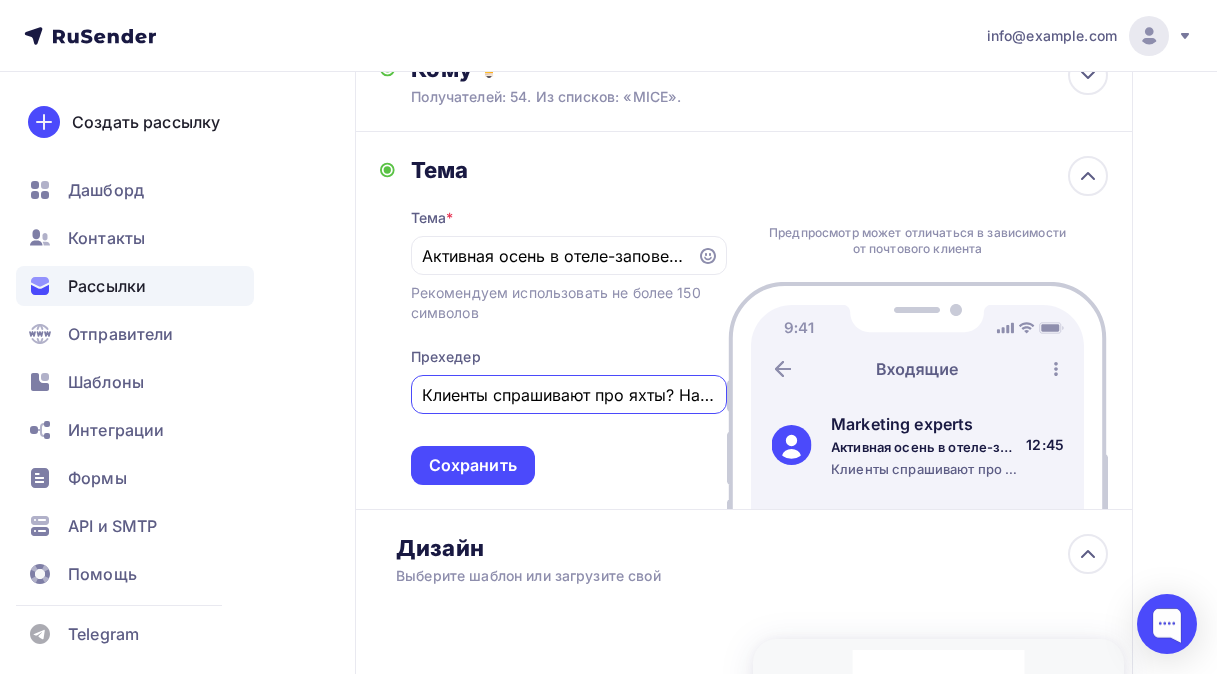 click on "Клиенты спрашивают про яхты? На вебинаре 6 августа мы поможем разобраться, как их бронировать. Сохраните дату в календарь!" at bounding box center (568, 395) 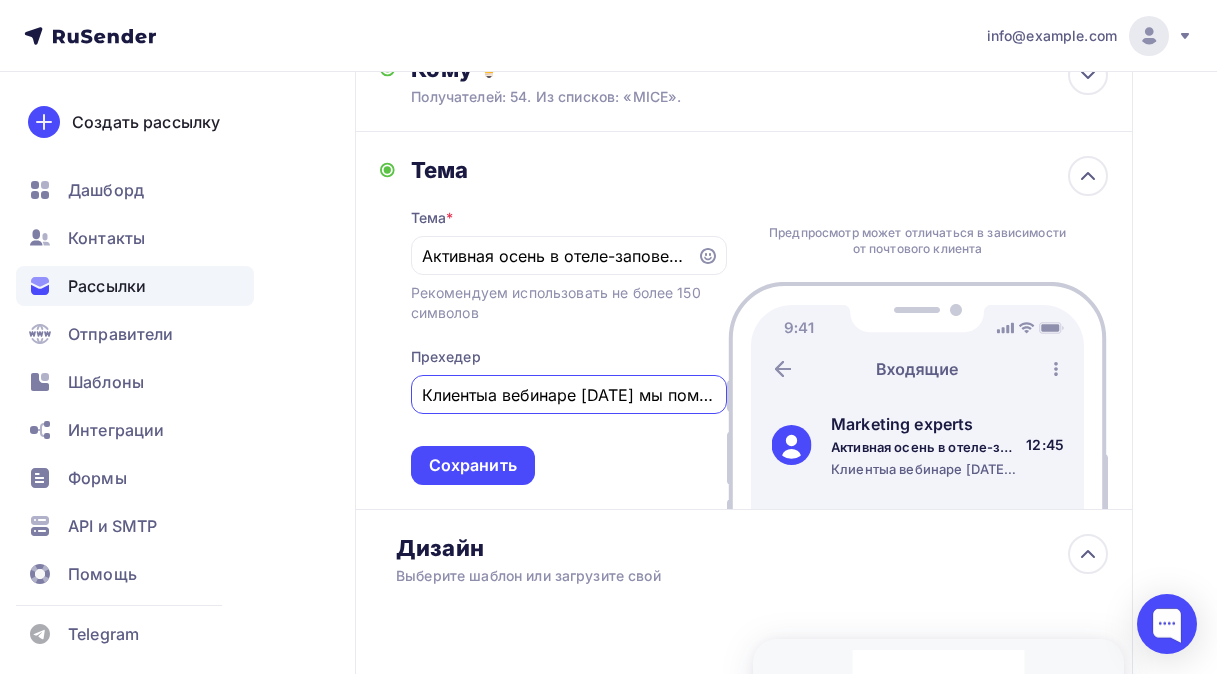 click on "Клиентыа вебинаре 6 августа мы поможем разобраться, как их бронировать. Сохраните дату в календарь!" at bounding box center (568, 395) 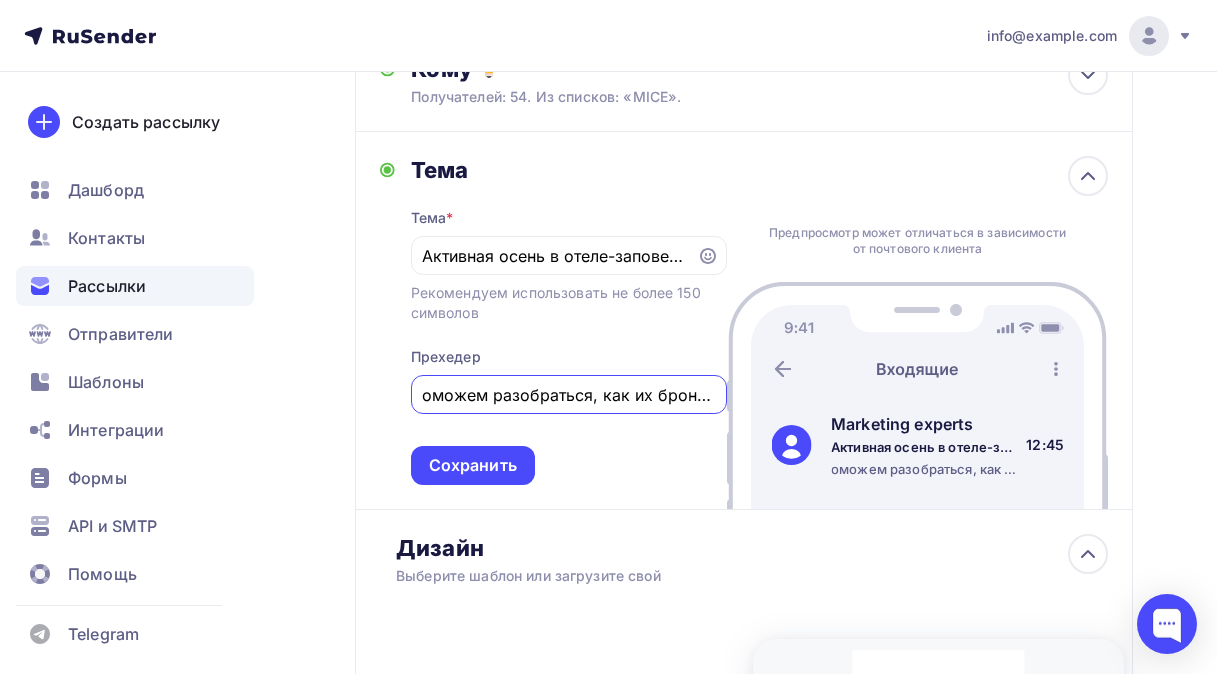 click on "оможем разобраться, как их бронировать. Сохраните дату в календарь!" at bounding box center [568, 395] 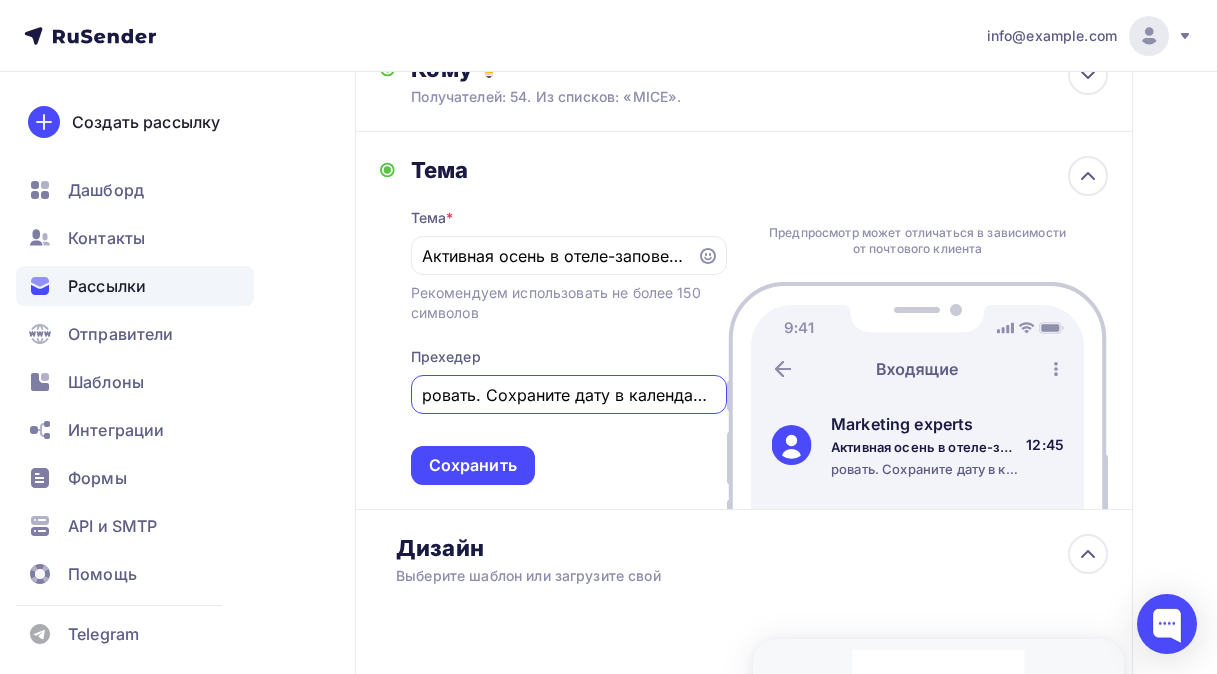 click on "ровать. Сохраните дату в календарь!" at bounding box center [568, 395] 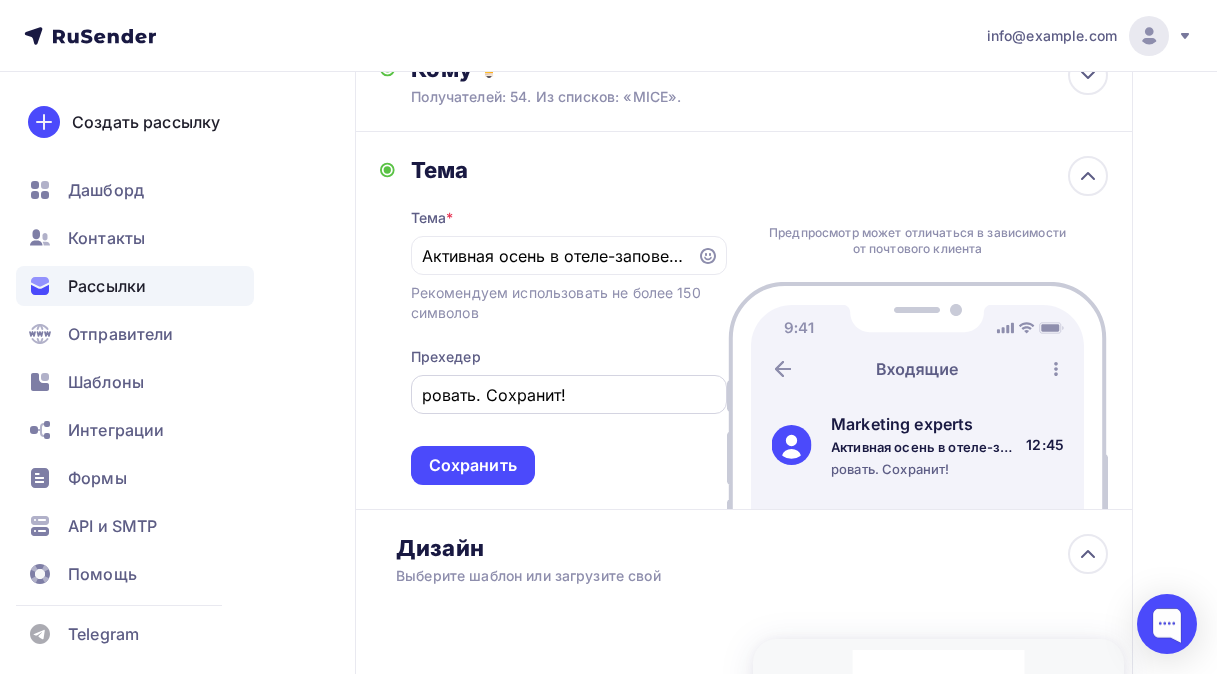 click on "ровать. Сохранит!" at bounding box center [569, 394] 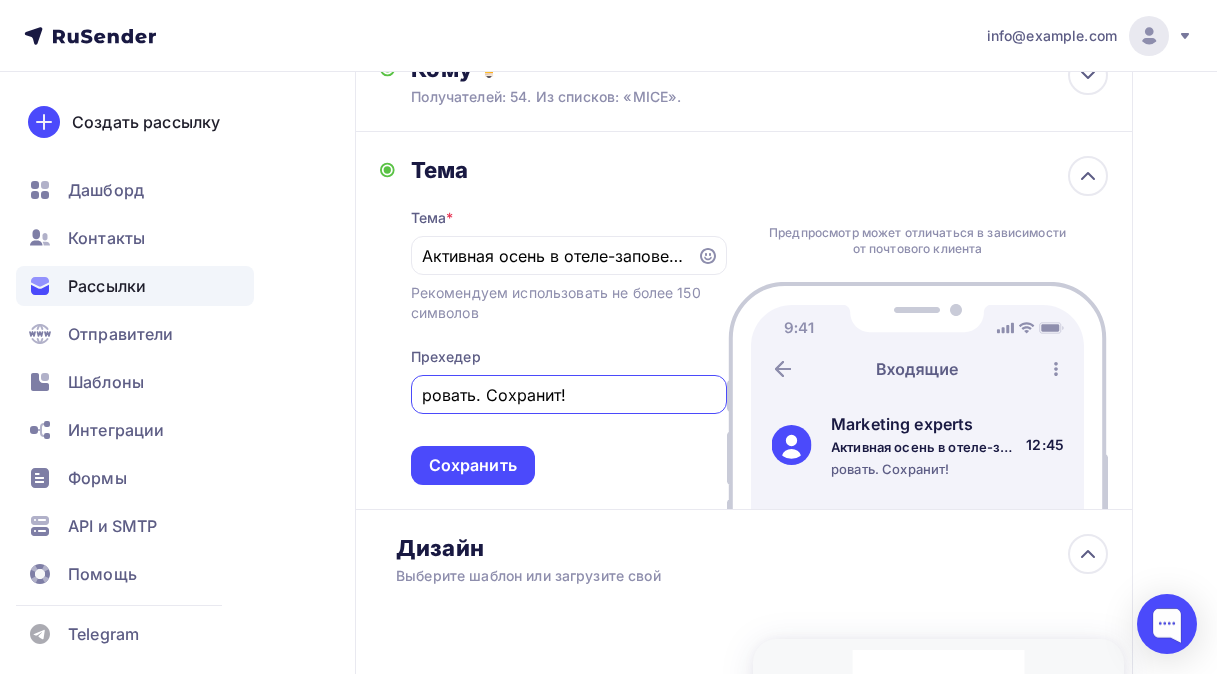 click on "ровать. Сохранит!" at bounding box center (568, 395) 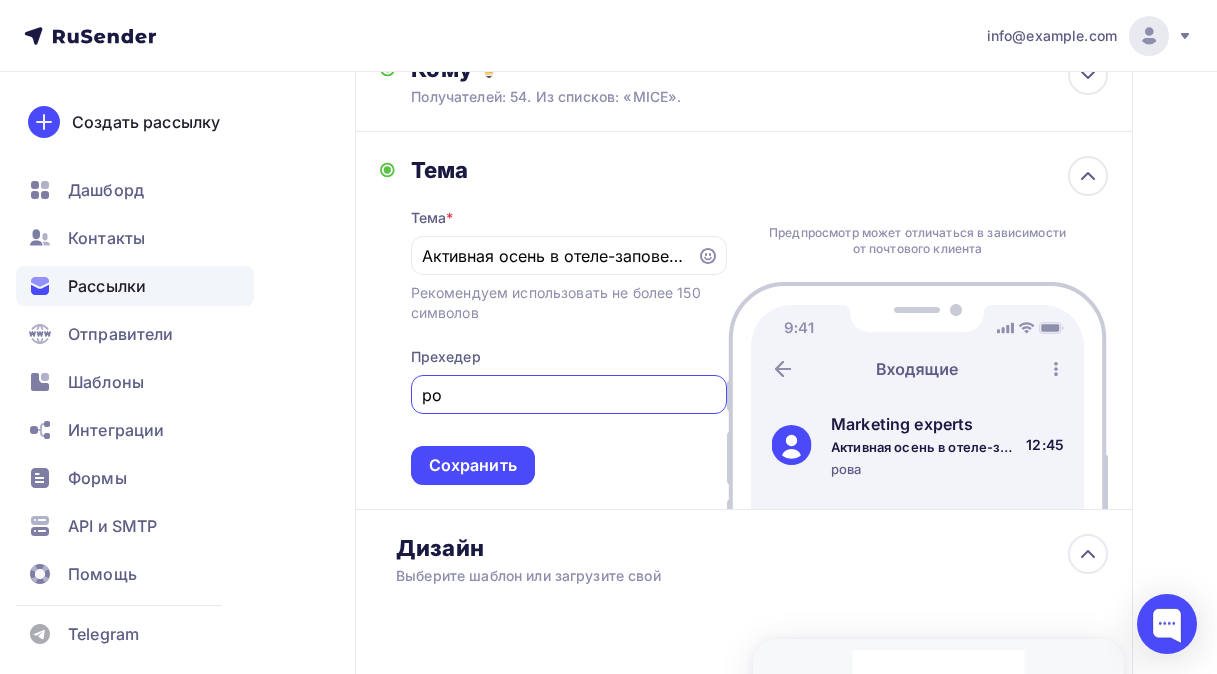 type on "р" 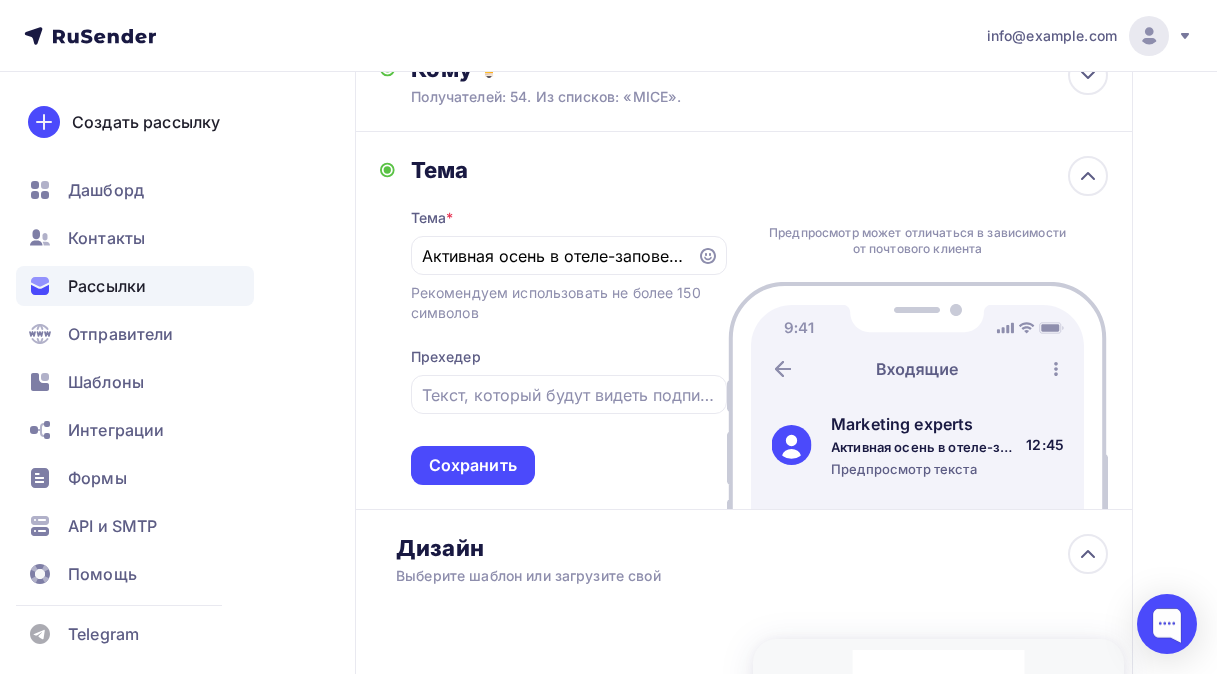 drag, startPoint x: 421, startPoint y: 399, endPoint x: 340, endPoint y: 355, distance: 92.17918 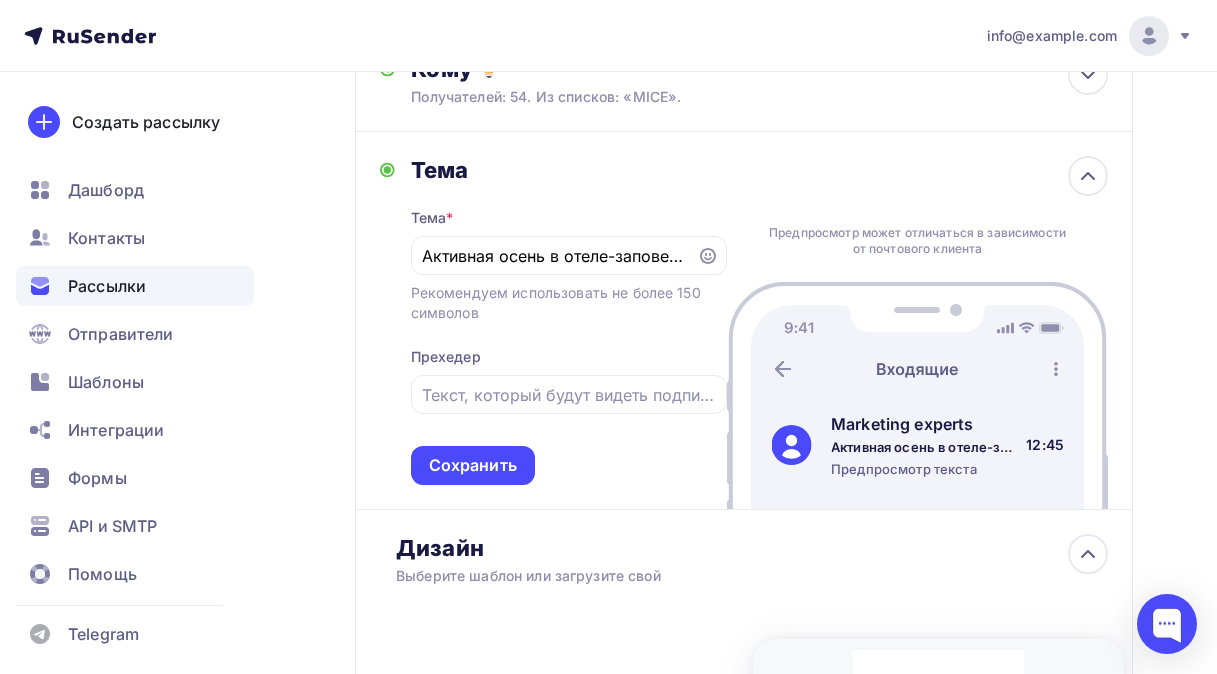 click on "Назад
Активная осень в отеле-заповеднике "Лесное"
Активная осень в отеле-заповеднике "Лесное"
Закончить позже
Переименовать рассылку
Удалить
Далее
Отправитель
Marketing experts
Email  *
[EMAIL]
[EMAIL]               Добавить отправителя
Рекомендуем  добавить почту на домене , чтобы рассылка не попала в «Спам»
Имя                 Сохранить" at bounding box center (608, 483) 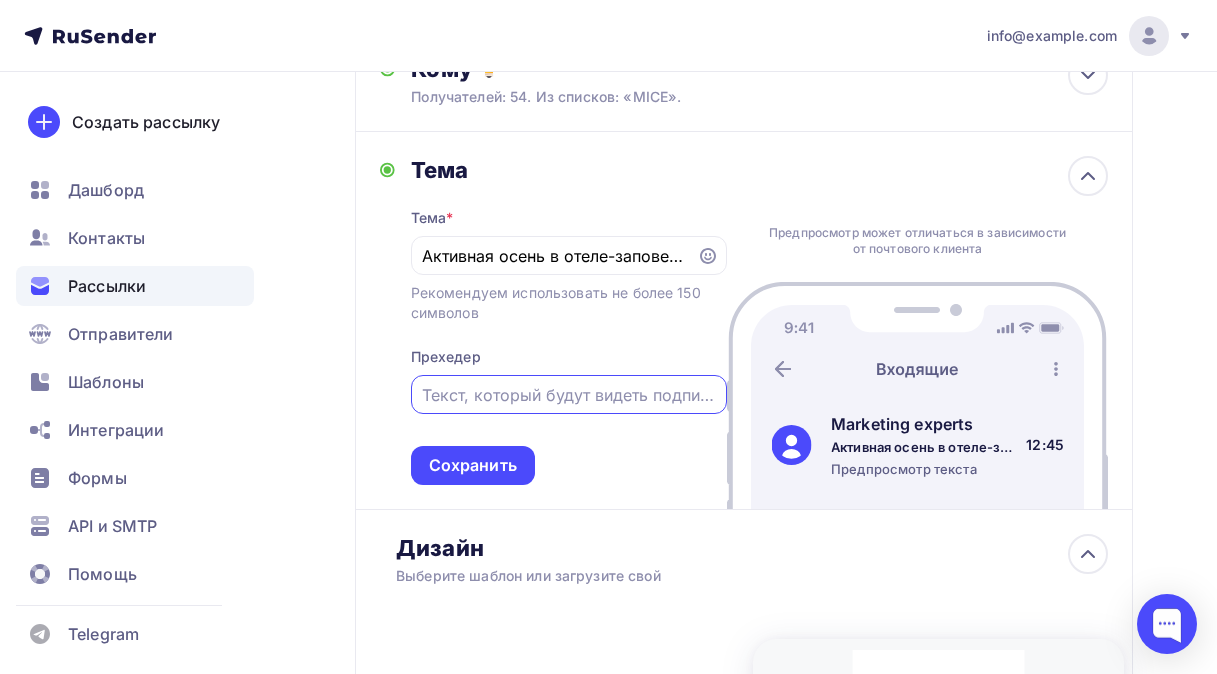click at bounding box center [568, 395] 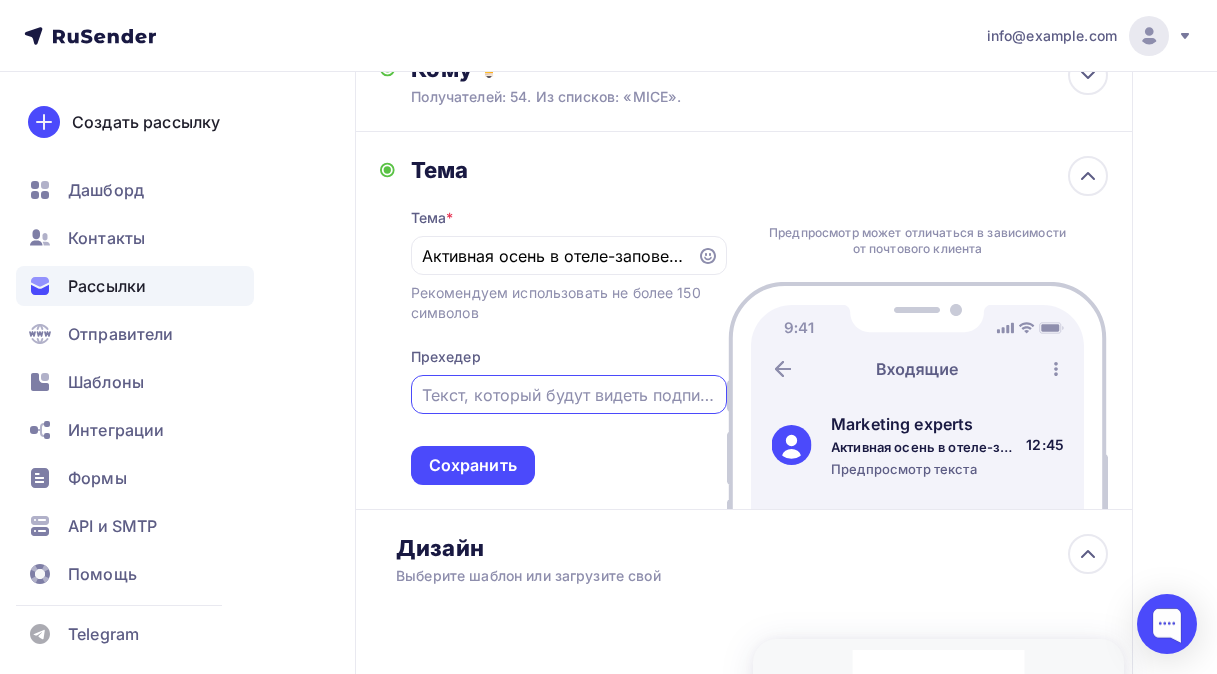 paste on "Активная осень в отеле-заповеднике "Лесное"" 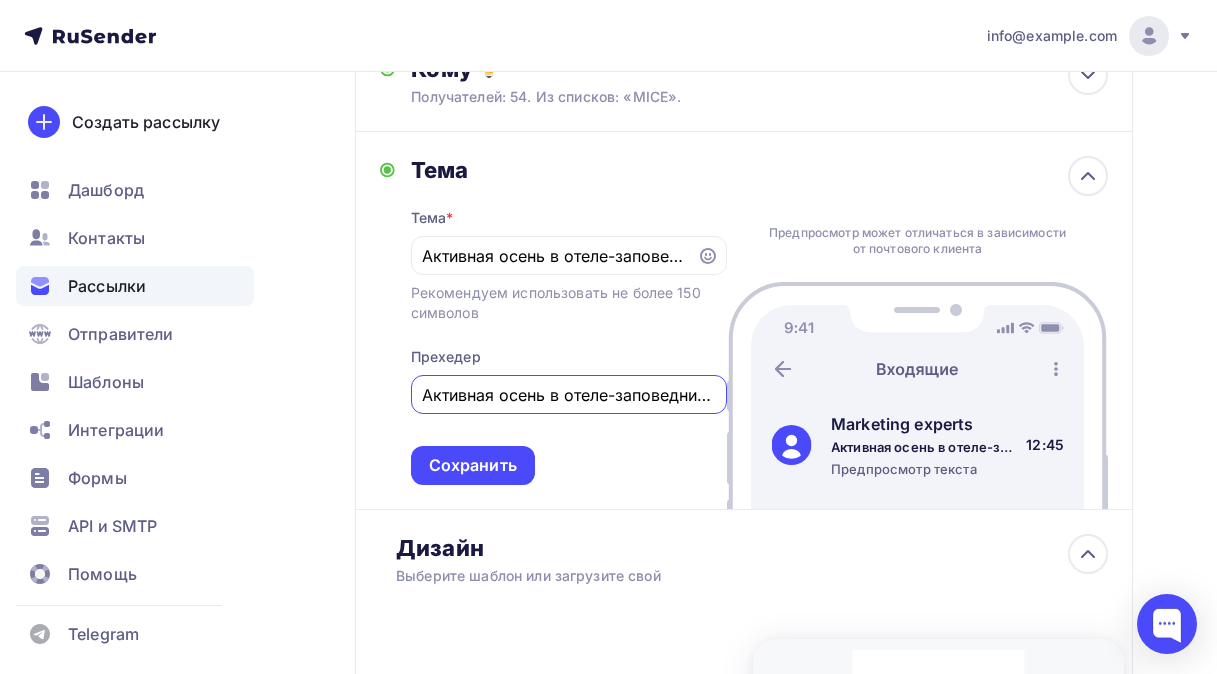 scroll, scrollTop: 0, scrollLeft: 81, axis: horizontal 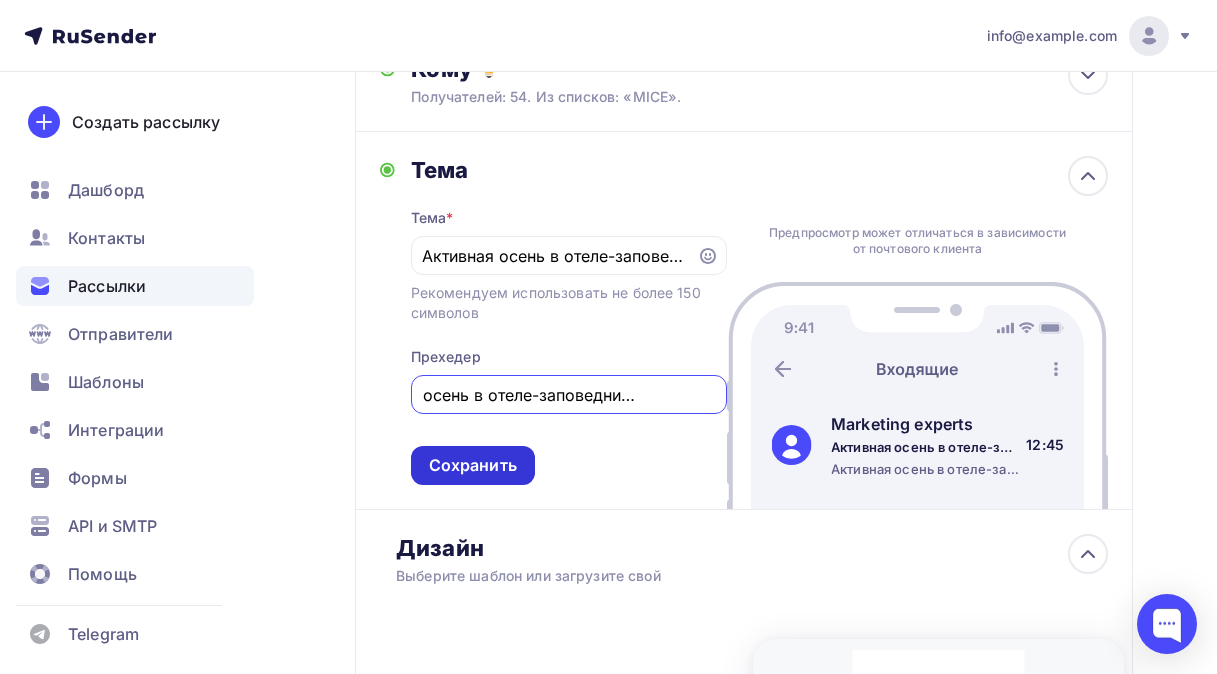 type on "Активная осень в отеле-заповеднике "Лесное"" 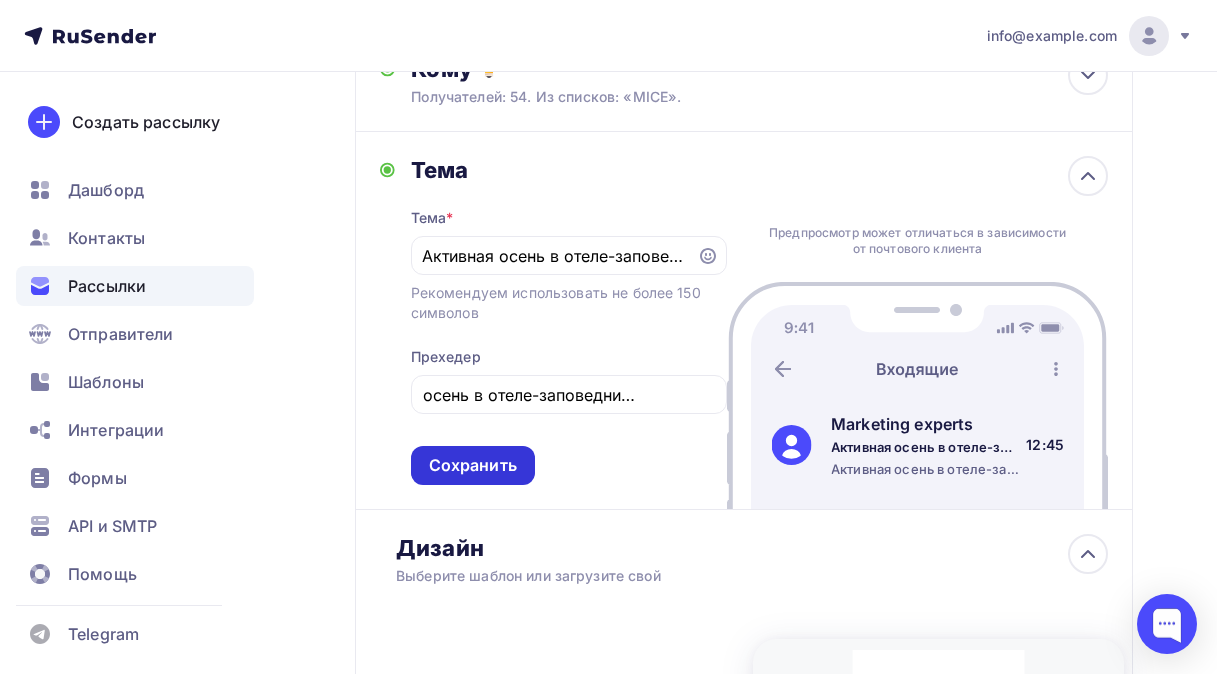 click on "Сохранить" at bounding box center [473, 465] 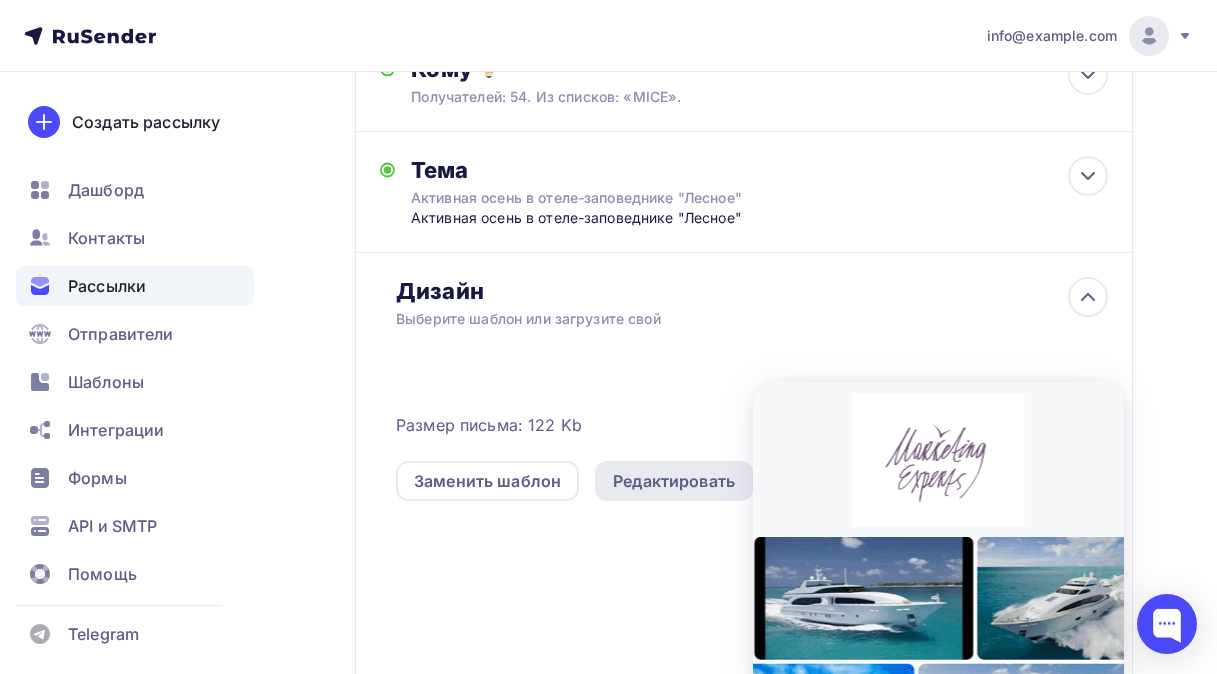 click on "Редактировать" at bounding box center [674, 481] 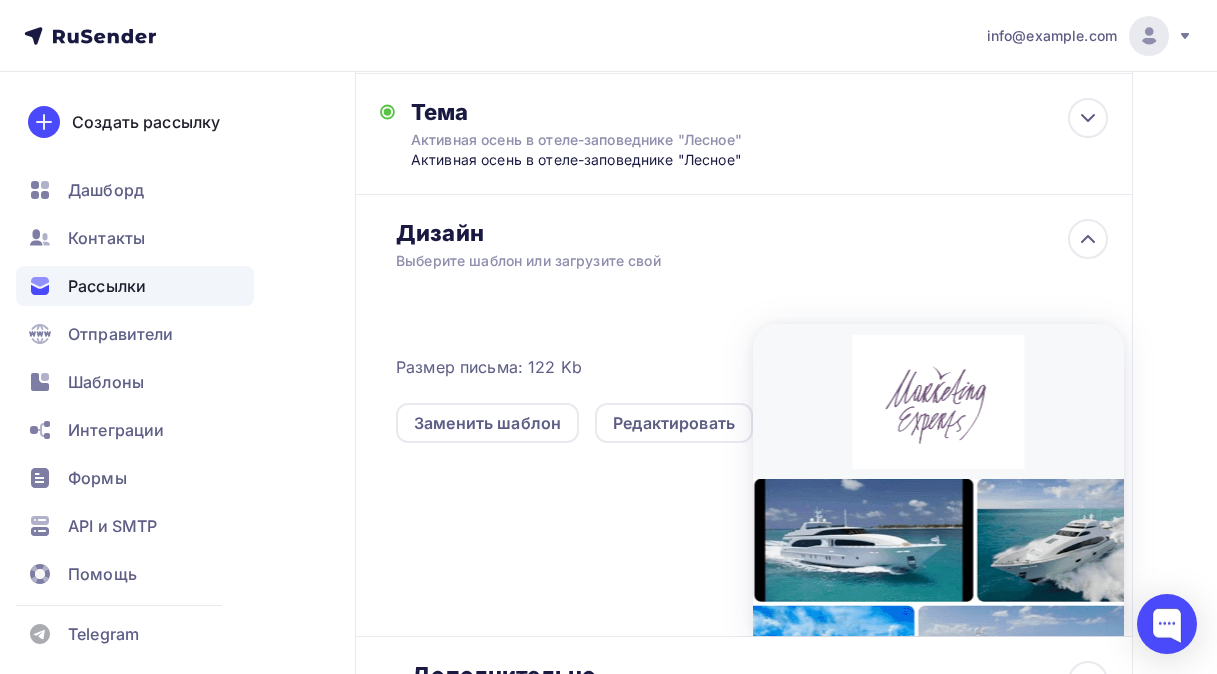 scroll, scrollTop: 358, scrollLeft: 0, axis: vertical 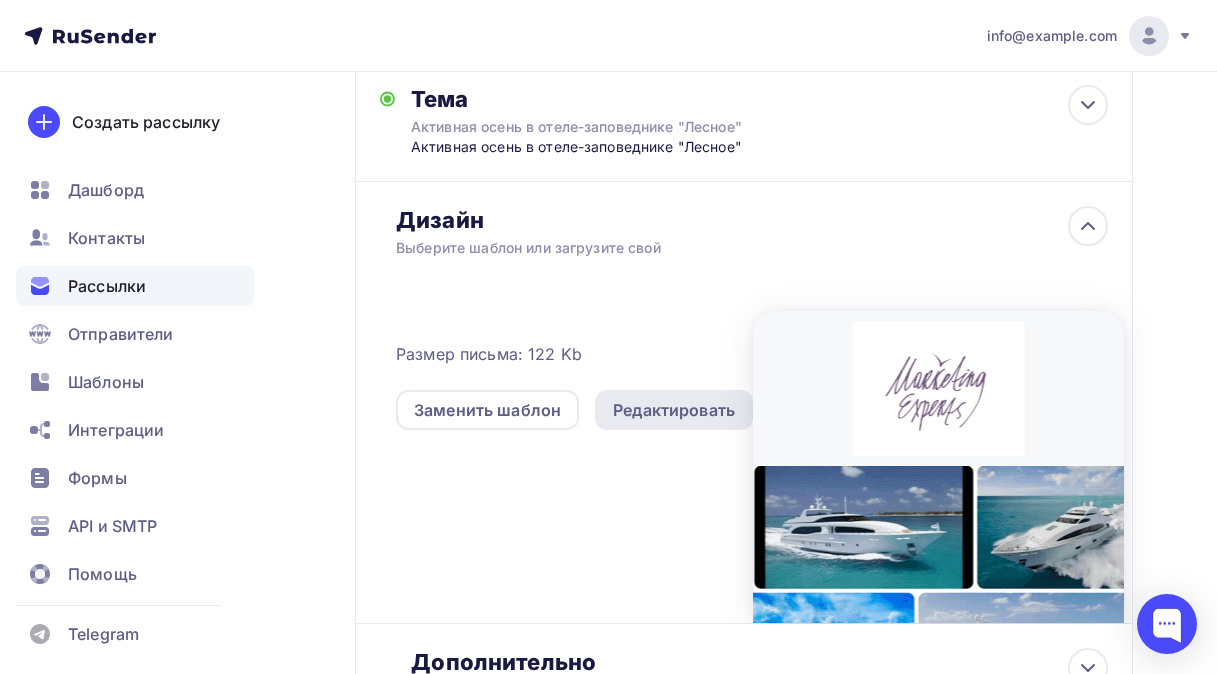 click on "Редактировать" at bounding box center [674, 410] 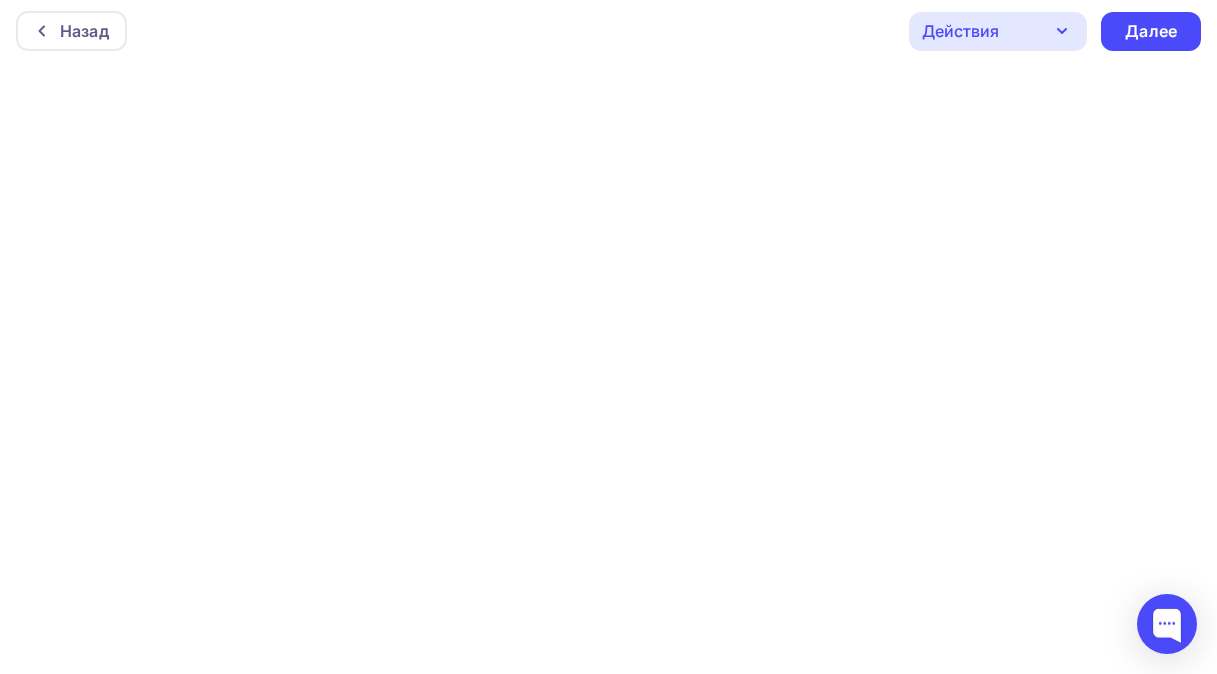 scroll, scrollTop: 0, scrollLeft: 0, axis: both 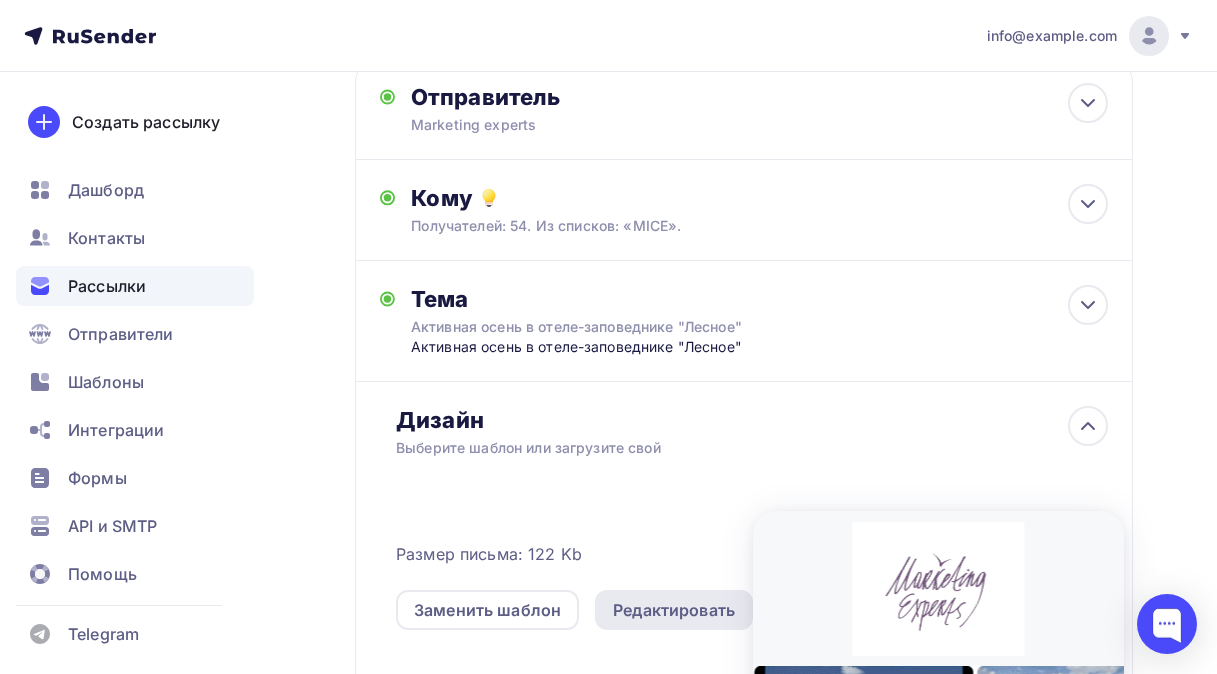 click on "Редактировать" at bounding box center (674, 610) 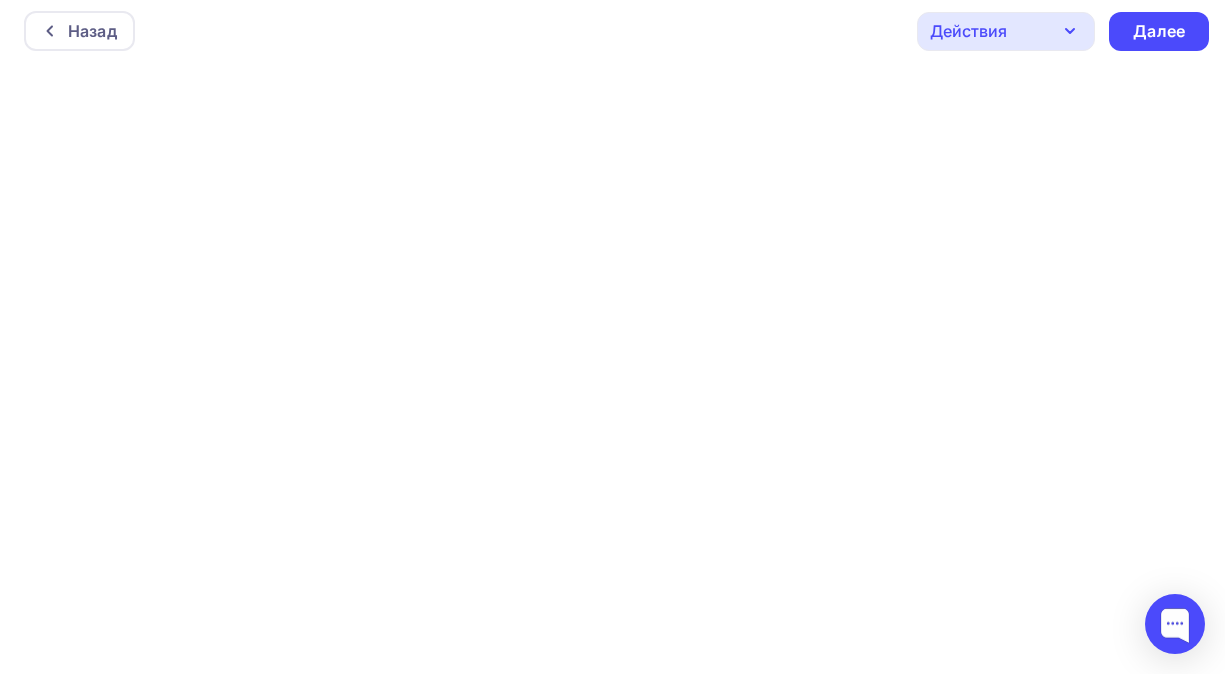 scroll, scrollTop: 0, scrollLeft: 0, axis: both 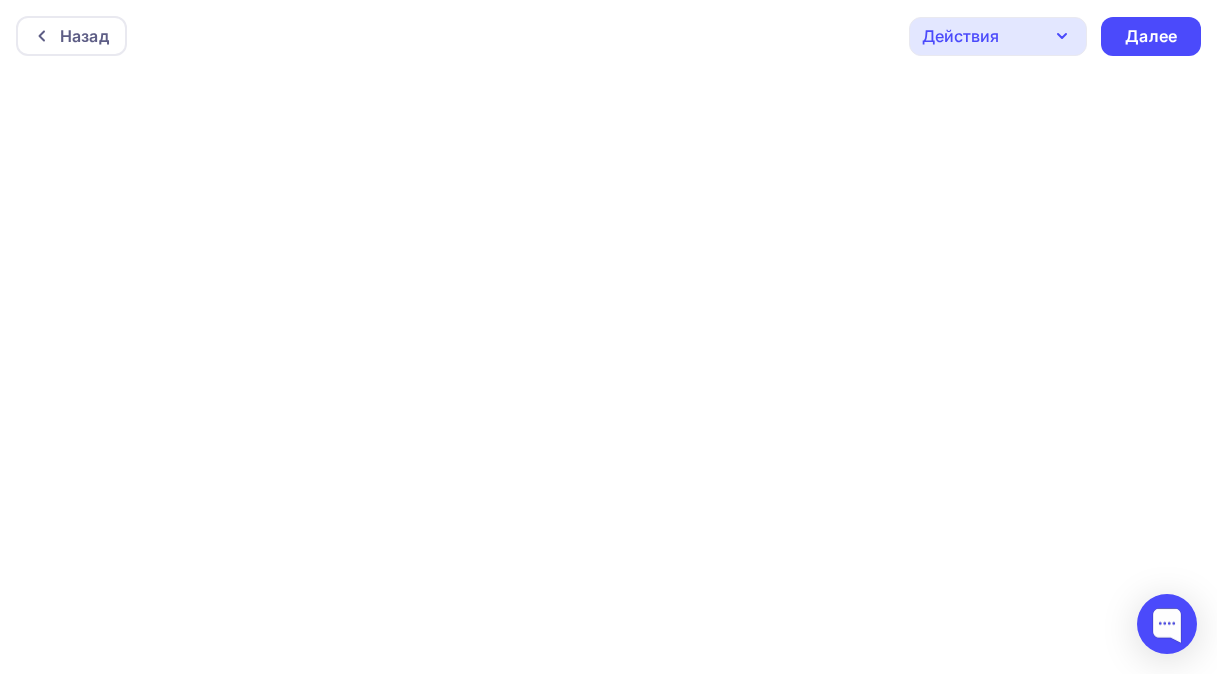 click 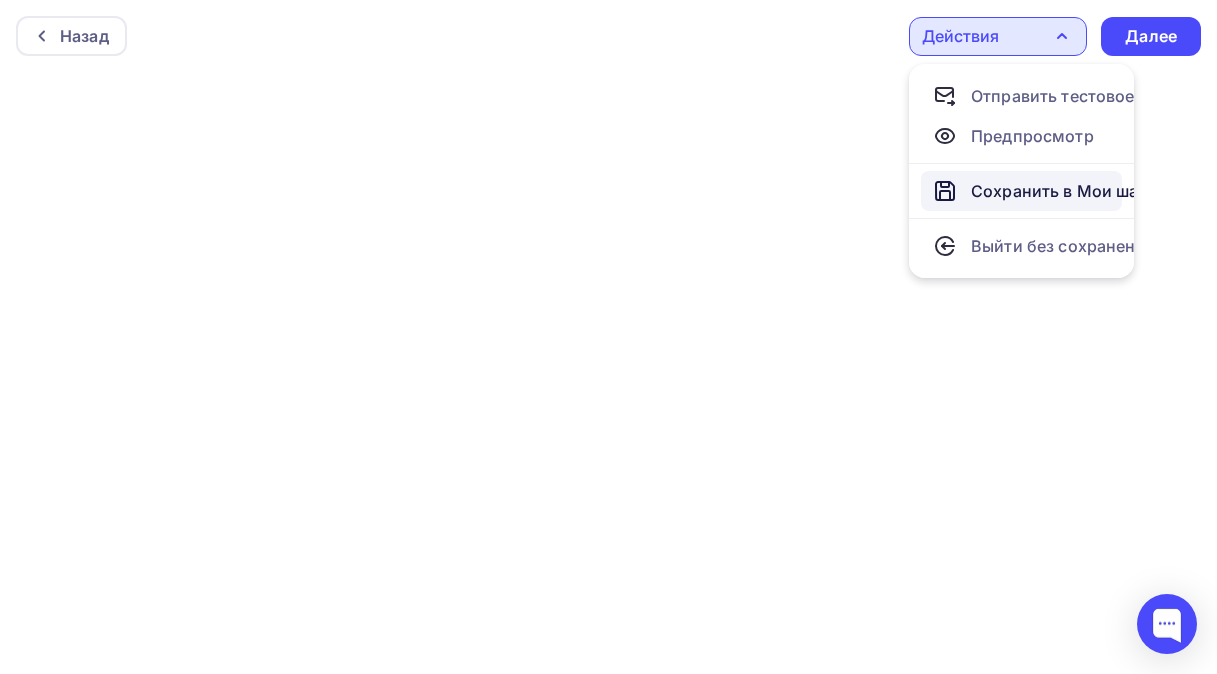 click on "Сохранить в Мои шаблоны" at bounding box center (1080, 191) 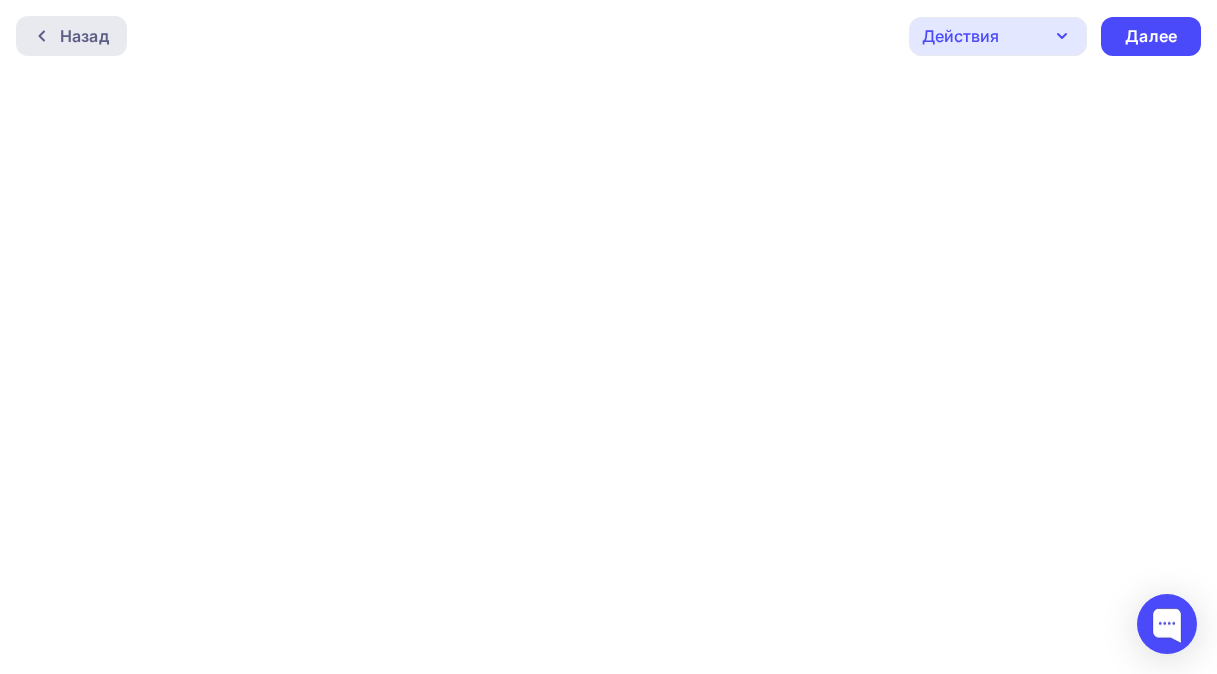 click on "Назад" at bounding box center [71, 36] 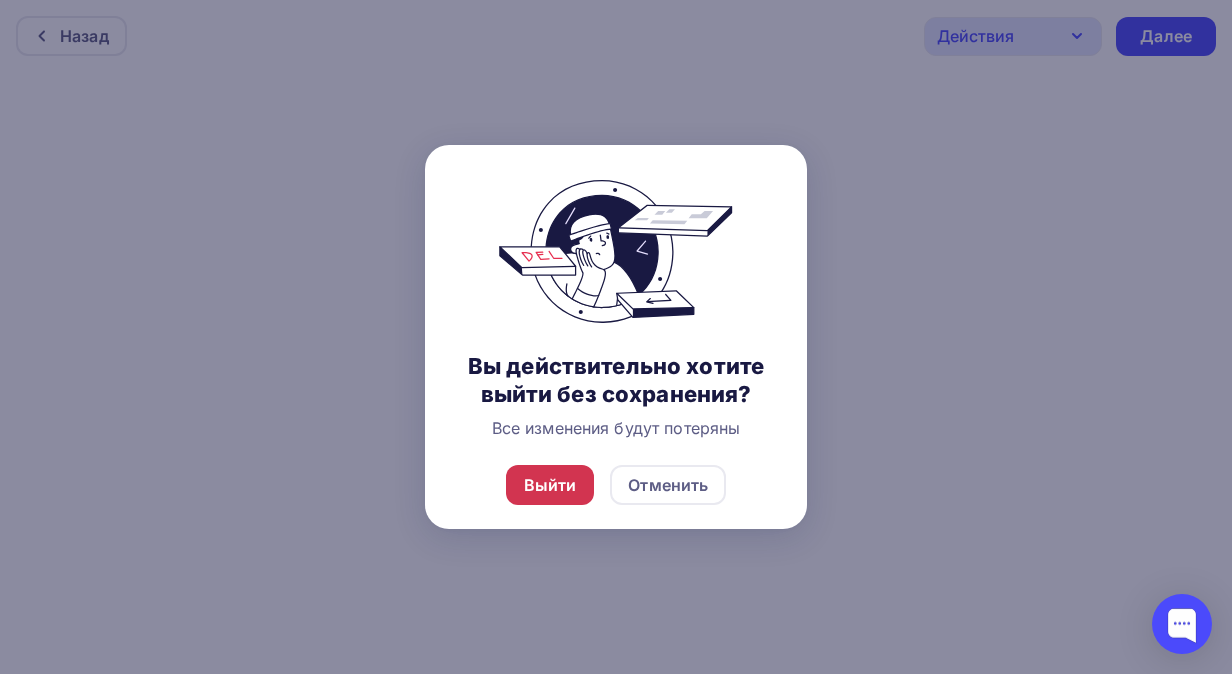 click on "Выйти" at bounding box center (550, 485) 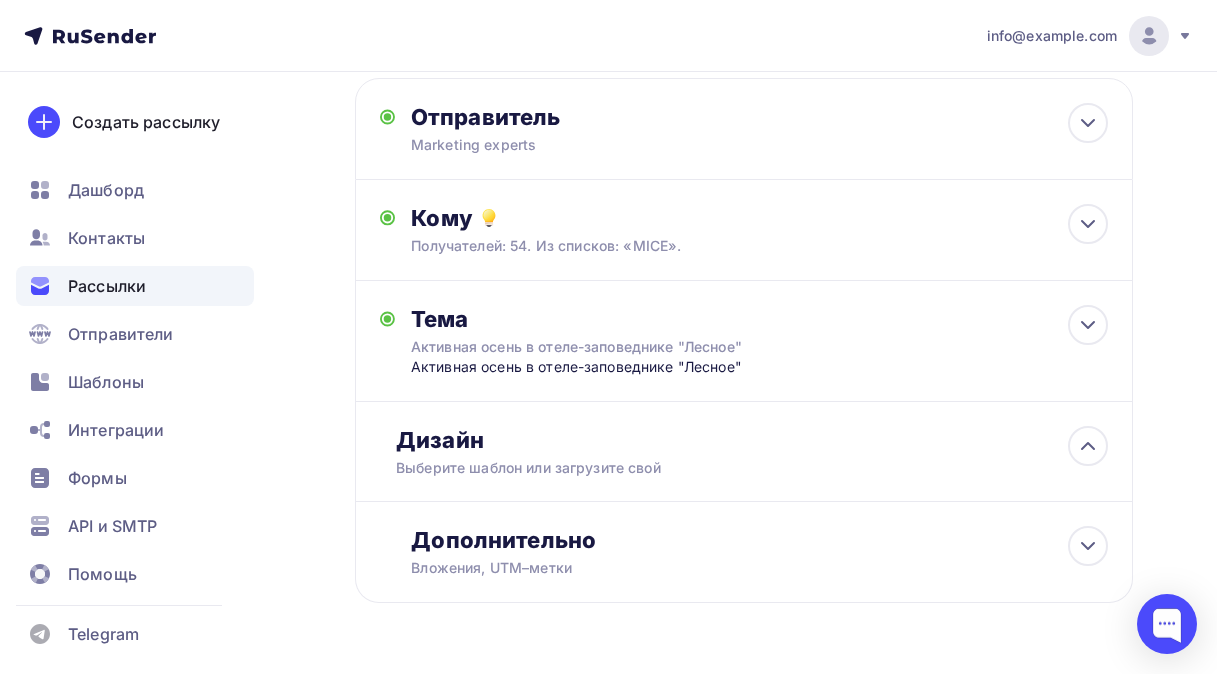 scroll, scrollTop: 158, scrollLeft: 0, axis: vertical 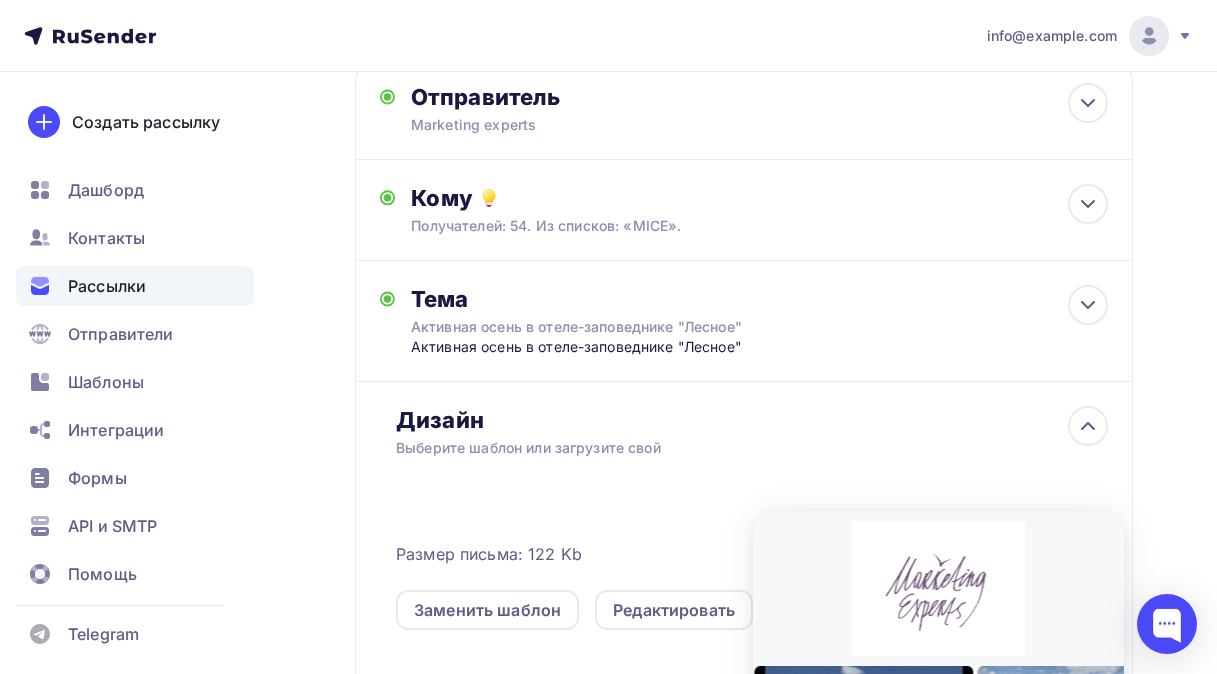 click on "Рассылки" at bounding box center [107, 286] 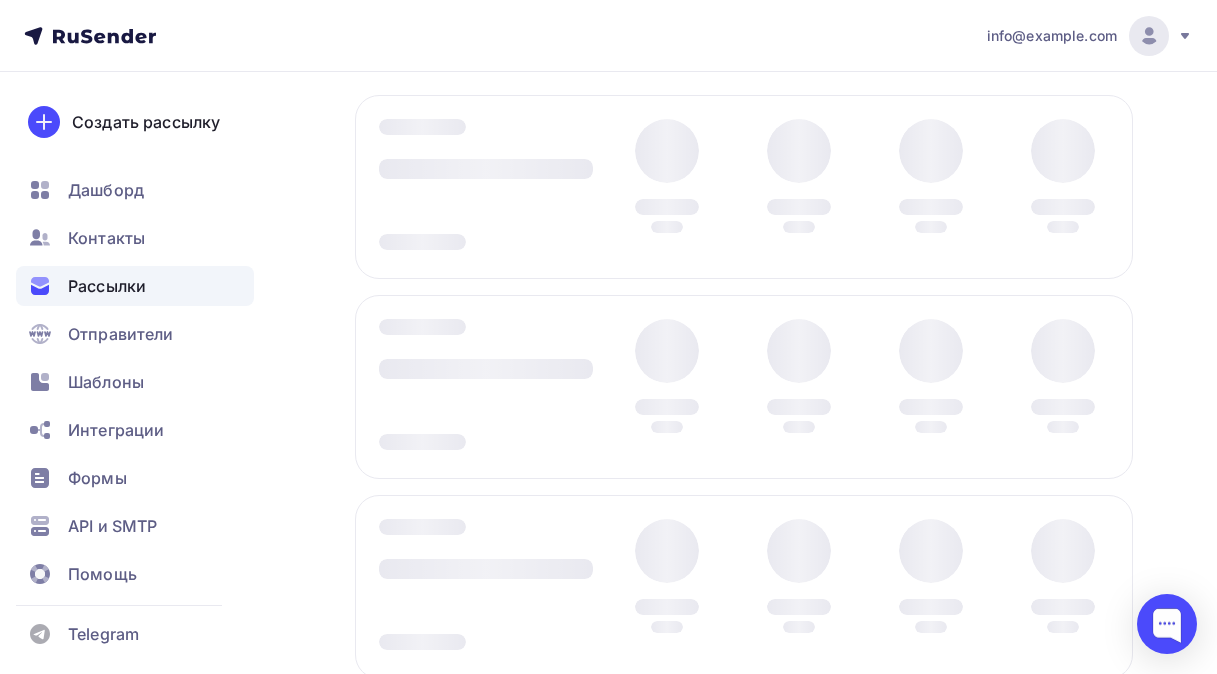 scroll, scrollTop: 0, scrollLeft: 0, axis: both 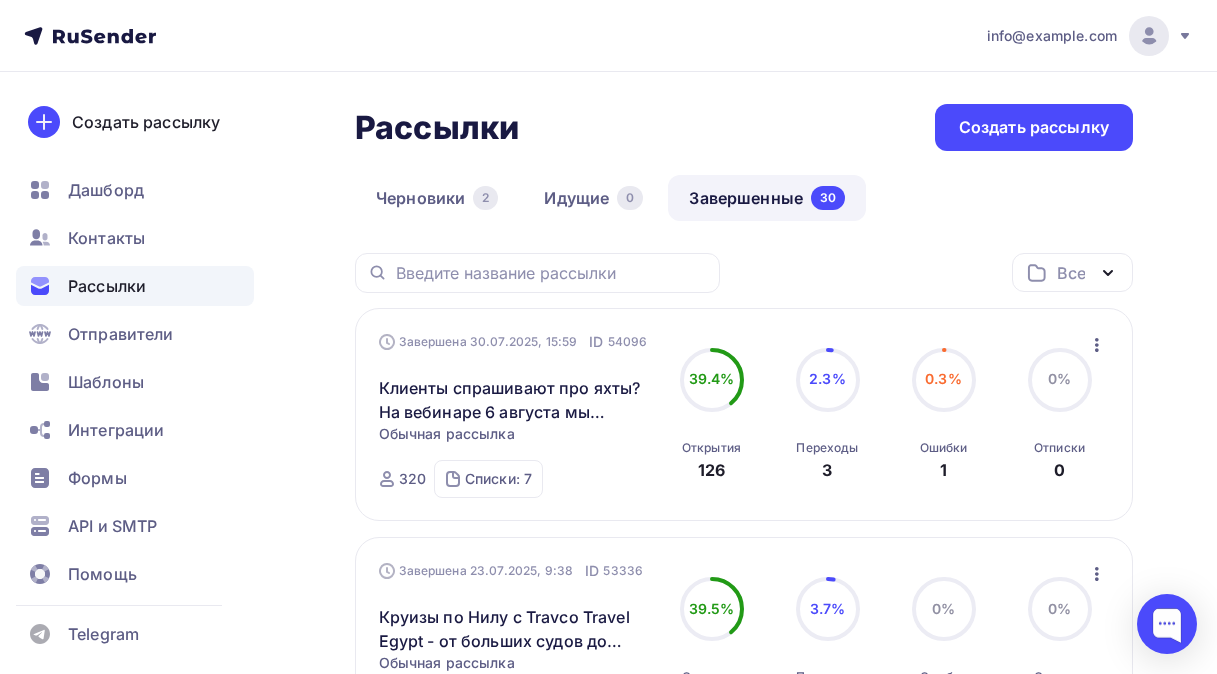 click on "Завершенные
30" at bounding box center (767, 198) 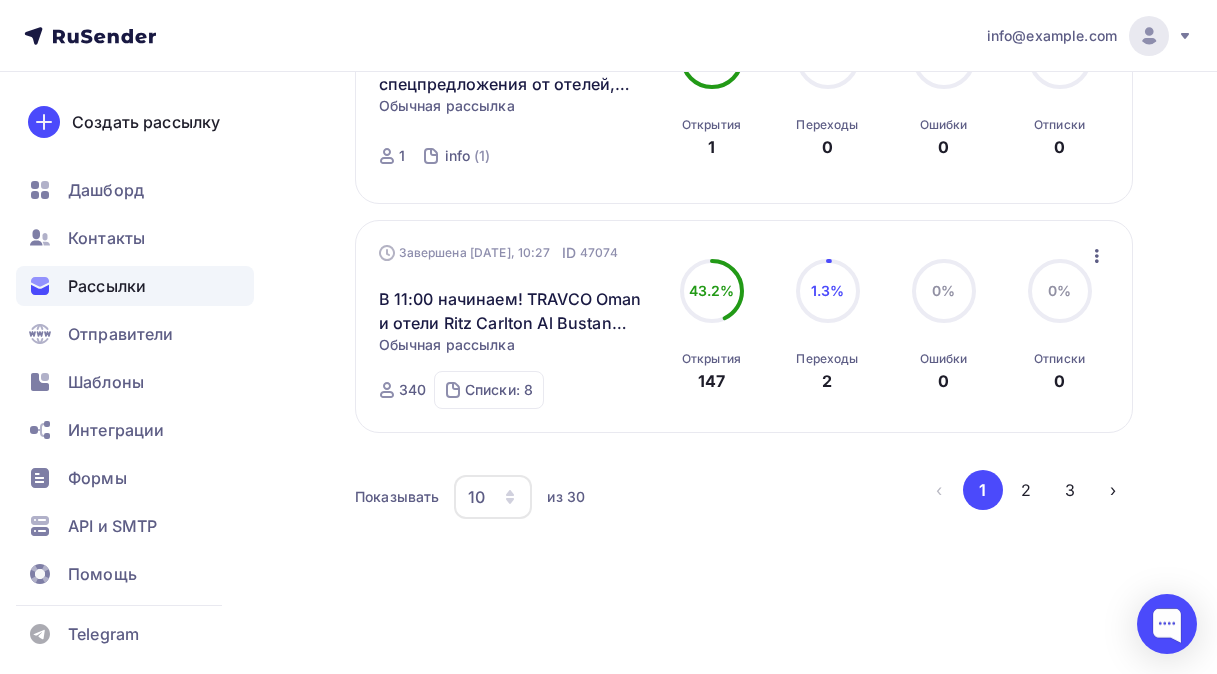 scroll, scrollTop: 2159, scrollLeft: 0, axis: vertical 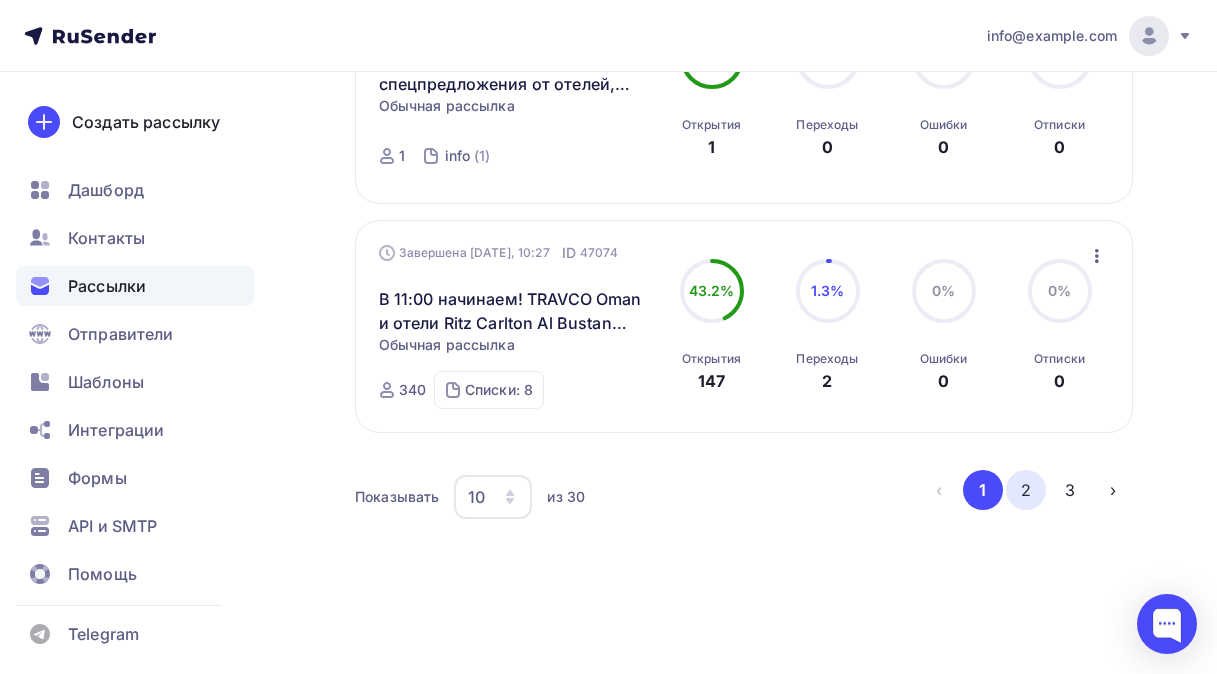 click on "2" at bounding box center [1026, 490] 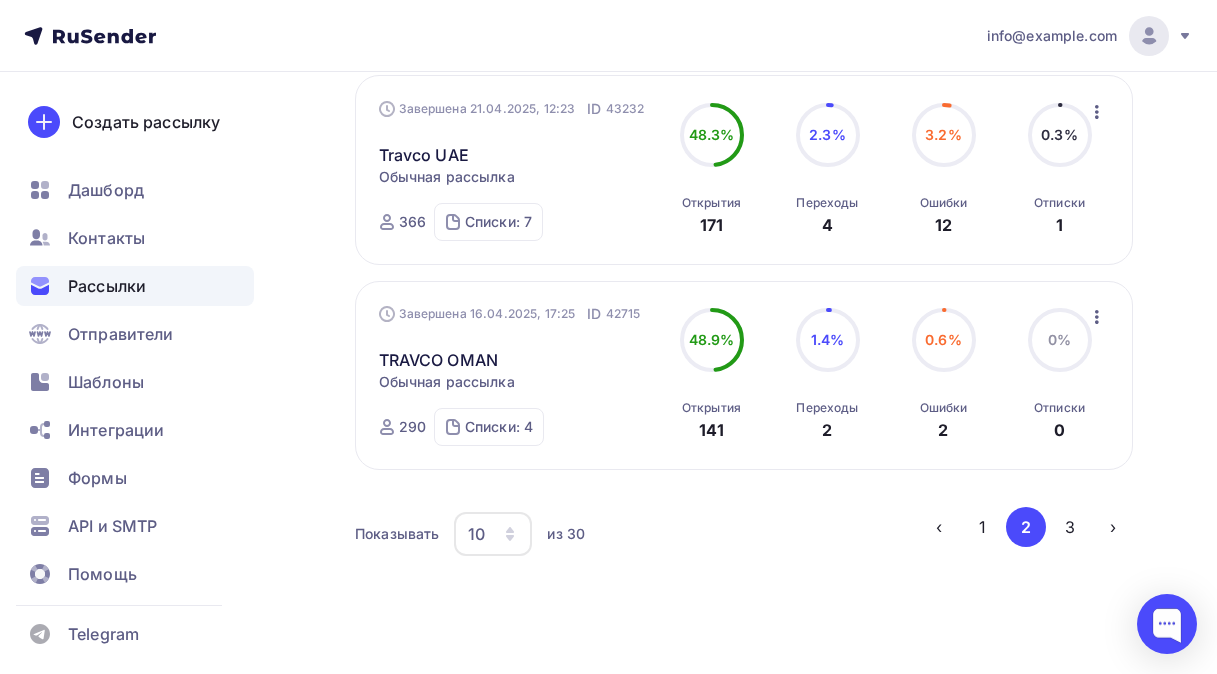 scroll, scrollTop: 2029, scrollLeft: 0, axis: vertical 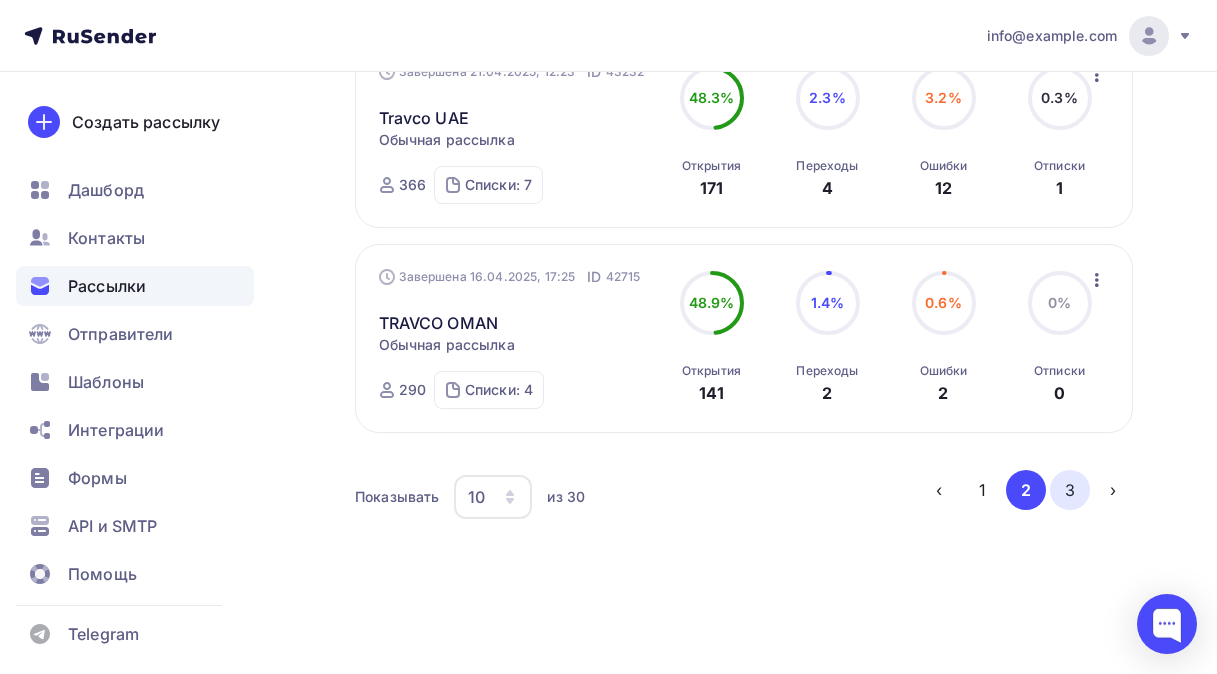click on "3" at bounding box center (1070, 490) 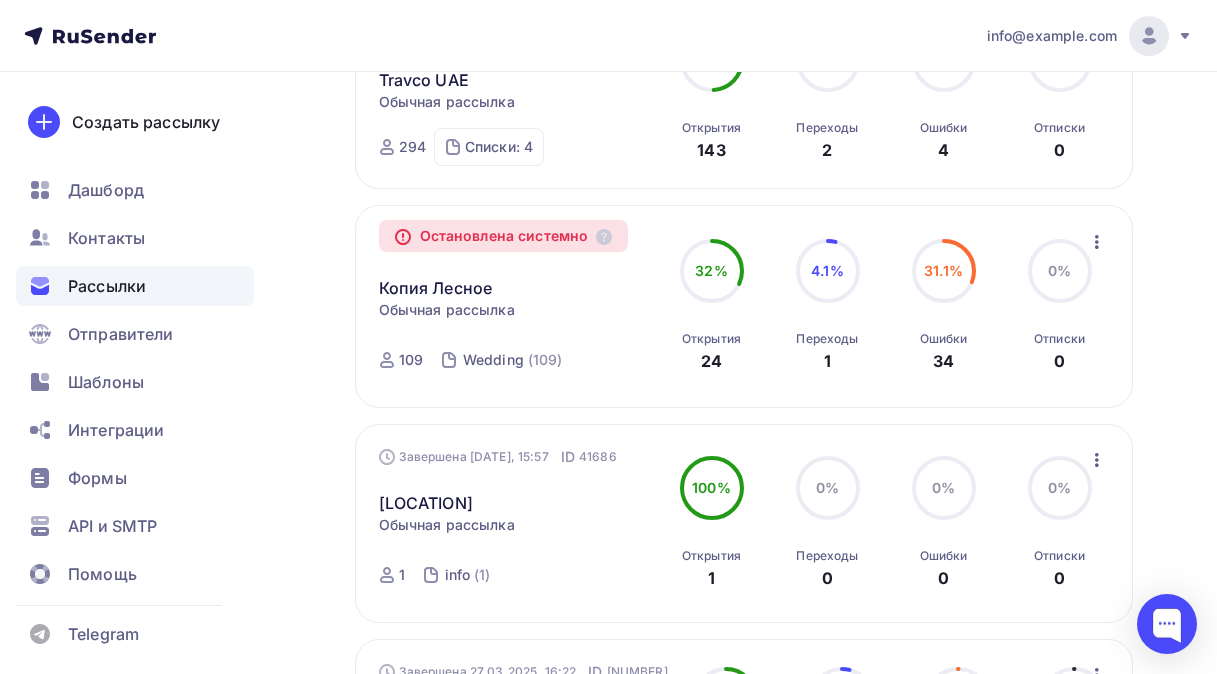 click 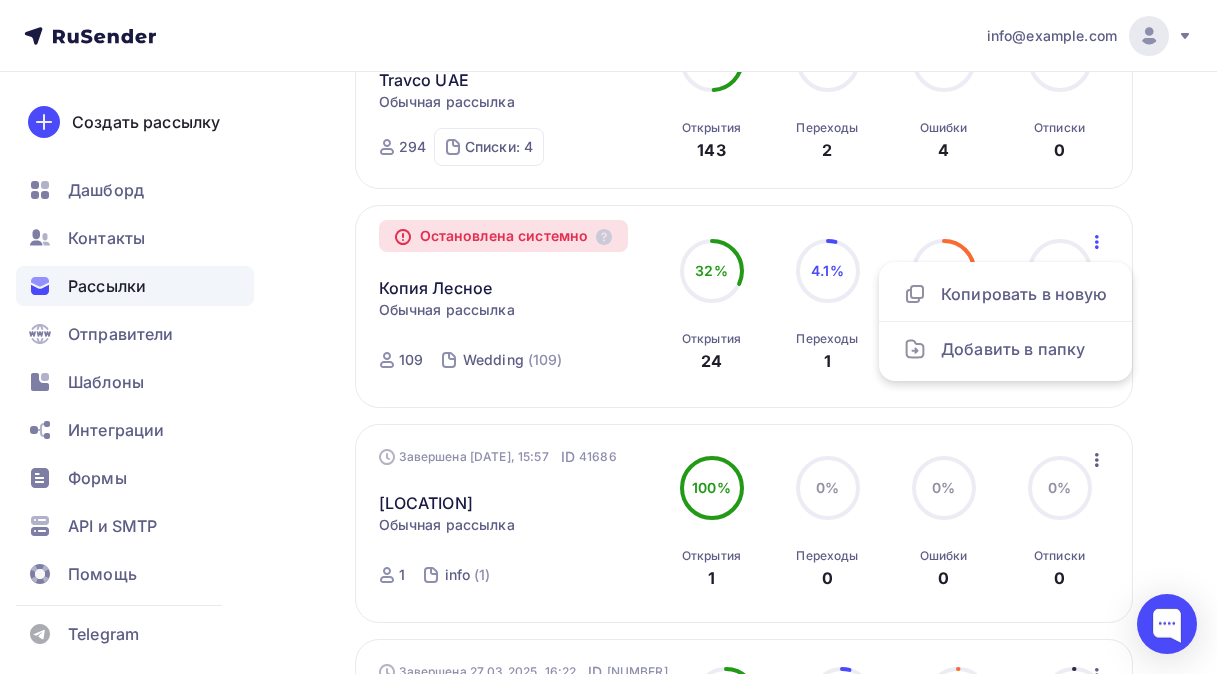click on "Завершена
08.04.2025, 15:57
ID   41686             Лесное
Статистика
Обзор рассылки
Копировать в новую
Добавить в папку
Обычная рассылка
Завершена
08.04.2025, 15:57
ID   41686    Завершена
1
info   (1)     100%   100%
Открытия
1
0%   0%
Переходы
0
0%   0%
Ошибки
0
0%   0%
Отписки
0
Статистика
Обзор рассылки
Копировать в новую" at bounding box center [744, 523] 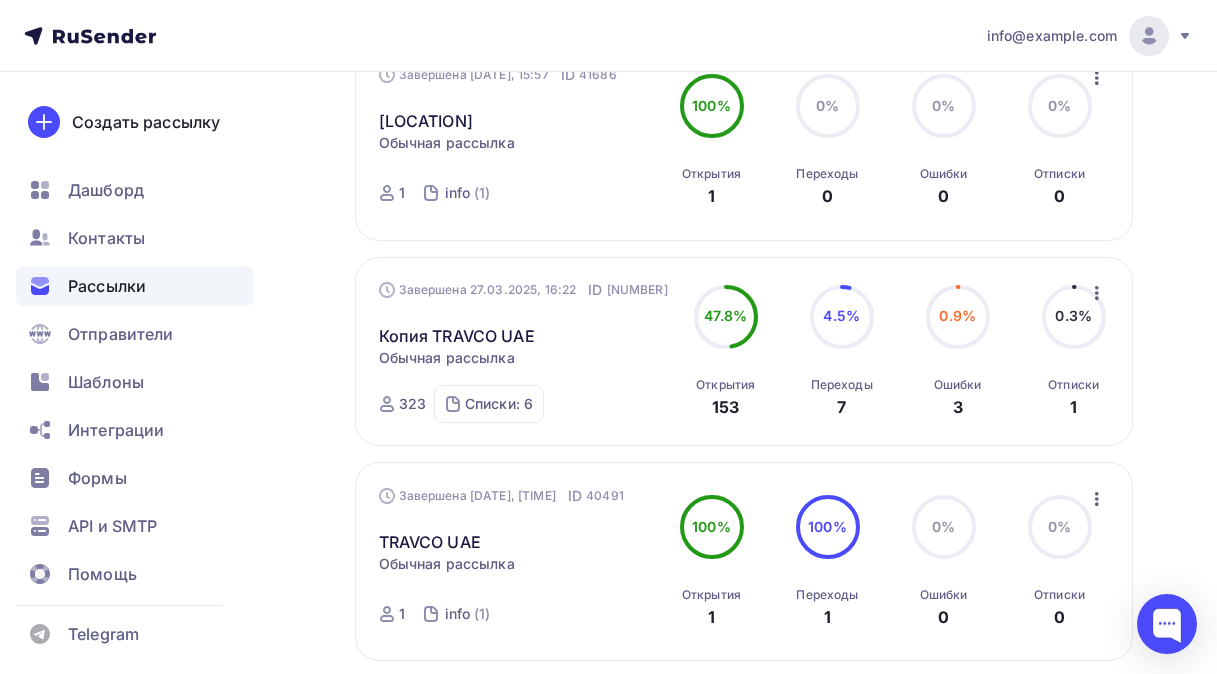 scroll, scrollTop: 608, scrollLeft: 0, axis: vertical 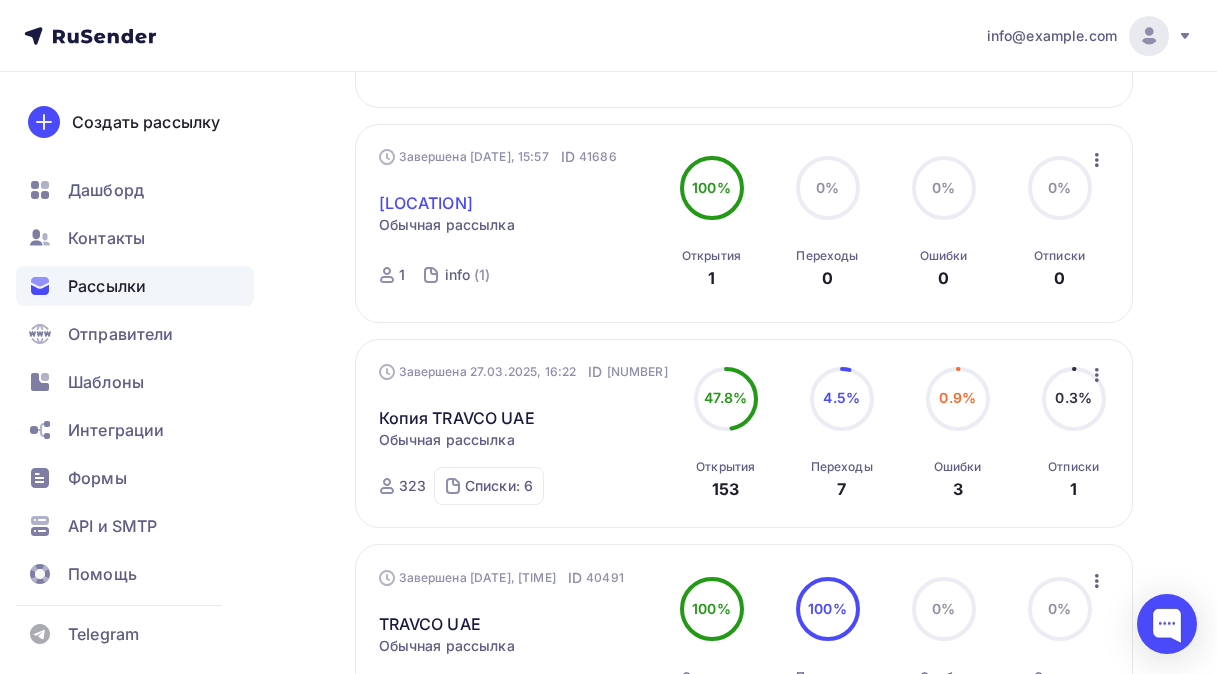 click on "Лесное" at bounding box center [426, 203] 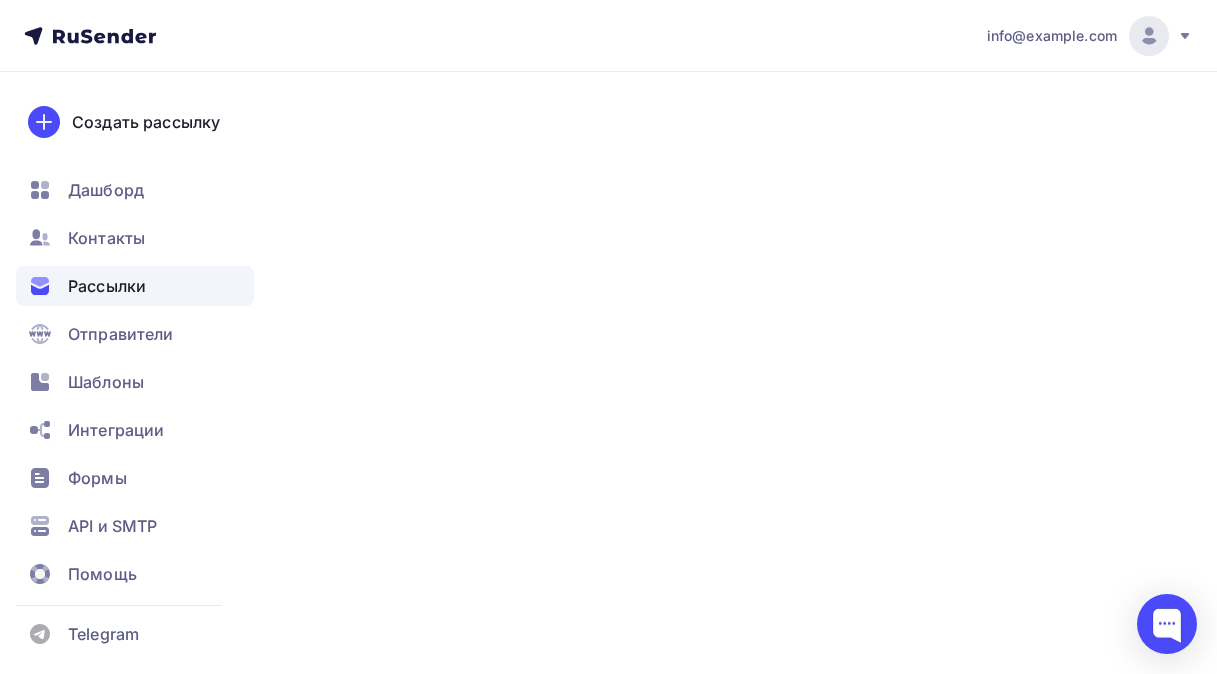 click on "Лесное" at bounding box center (426, 203) 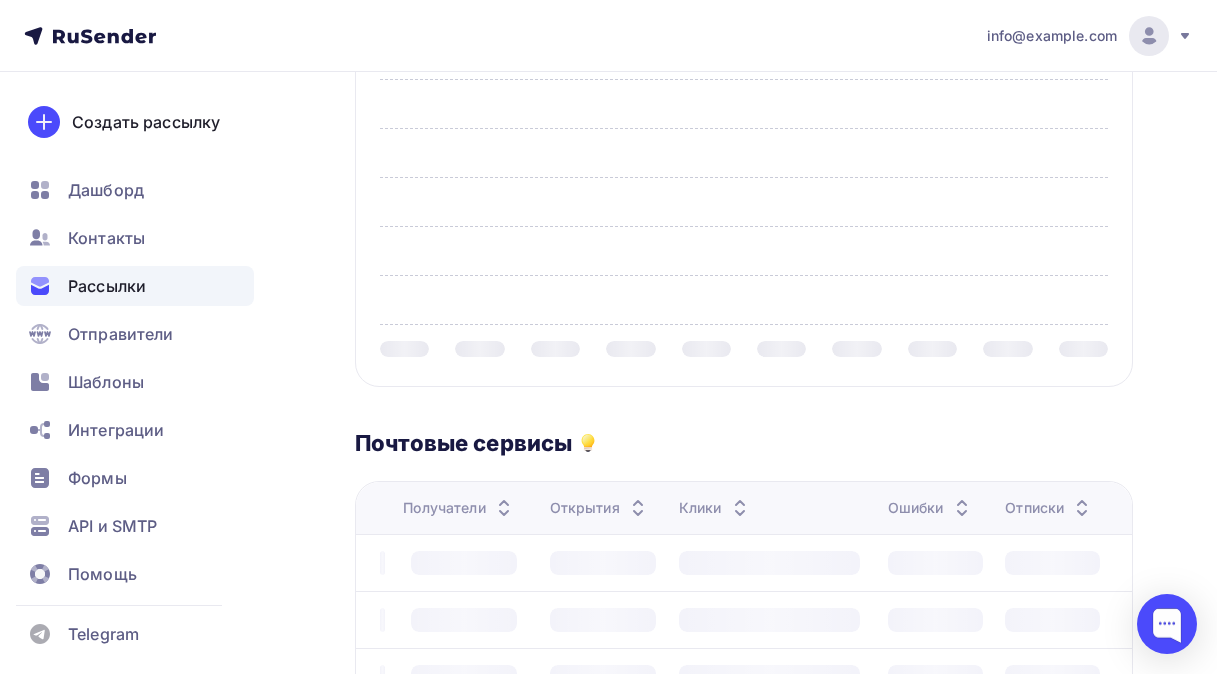 scroll, scrollTop: 0, scrollLeft: 0, axis: both 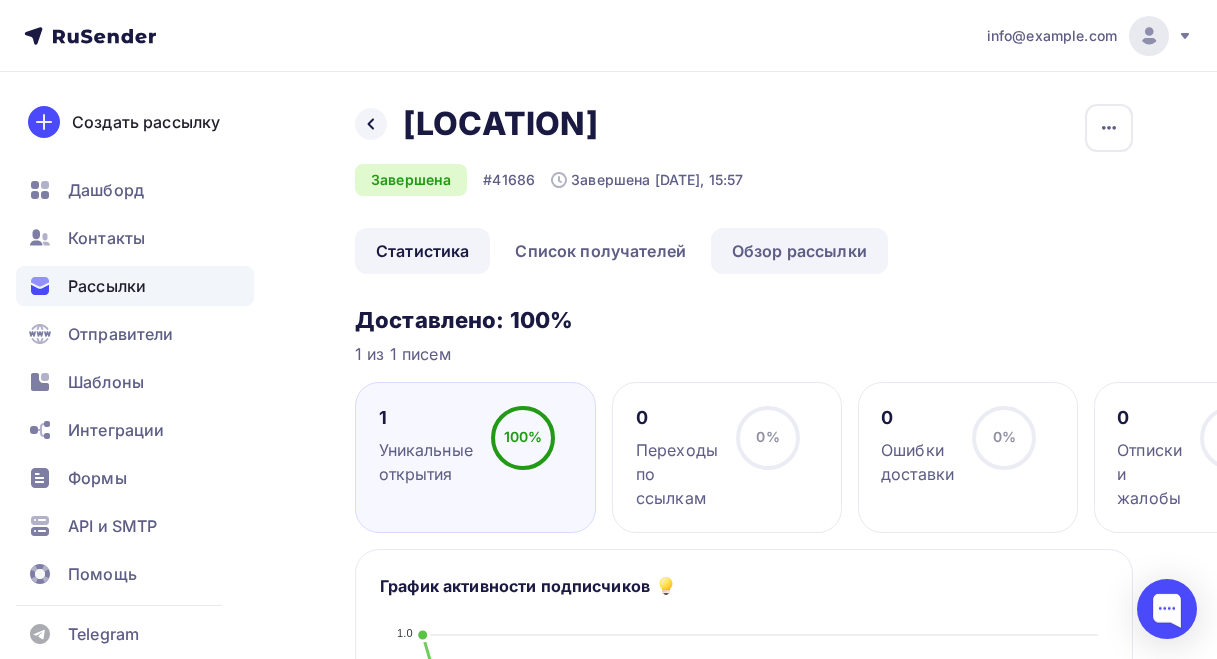 click on "Обзор рассылки" at bounding box center [799, 251] 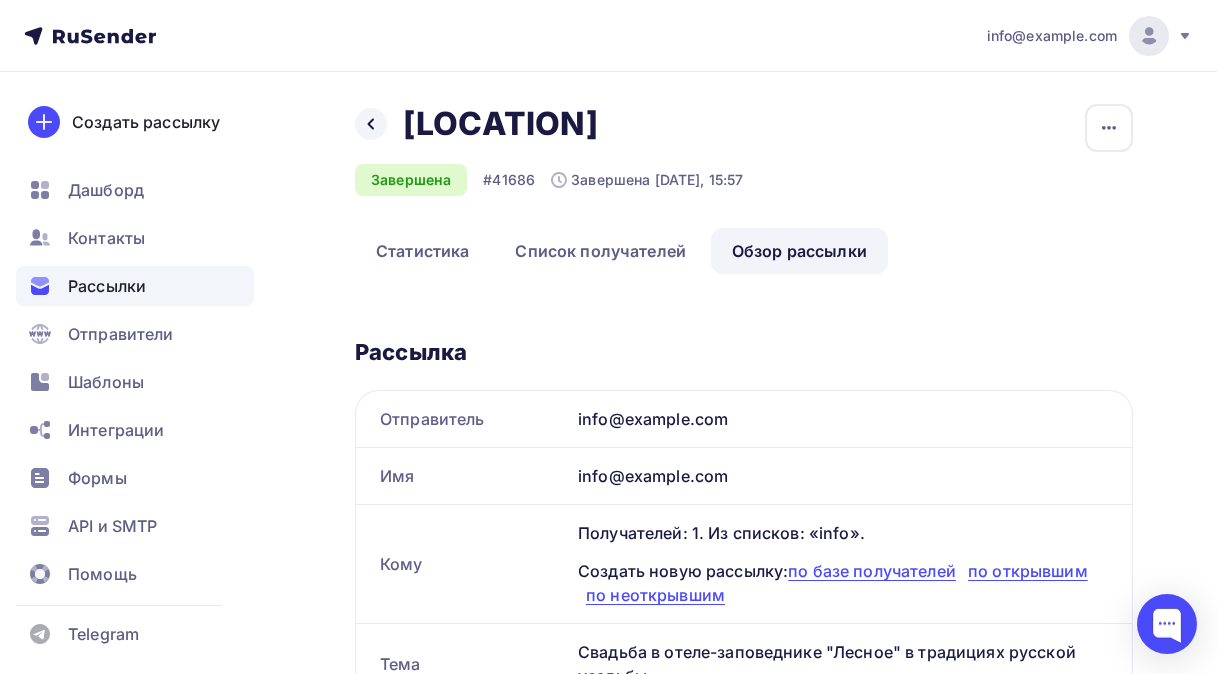 scroll, scrollTop: 0, scrollLeft: 0, axis: both 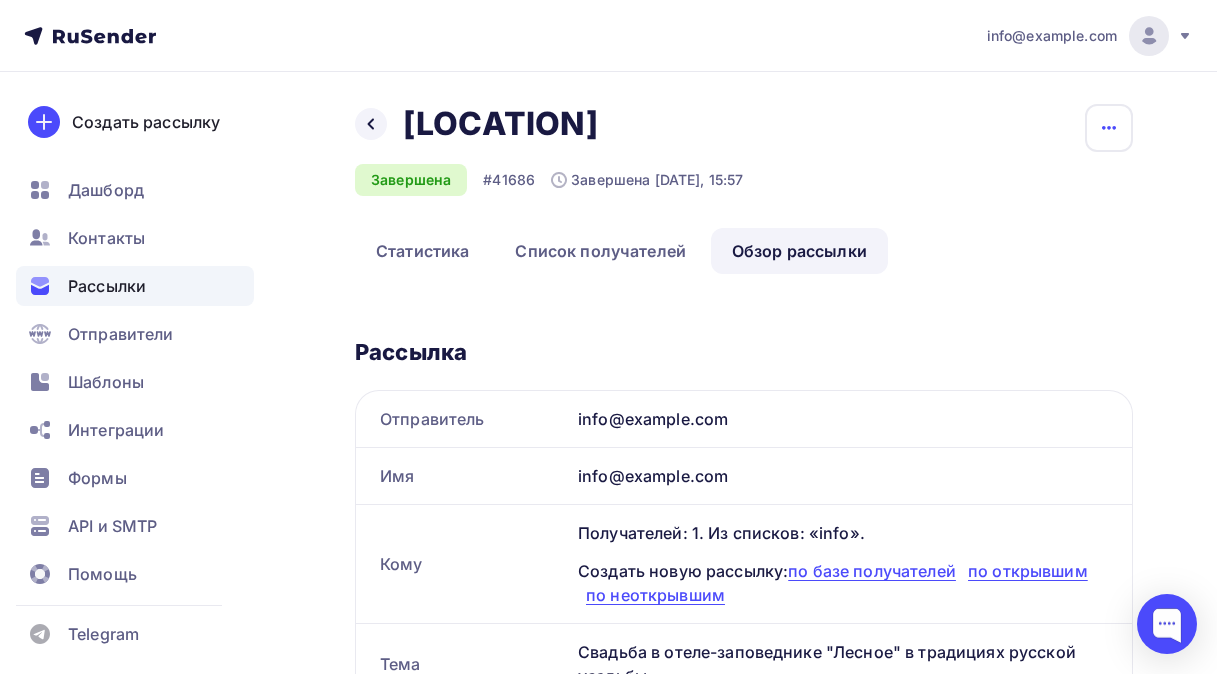 click 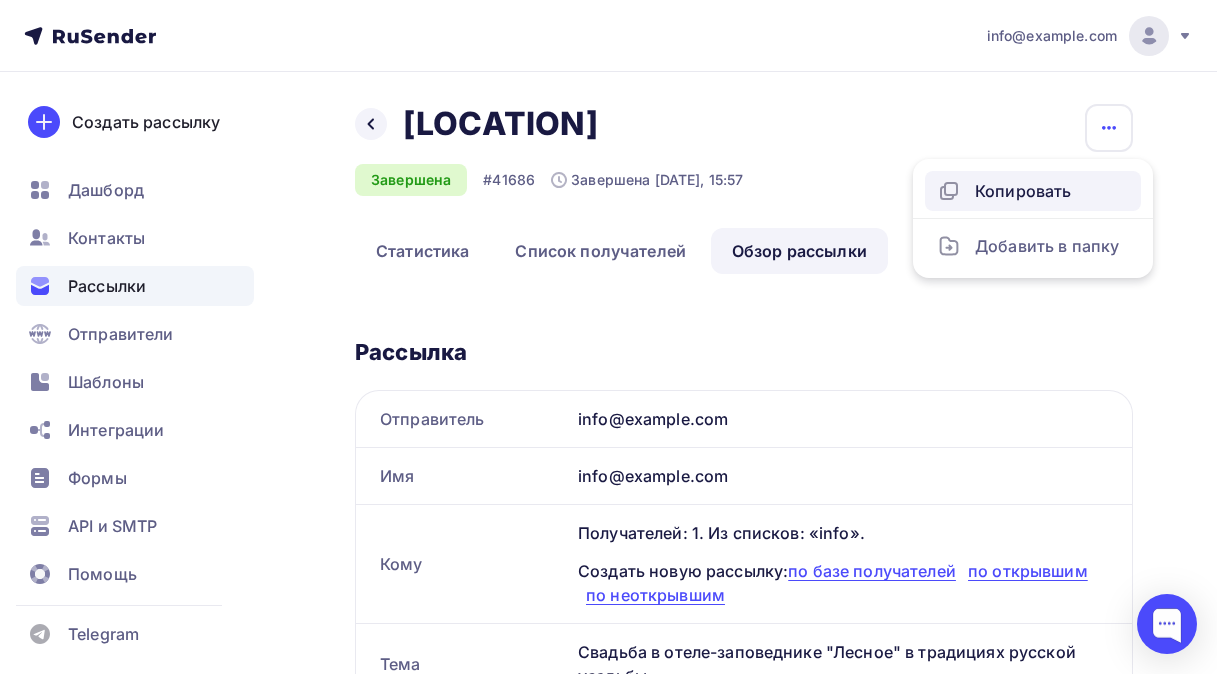click on "Копировать" at bounding box center (1033, 191) 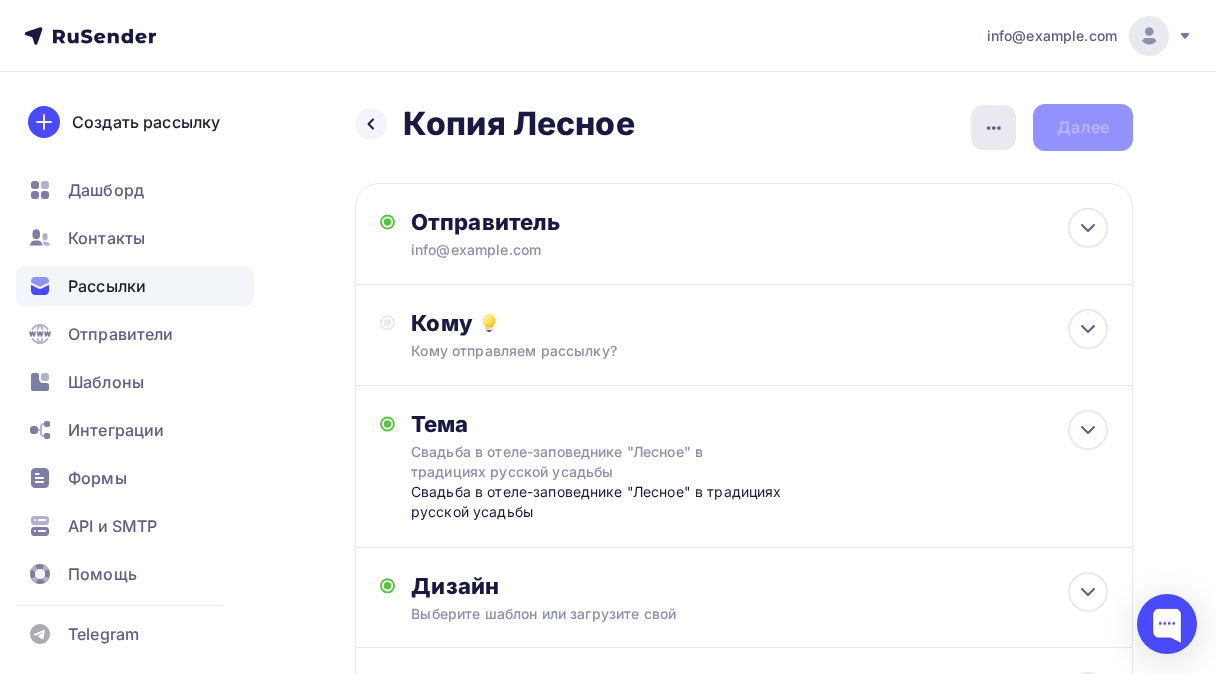 click 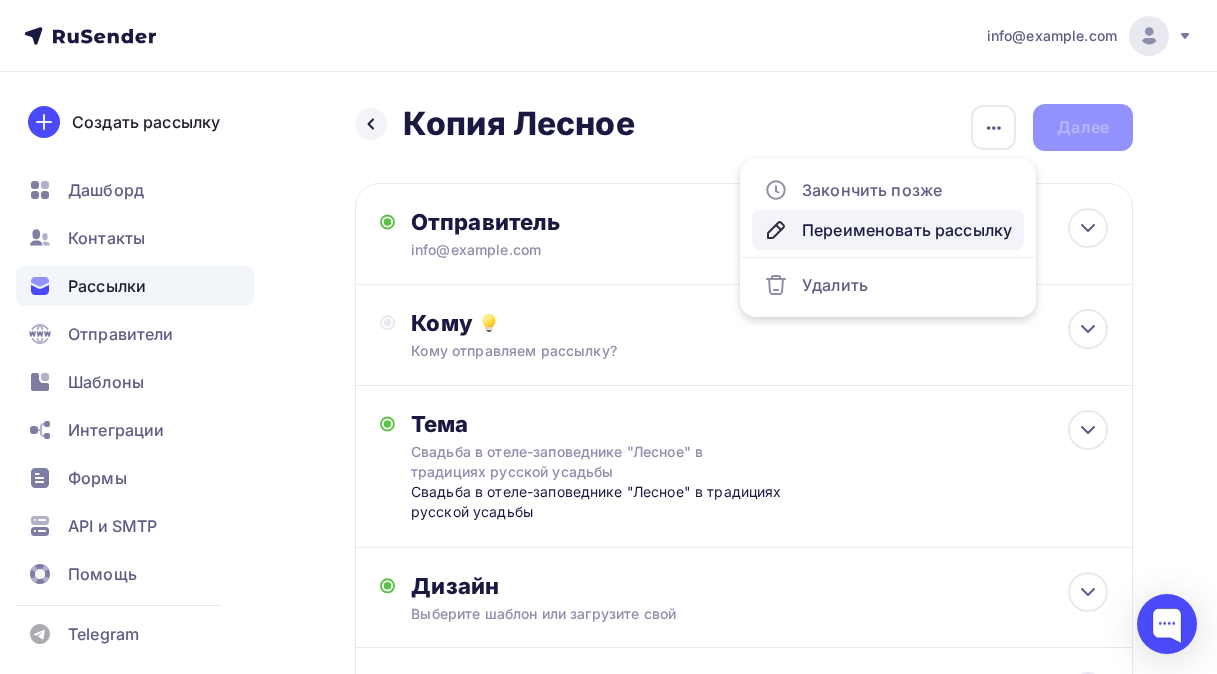 click on "Переименовать рассылку" at bounding box center [888, 230] 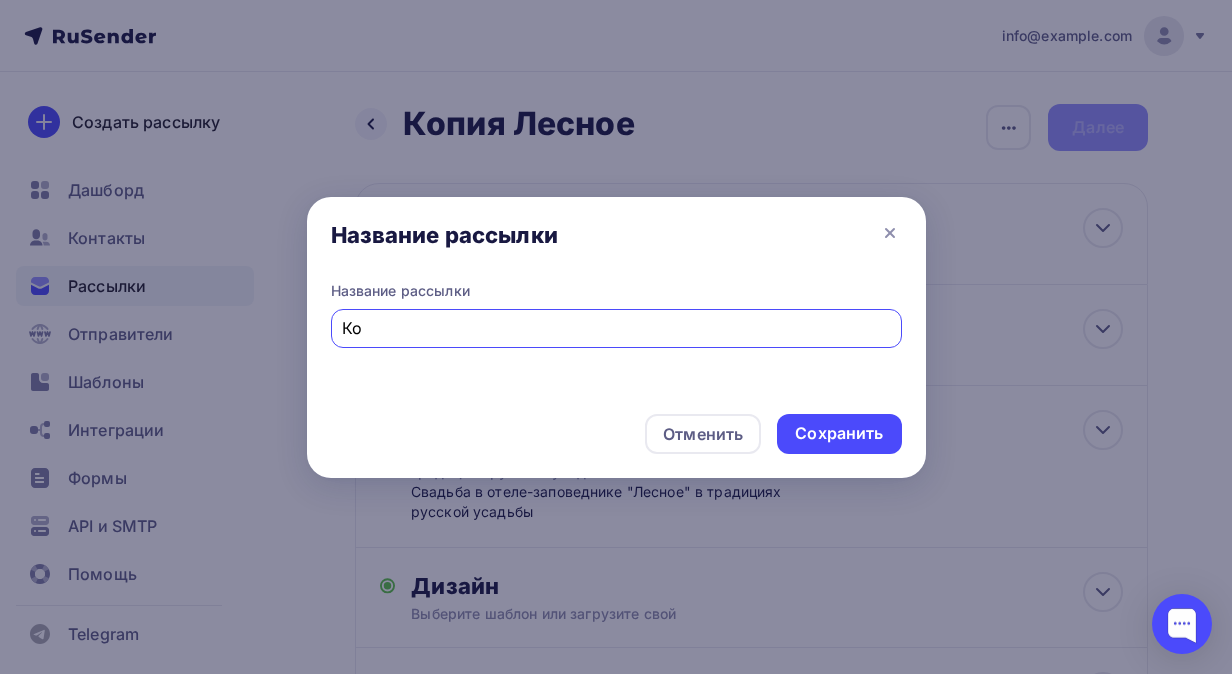 type on "К" 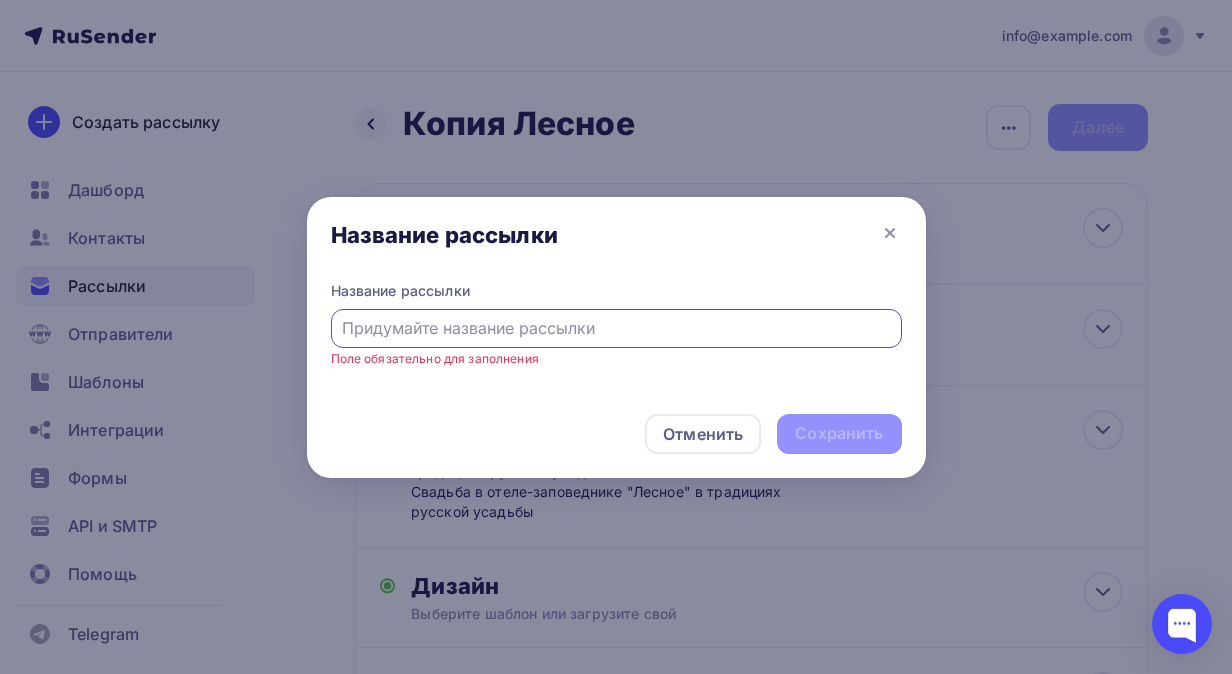 click at bounding box center (616, 328) 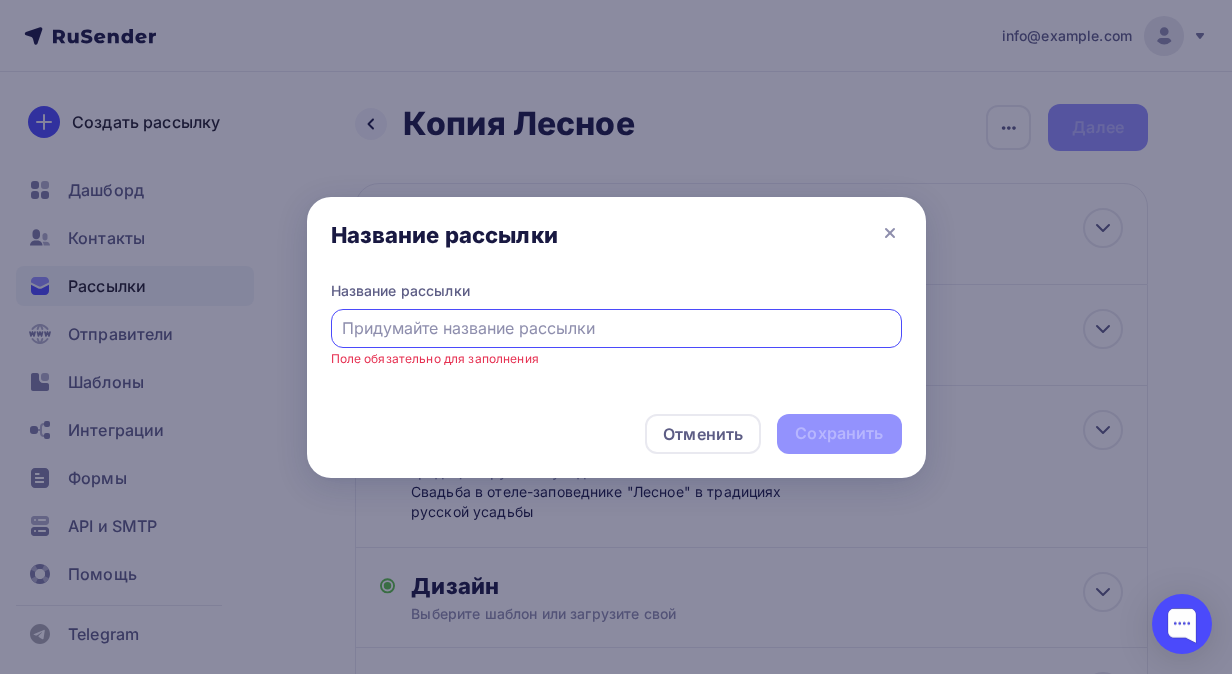 paste on "Активная осень в отеле-заповеднике "Лесное"" 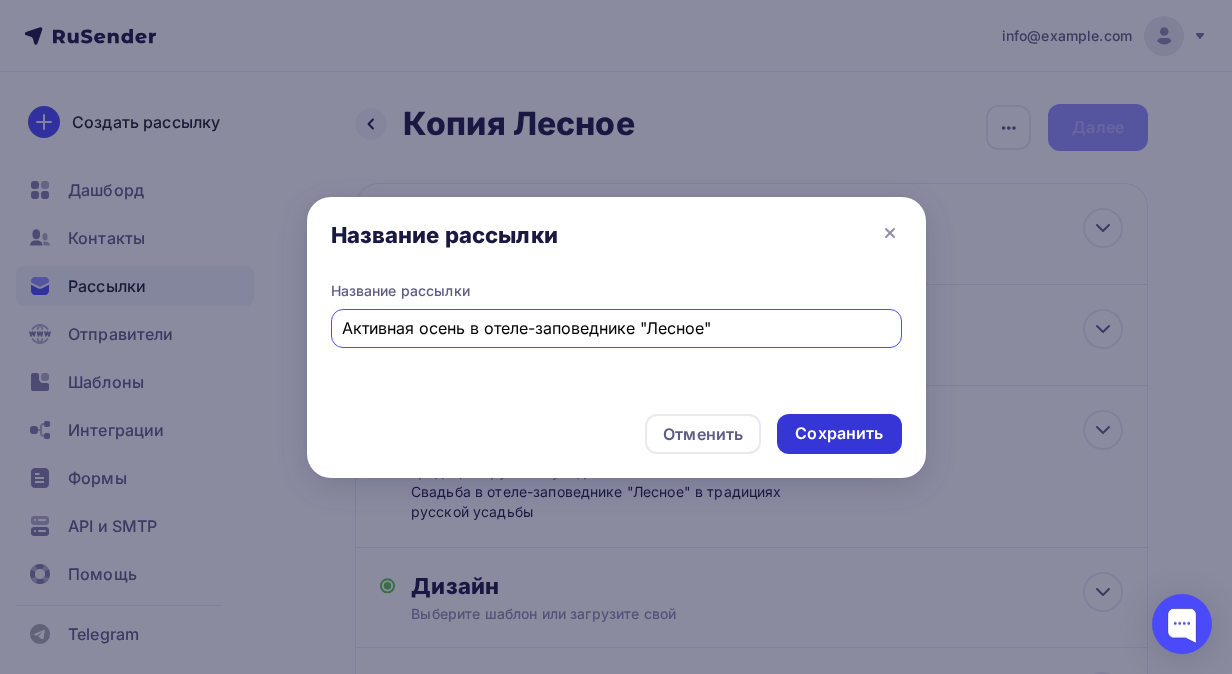 type on "Активная осень в отеле-заповеднике "Лесное"" 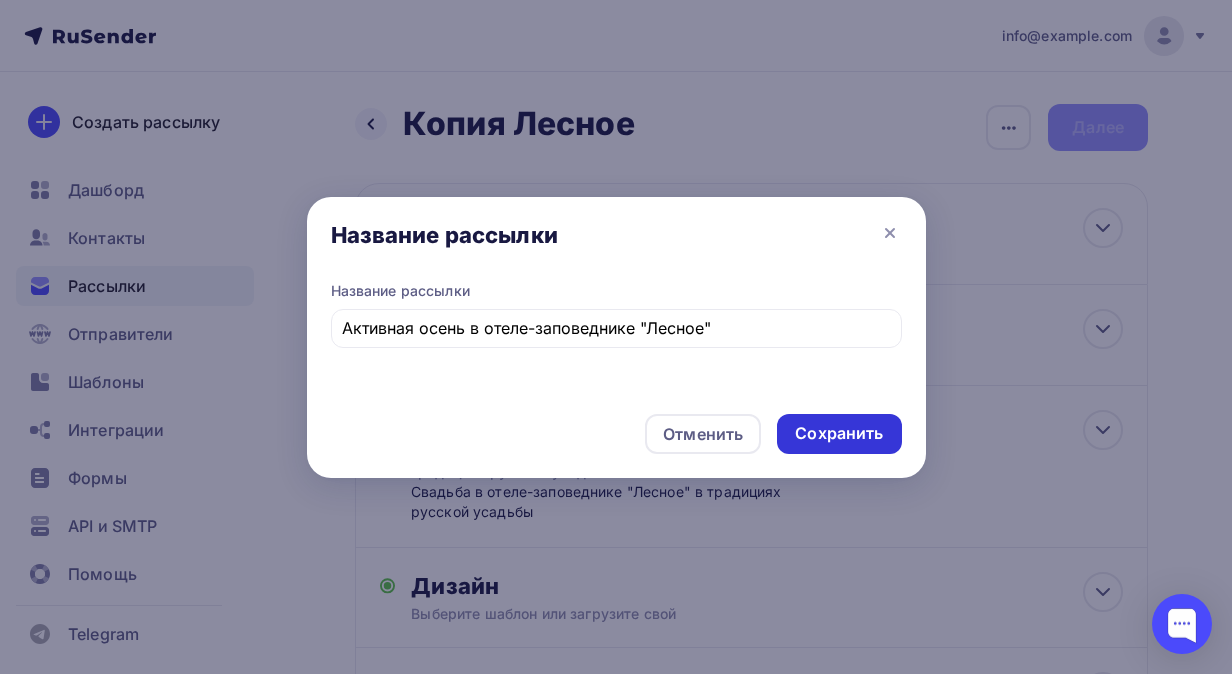 click on "Сохранить" at bounding box center (839, 433) 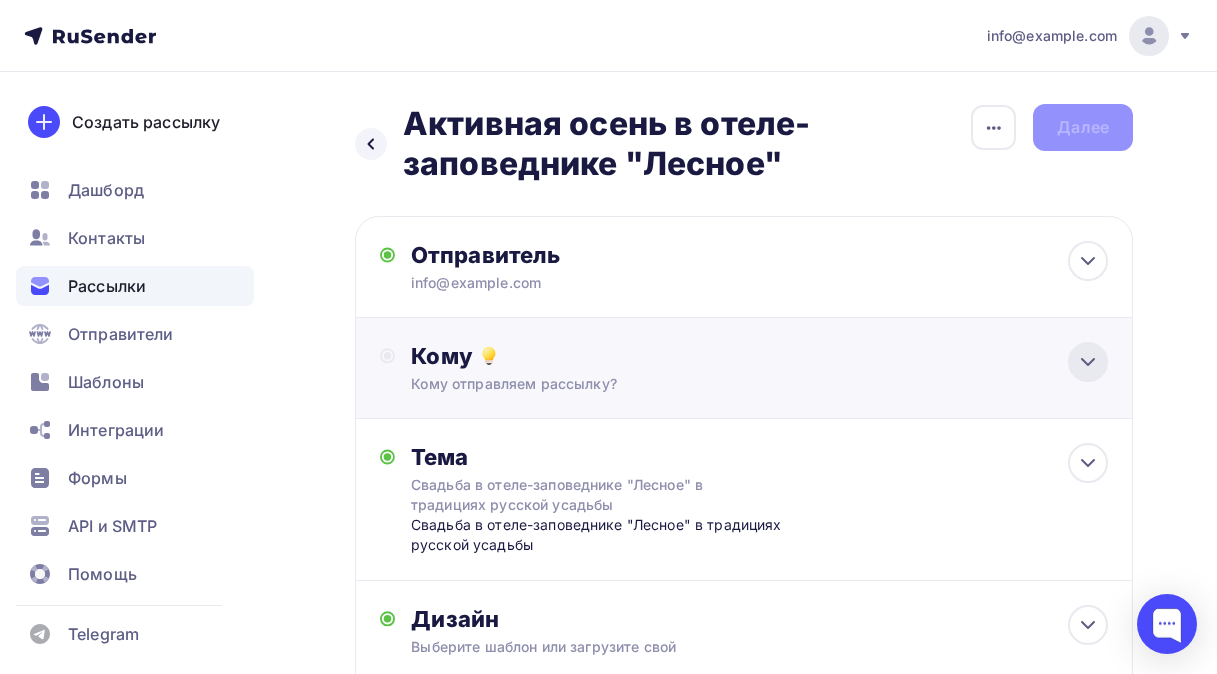click 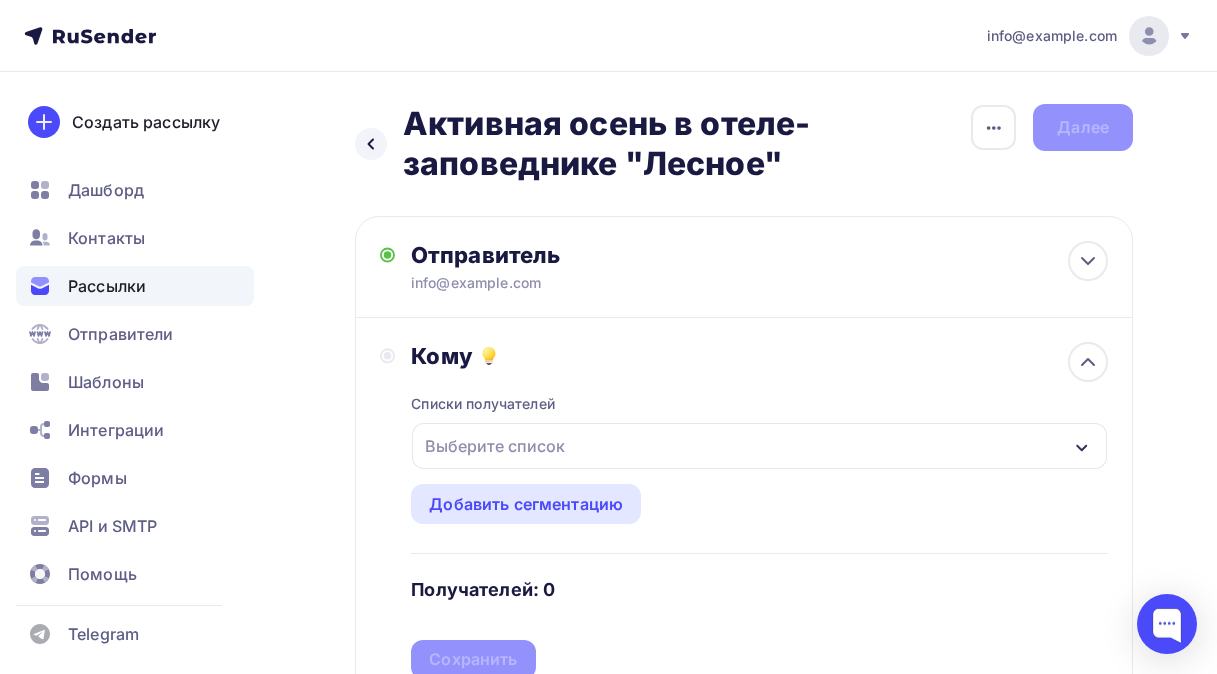 click 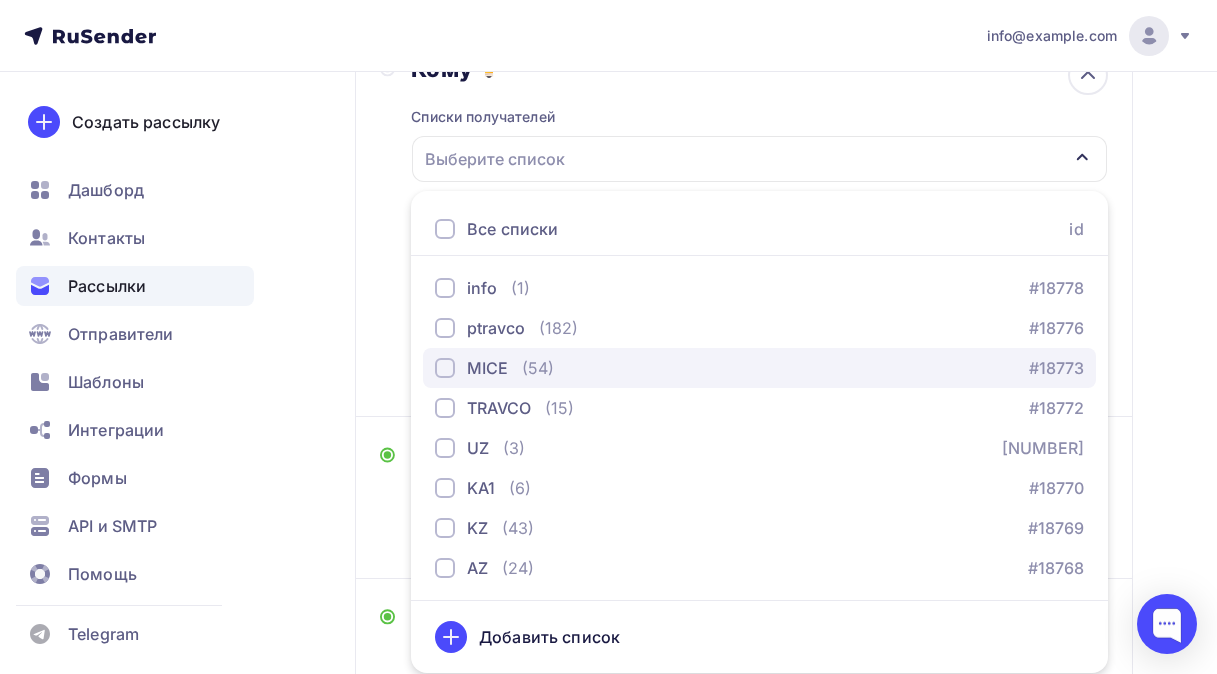 click at bounding box center (445, 368) 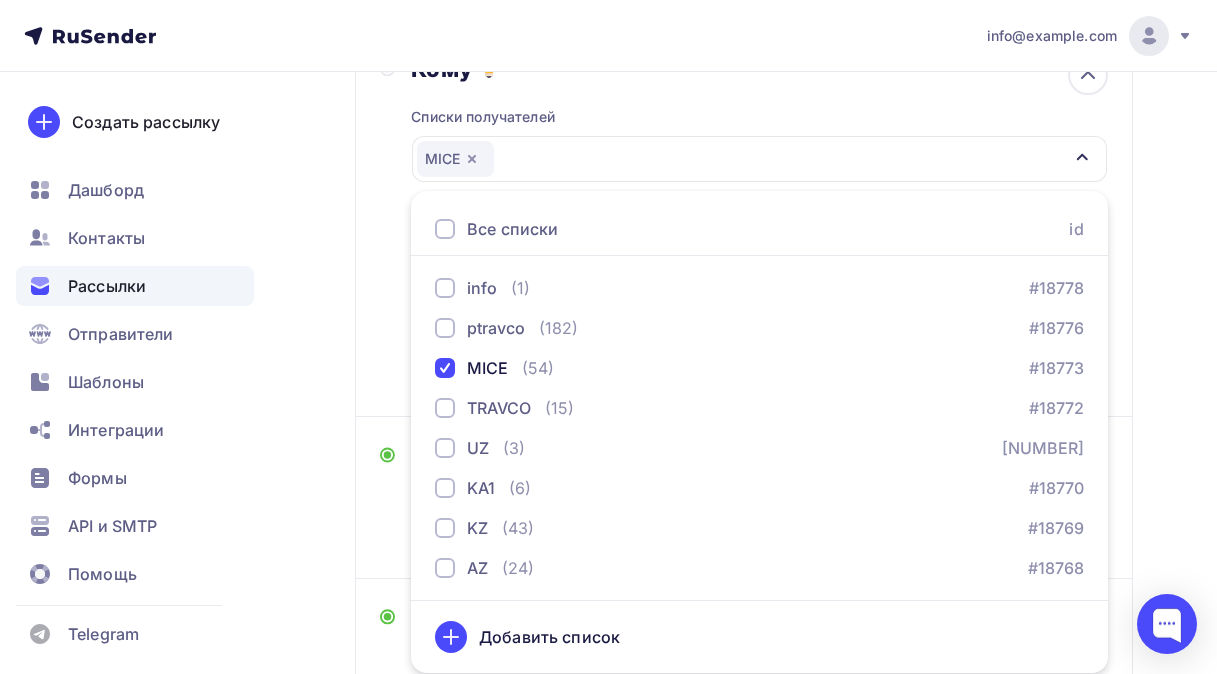 click on "Назад
Активная осень в отеле-заповеднике "Лесное"
Активная осень в отеле-заповеднике "Лесное"
Закончить позже
Переименовать рассылку
Удалить
Далее
Отправитель
info@marketing-experts.ru
Email  *
info@marketing-experts.ru
info@marketing-experts.ru               Добавить отправителя
Рекомендуем  добавить почту на домене , чтобы рассылка не попала в «Спам»
Имя                 Сохранить" at bounding box center (608, 347) 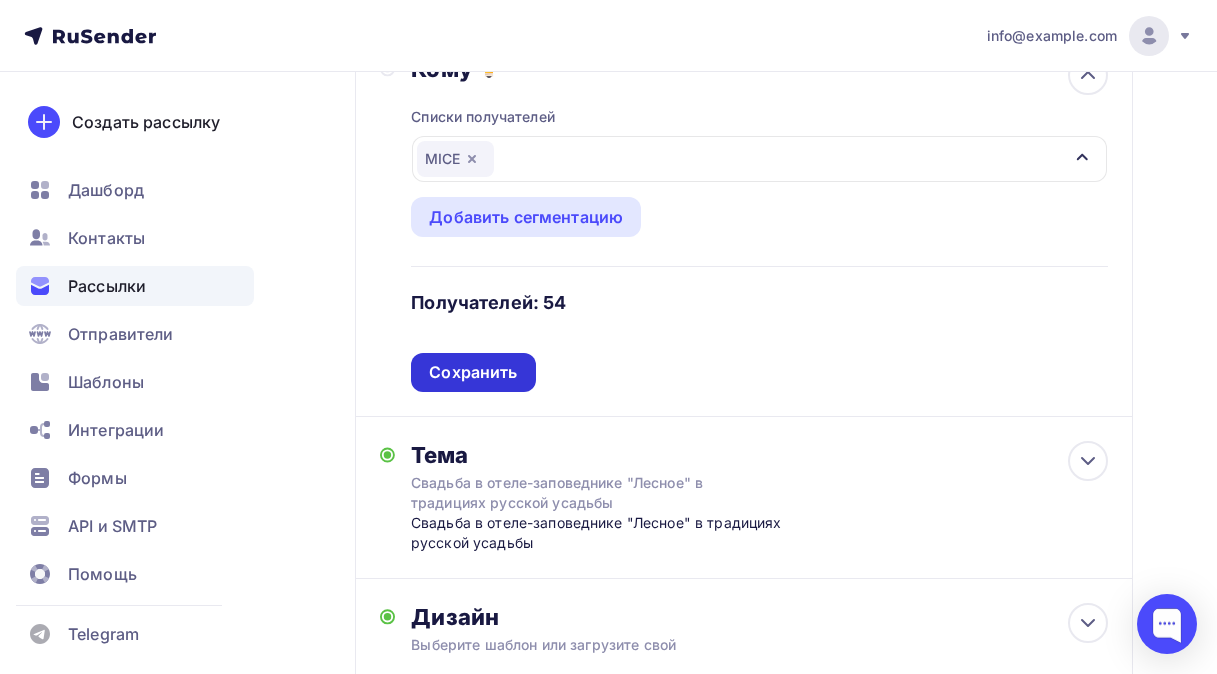 click on "Сохранить" at bounding box center [473, 372] 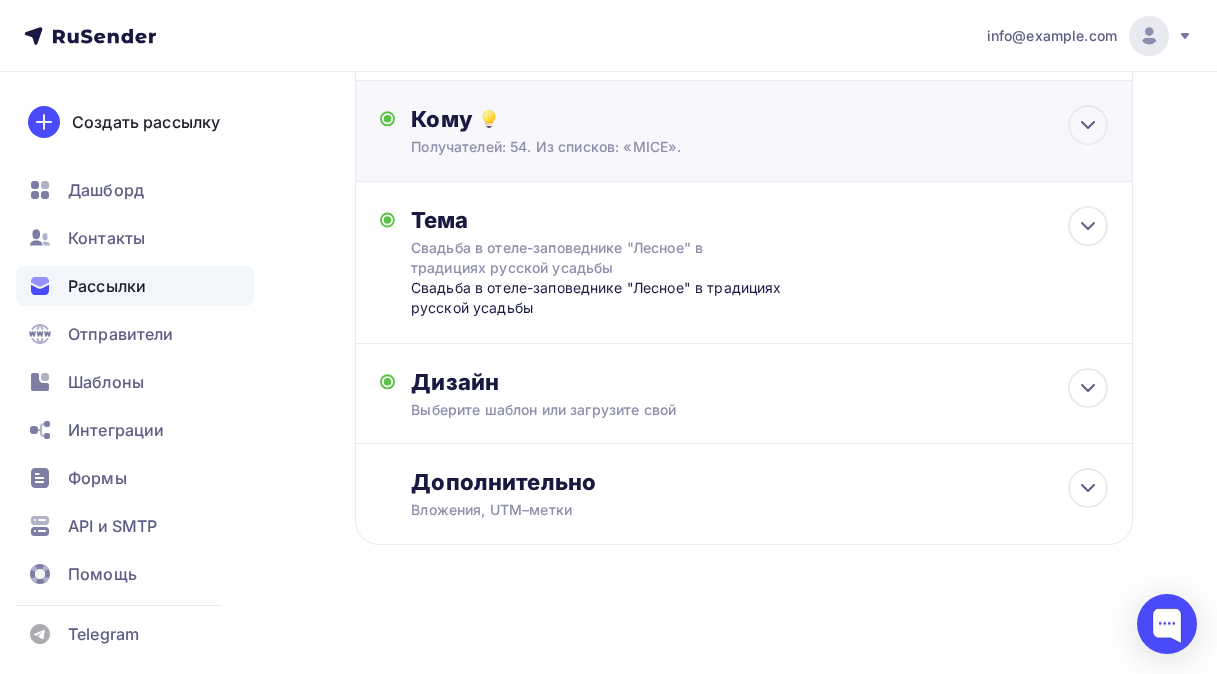 scroll, scrollTop: 239, scrollLeft: 0, axis: vertical 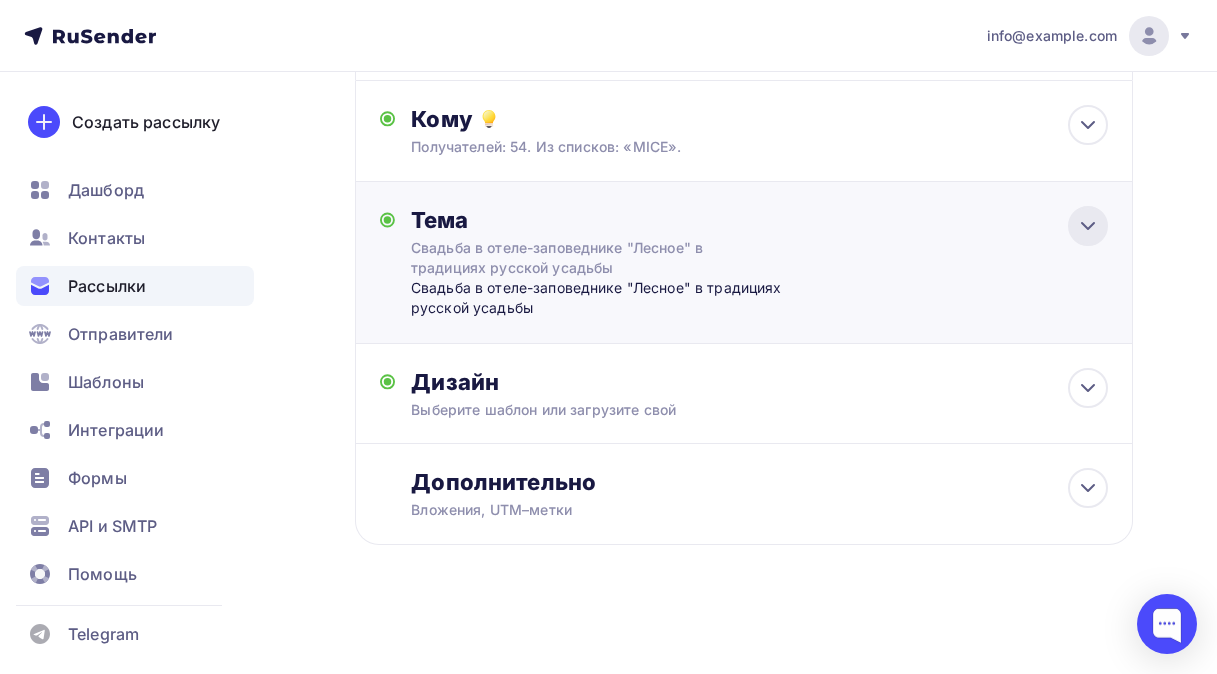 click 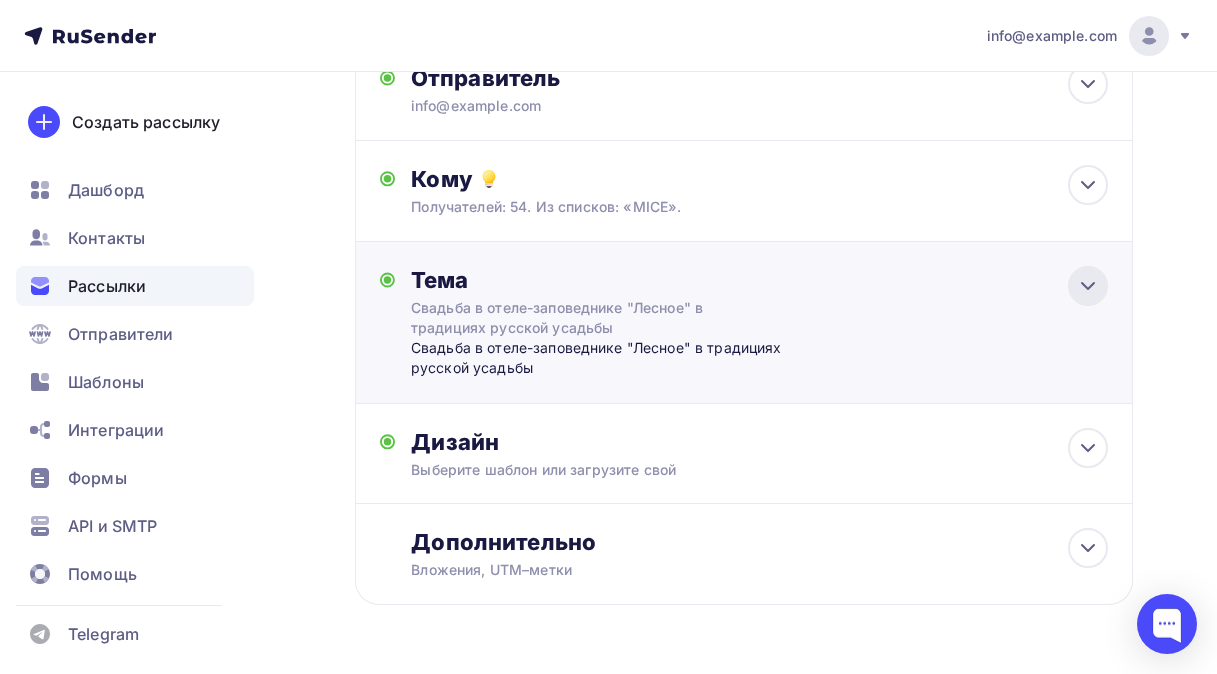 scroll, scrollTop: 72, scrollLeft: 0, axis: vertical 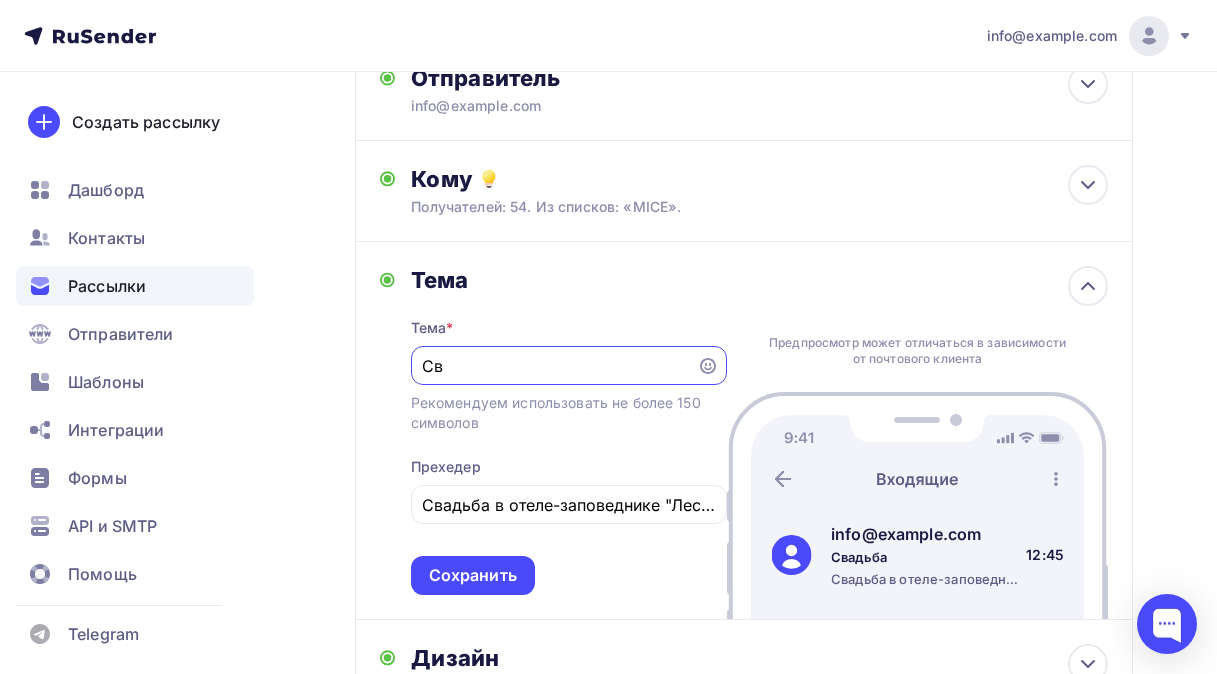 type on "С" 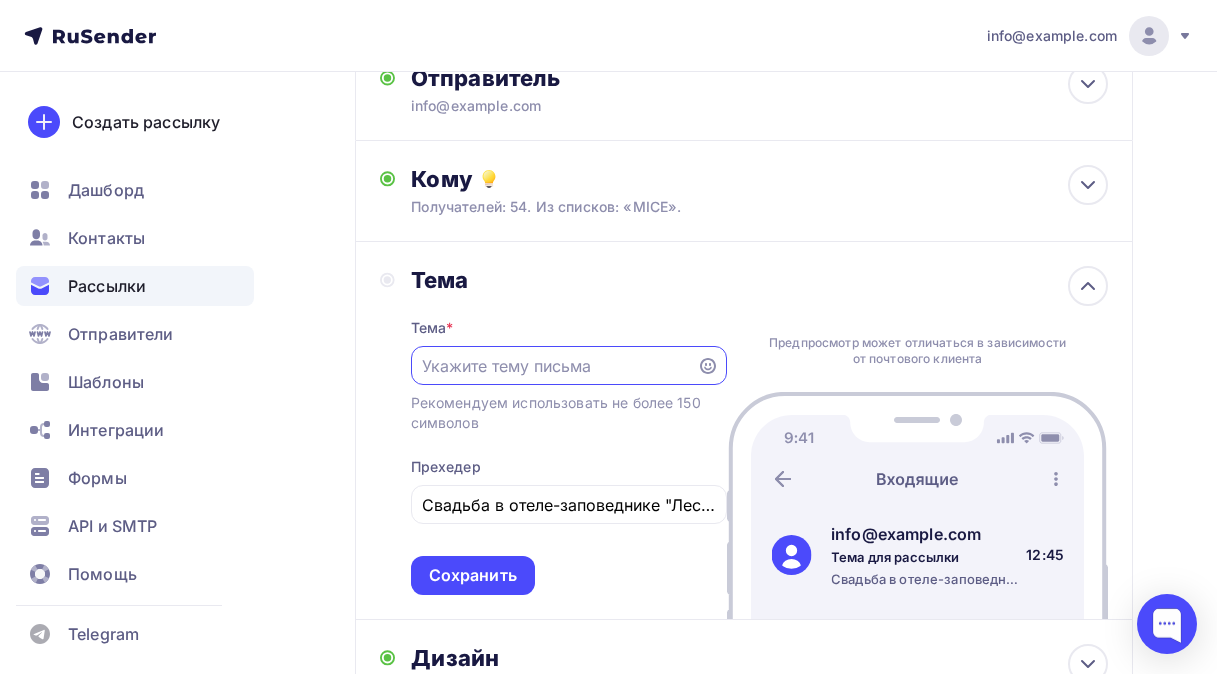 paste on "Активная осень в отеле-заповеднике "Лесное"" 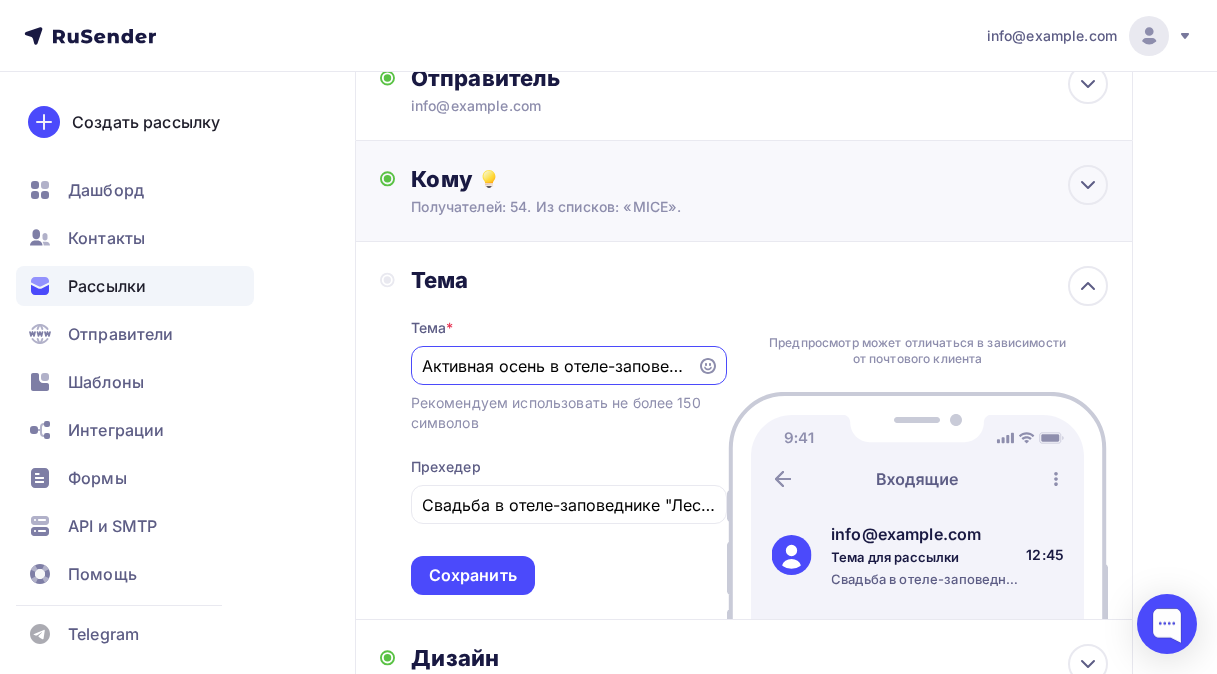 scroll, scrollTop: 0, scrollLeft: 111, axis: horizontal 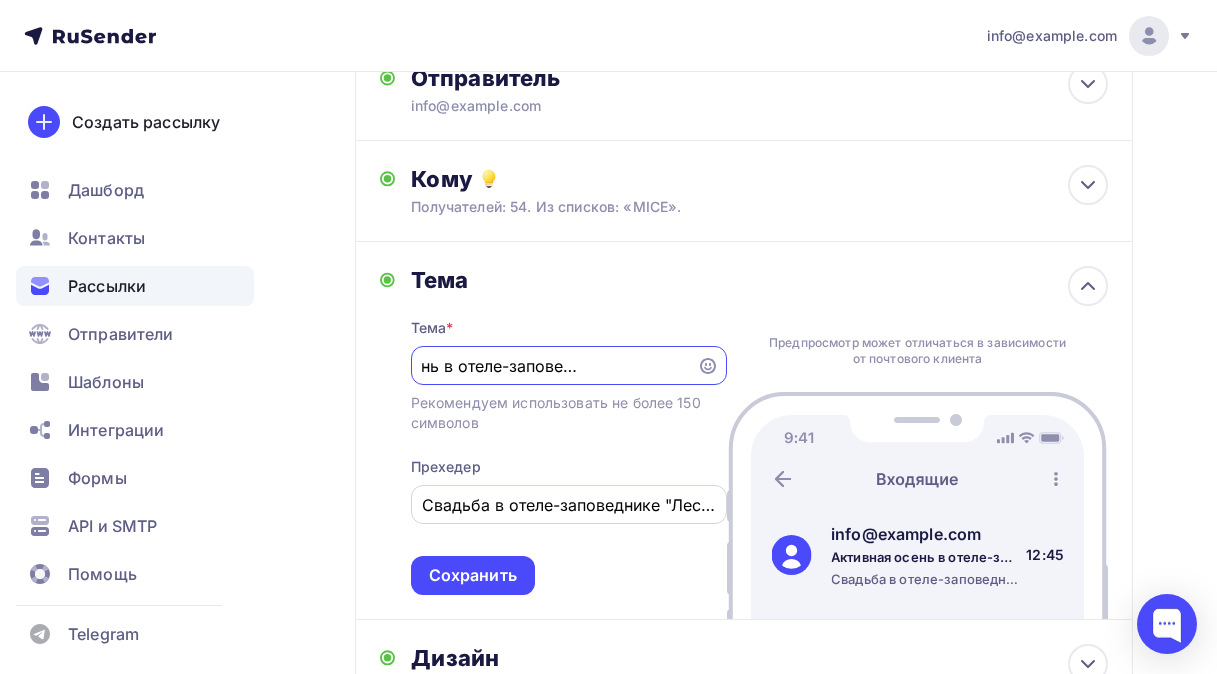 type on "Активная осень в отеле-заповеднике "Лесное"" 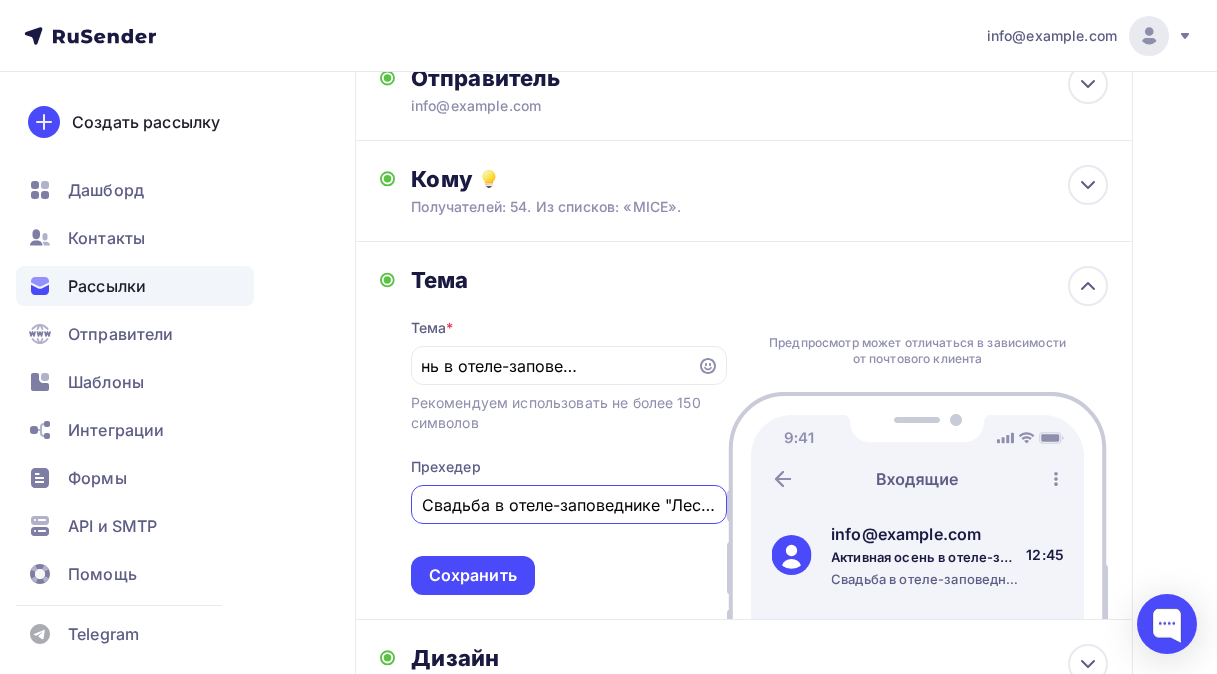 scroll, scrollTop: 0, scrollLeft: 0, axis: both 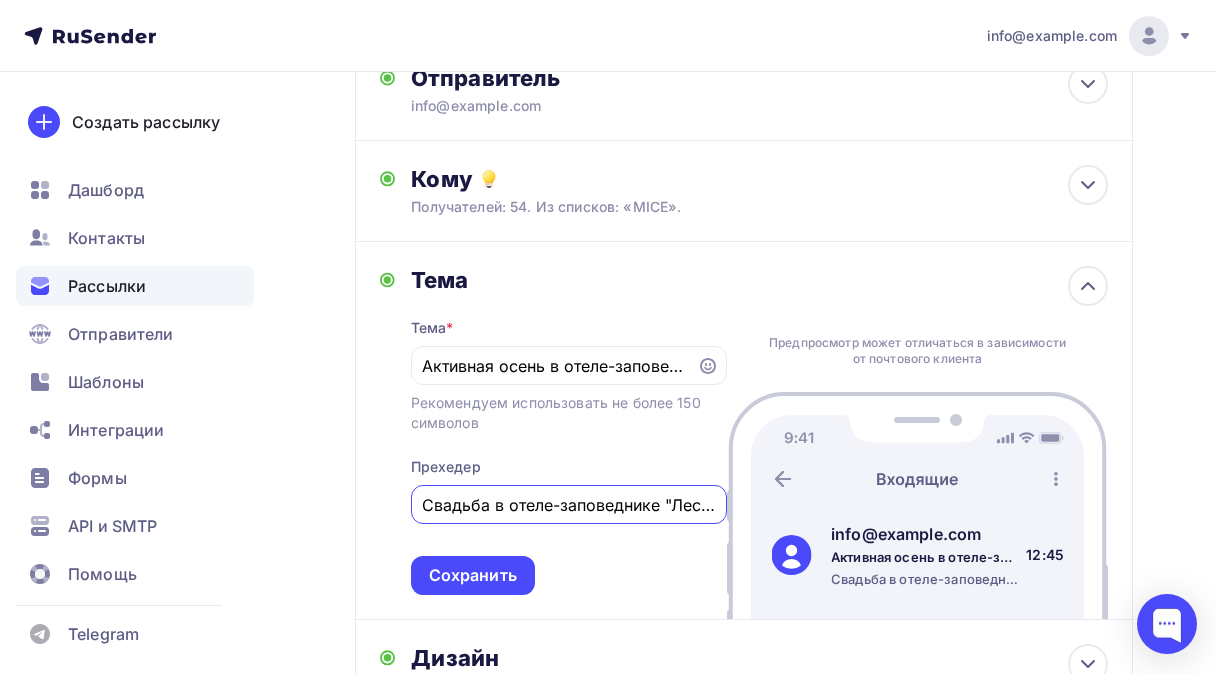 drag, startPoint x: 693, startPoint y: 506, endPoint x: 424, endPoint y: 506, distance: 269 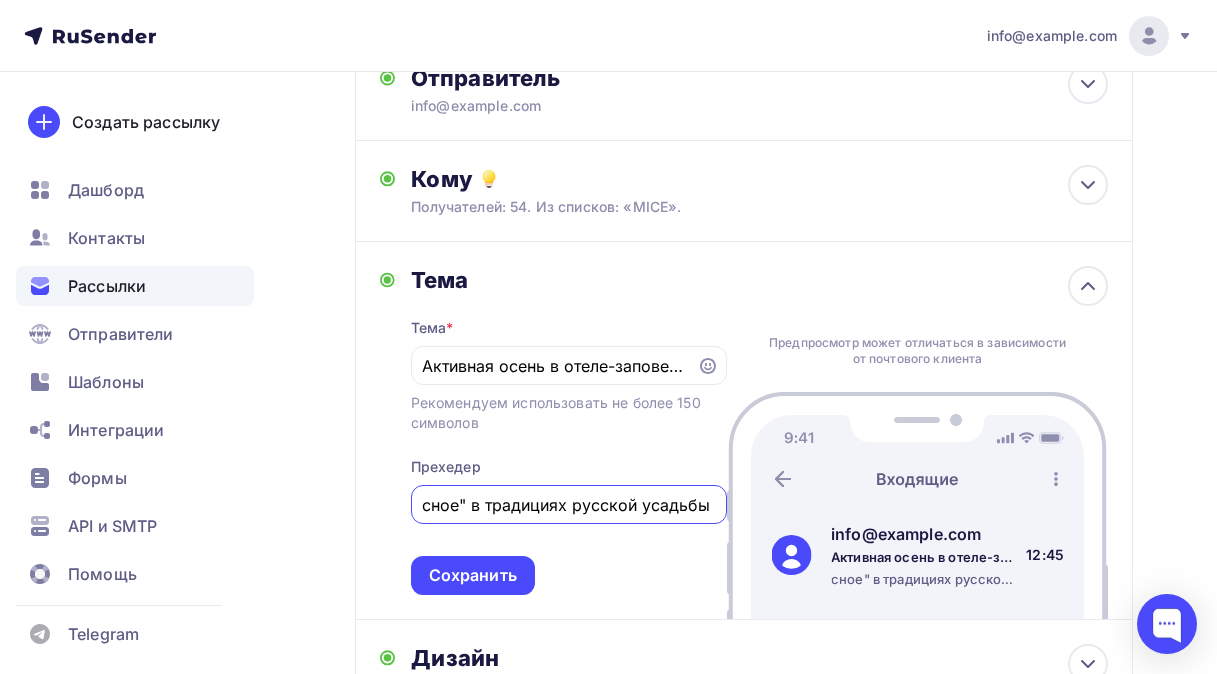 click on "сное" в традициях русской усадьбы" at bounding box center (568, 505) 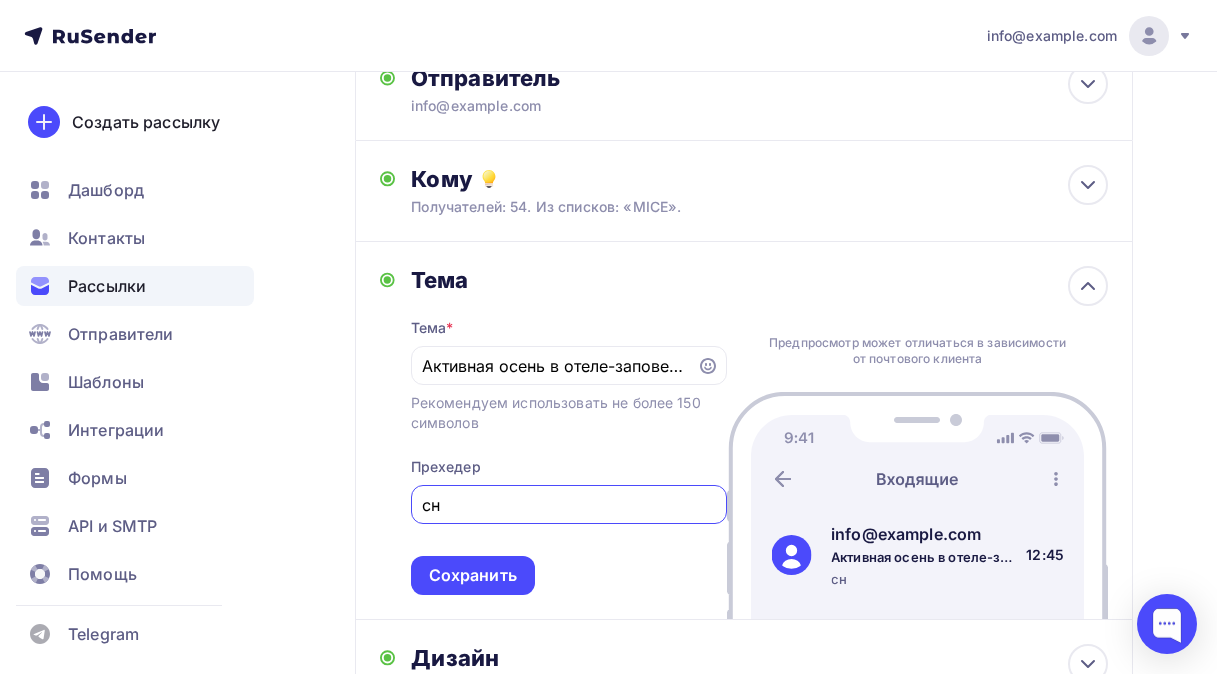 type on "с" 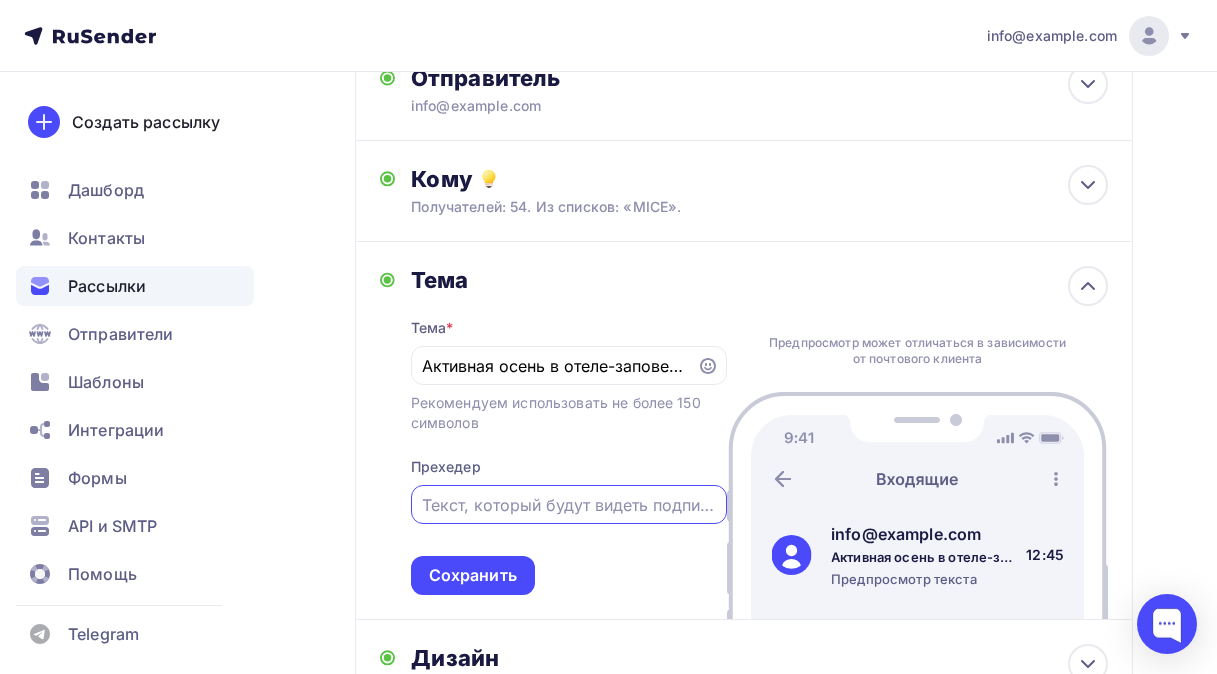 paste on "Активная осень в отеле-заповеднике "Лесное"" 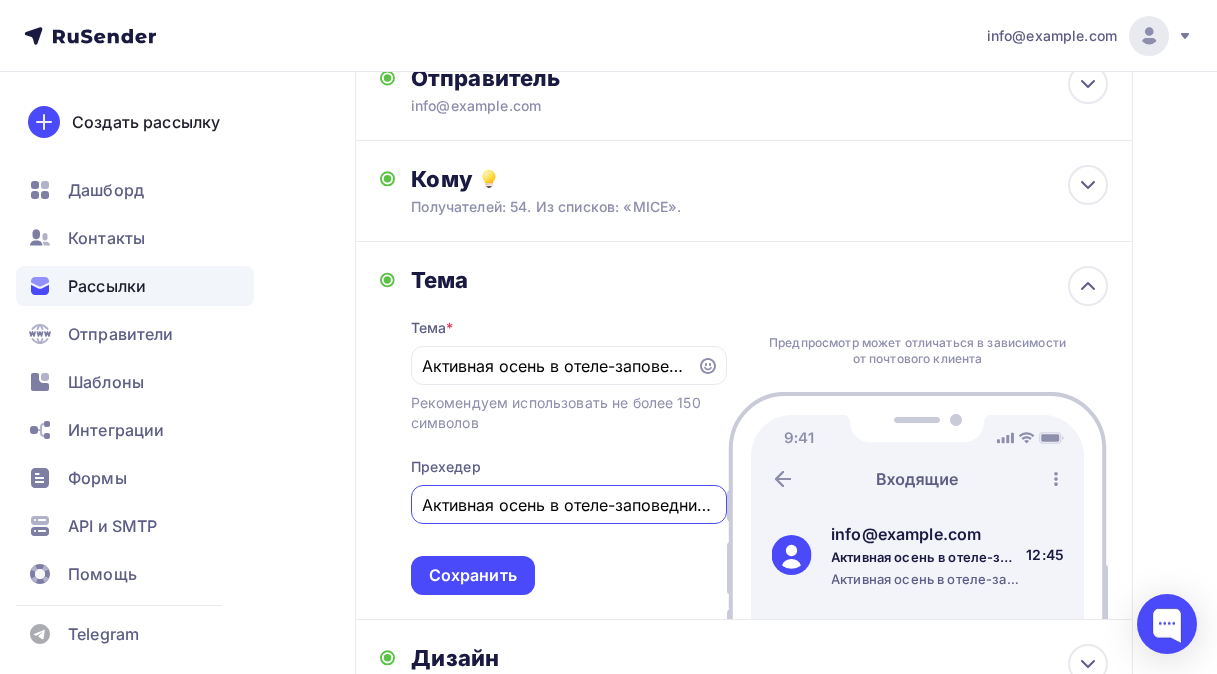 scroll, scrollTop: 0, scrollLeft: 81, axis: horizontal 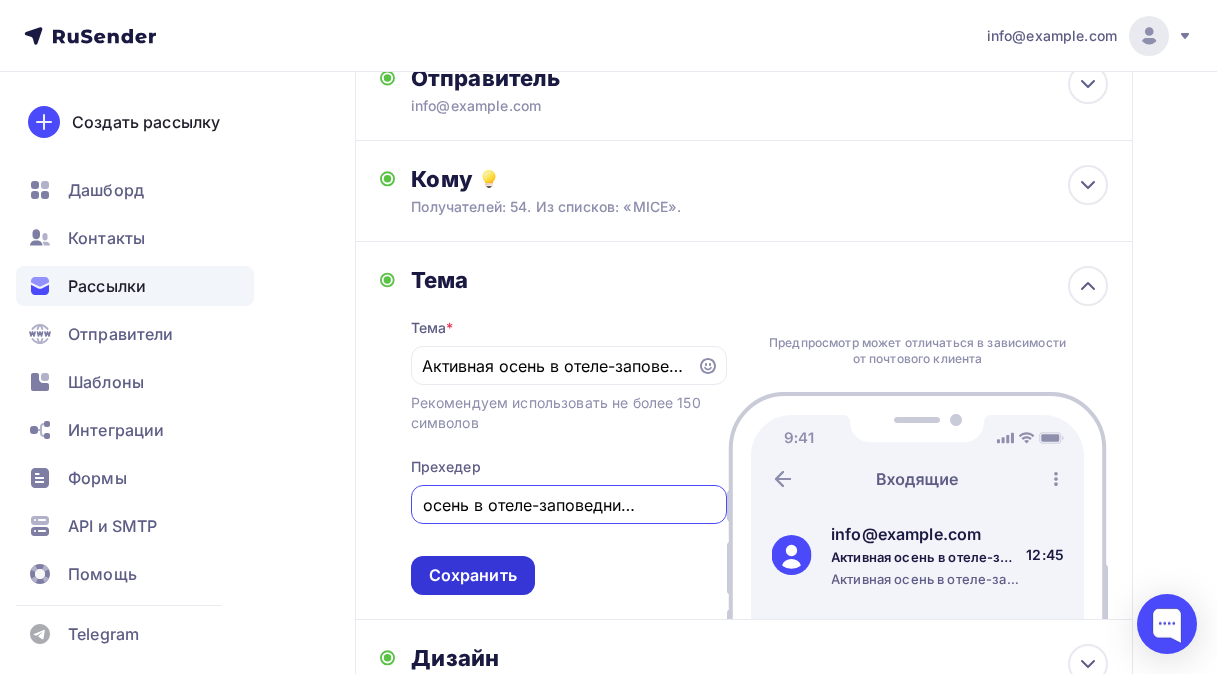 type on "Активная осень в отеле-заповеднике "Лесное"" 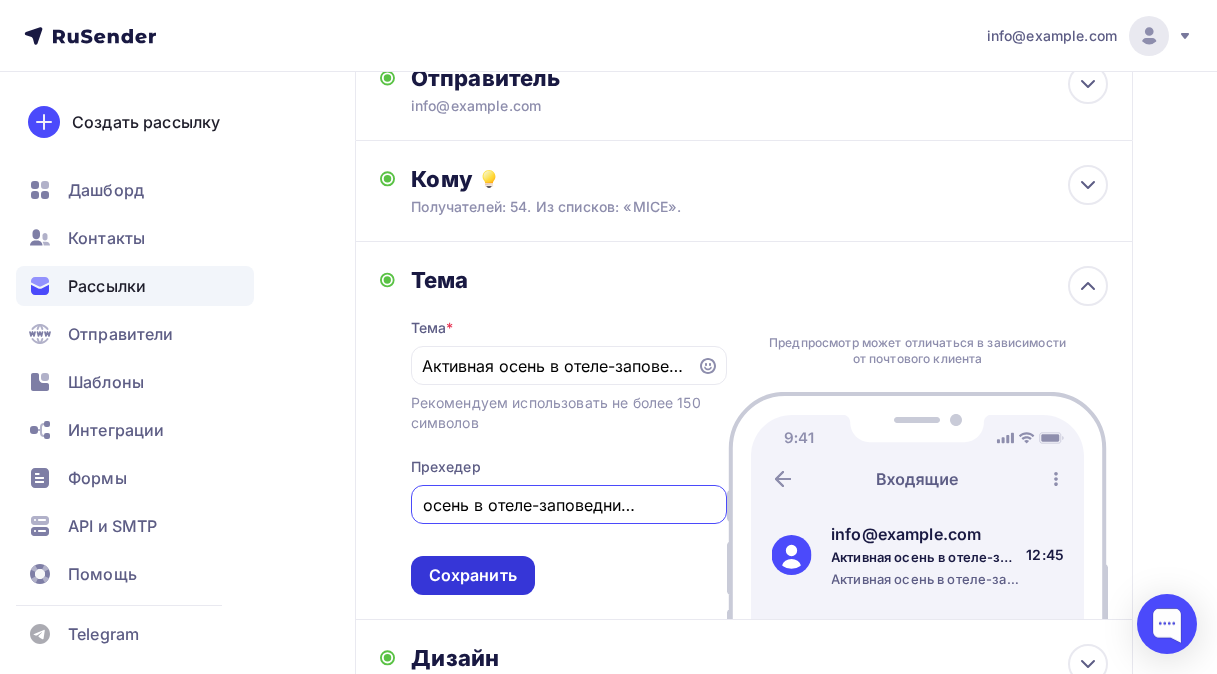 click on "Сохранить" at bounding box center [473, 575] 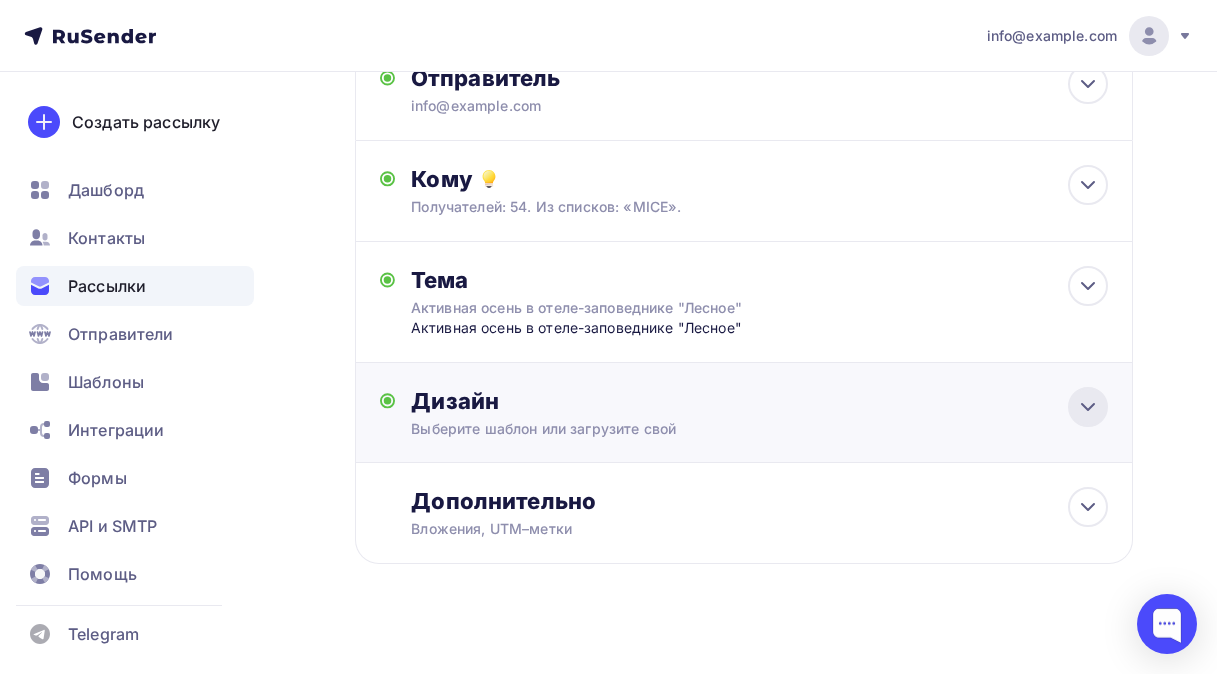 click 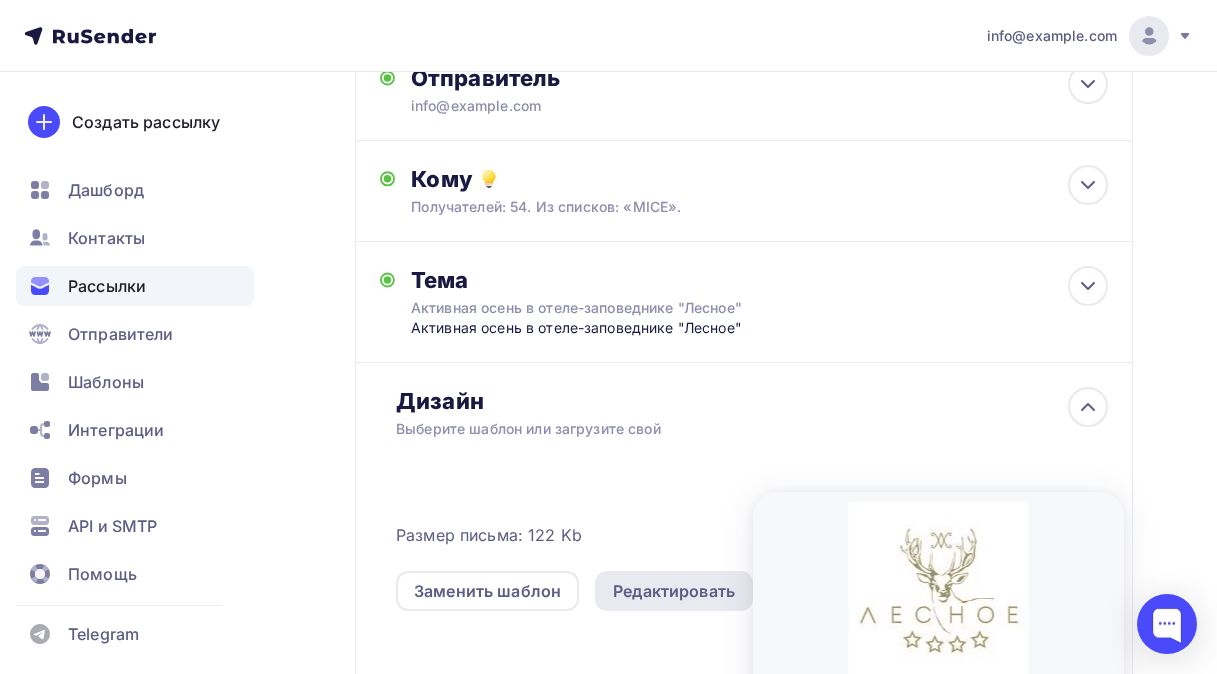 click on "Редактировать" at bounding box center (674, 591) 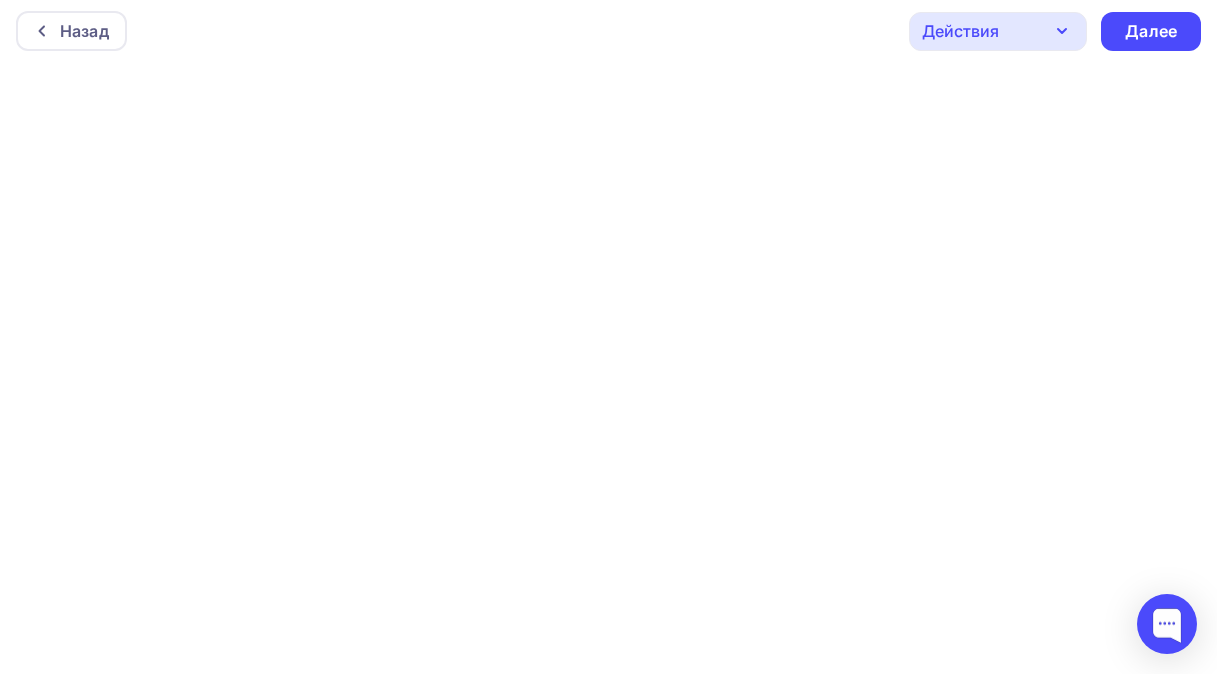 scroll, scrollTop: 0, scrollLeft: 0, axis: both 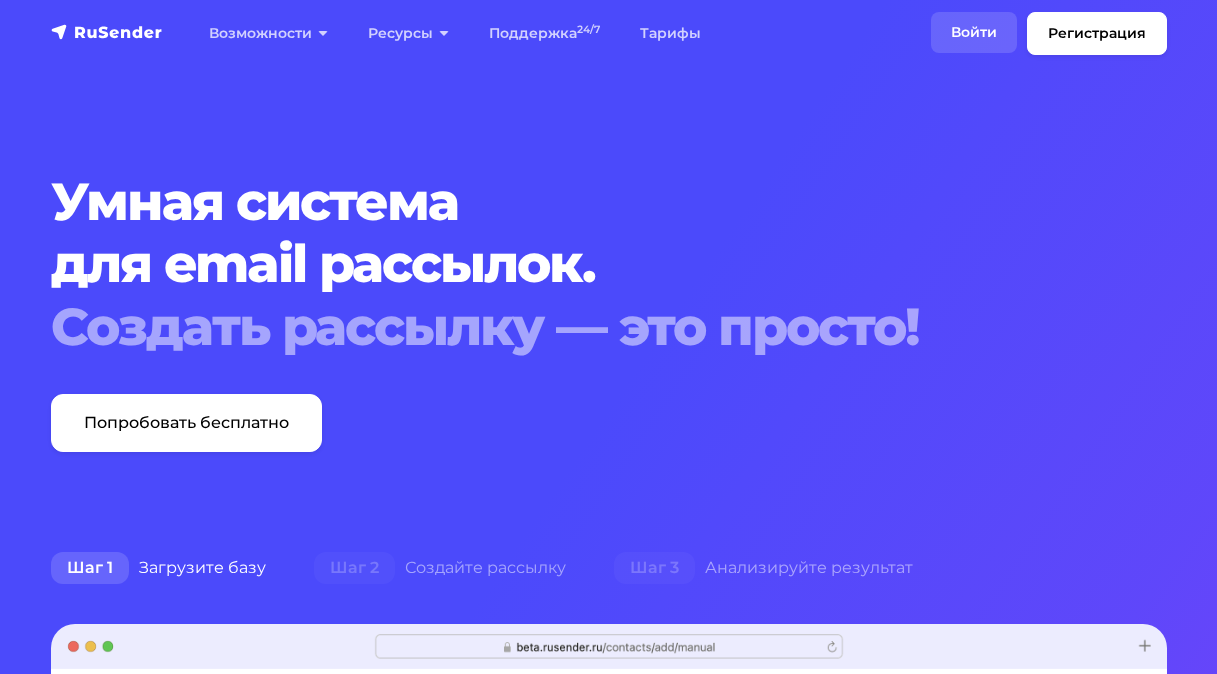 click on "Войти" at bounding box center (974, 32) 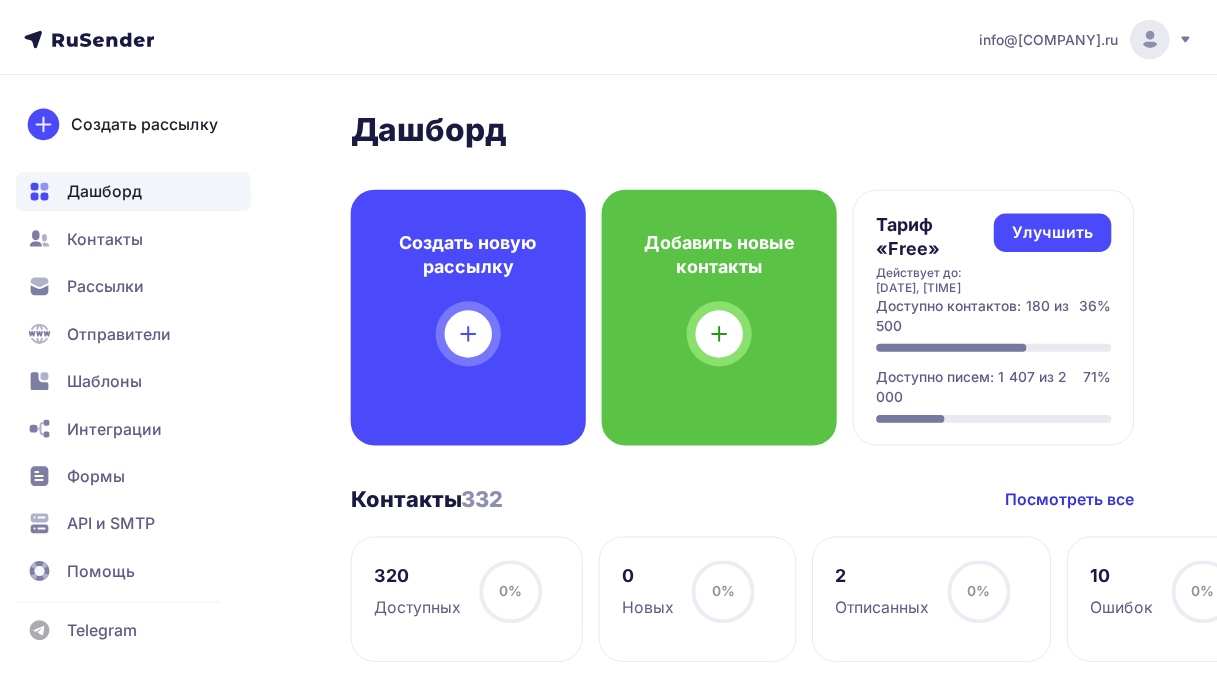scroll, scrollTop: 0, scrollLeft: 0, axis: both 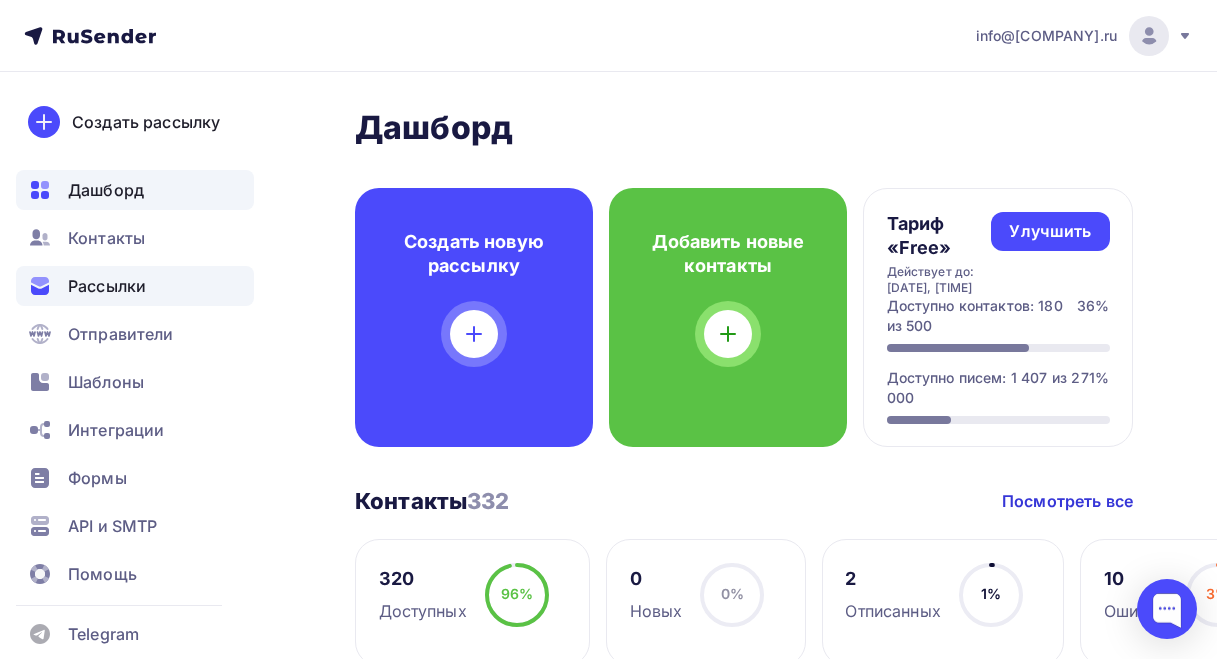 click on "Рассылки" at bounding box center [107, 286] 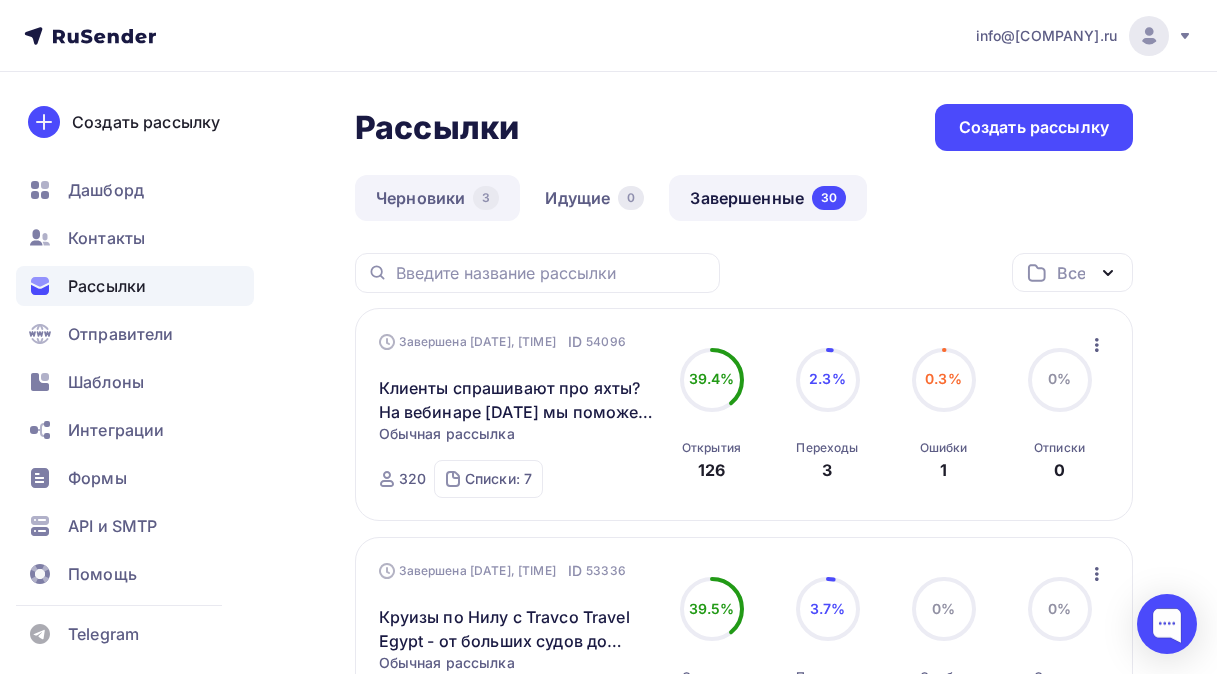 click on "Черновики
3" at bounding box center [437, 198] 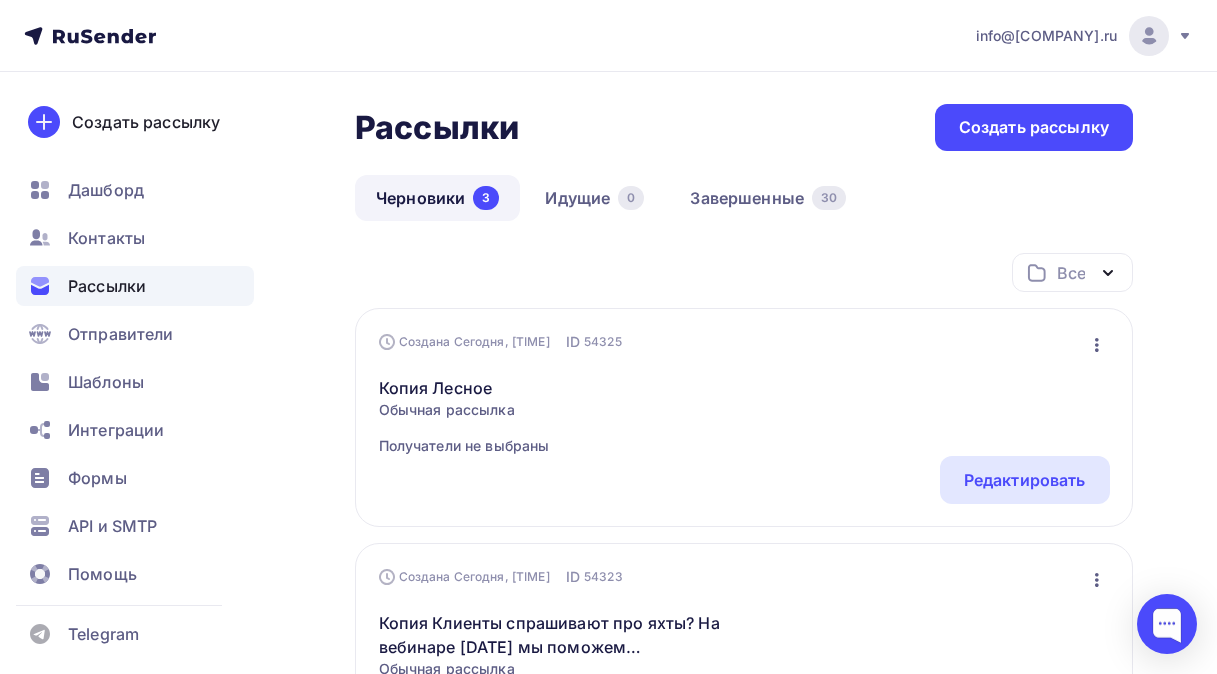 click 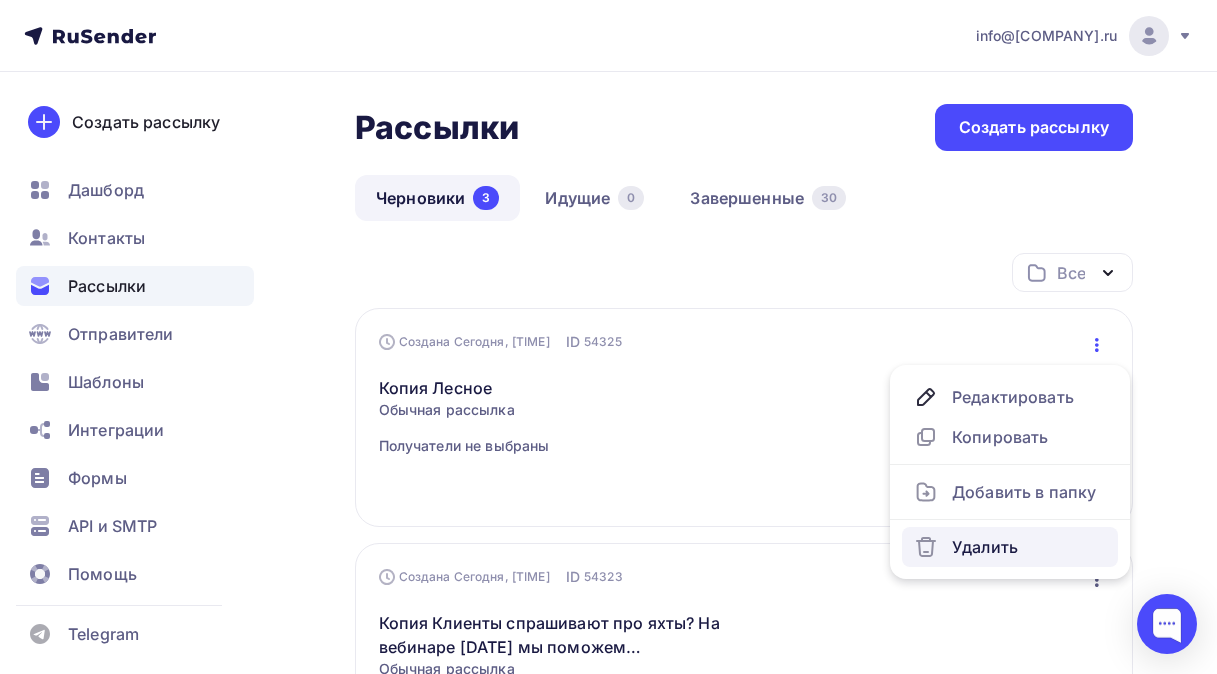 click on "Удалить" at bounding box center (1010, 547) 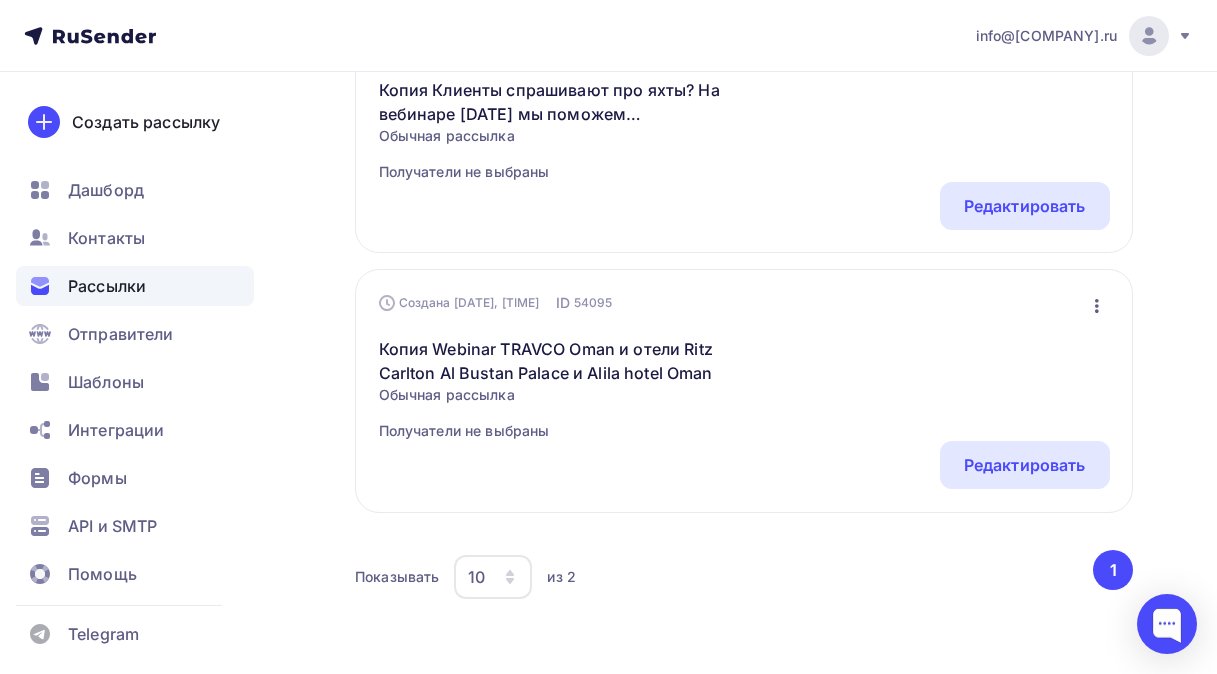 scroll, scrollTop: 380, scrollLeft: 0, axis: vertical 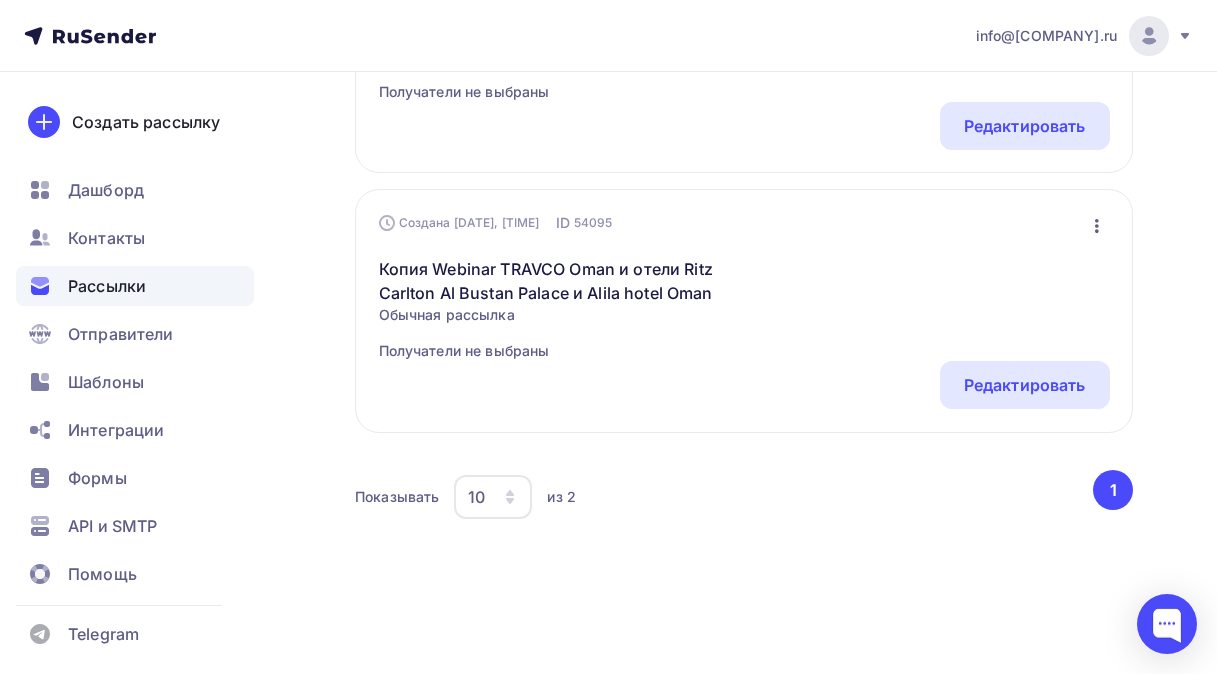 click on "Рассылки" at bounding box center (107, 286) 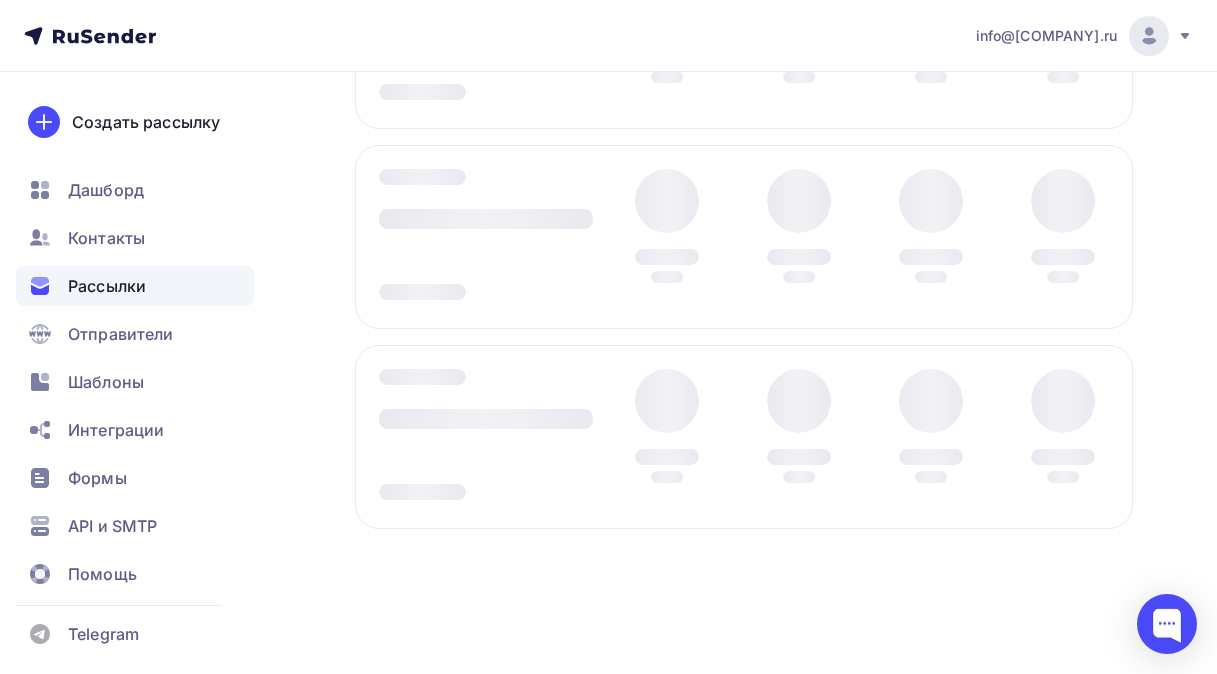 scroll, scrollTop: 0, scrollLeft: 0, axis: both 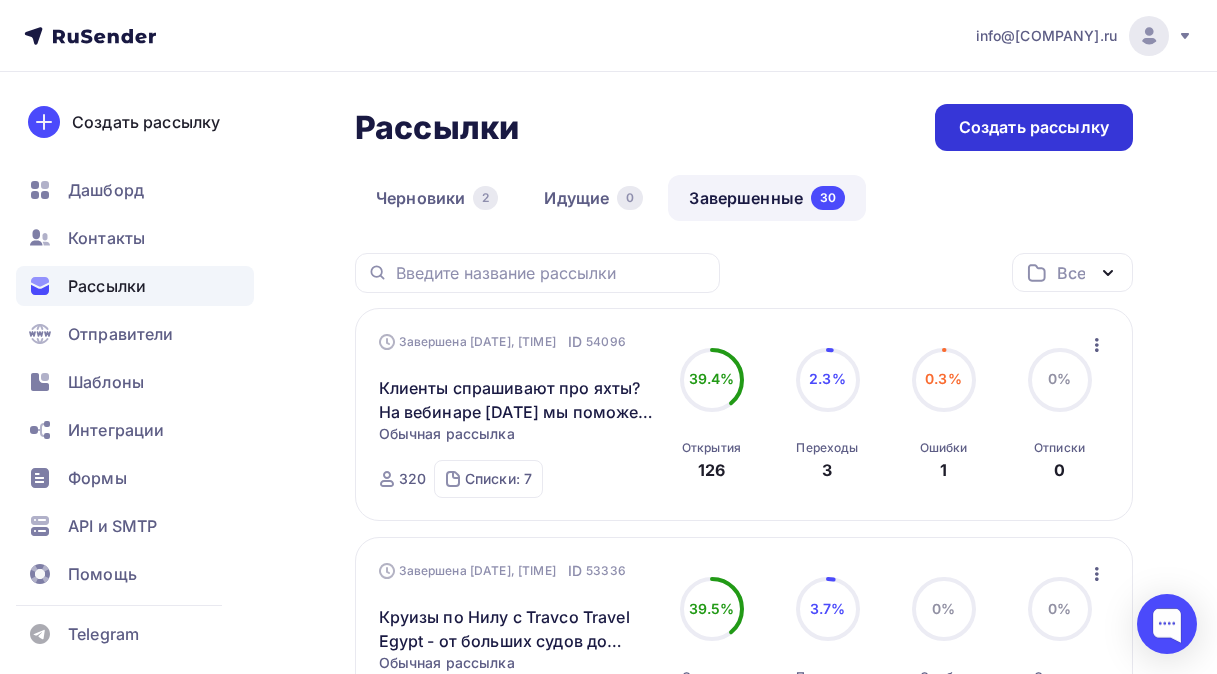 click on "Создать рассылку" at bounding box center (1034, 127) 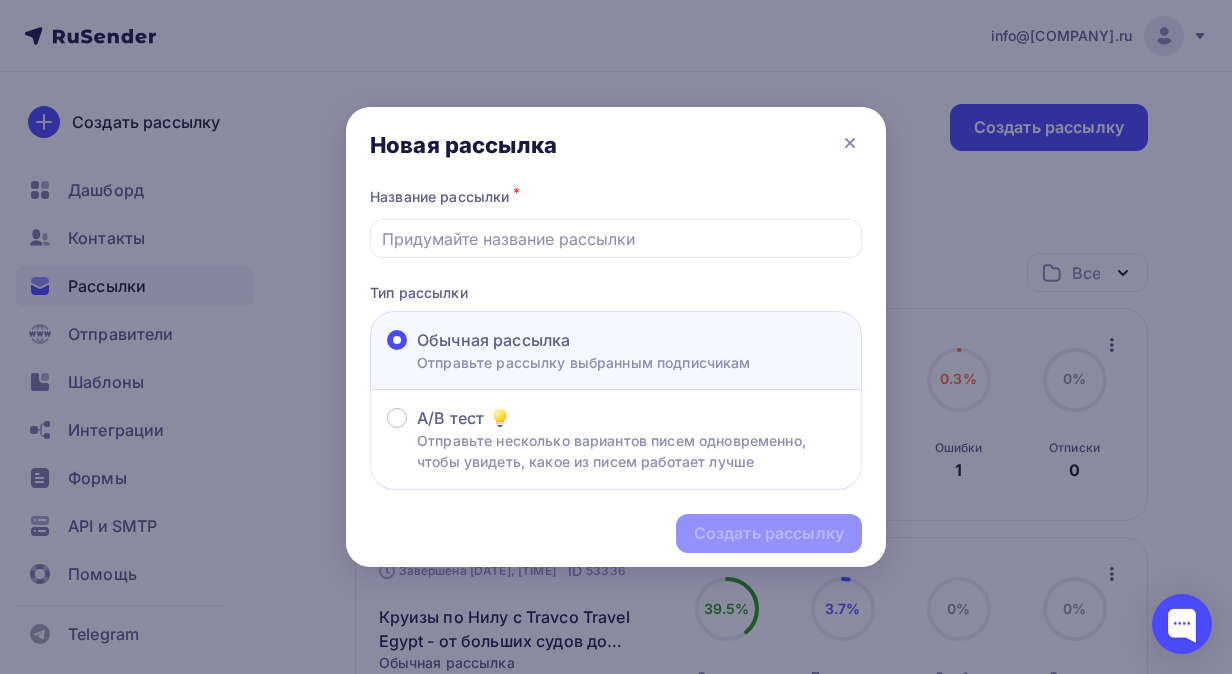click on "Создать рассылку" at bounding box center [616, 533] 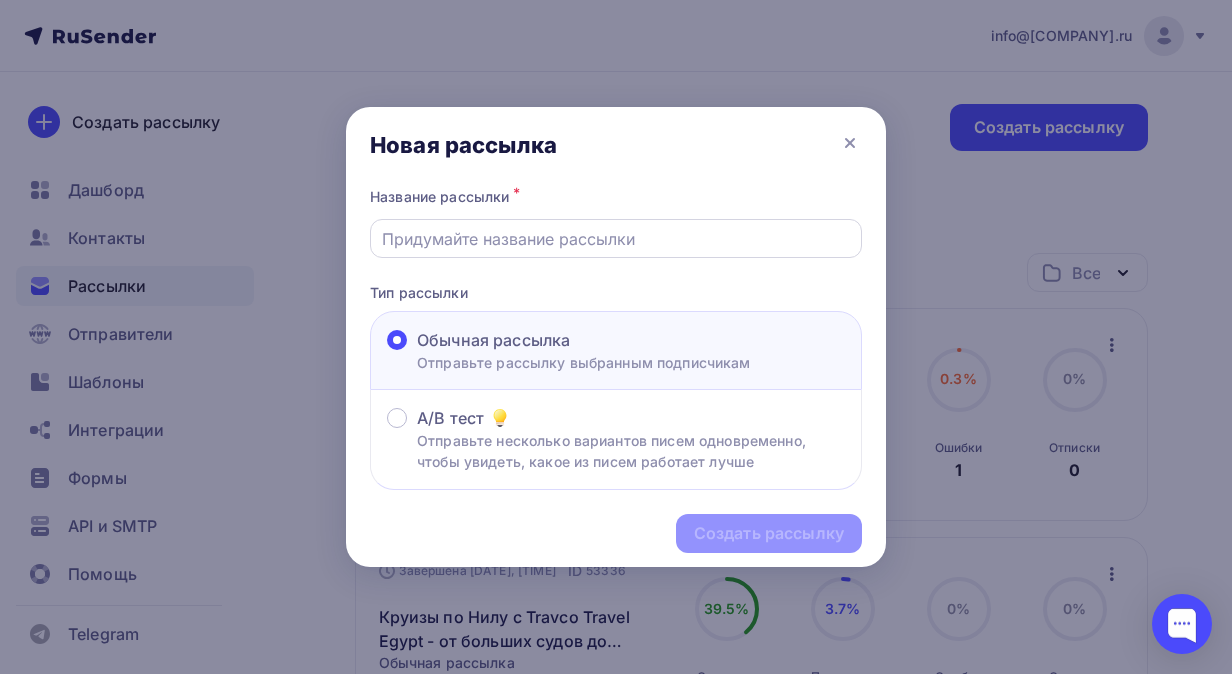 click at bounding box center (616, 239) 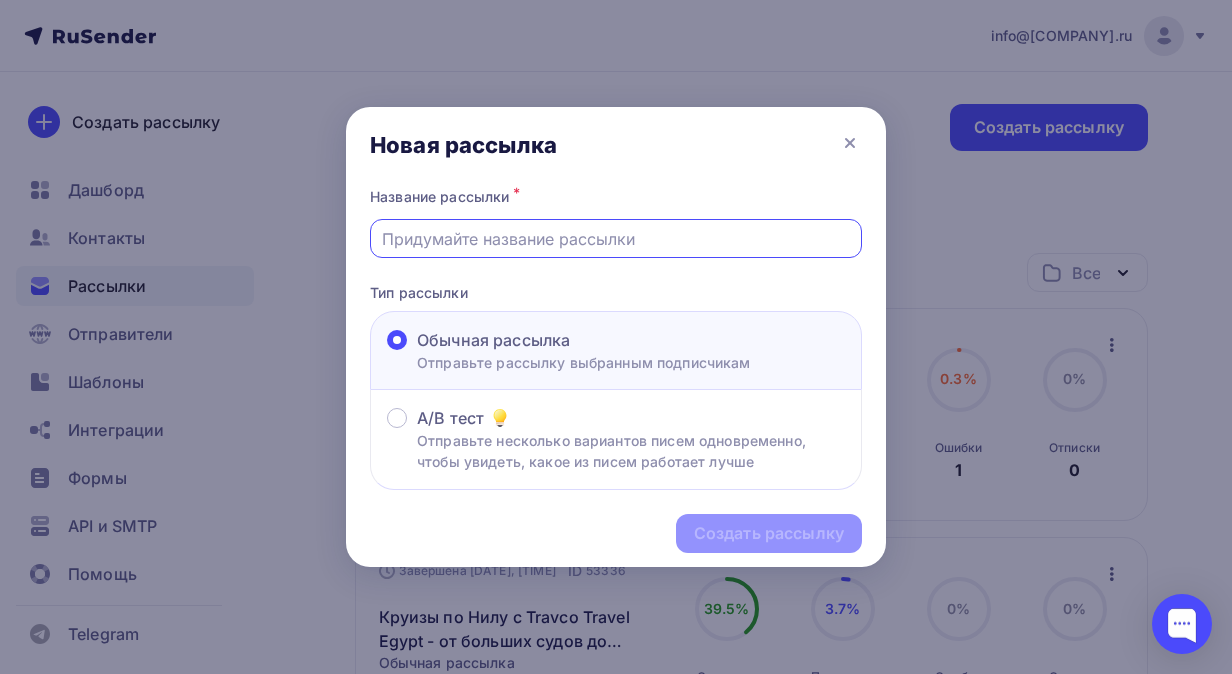 paste on "Активная осень в отеле-заповеднике "Лесное"" 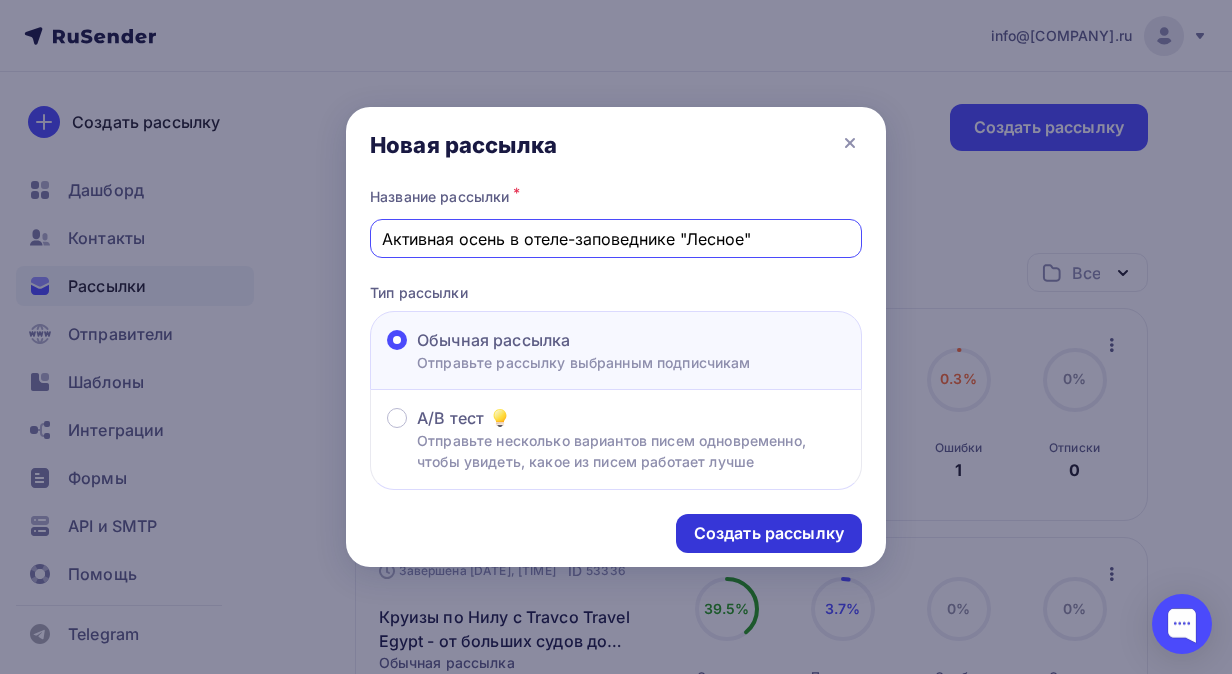 type on "Активная осень в отеле-заповеднике "Лесное"" 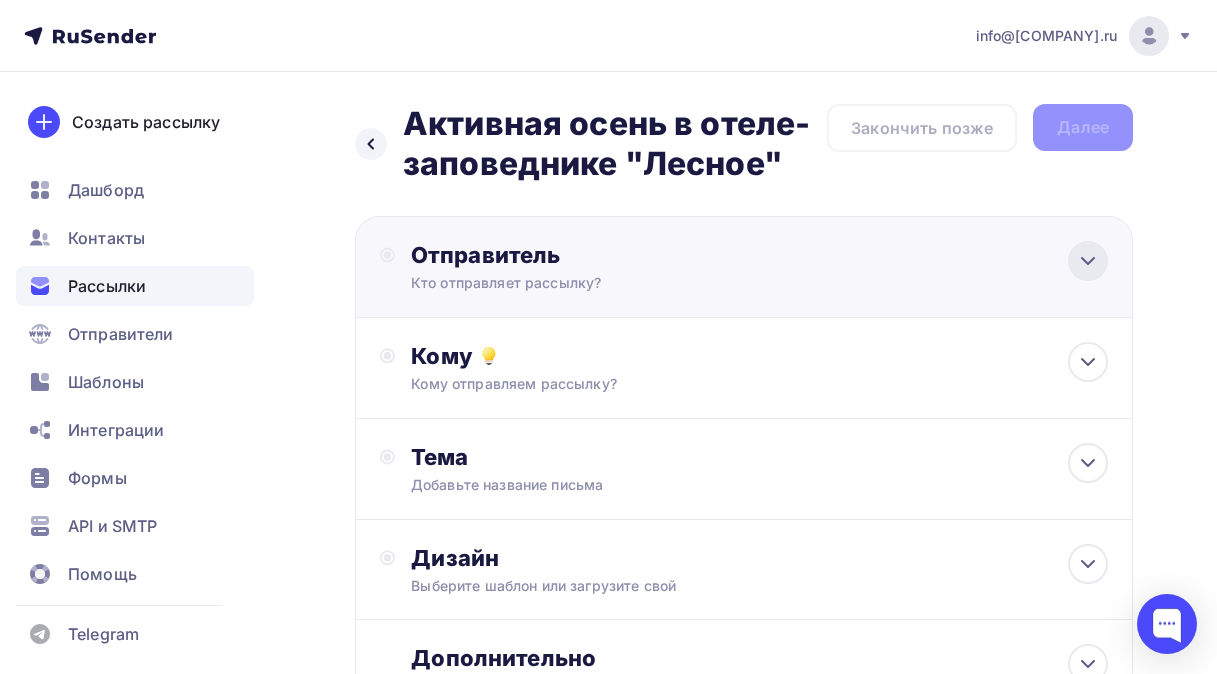 click 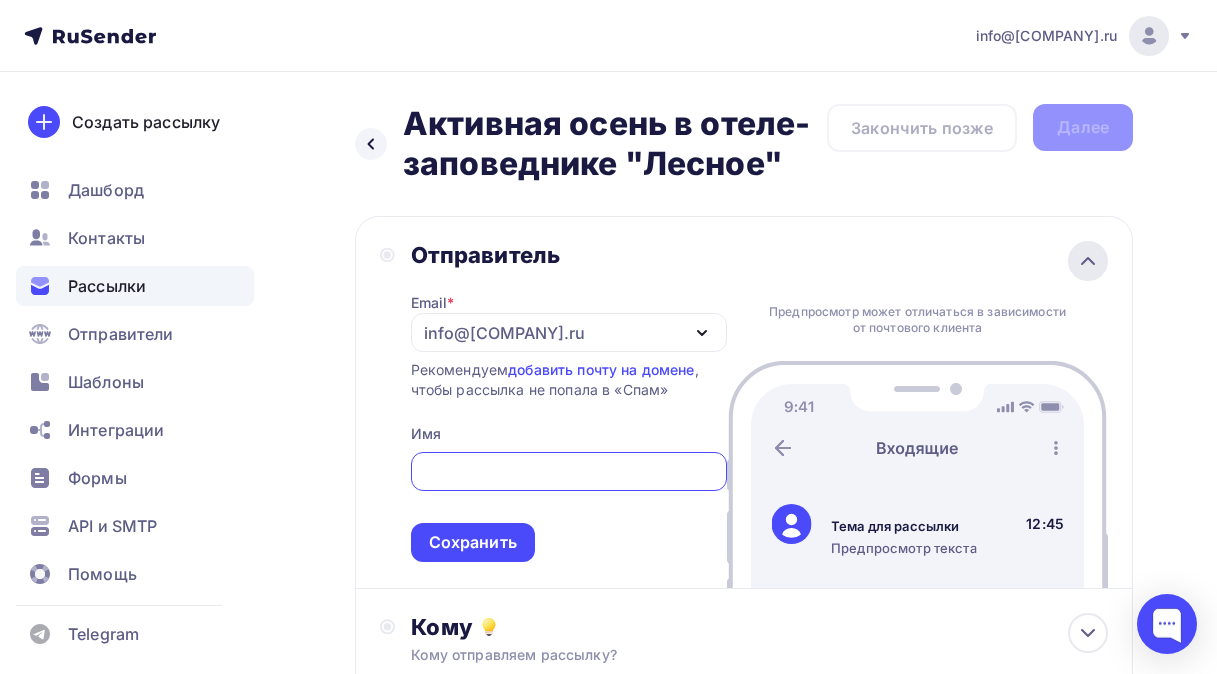 scroll, scrollTop: 0, scrollLeft: 0, axis: both 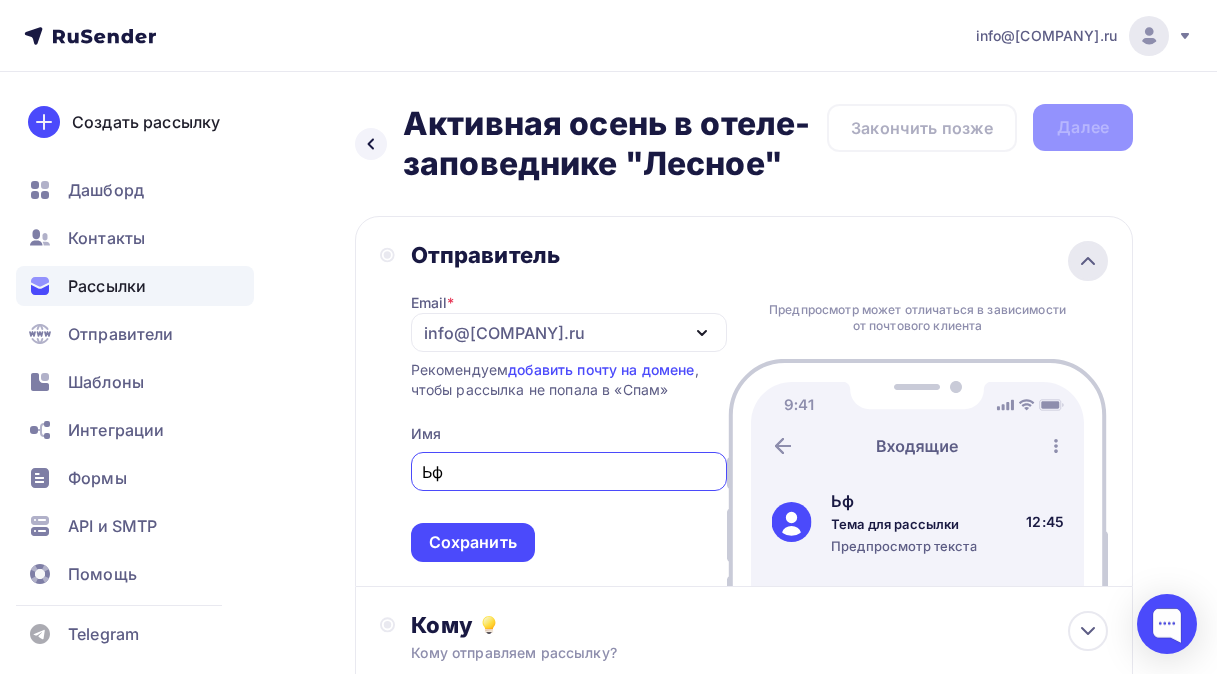 type on "Ь" 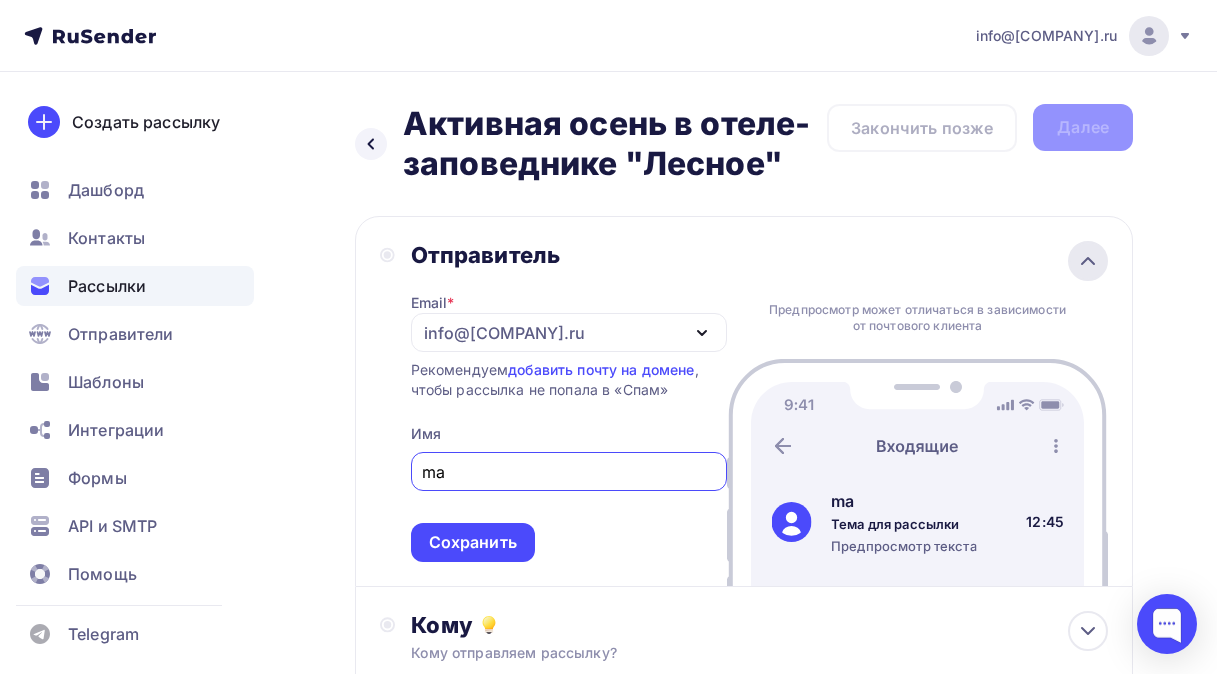 type on "m" 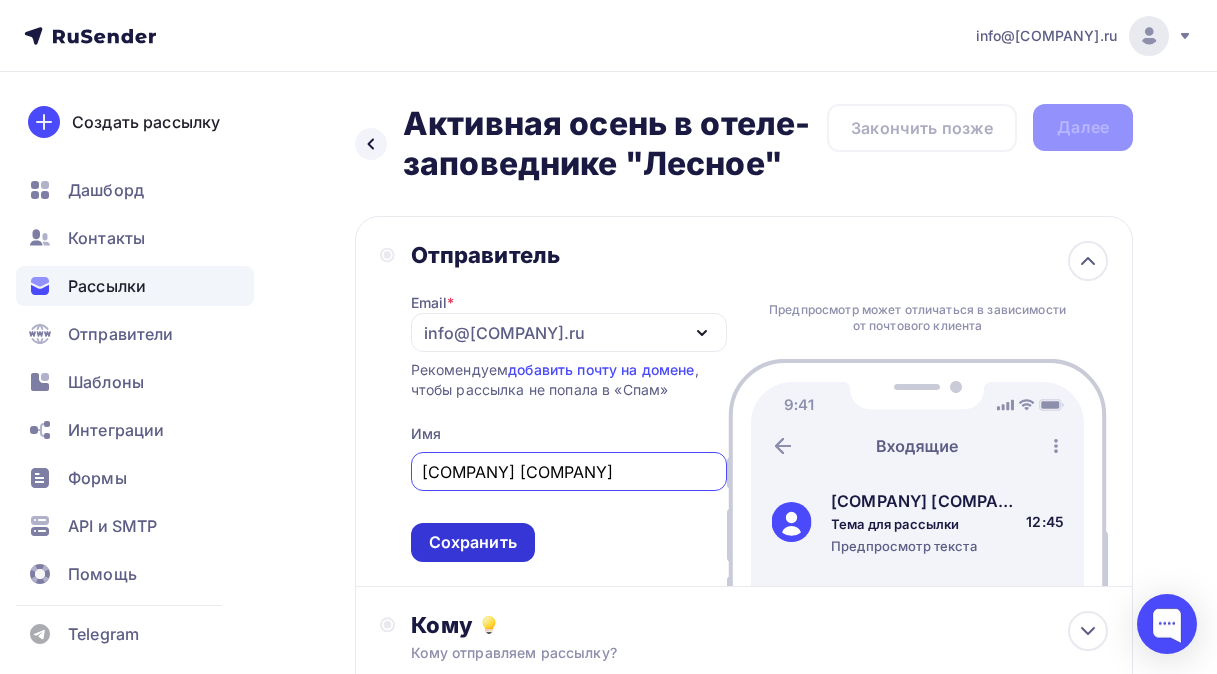 type on "Marketing Experts" 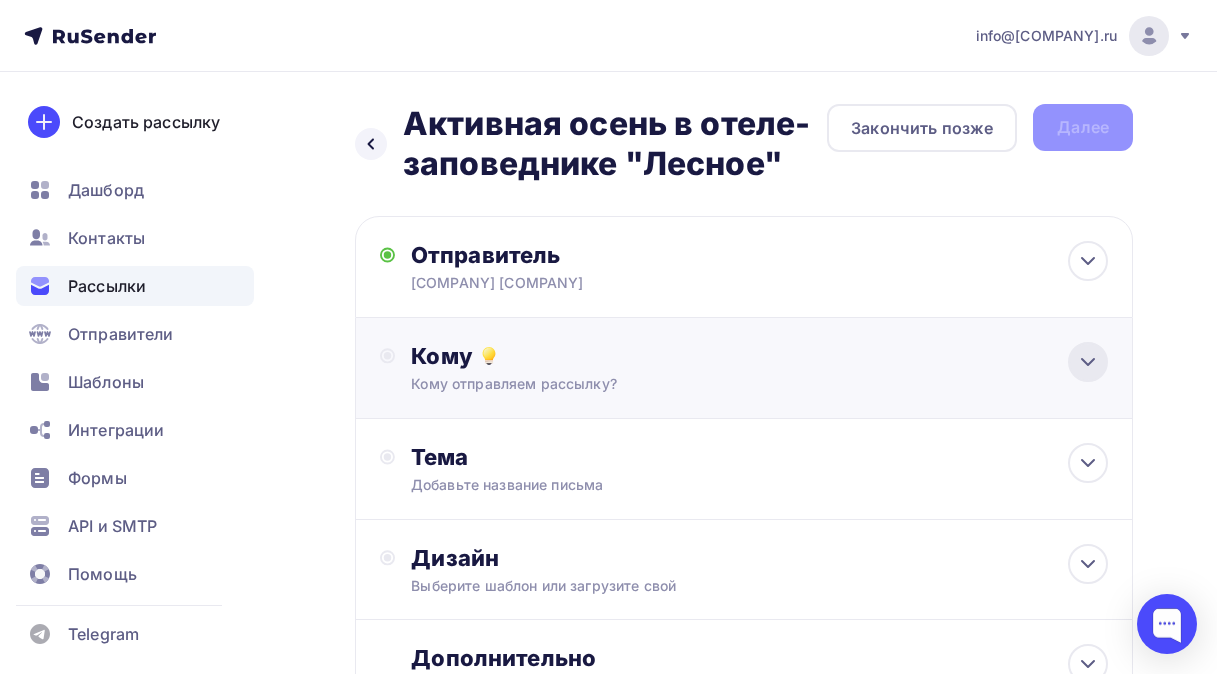 click 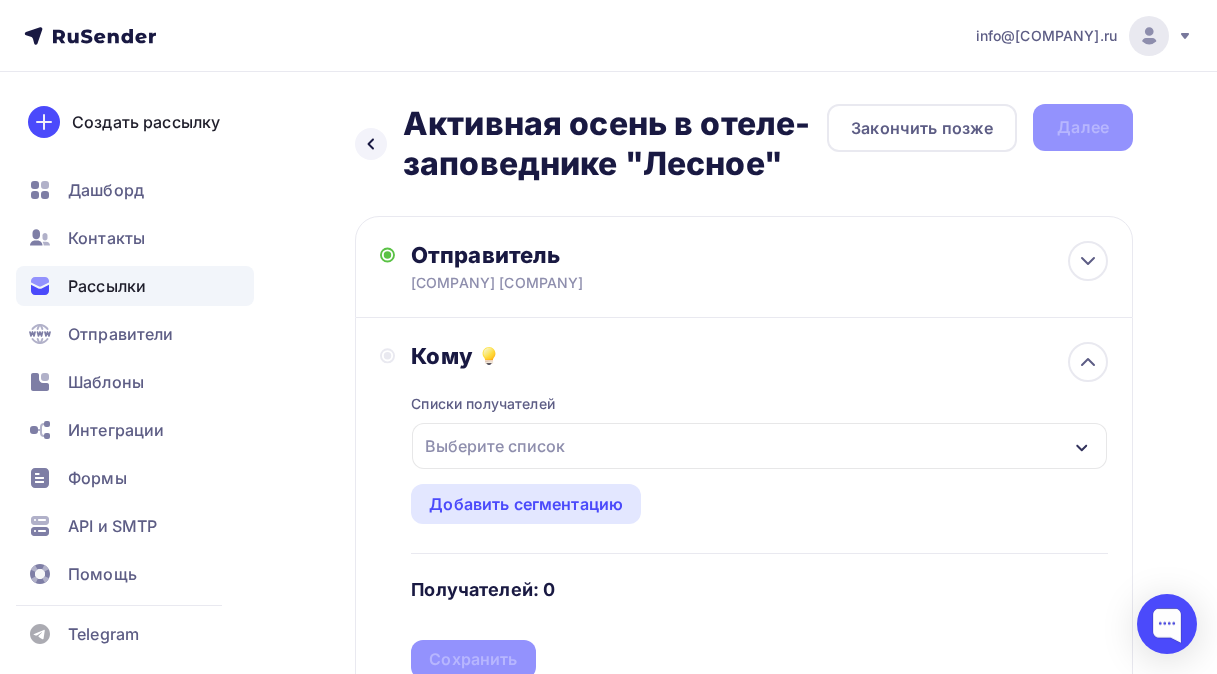 click 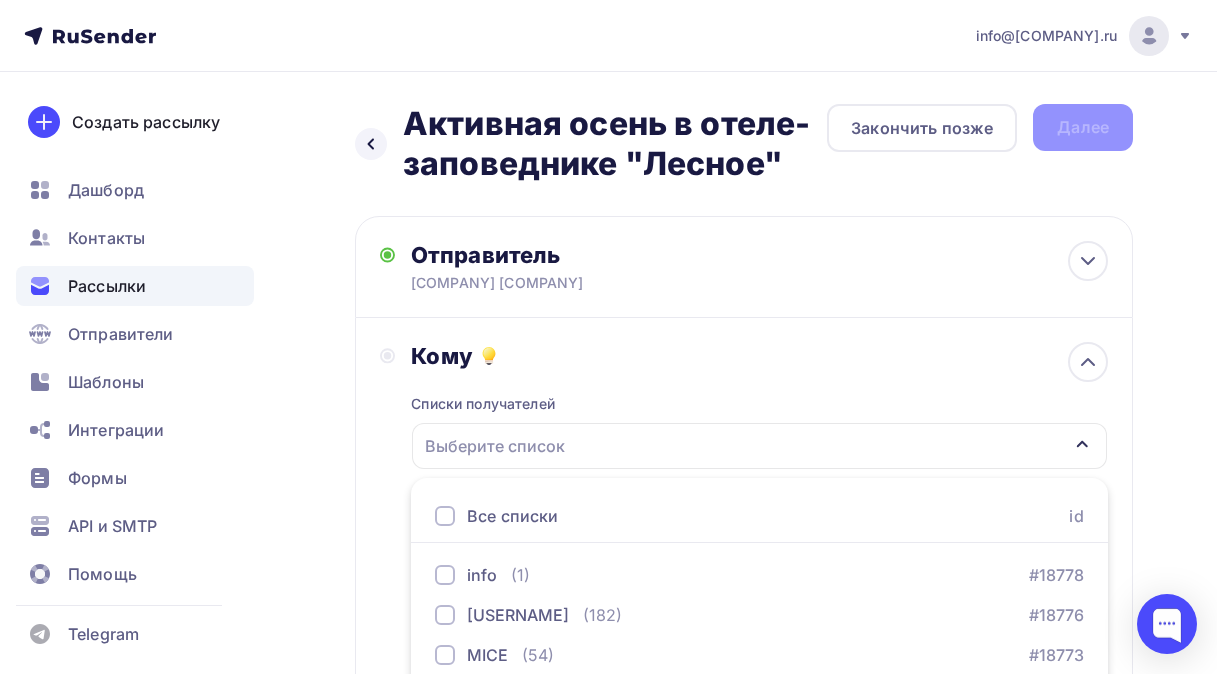 scroll, scrollTop: 287, scrollLeft: 0, axis: vertical 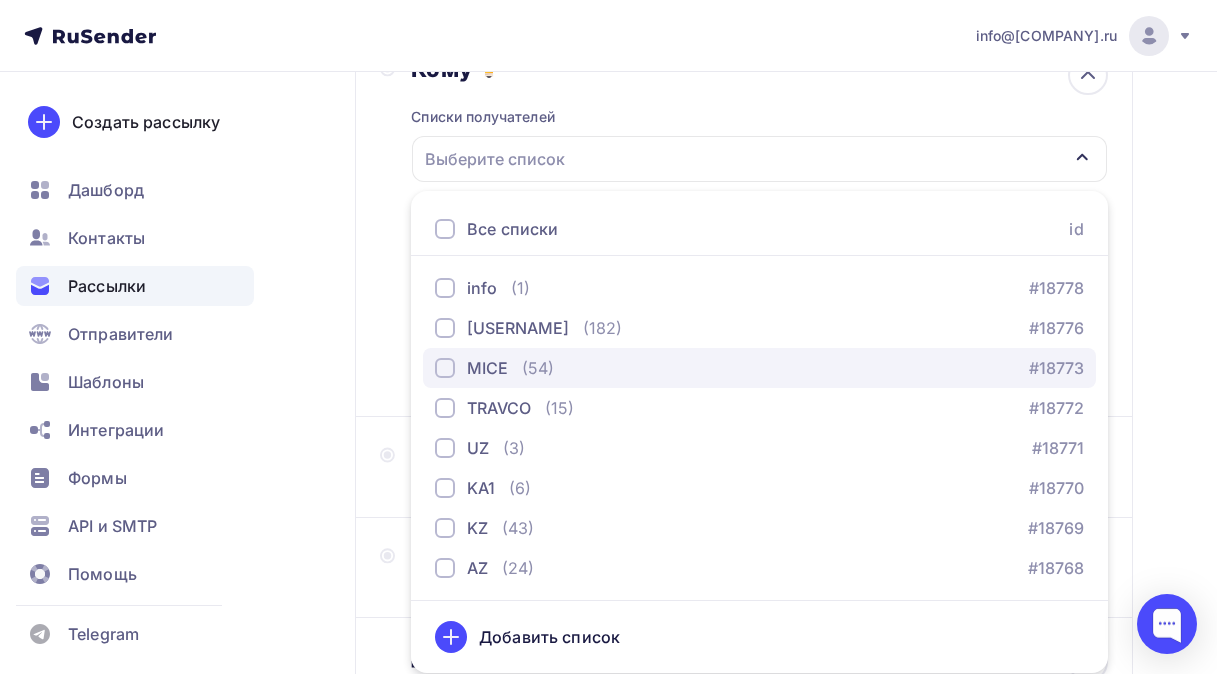 click at bounding box center (445, 368) 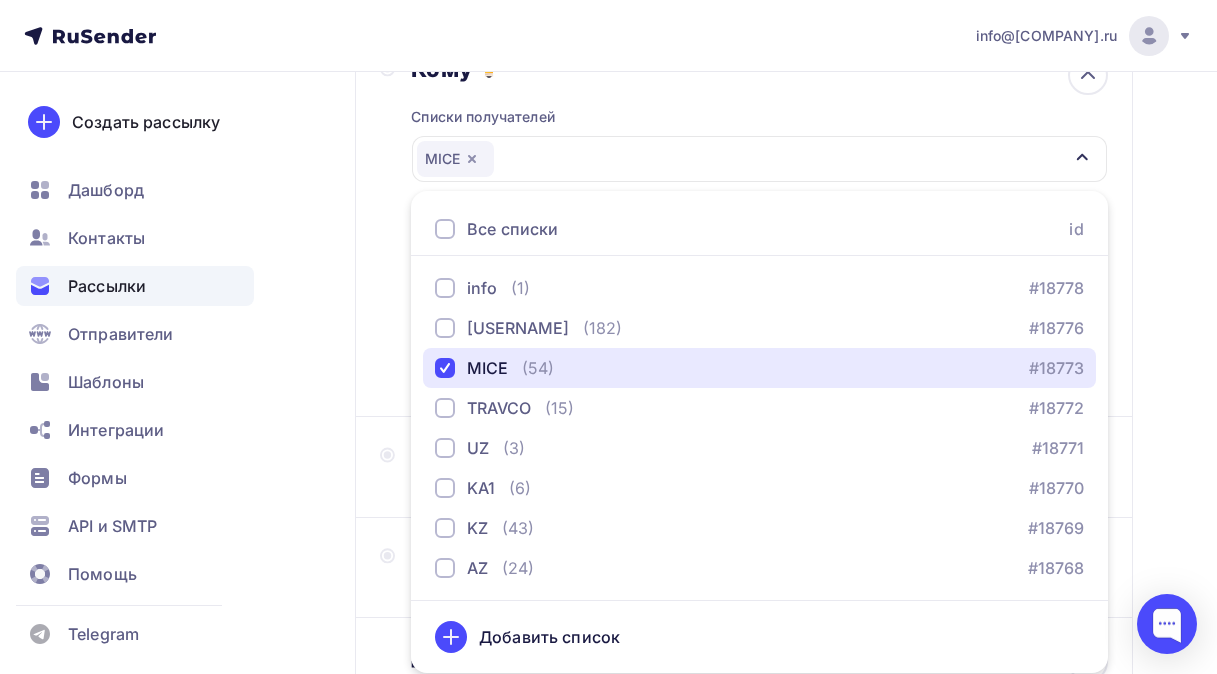 scroll, scrollTop: 464, scrollLeft: 0, axis: vertical 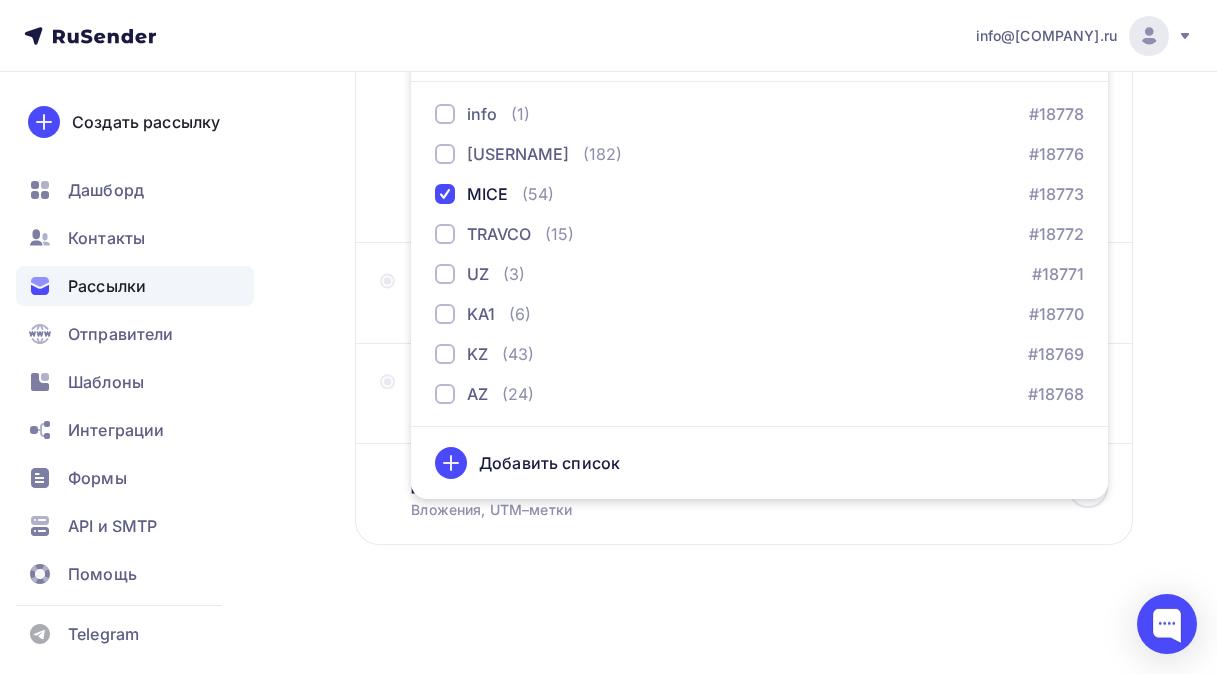 click on "Назад
Активная осень в отеле-заповеднике "Лесное"
Активная осень в отеле-заповеднике "Лесное"
Закончить позже
Далее
Отправитель
Marketing Experts
Email  *
info@marketing-experts.ru
info@marketing-experts.ru               Добавить отправителя
Рекомендуем  добавить почту на домене , чтобы рассылка не попала в «Спам»
Имя     Marketing Experts             Сохранить
Предпросмотр может отличаться  в зависимости от почтового клиента
Marketing Experts" at bounding box center [608, 142] 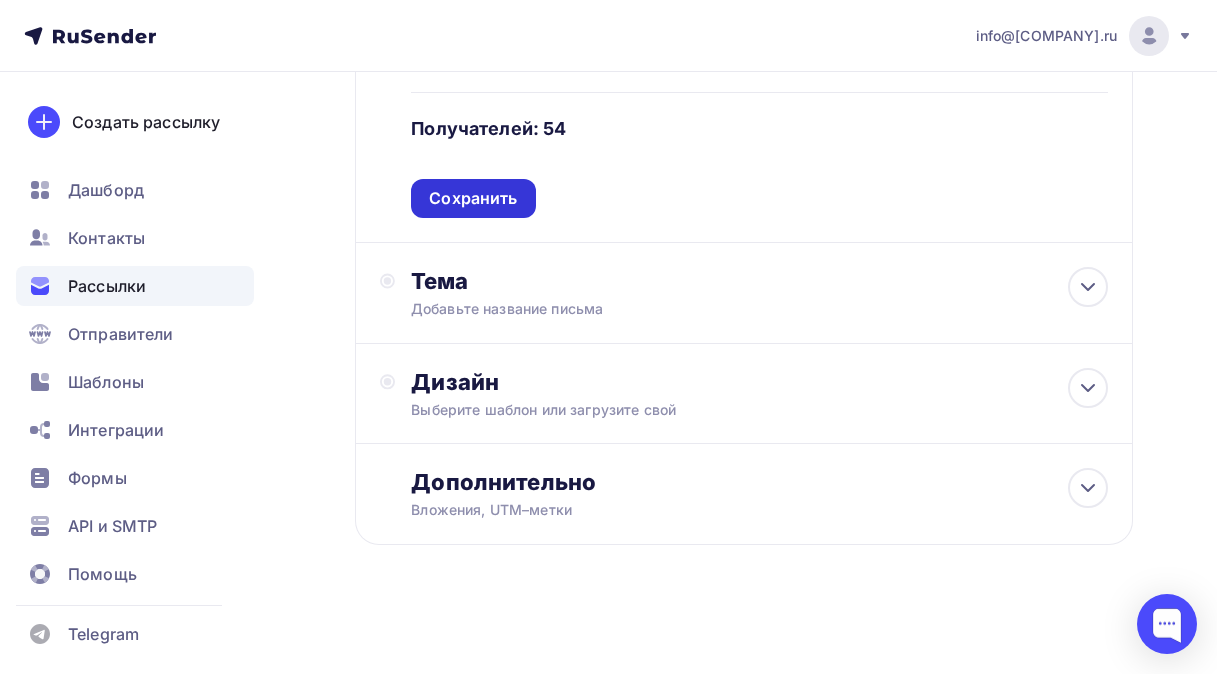 click on "Сохранить" at bounding box center (473, 198) 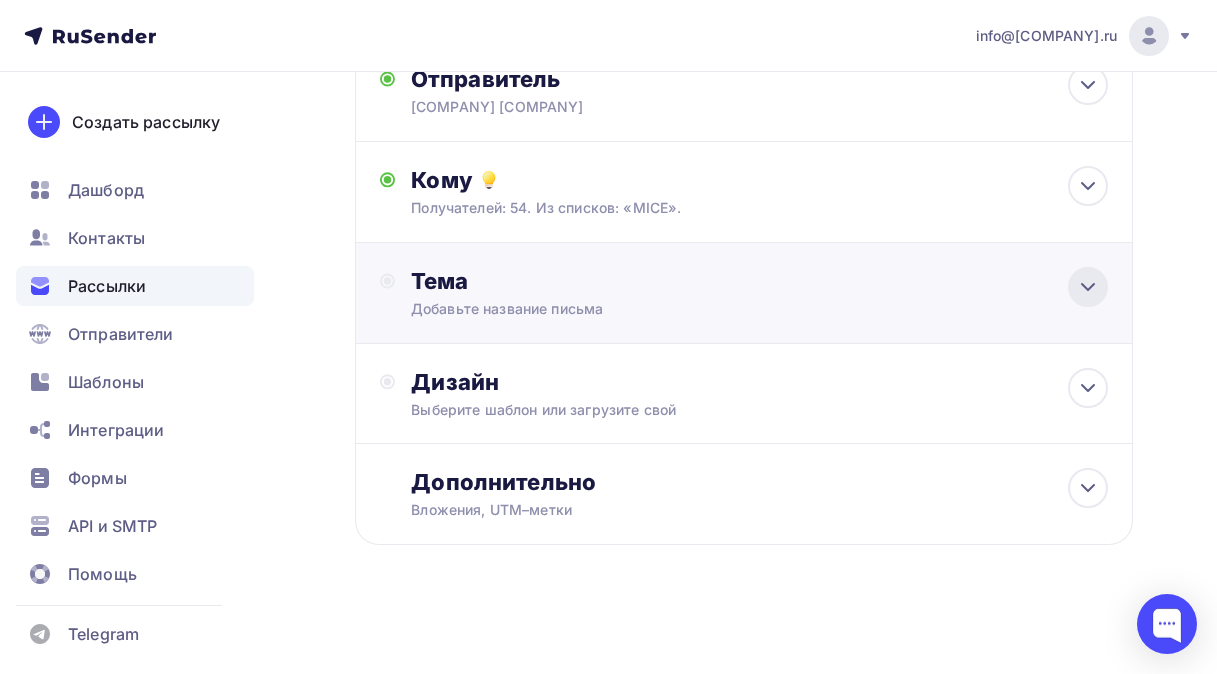 click 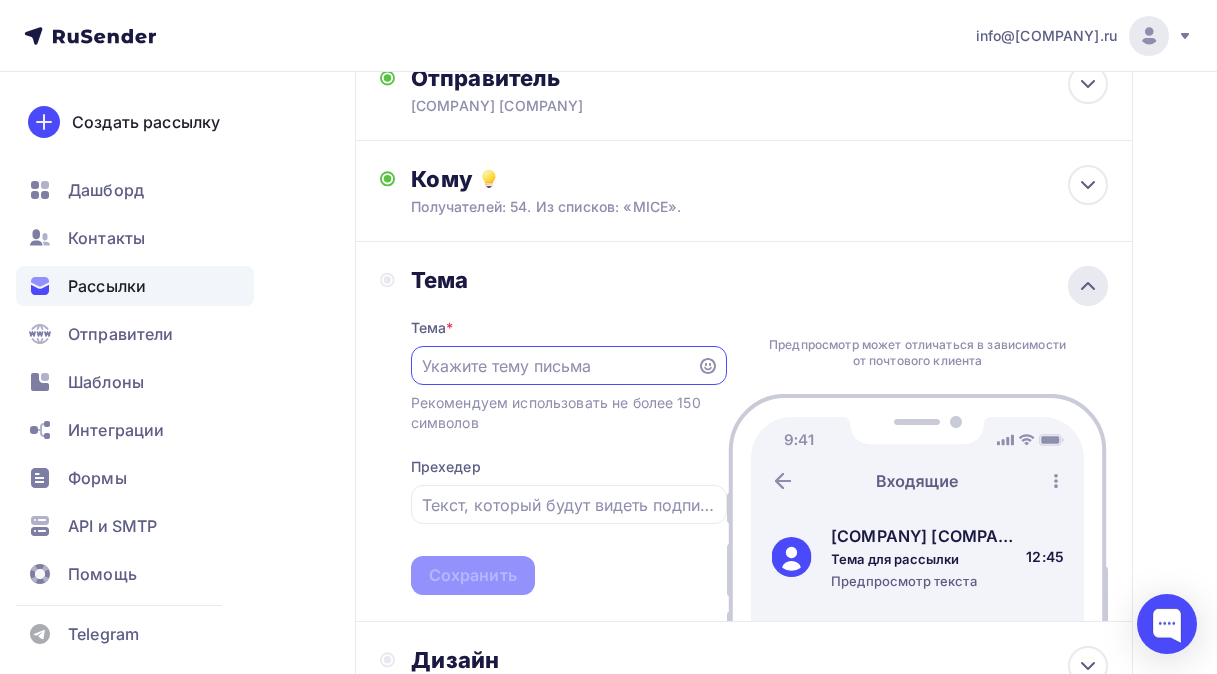 scroll, scrollTop: 0, scrollLeft: 0, axis: both 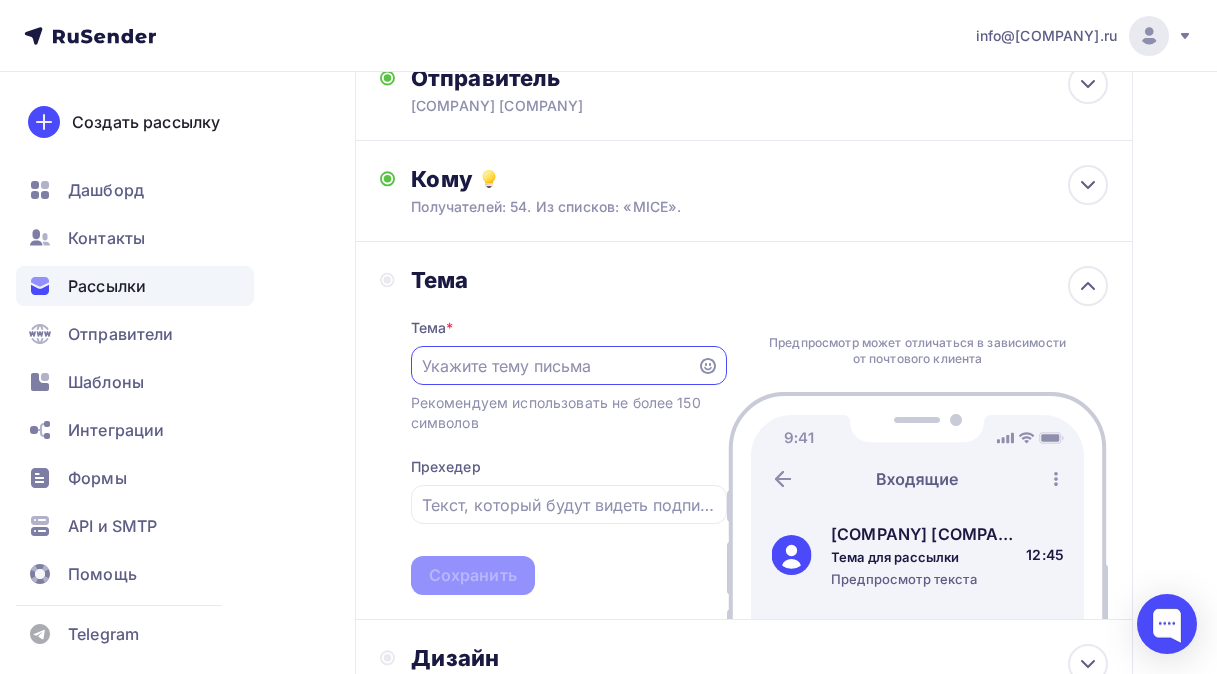 click at bounding box center (553, 366) 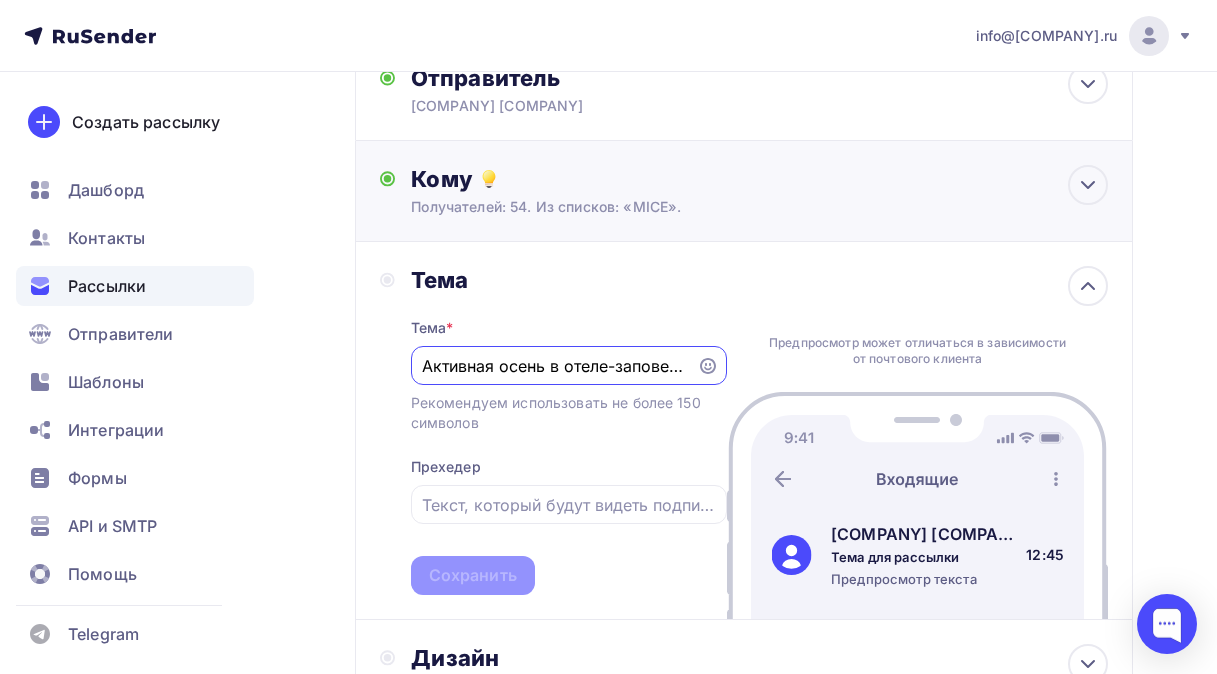 scroll, scrollTop: 0, scrollLeft: 111, axis: horizontal 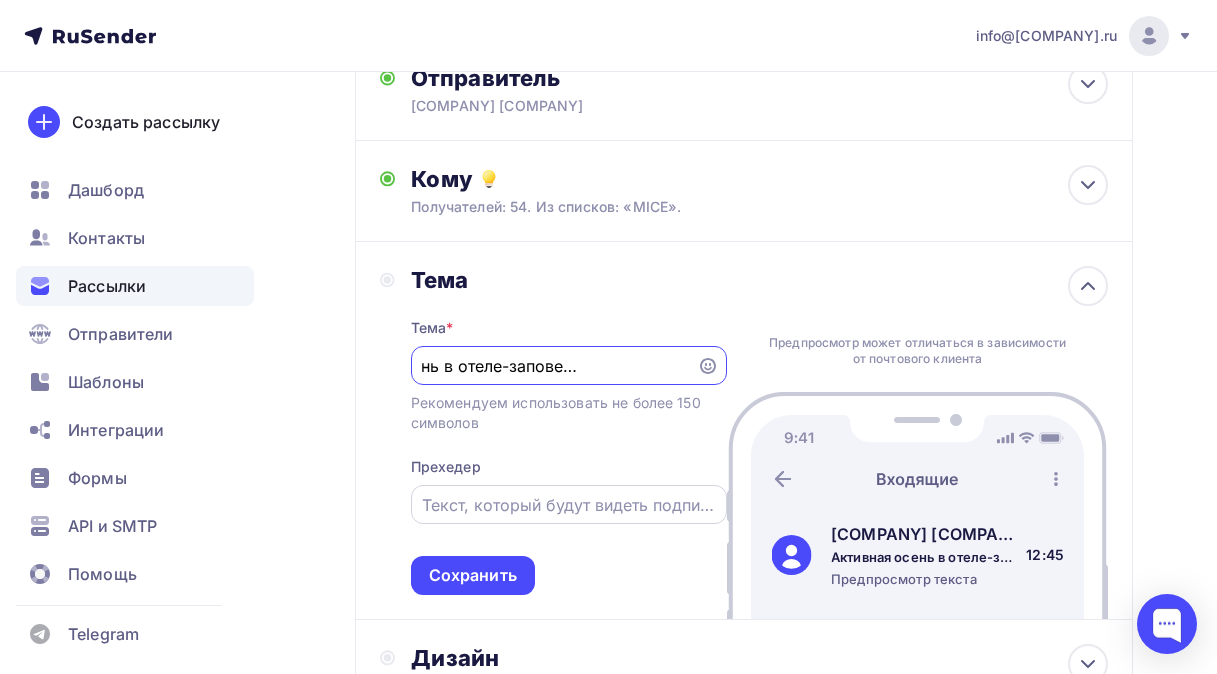 type on "Активная осень в отеле-заповеднике "Лесное"" 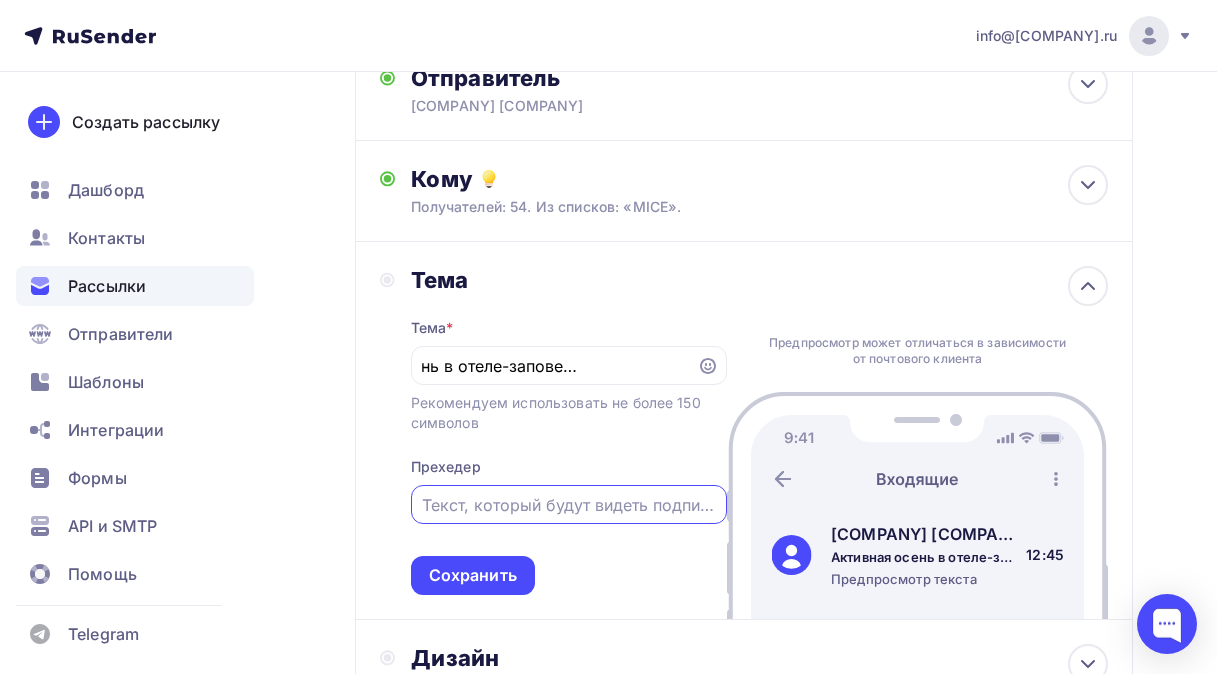 click at bounding box center (568, 505) 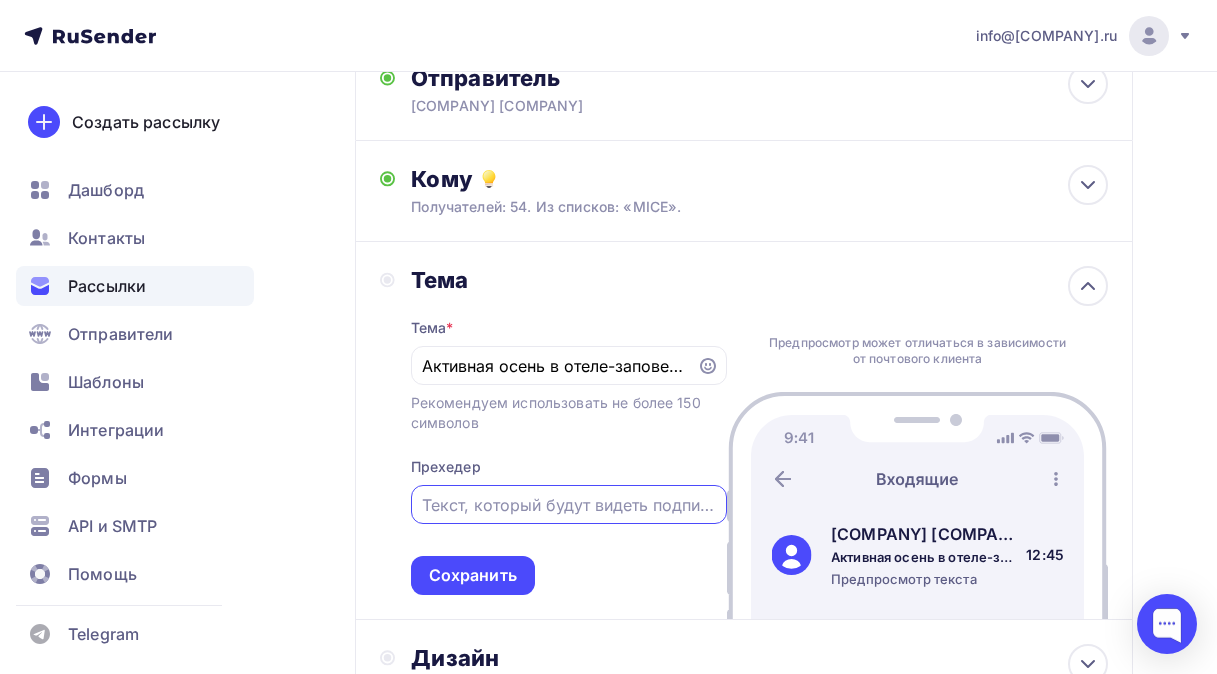paste on "Активная осень в отеле-заповеднике "Лесное"" 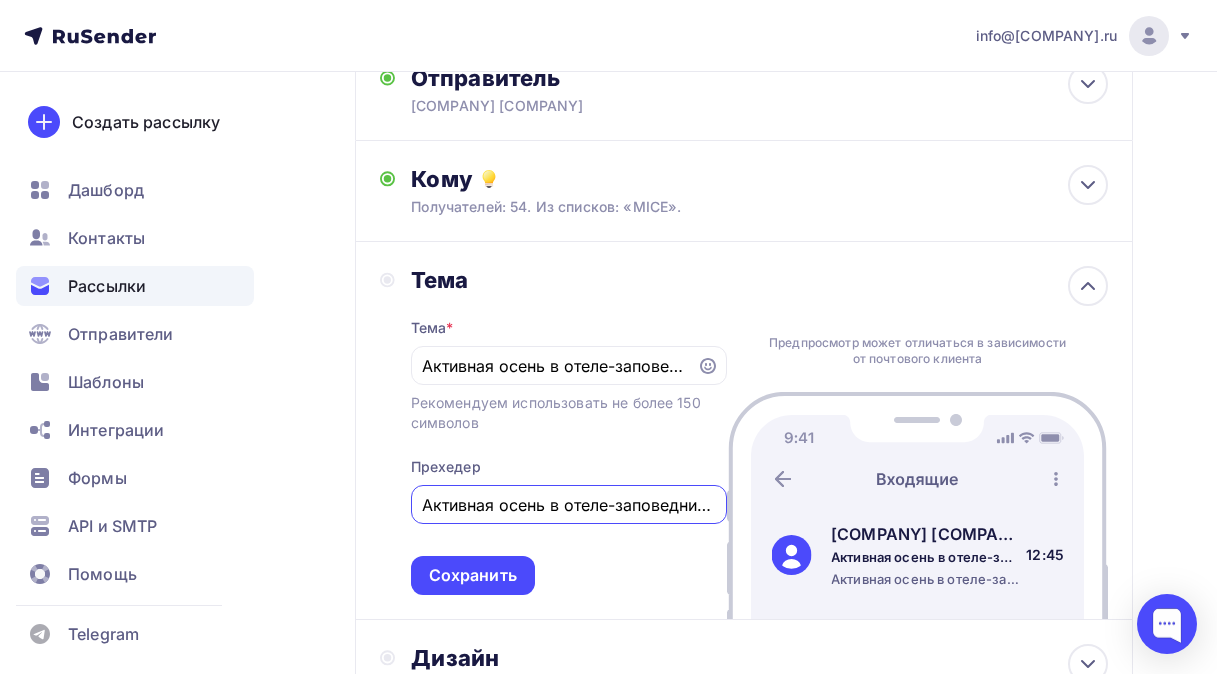scroll, scrollTop: 0, scrollLeft: 81, axis: horizontal 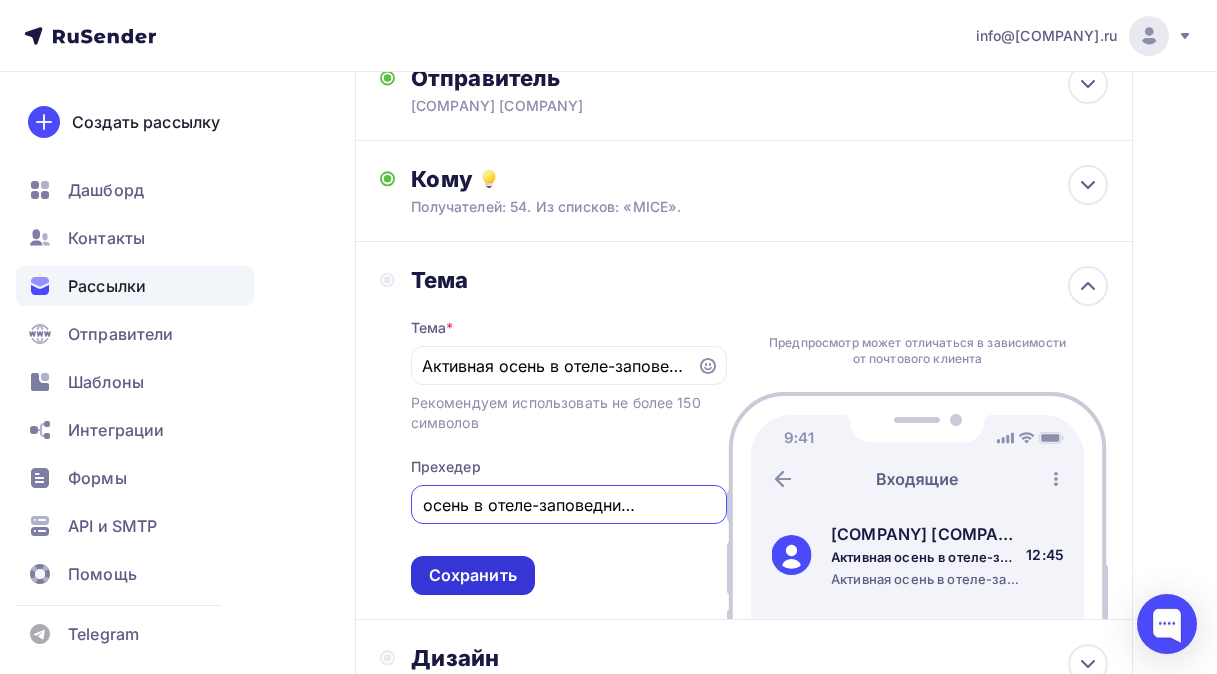 type on "Активная осень в отеле-заповеднике "Лесное"" 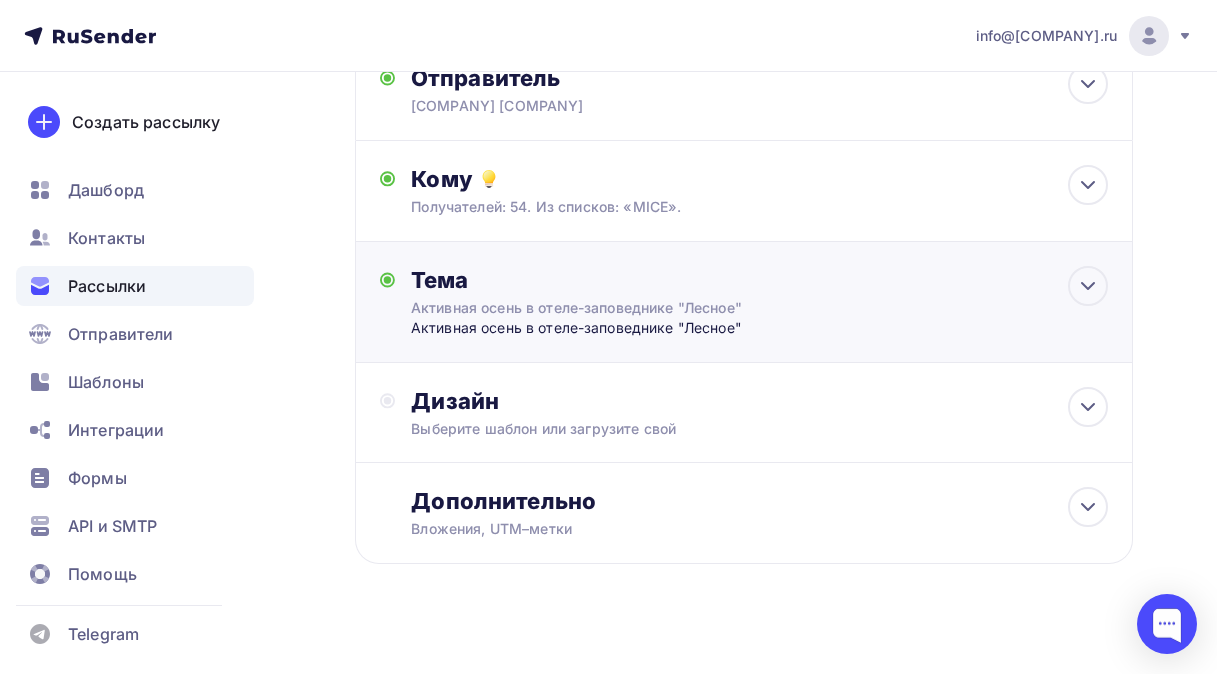 scroll, scrollTop: 0, scrollLeft: 0, axis: both 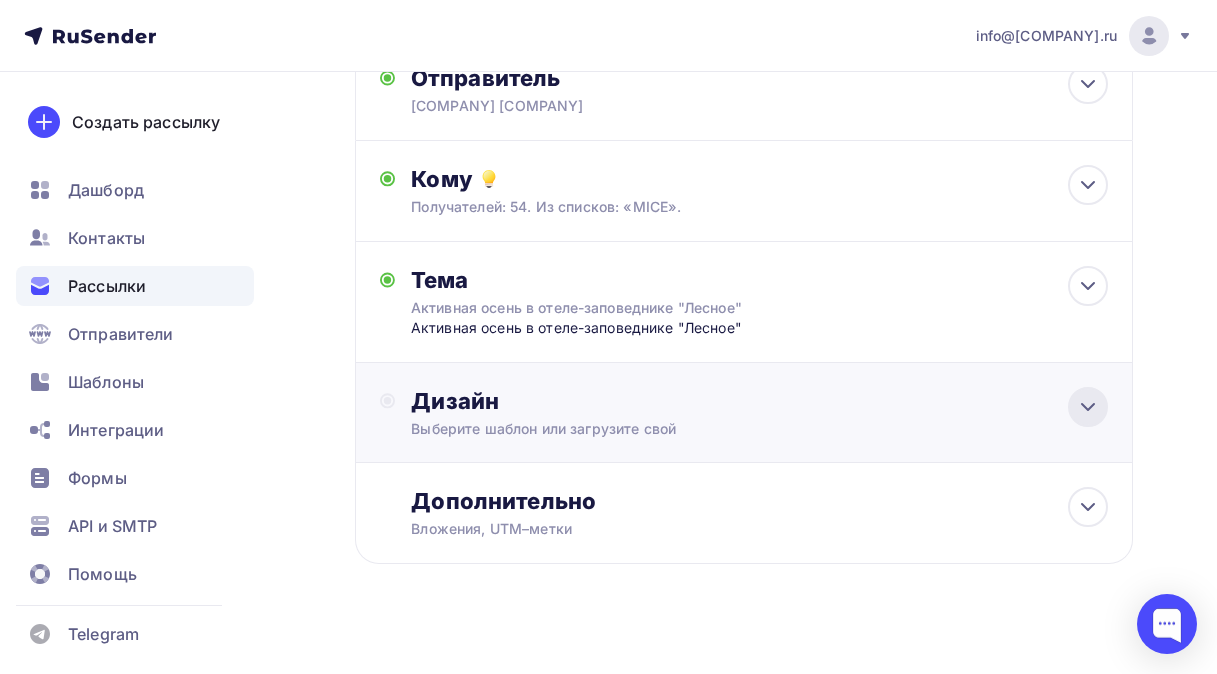 click 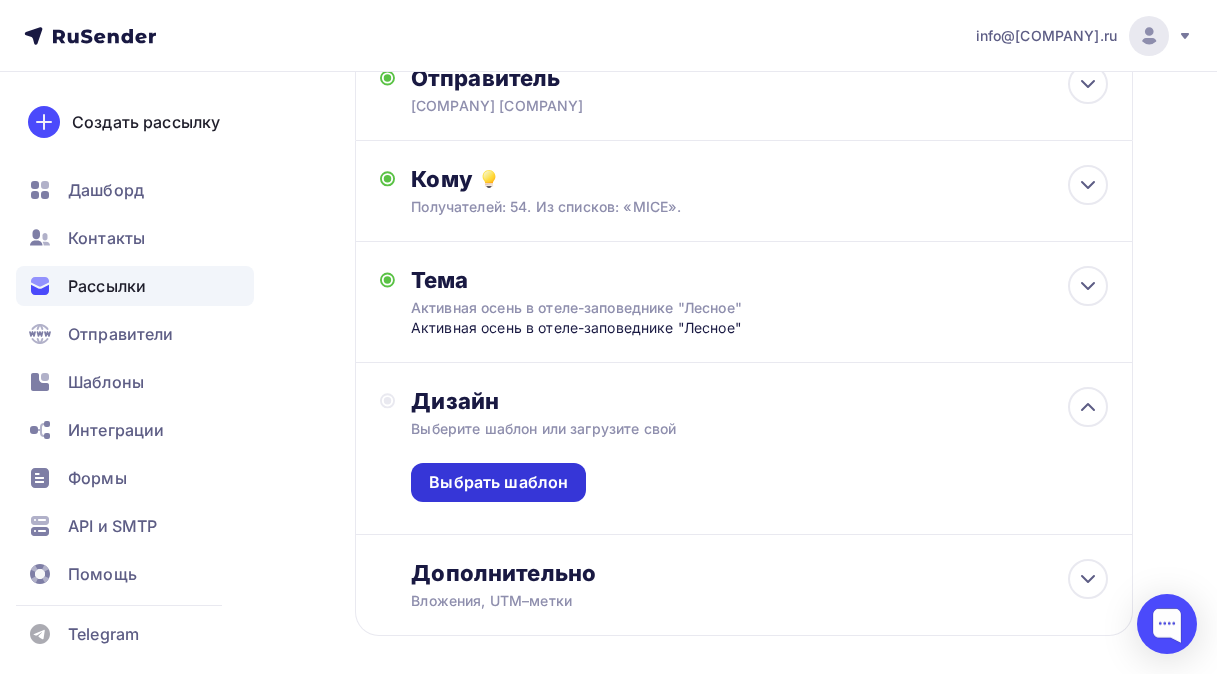 click on "Выбрать шаблон" at bounding box center (498, 482) 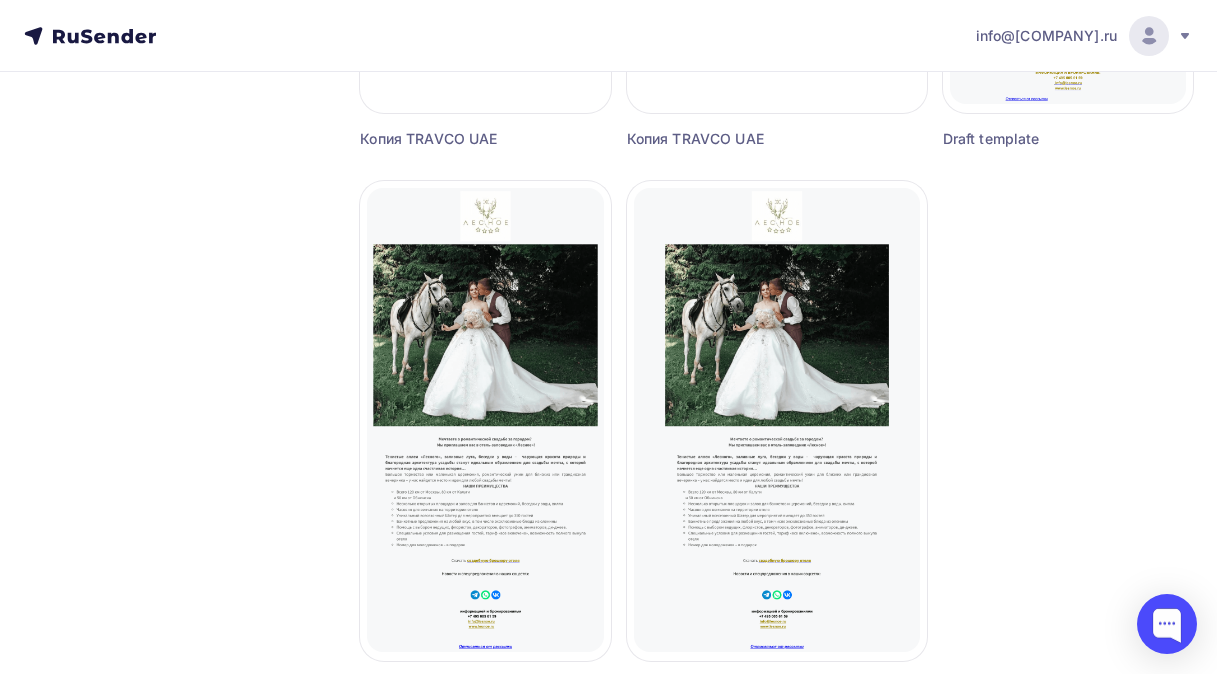 scroll, scrollTop: 1200, scrollLeft: 0, axis: vertical 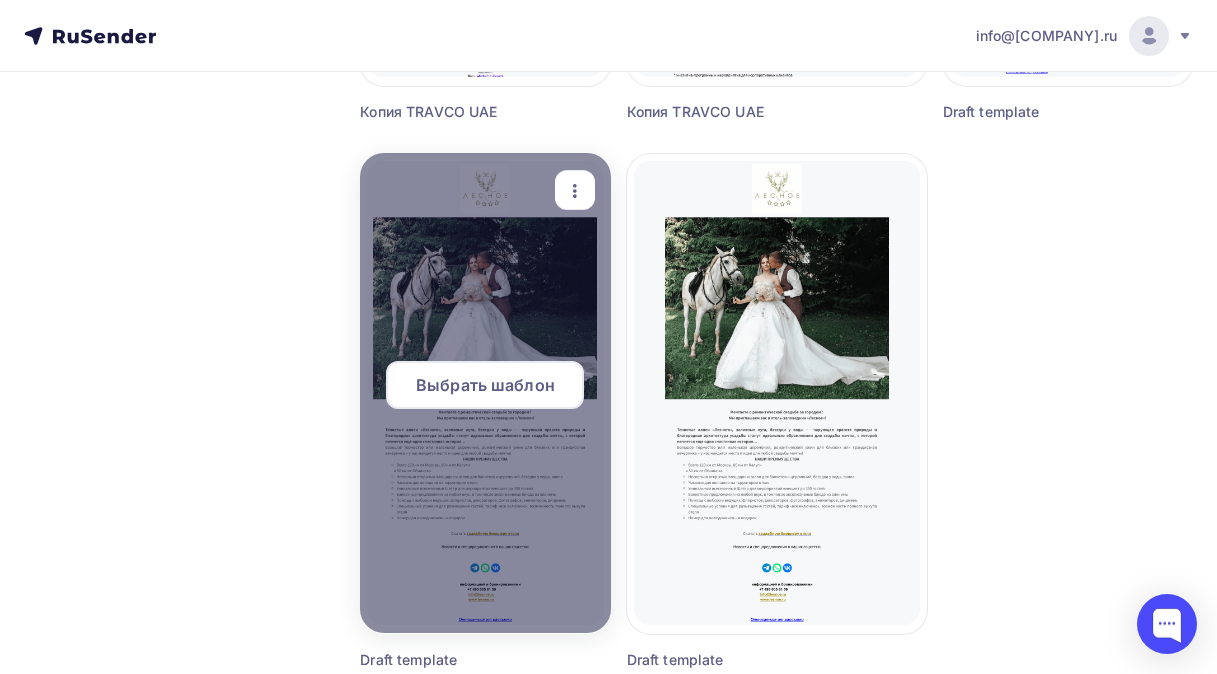 click on "Выбрать шаблон" at bounding box center (485, 385) 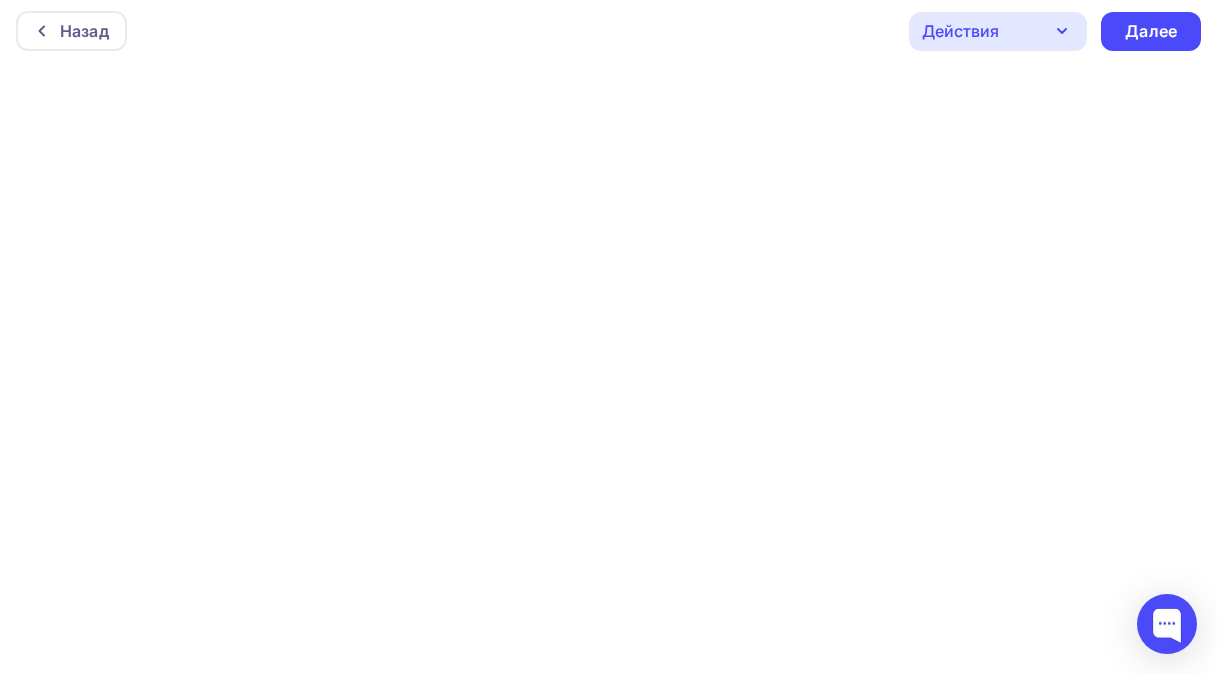 scroll, scrollTop: 0, scrollLeft: 0, axis: both 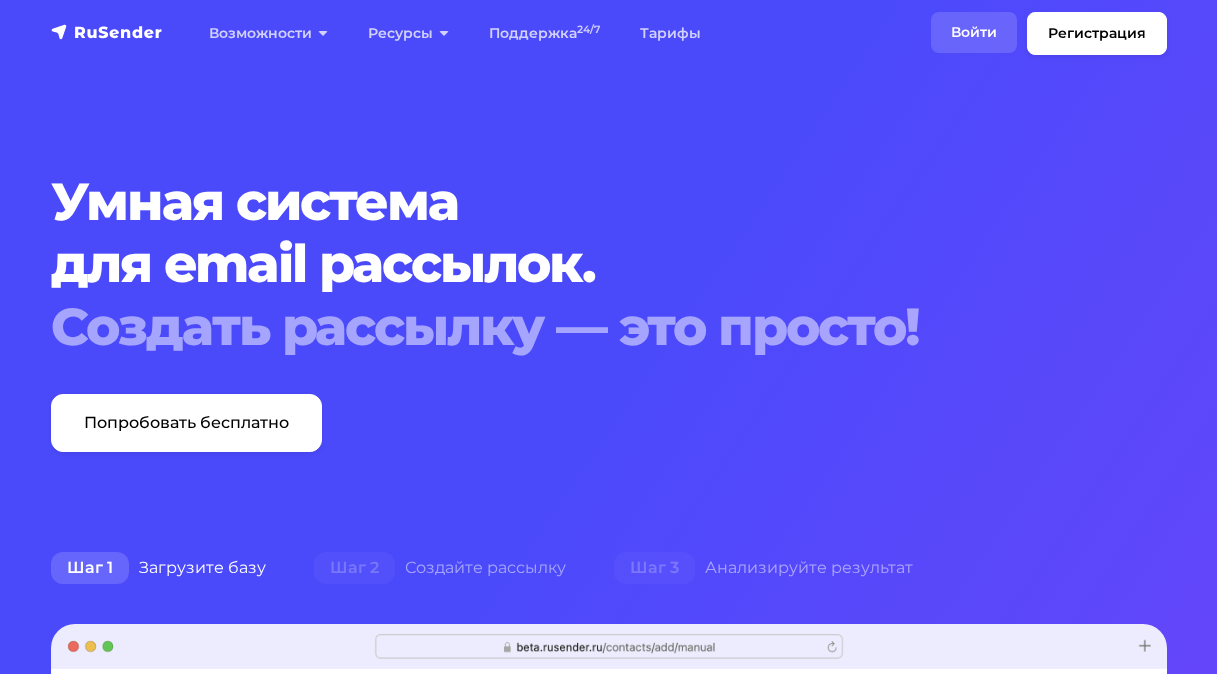 click on "Войти" at bounding box center [974, 32] 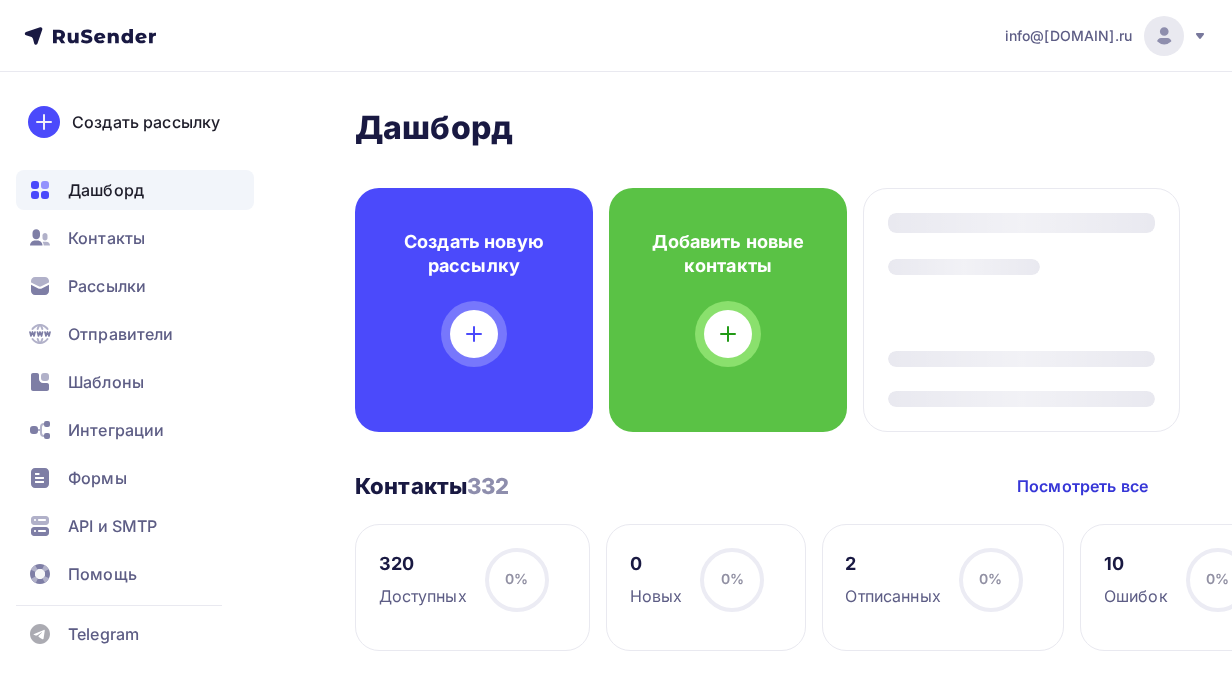 scroll, scrollTop: 0, scrollLeft: 0, axis: both 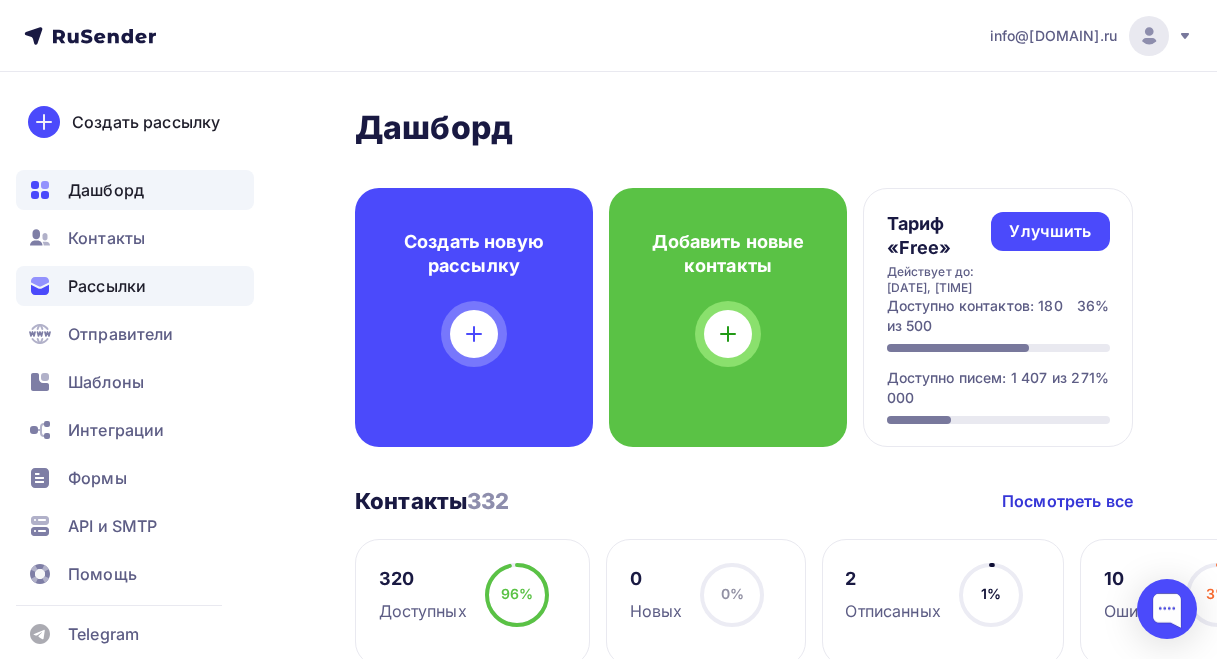 click on "Рассылки" at bounding box center [135, 286] 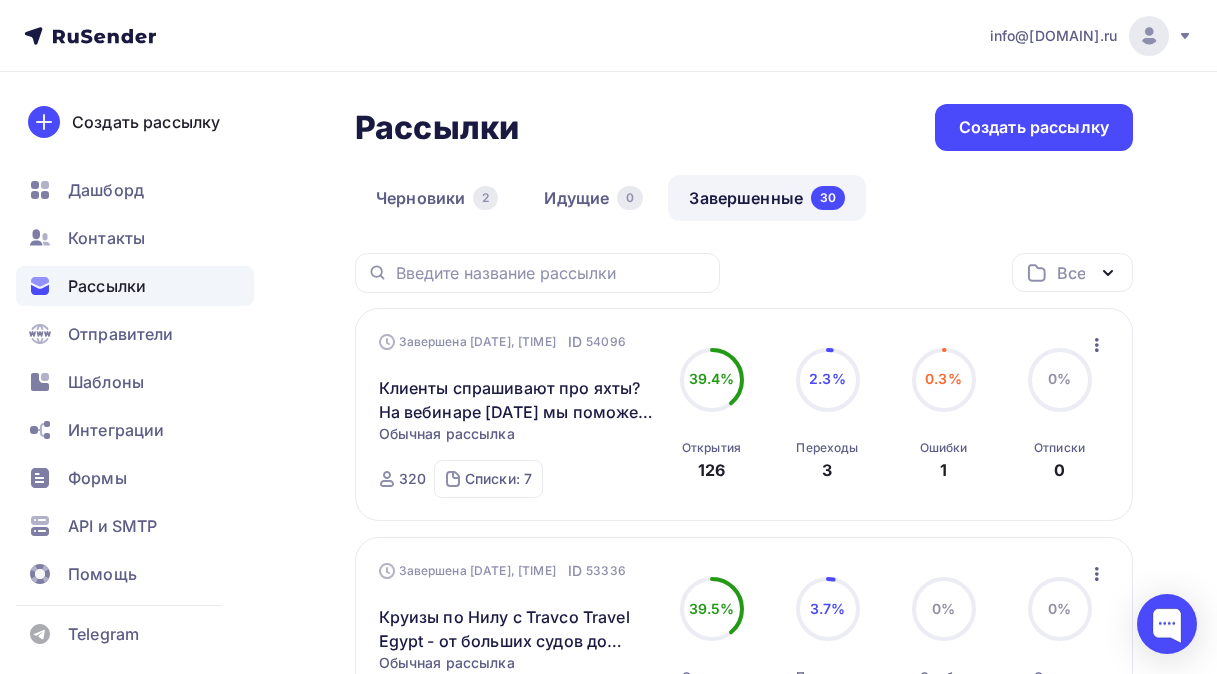 click 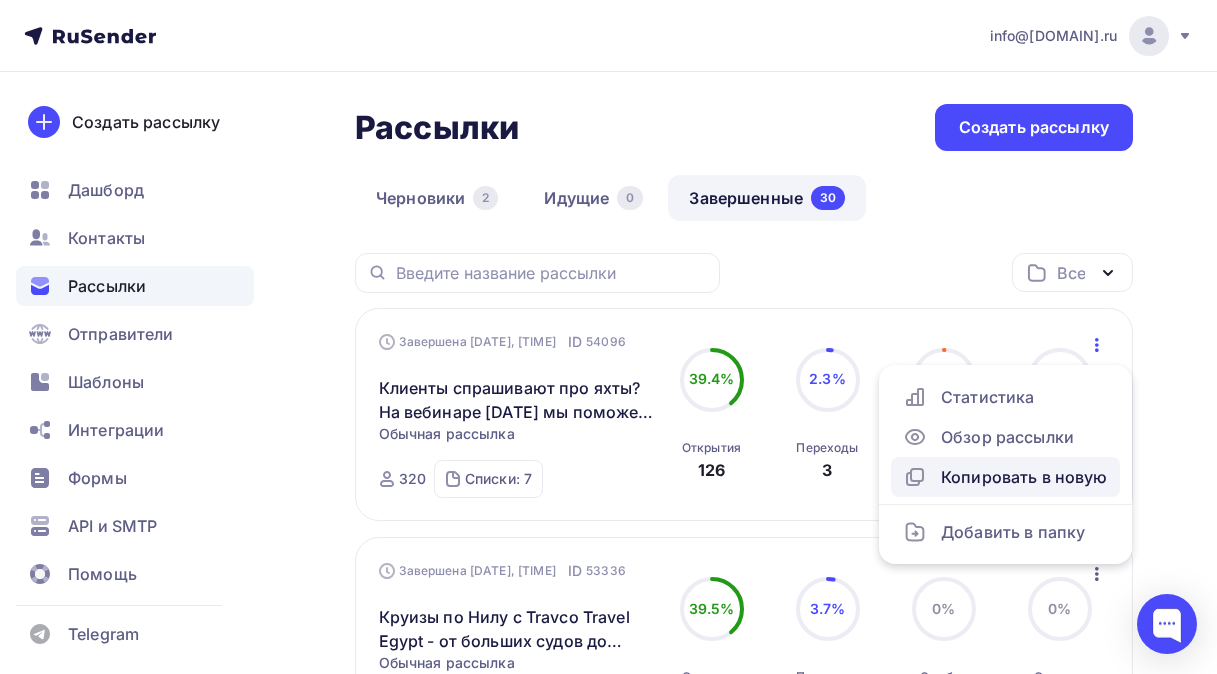 click on "Копировать в новую" at bounding box center [1005, 477] 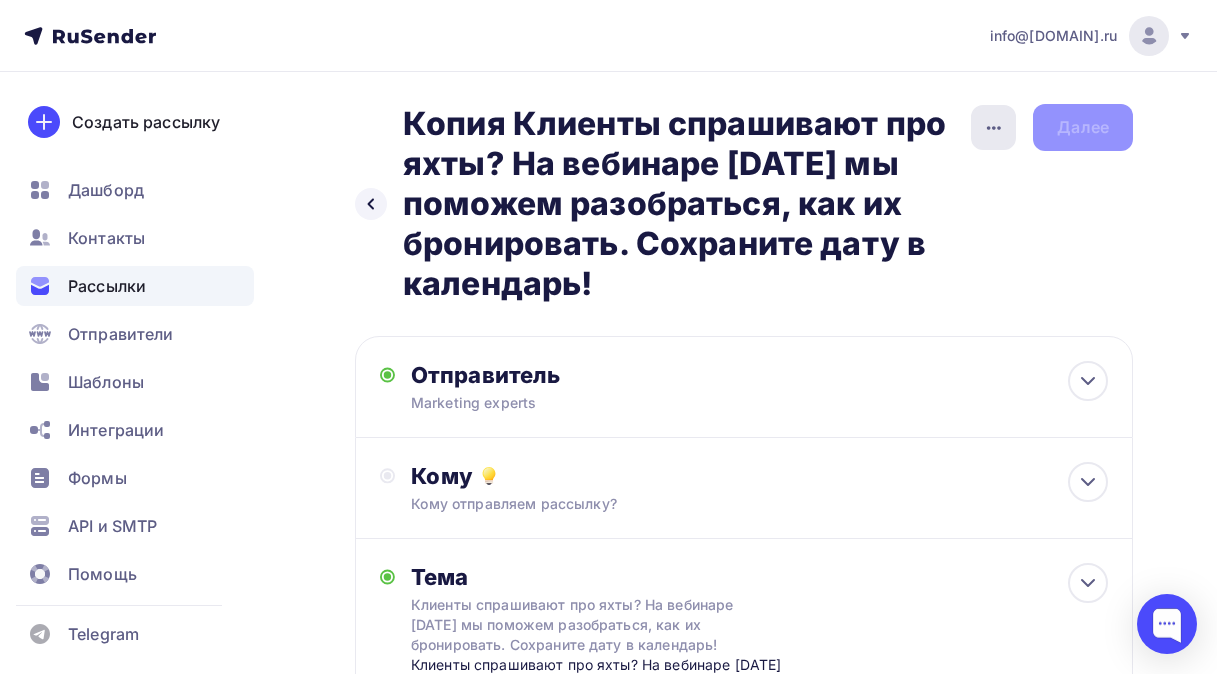 click 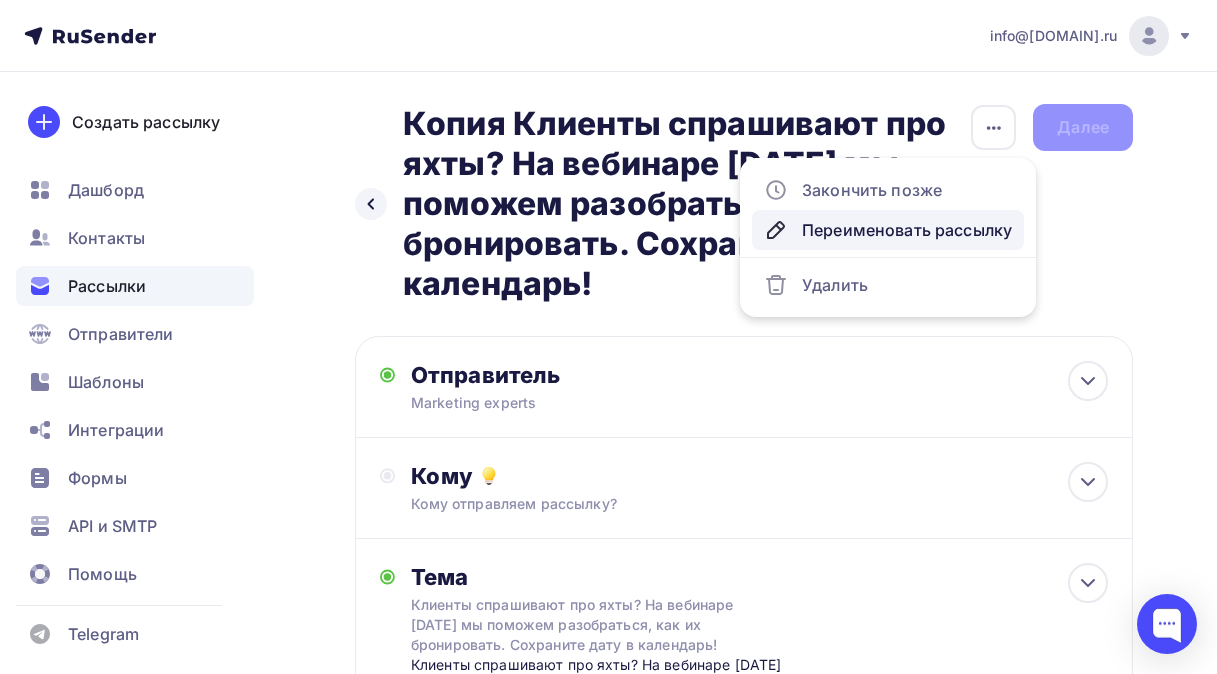 click on "Переименовать рассылку" at bounding box center [888, 230] 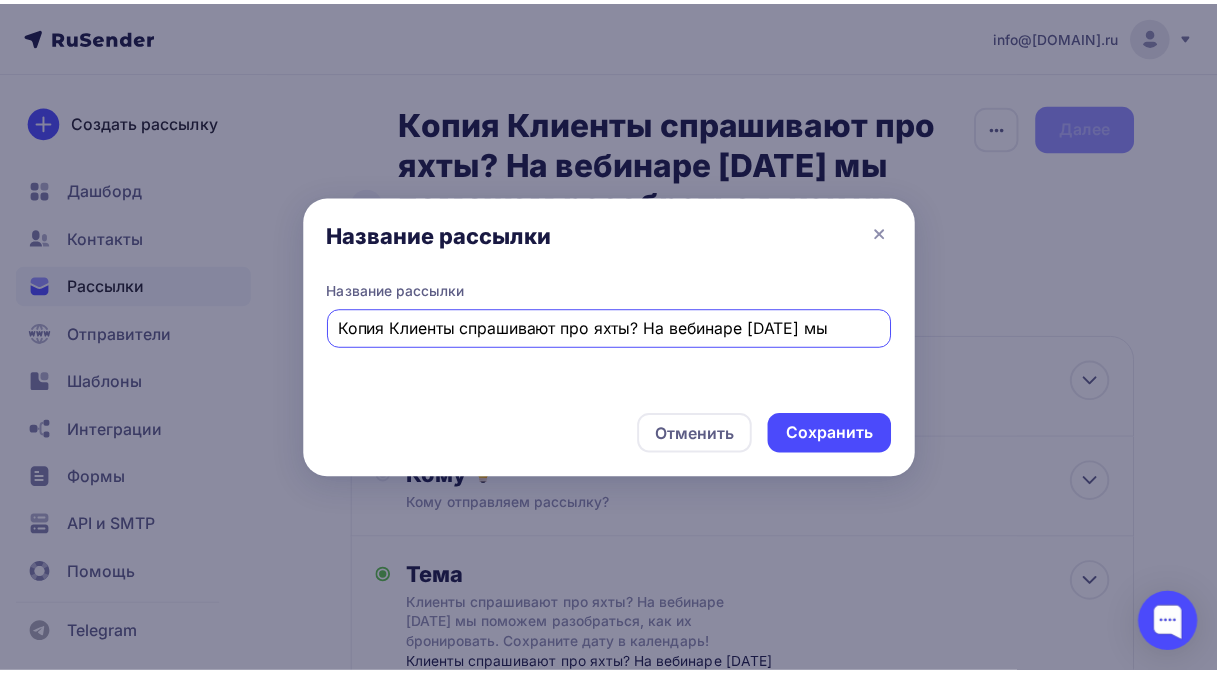 scroll, scrollTop: 0, scrollLeft: 0, axis: both 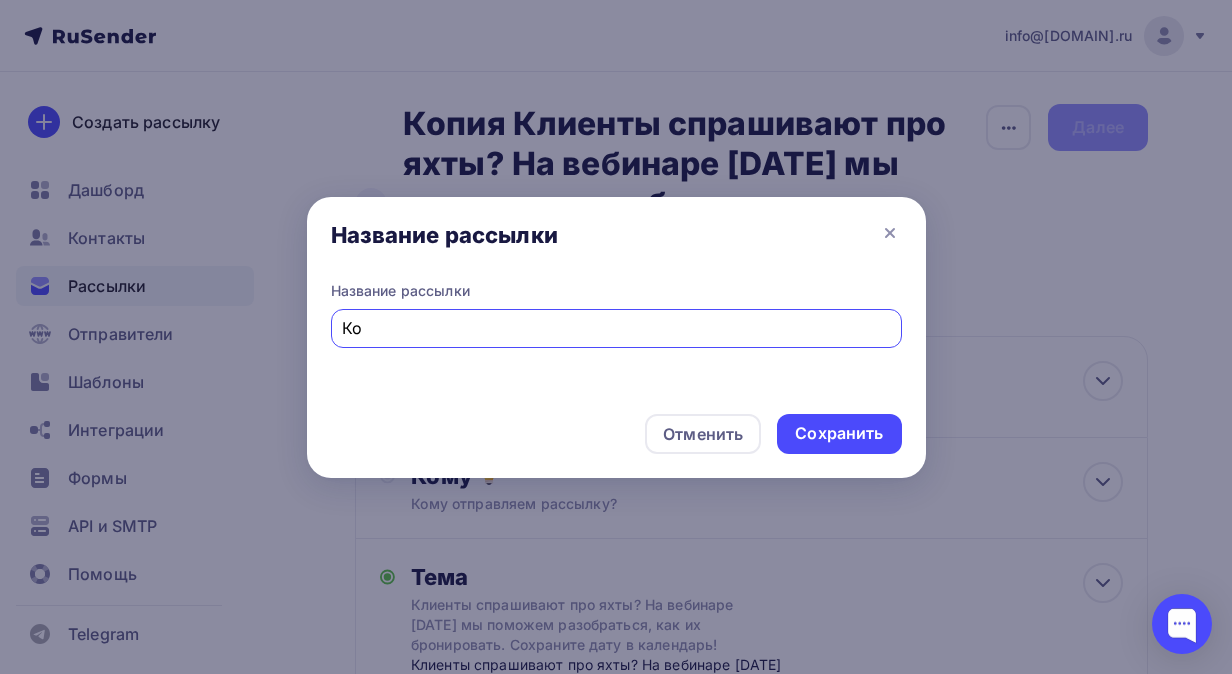 type on "К" 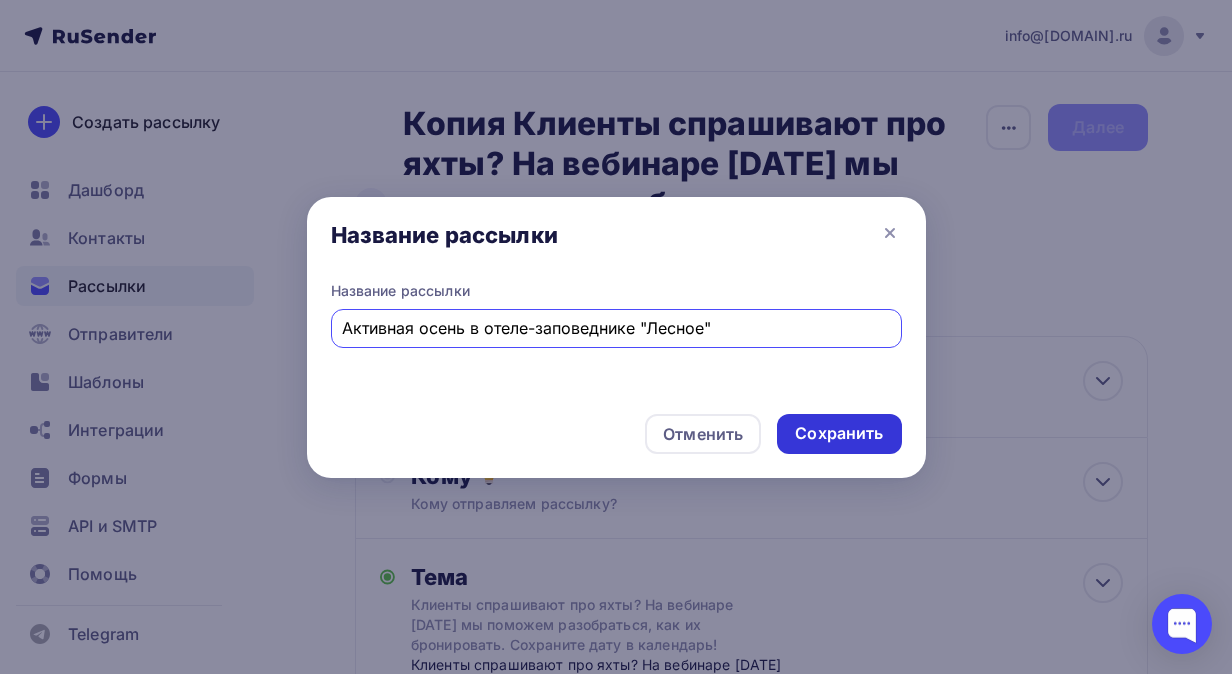 type on "Активная осень в отеле-заповеднике "Лесное"" 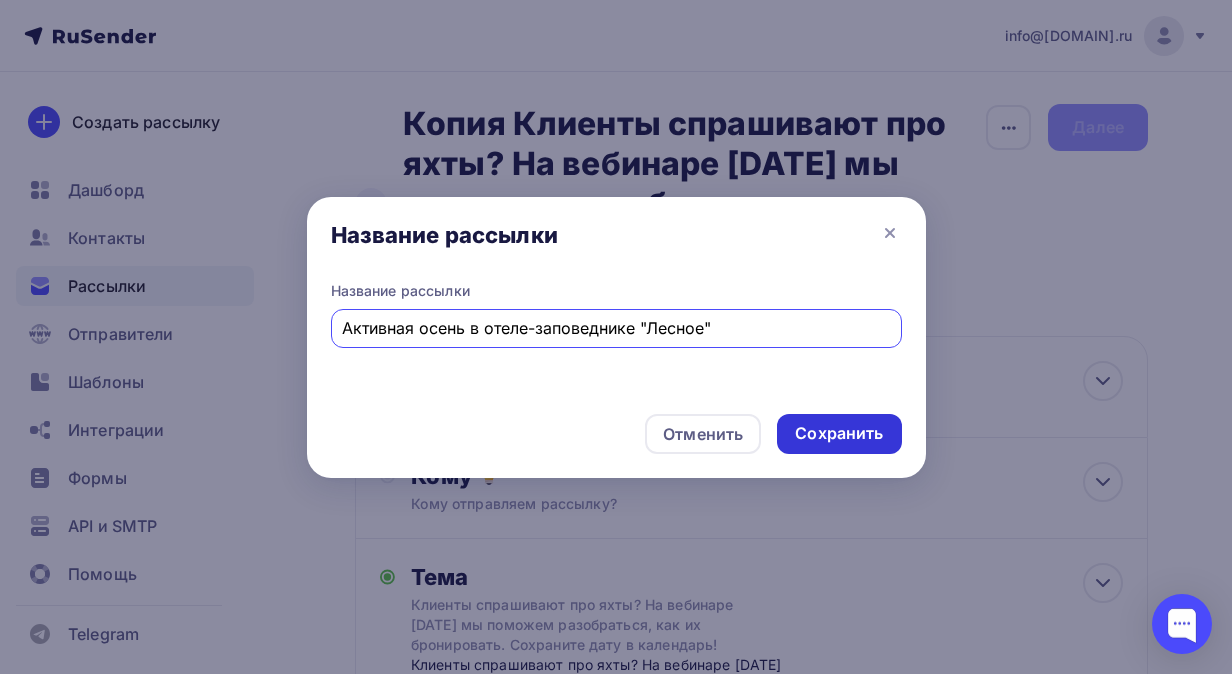 click on "Сохранить" at bounding box center [839, 433] 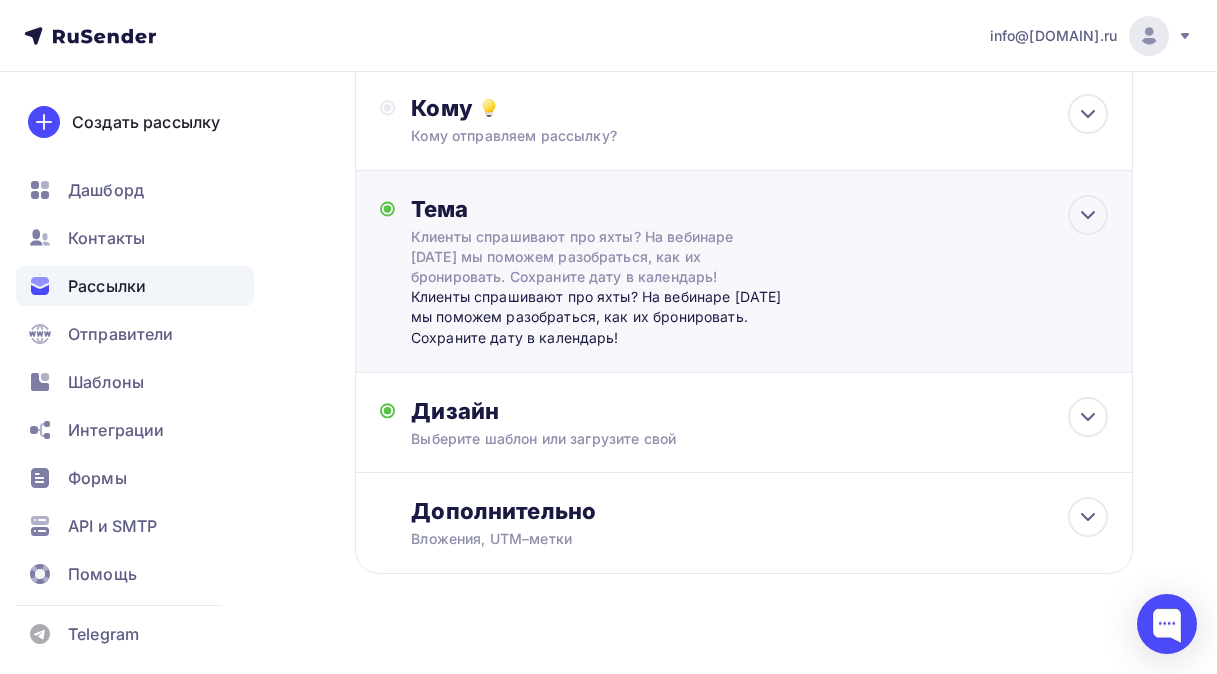 scroll, scrollTop: 279, scrollLeft: 0, axis: vertical 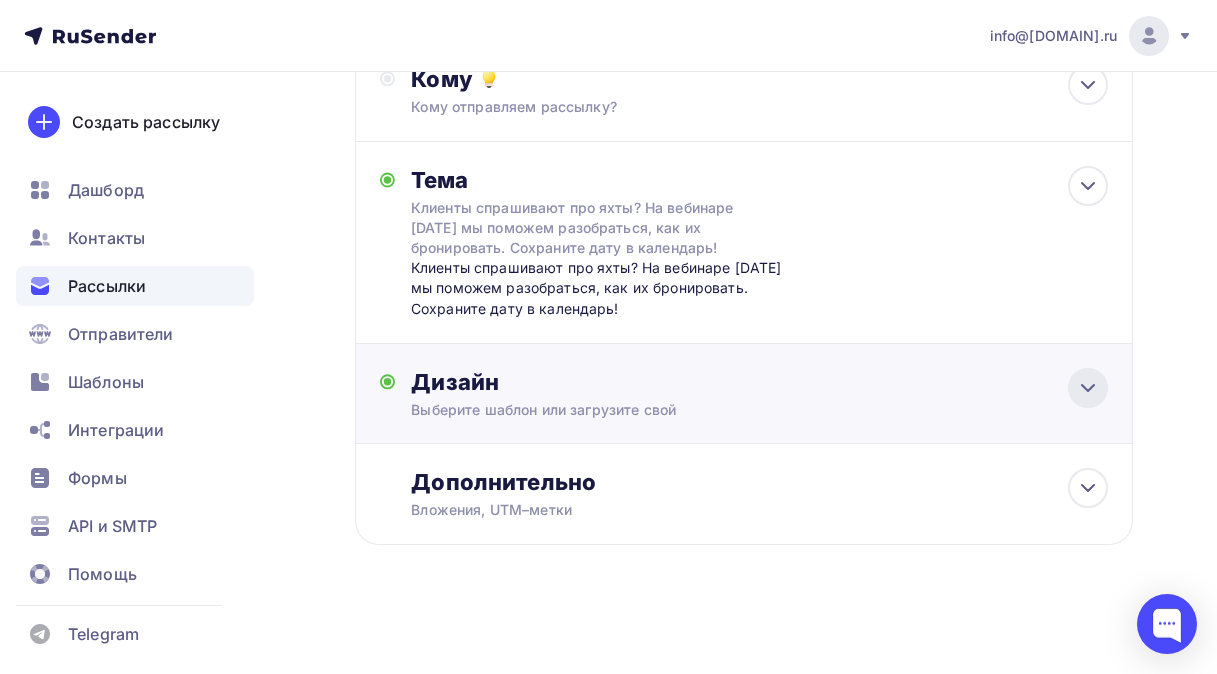 click 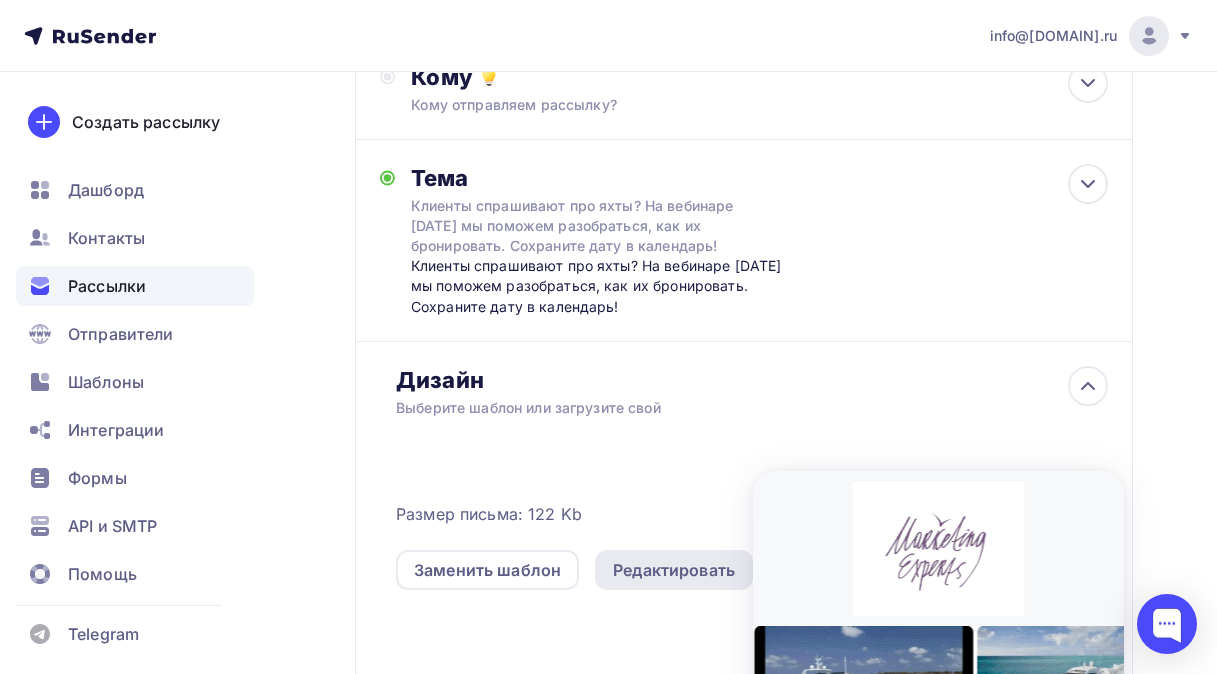 click on "Редактировать" at bounding box center (674, 570) 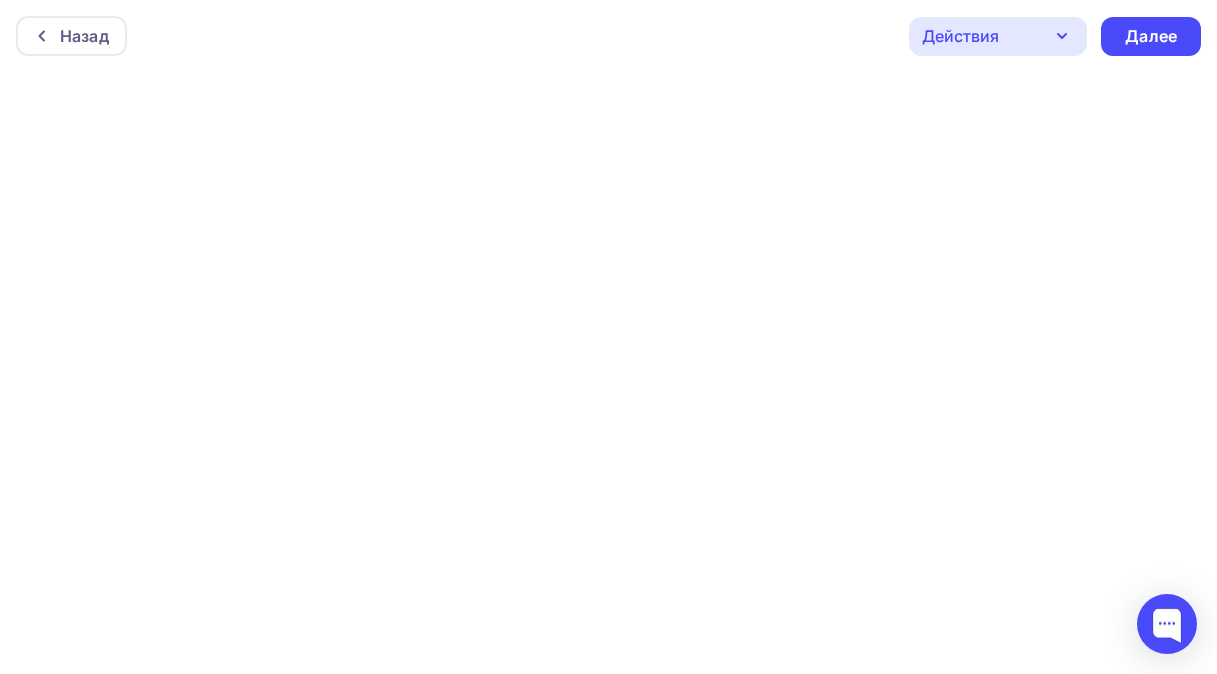 scroll, scrollTop: 0, scrollLeft: 0, axis: both 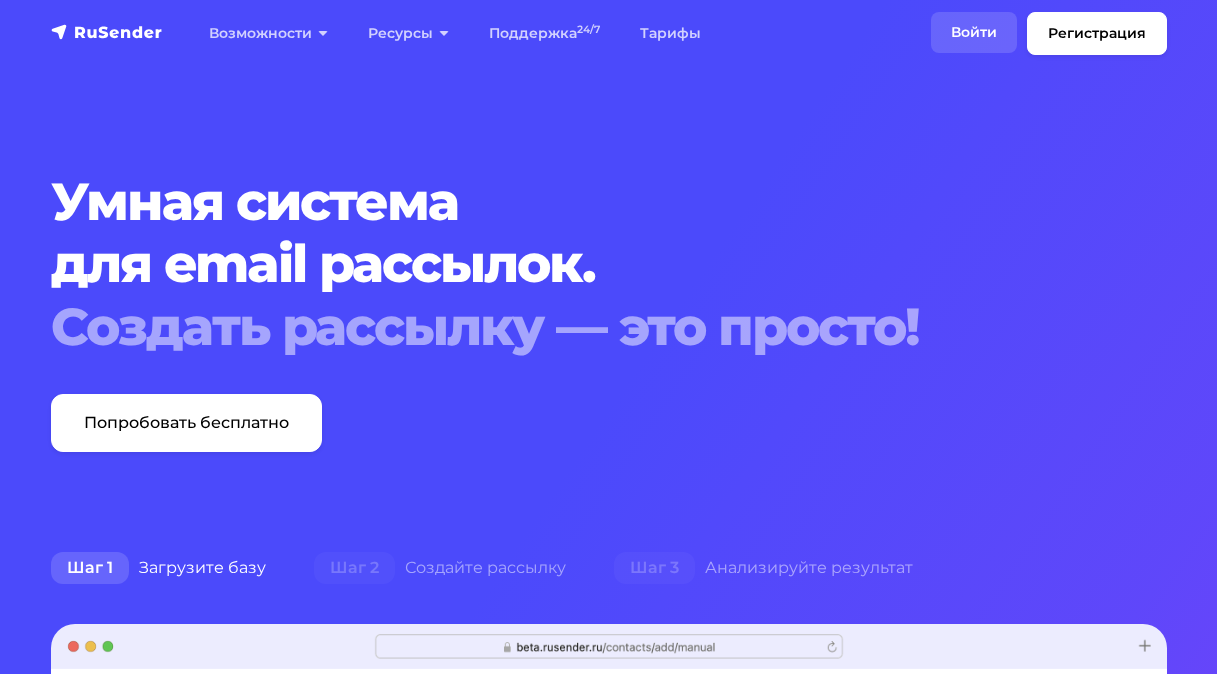 click on "Войти" at bounding box center (974, 32) 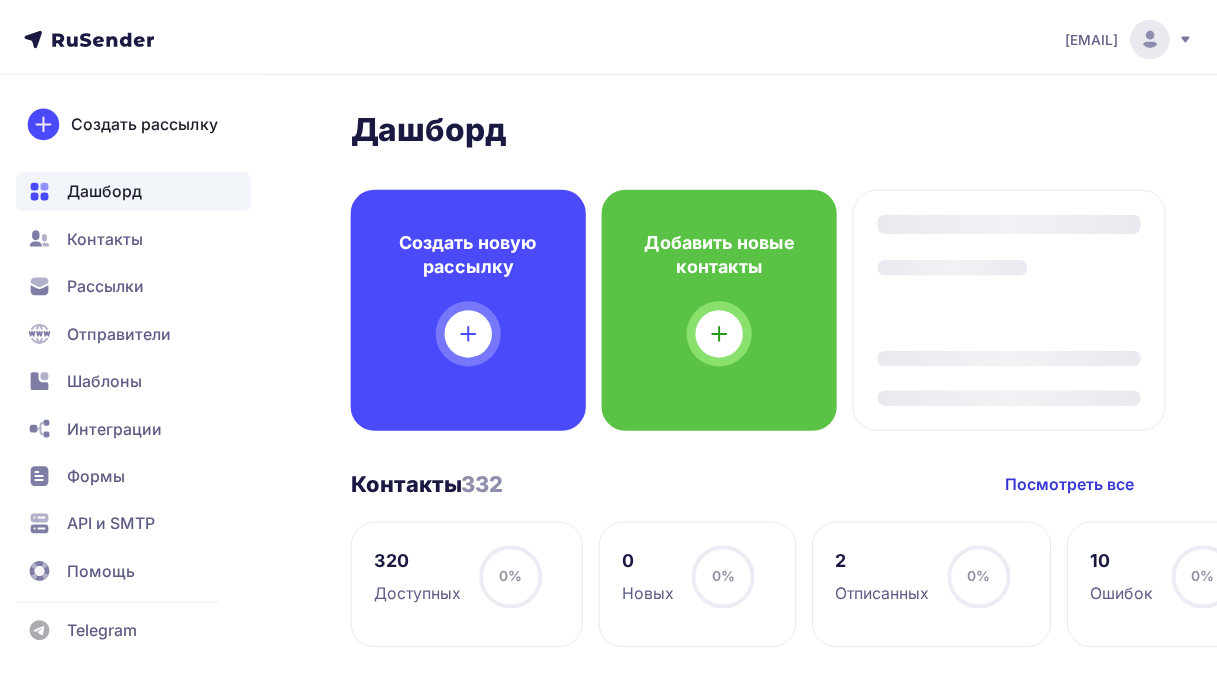 scroll, scrollTop: 0, scrollLeft: 0, axis: both 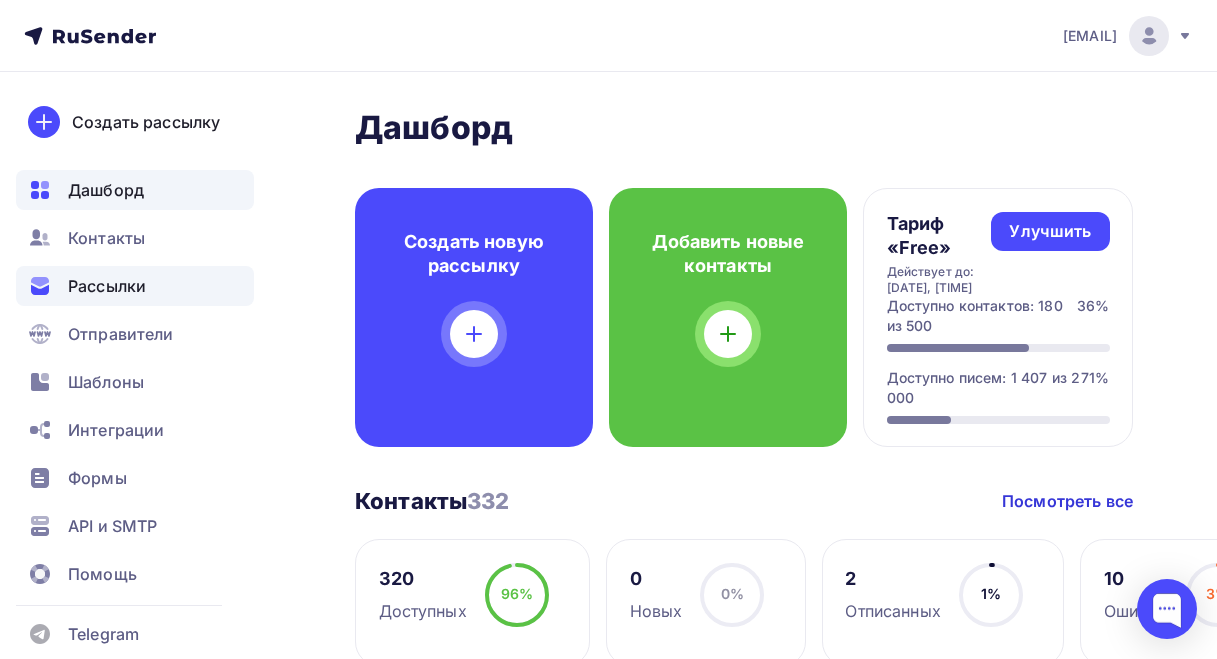 click on "Рассылки" at bounding box center [107, 286] 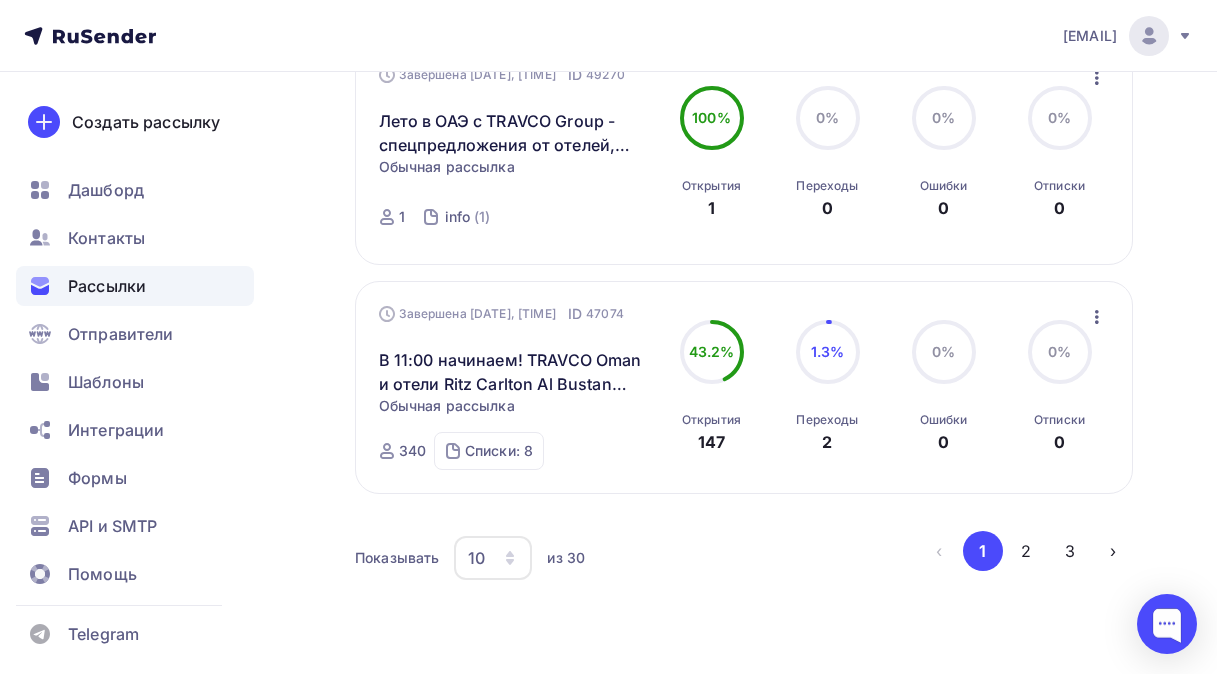 scroll, scrollTop: 2100, scrollLeft: 0, axis: vertical 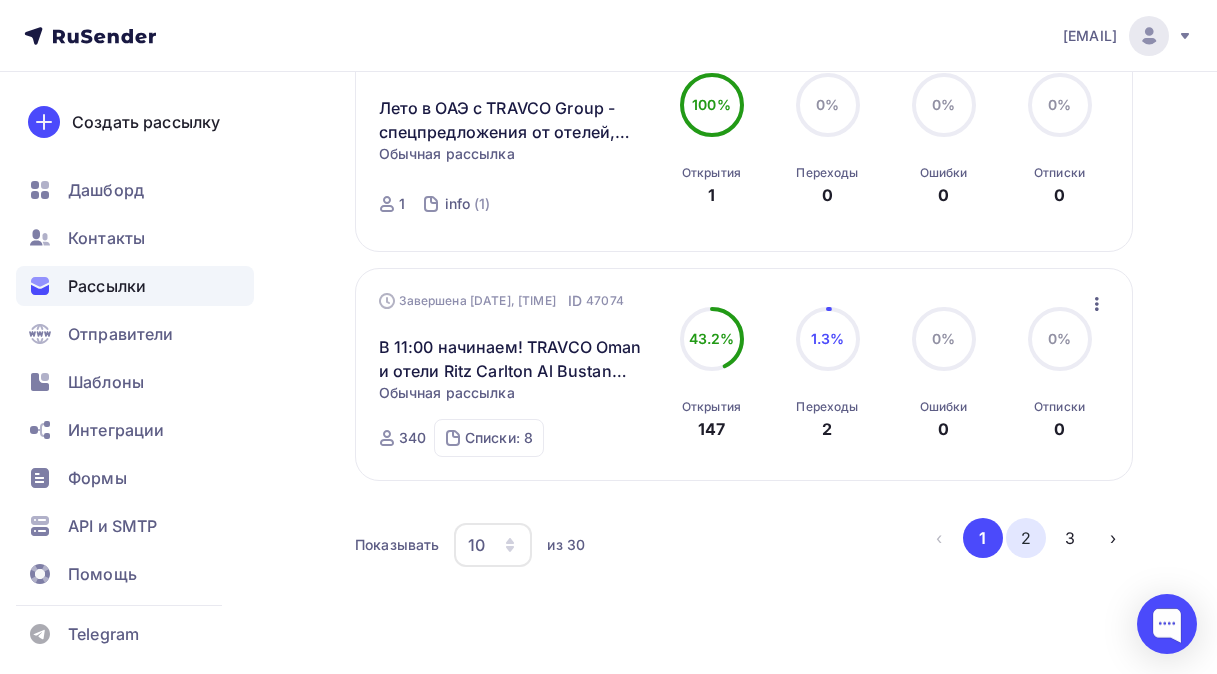 click on "2" at bounding box center (1026, 538) 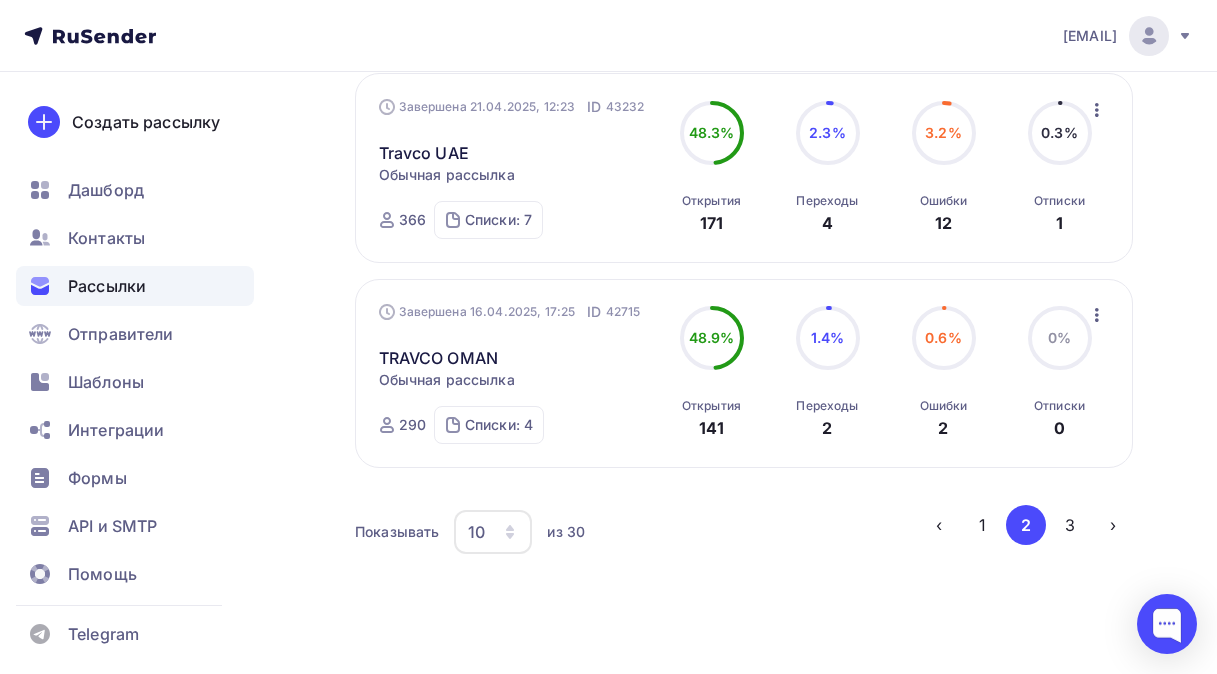 scroll, scrollTop: 2029, scrollLeft: 0, axis: vertical 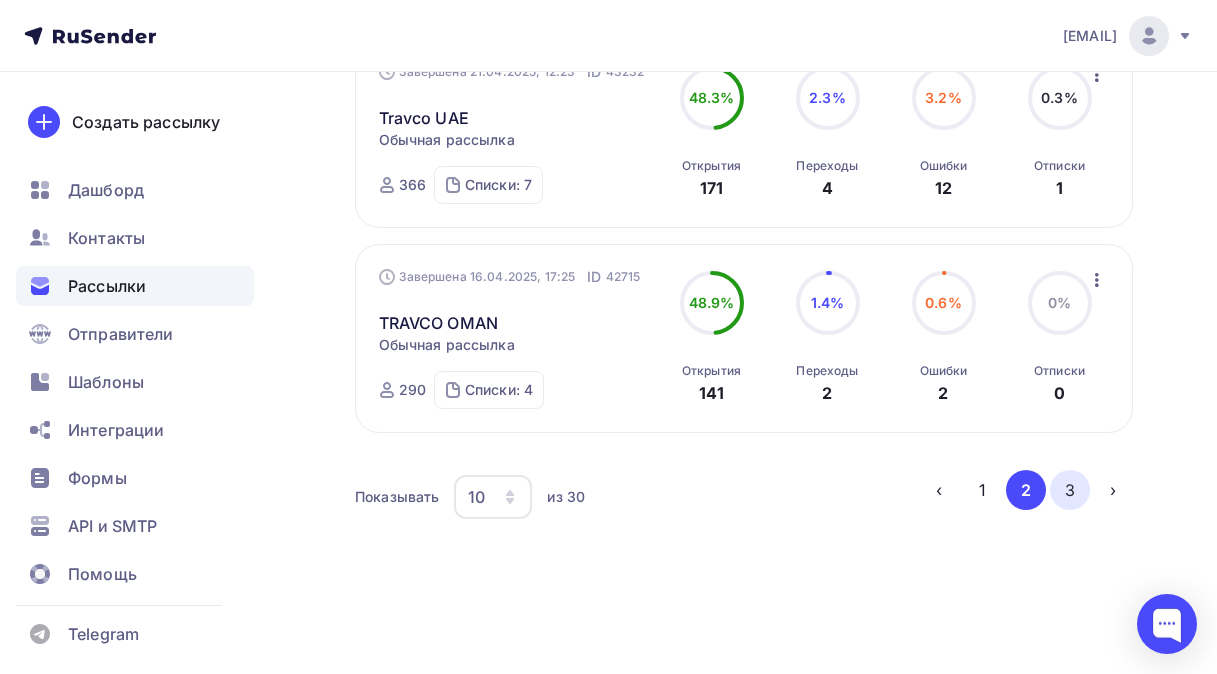 click on "3" at bounding box center (1070, 490) 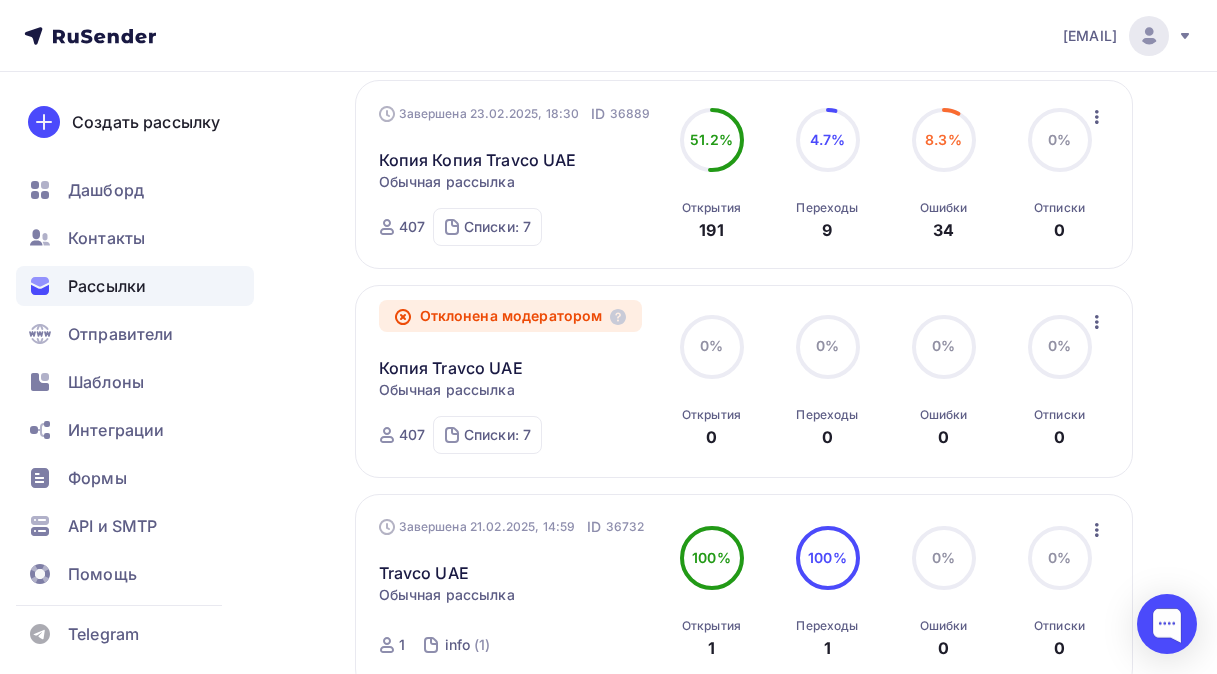 scroll, scrollTop: 1908, scrollLeft: 0, axis: vertical 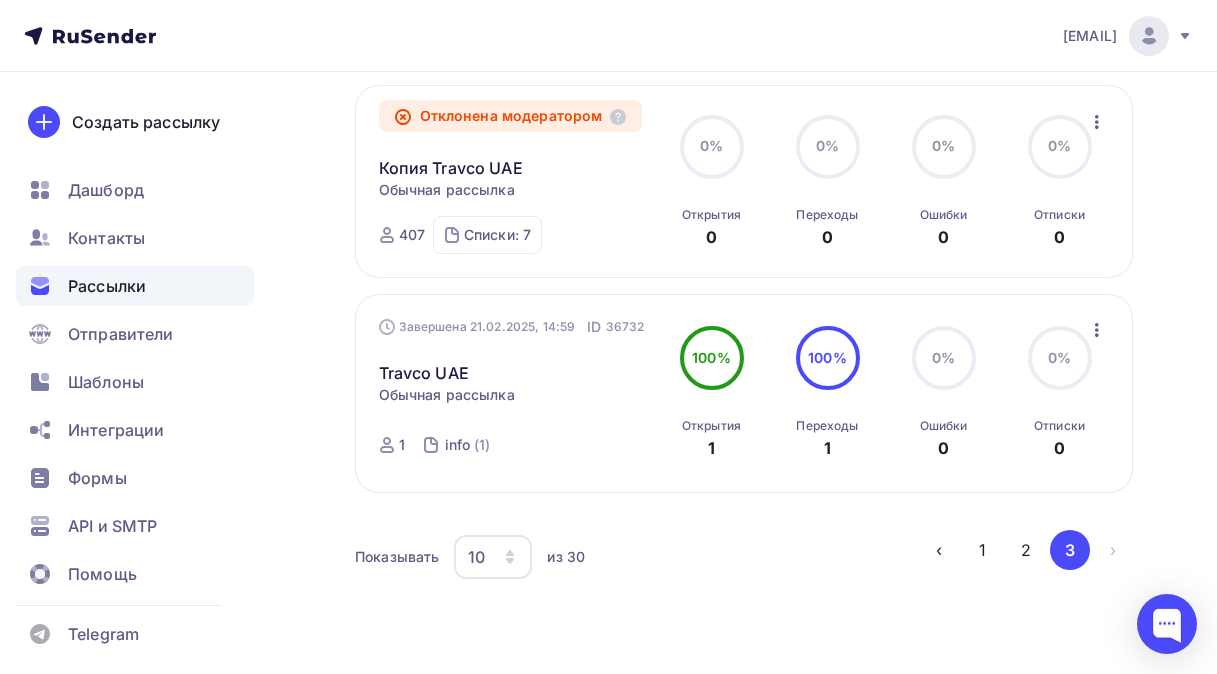 click on "›" at bounding box center (1112, 550) 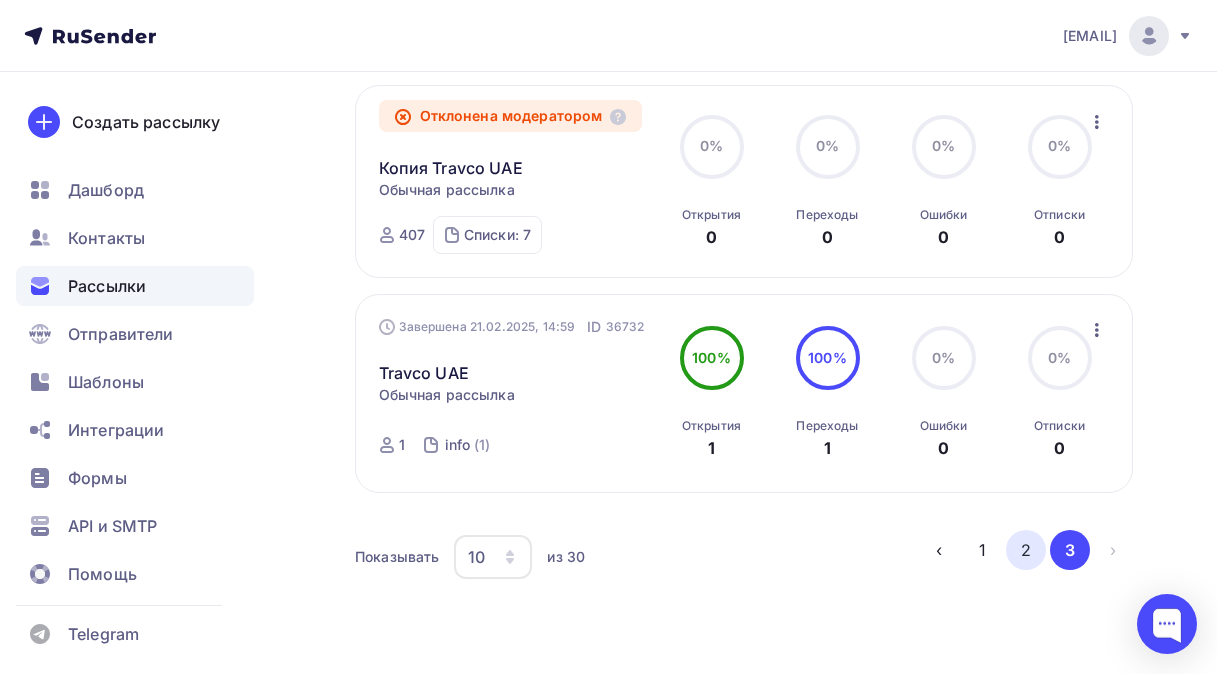 click on "2" at bounding box center [1026, 550] 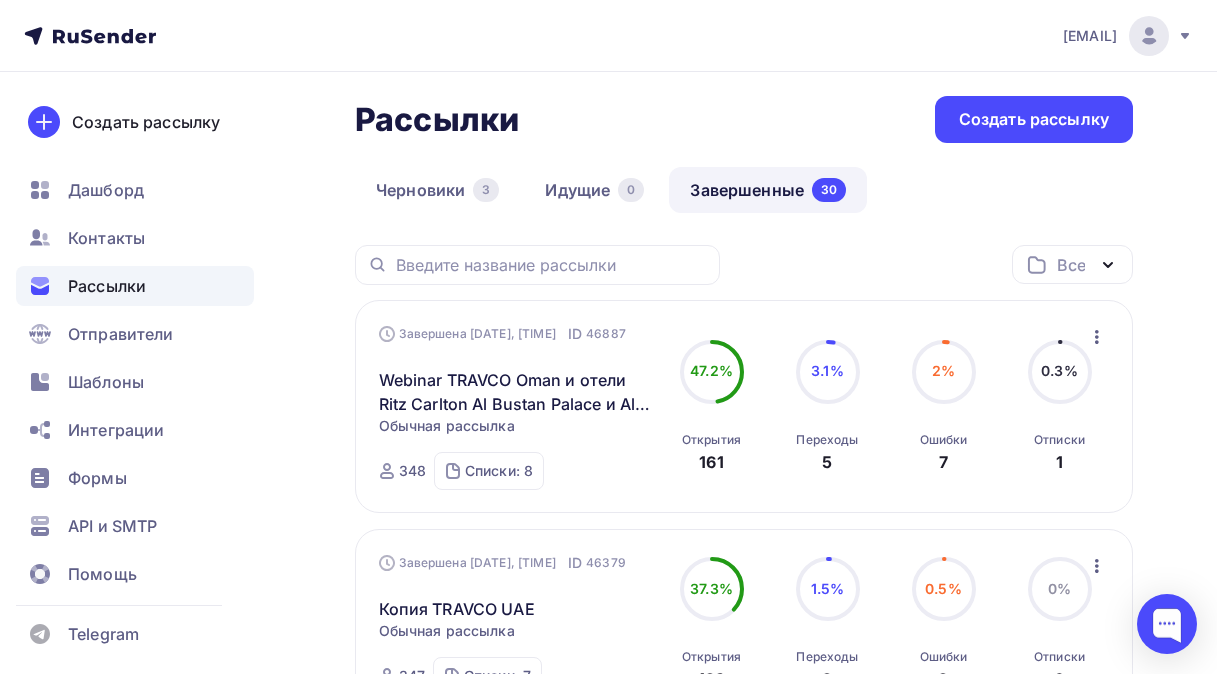 scroll, scrollTop: 0, scrollLeft: 0, axis: both 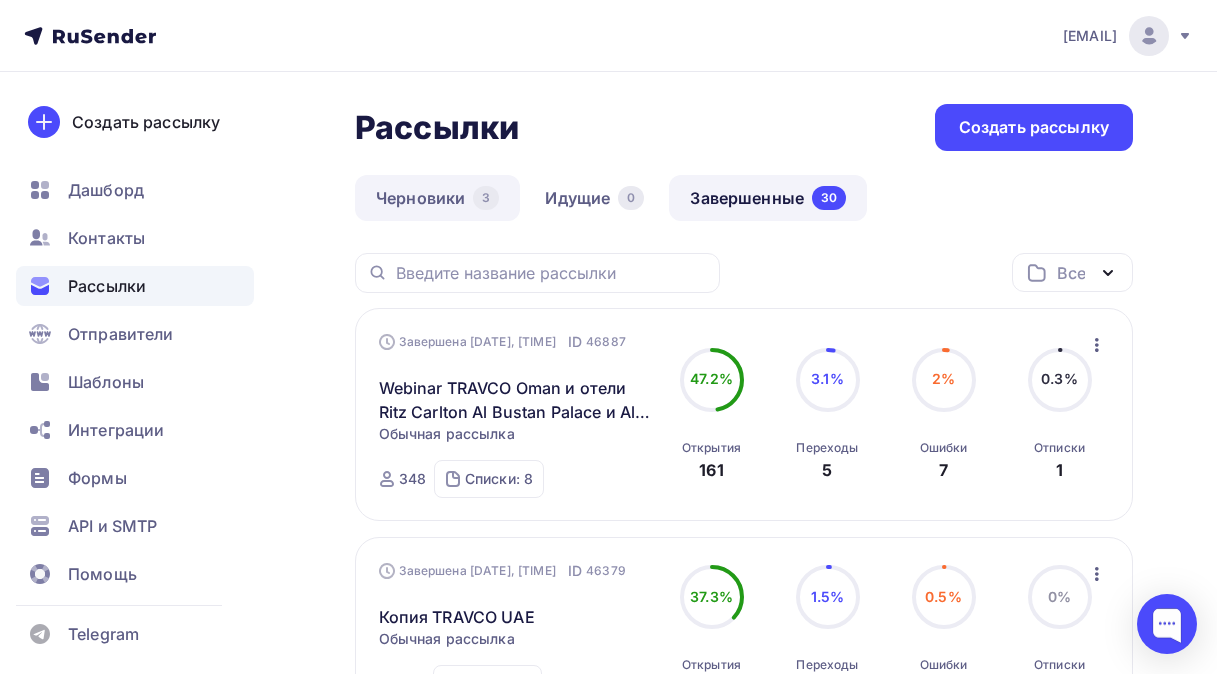 click on "Черновики
3" at bounding box center (437, 198) 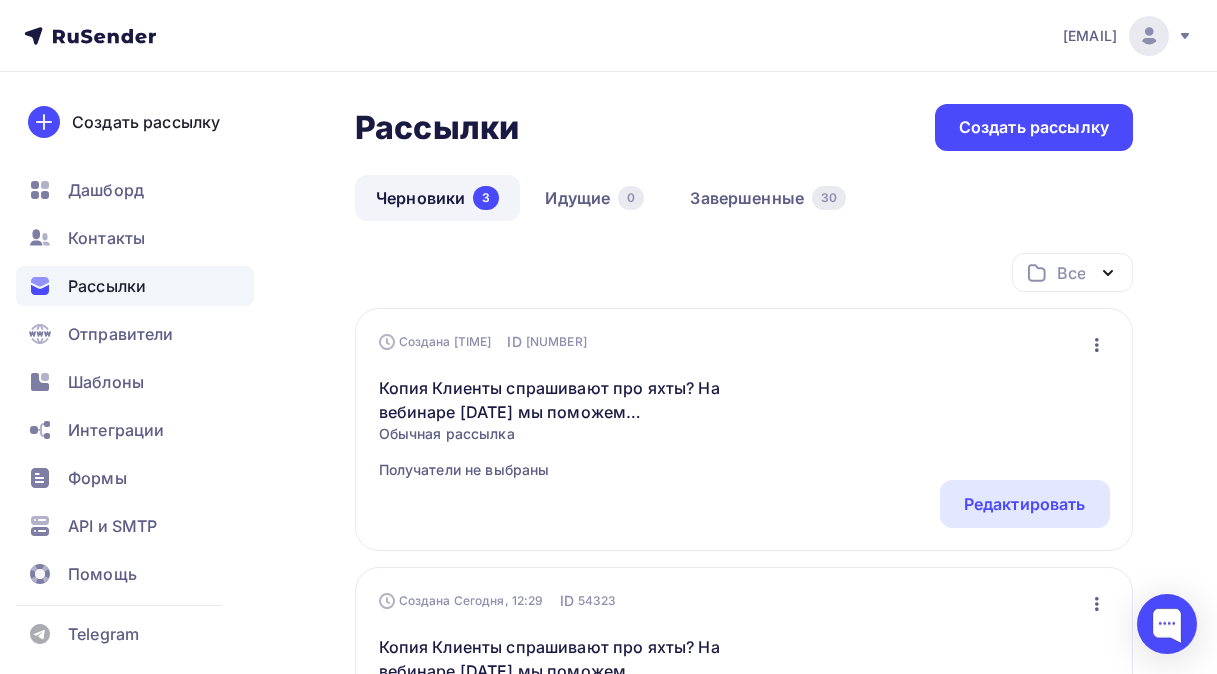 click 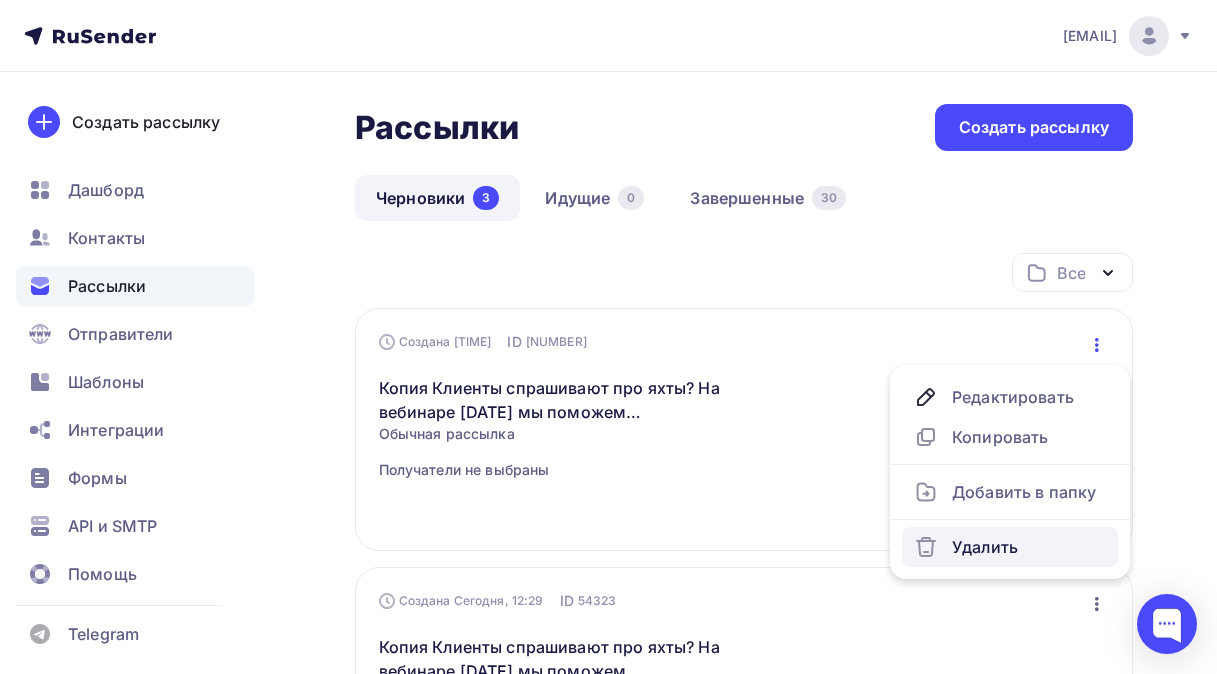 click on "Удалить" at bounding box center [1010, 547] 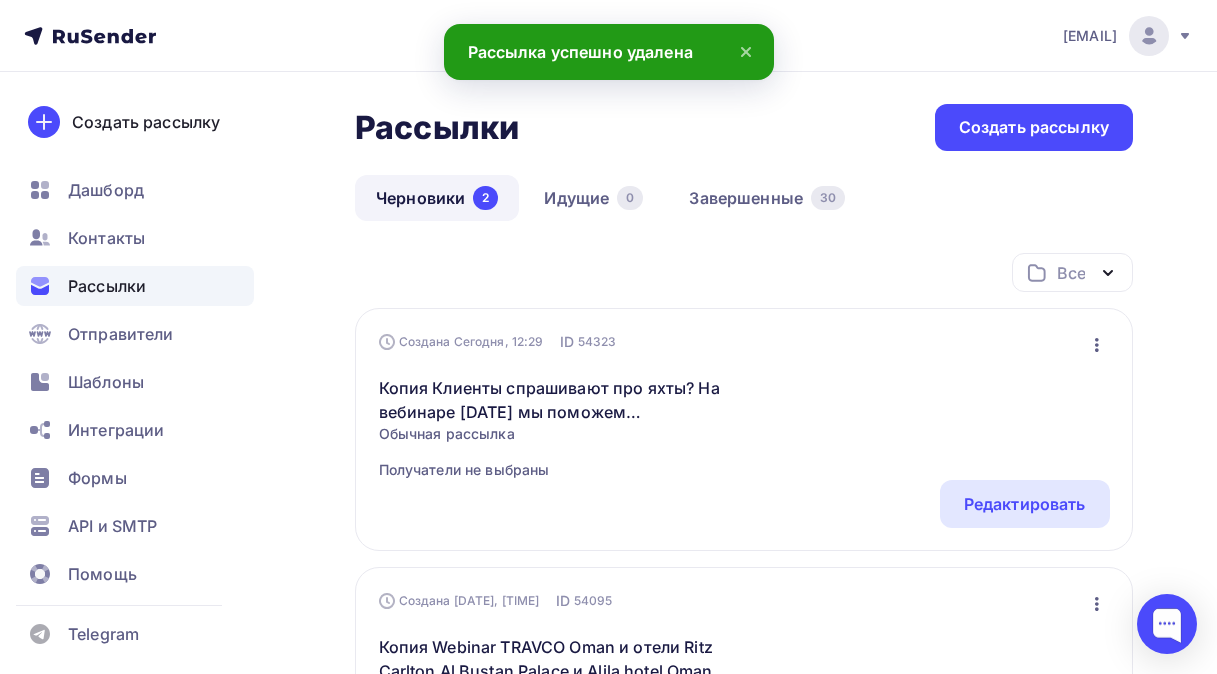 click 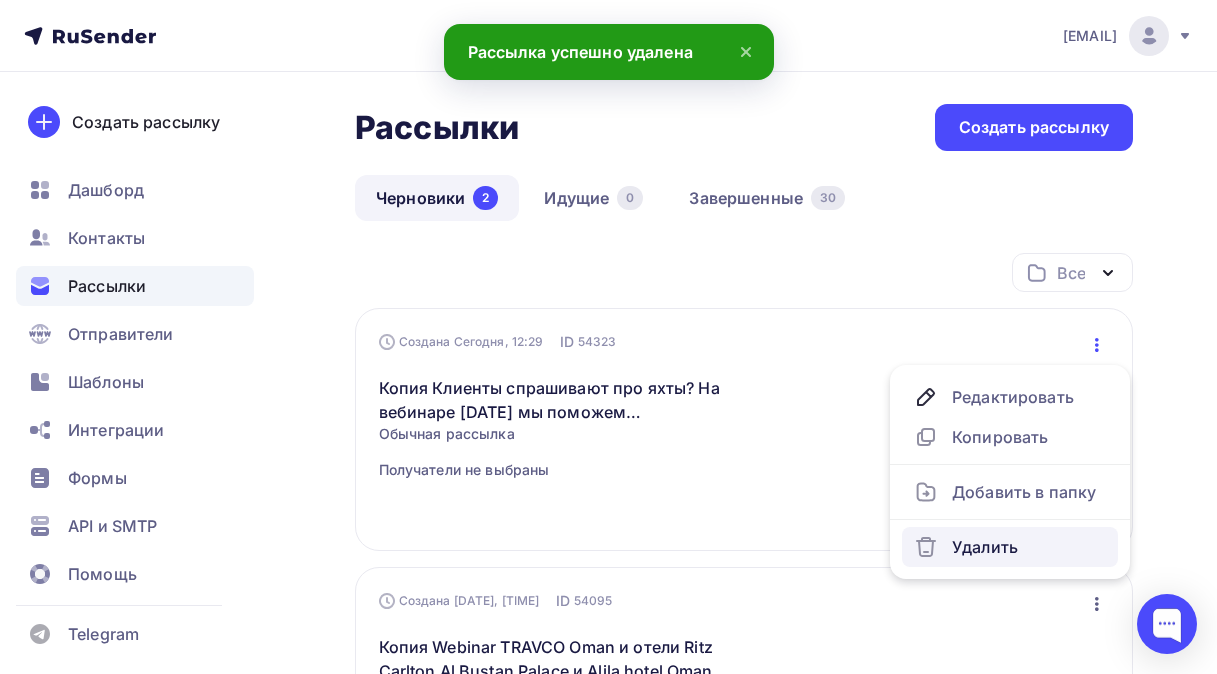 click on "Удалить" at bounding box center [1010, 547] 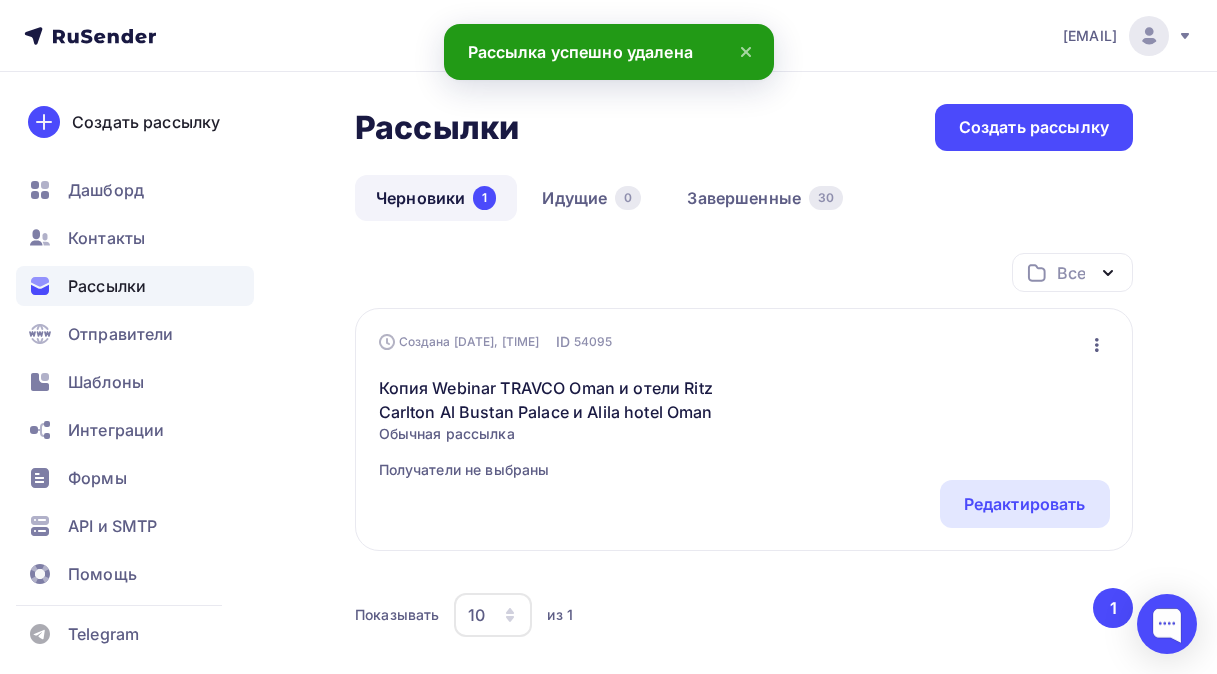click 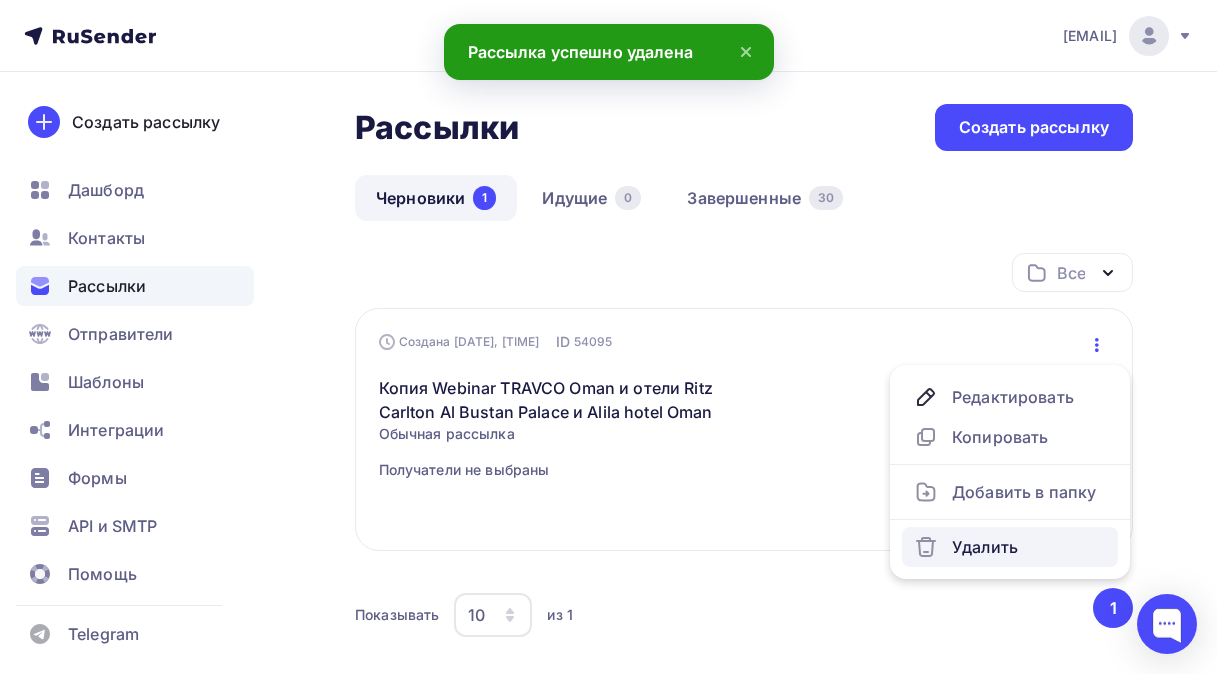 click on "Удалить" at bounding box center (1010, 547) 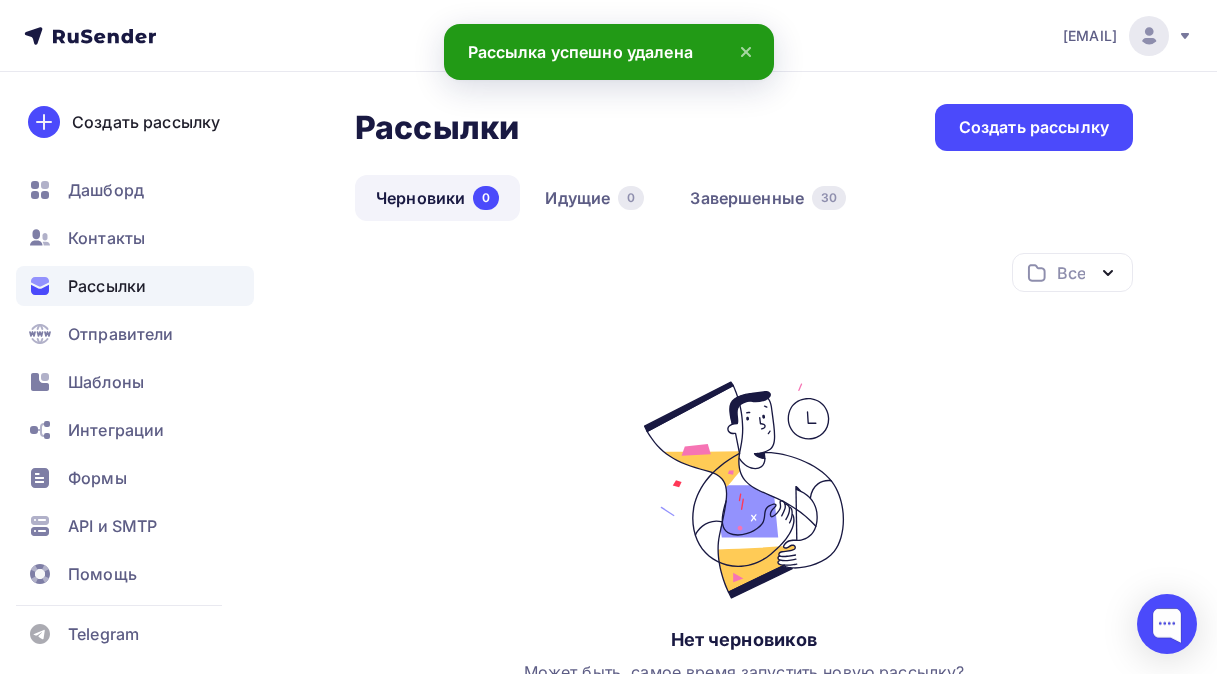 click on "Рассылки" at bounding box center (107, 286) 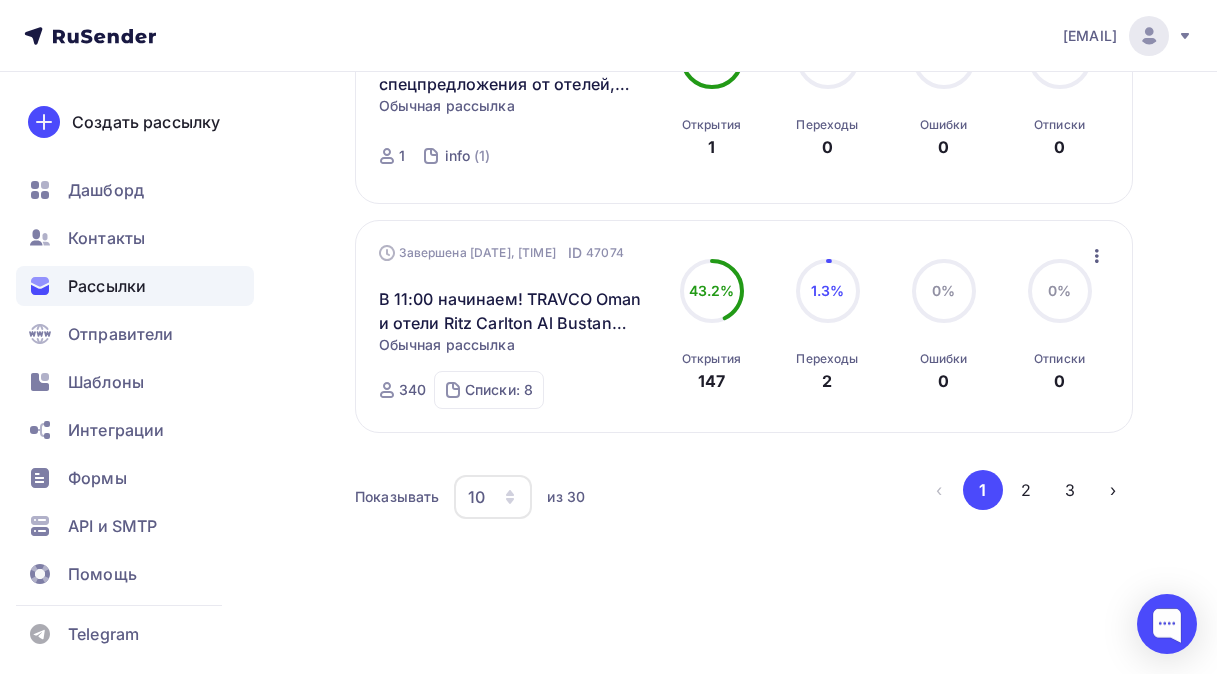 scroll, scrollTop: 2159, scrollLeft: 0, axis: vertical 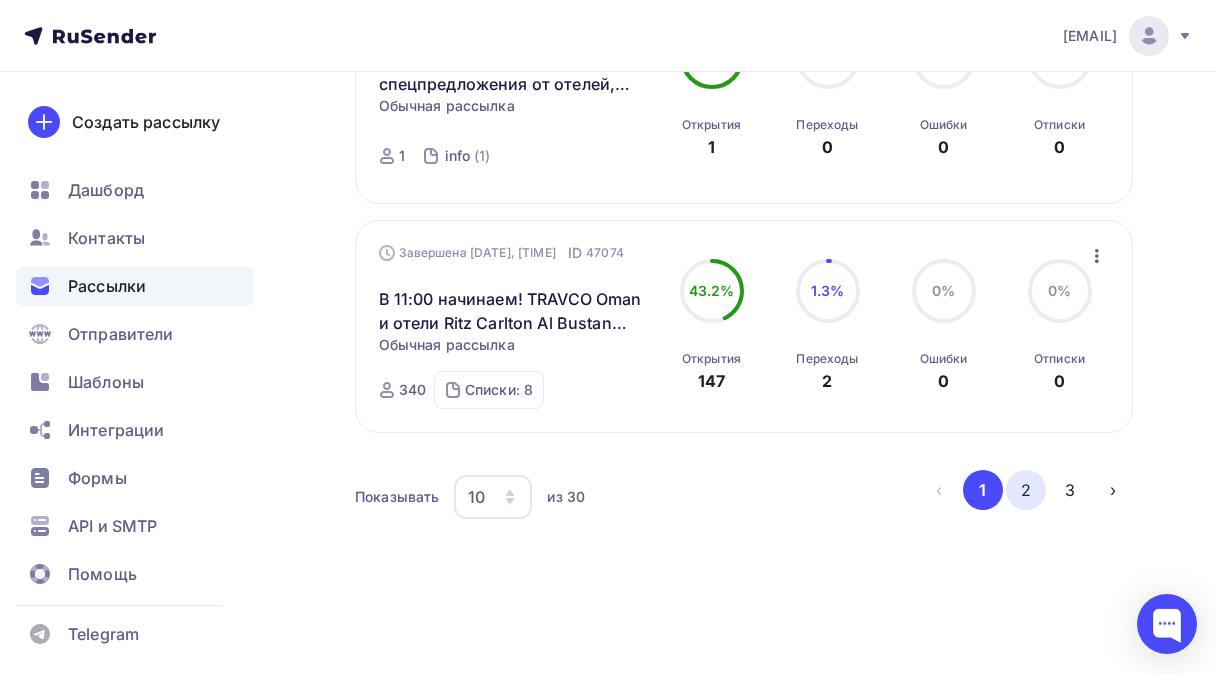 click on "2" at bounding box center [1026, 490] 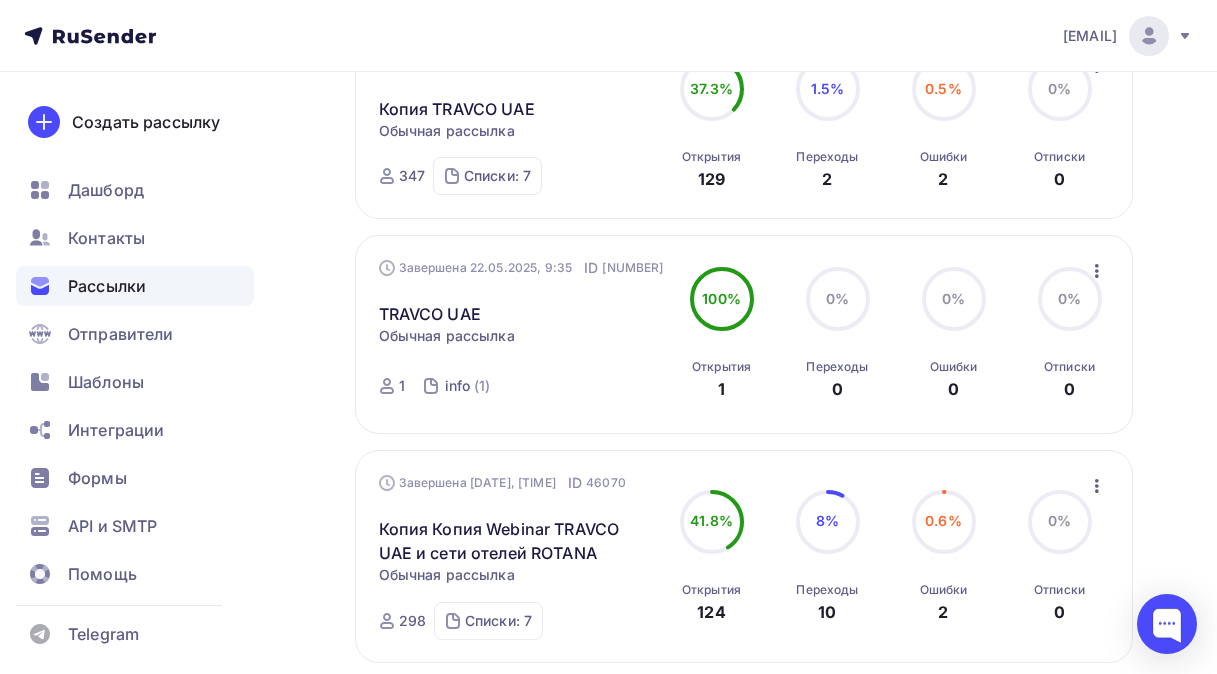 scroll, scrollTop: 608, scrollLeft: 0, axis: vertical 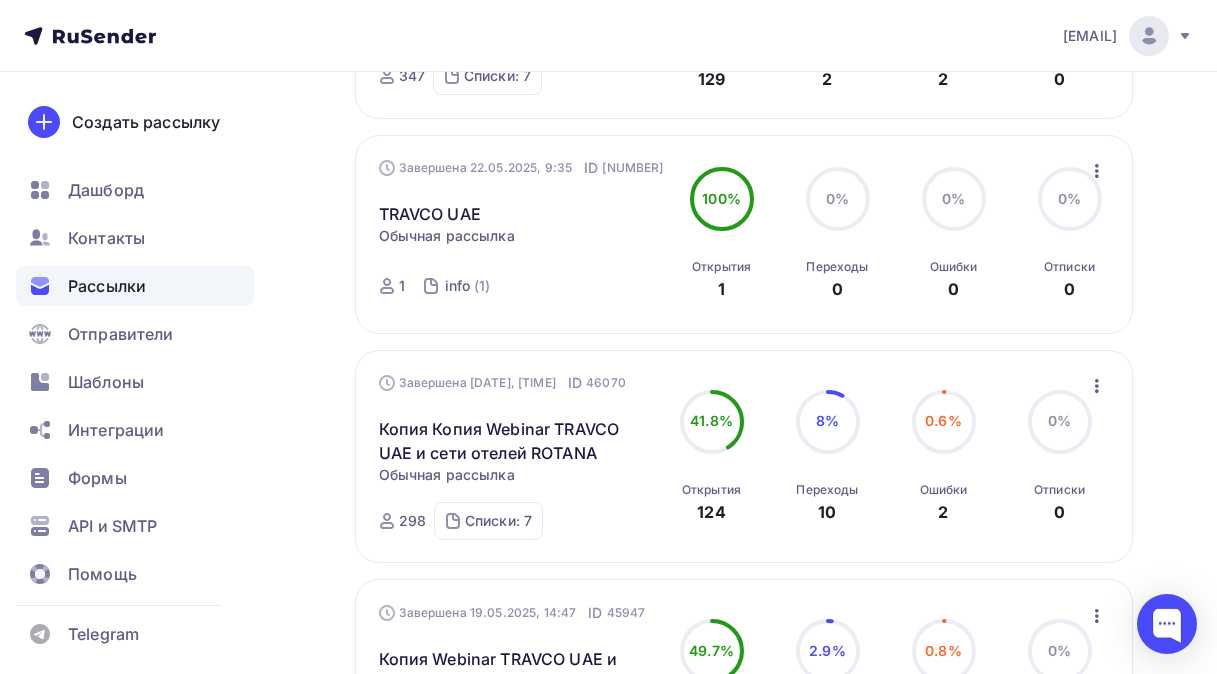 drag, startPoint x: 1223, startPoint y: 220, endPoint x: 626, endPoint y: 275, distance: 599.52814 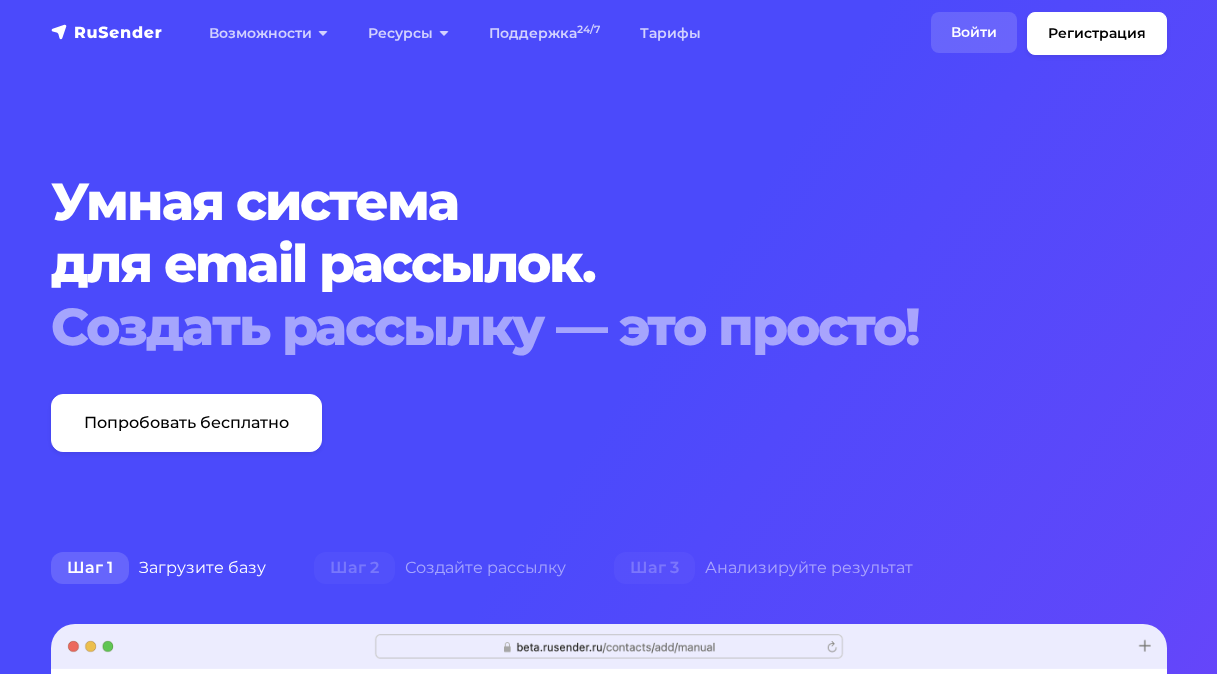 scroll, scrollTop: 0, scrollLeft: 0, axis: both 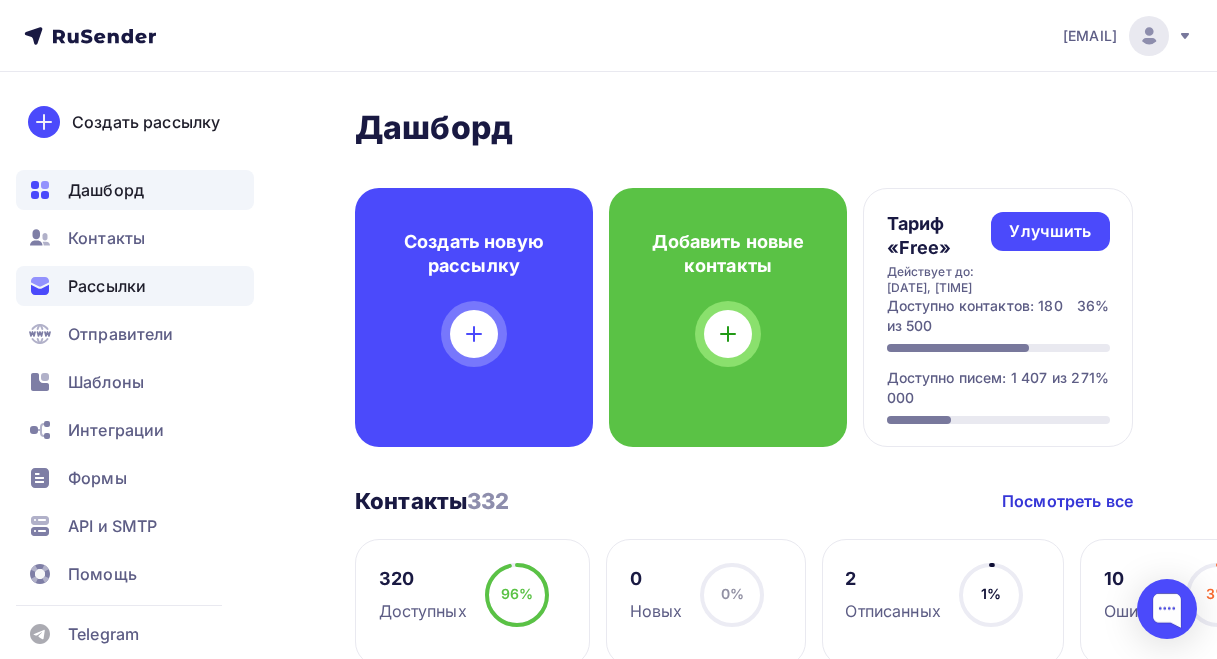 click on "Рассылки" at bounding box center (107, 286) 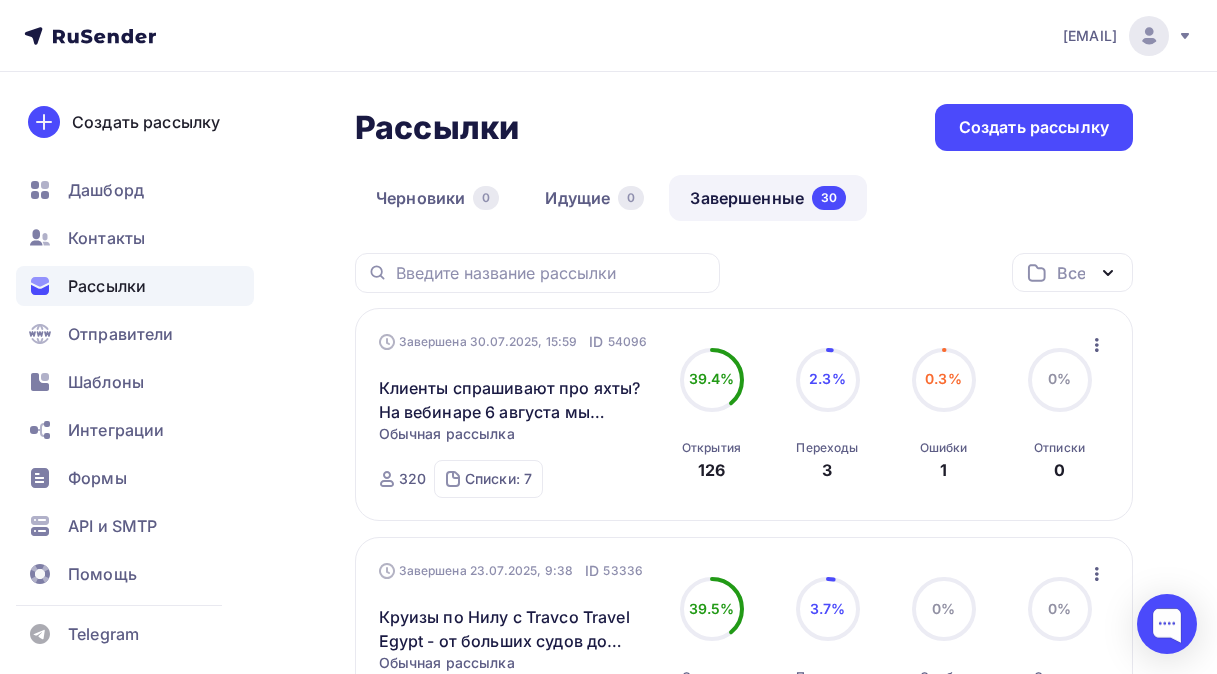 click 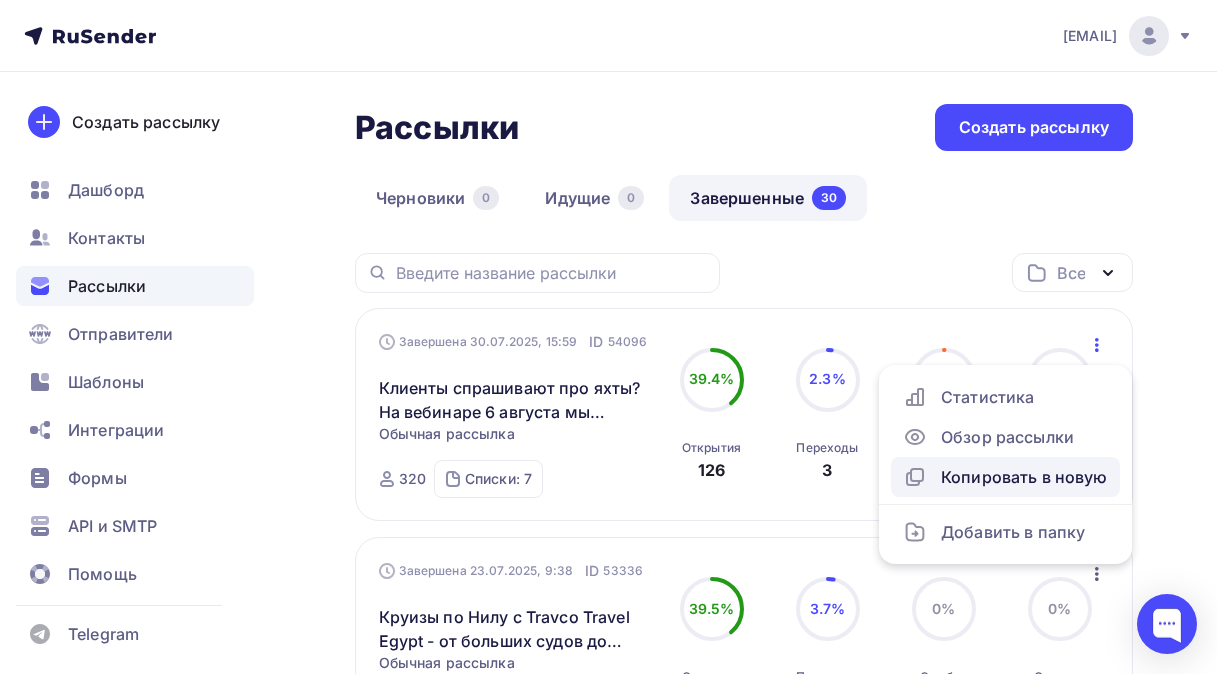 click on "Копировать в новую" at bounding box center (1005, 477) 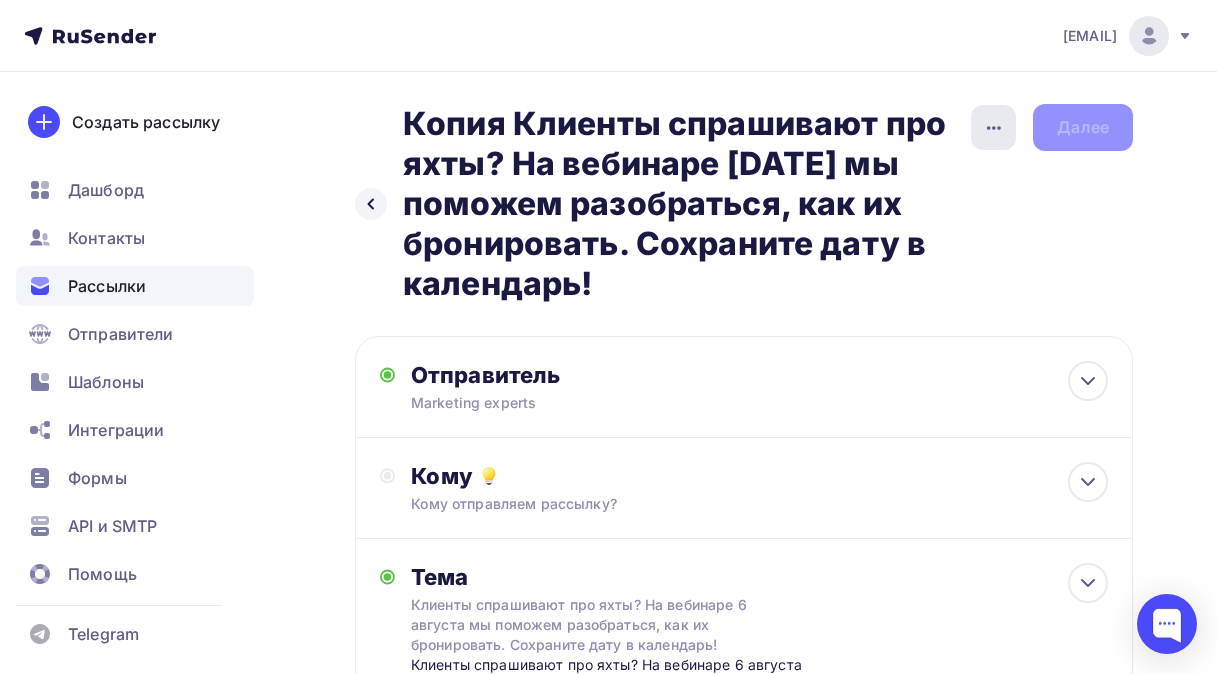 click at bounding box center (993, 127) 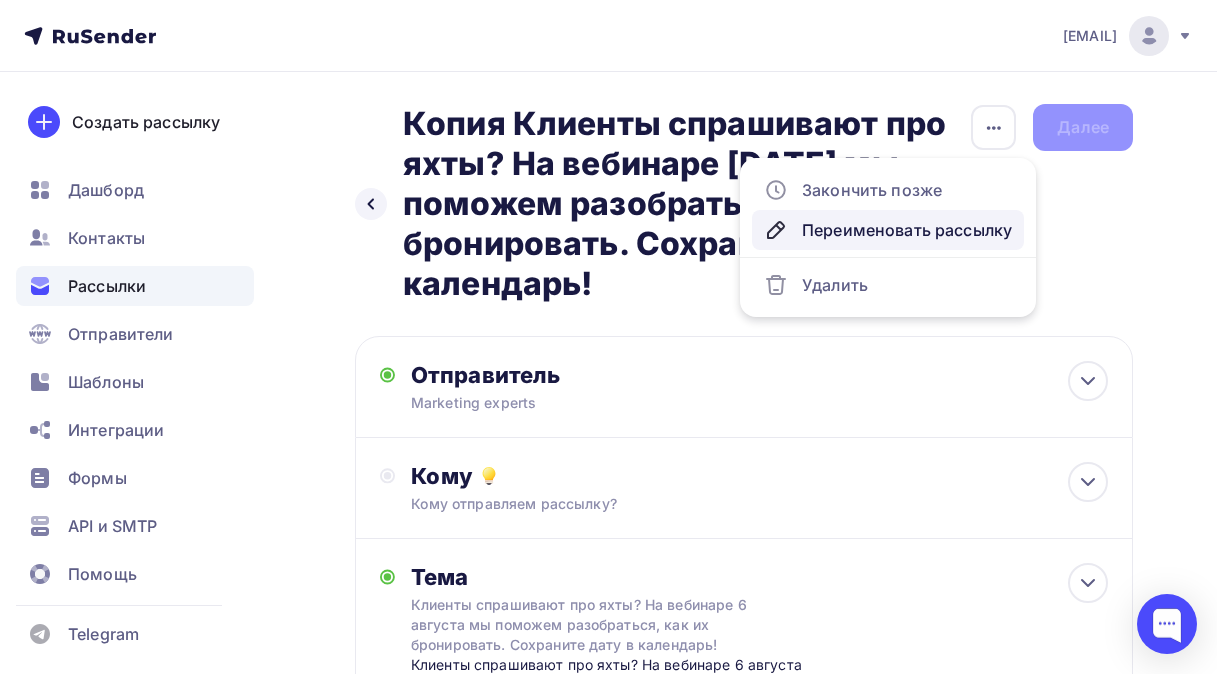 click on "Переименовать рассылку" at bounding box center (888, 230) 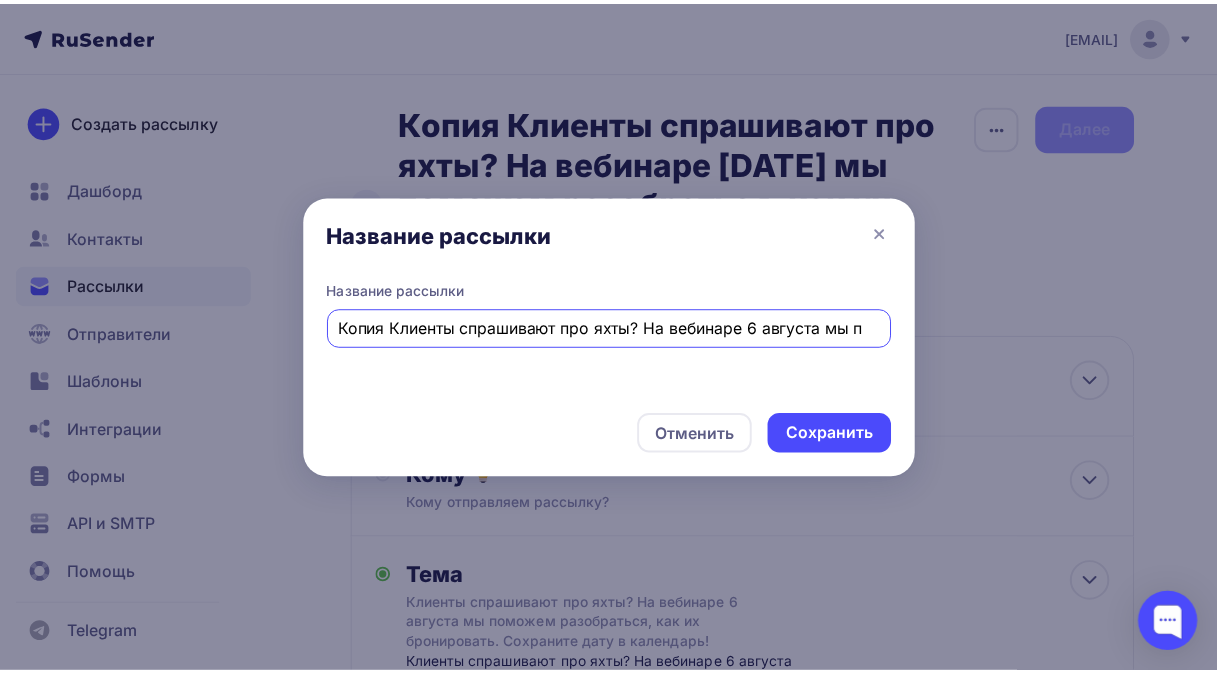 scroll, scrollTop: 0, scrollLeft: 0, axis: both 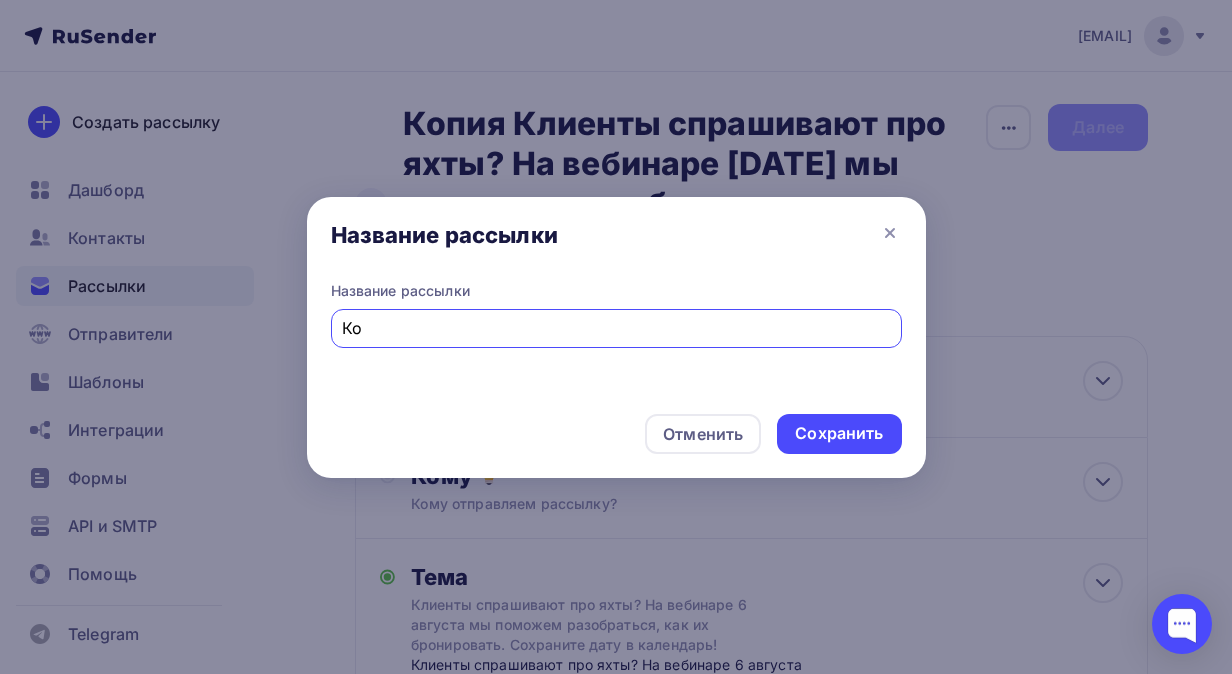 type on "К" 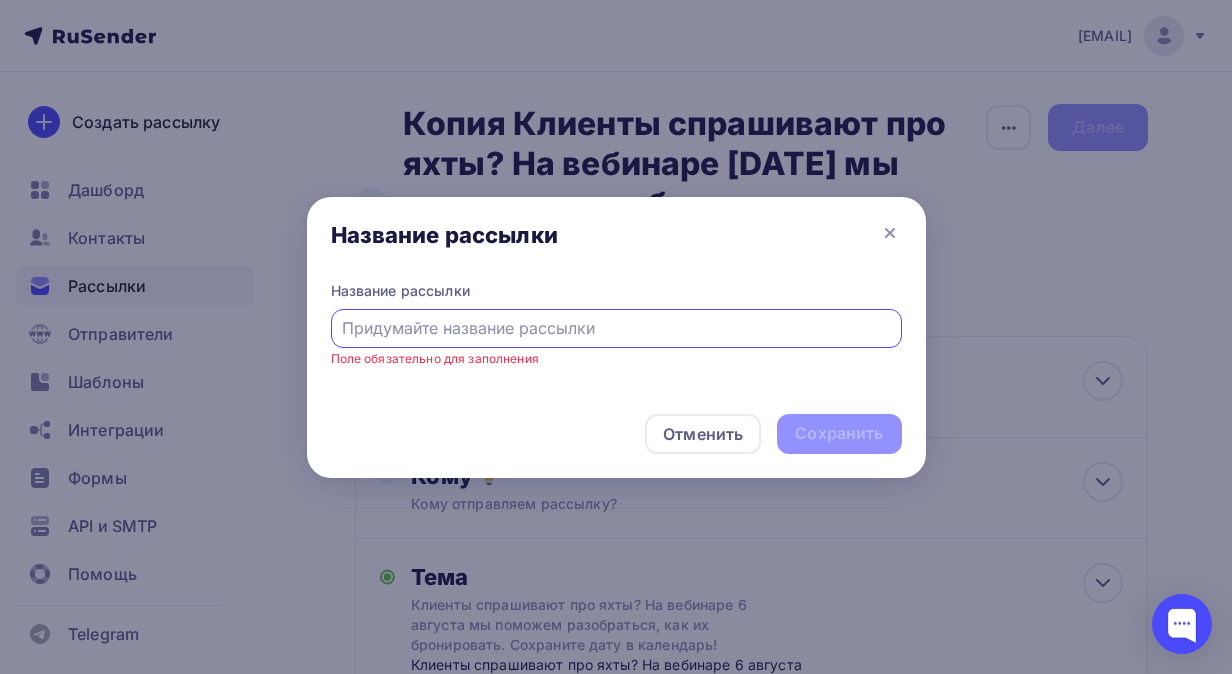 click at bounding box center [616, 328] 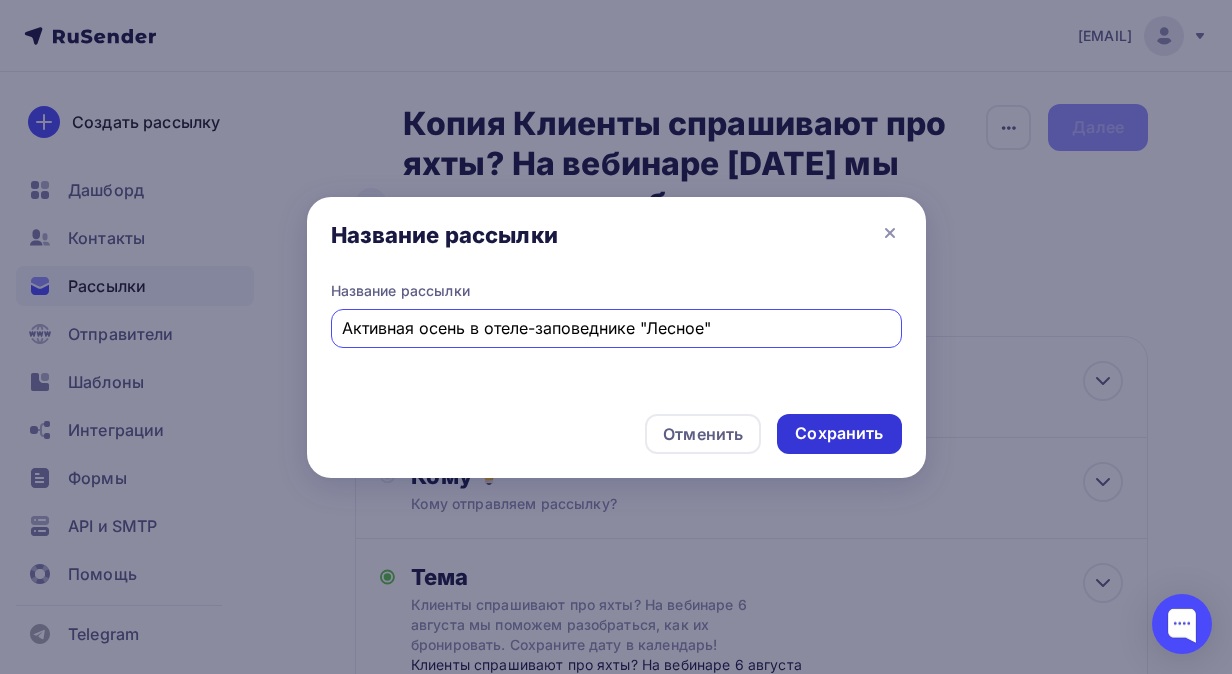 type on "Активная осень в отеле-заповеднике "Лесное"" 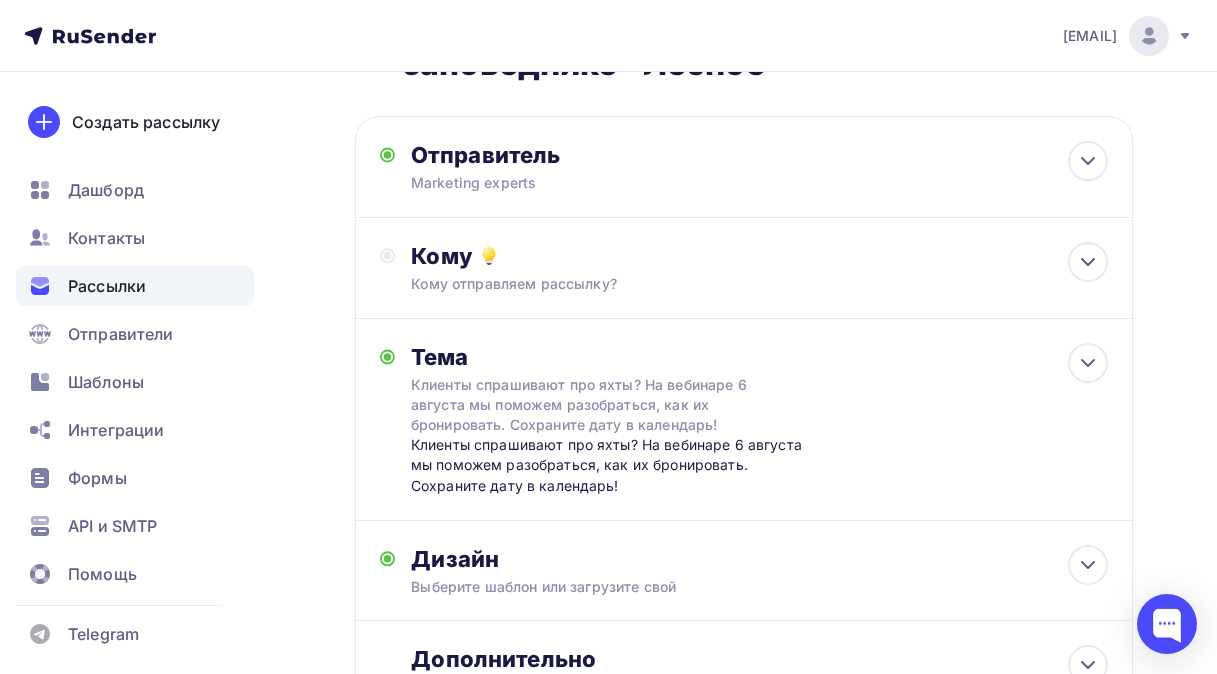 scroll, scrollTop: 279, scrollLeft: 0, axis: vertical 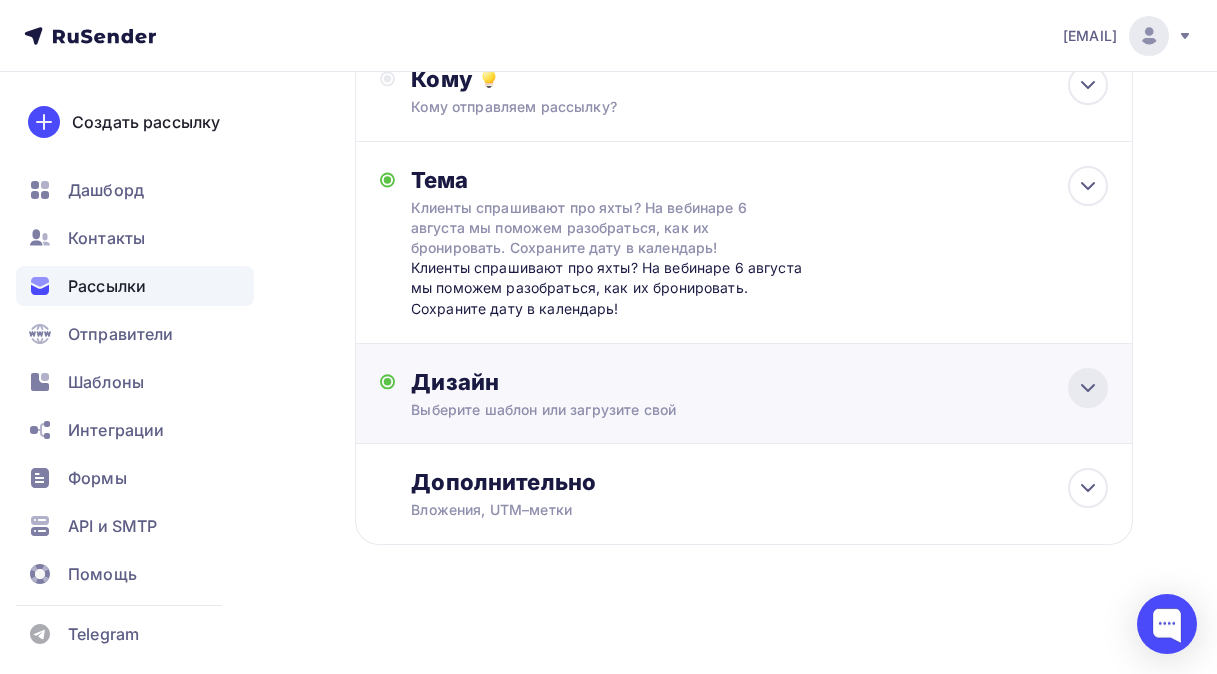 click 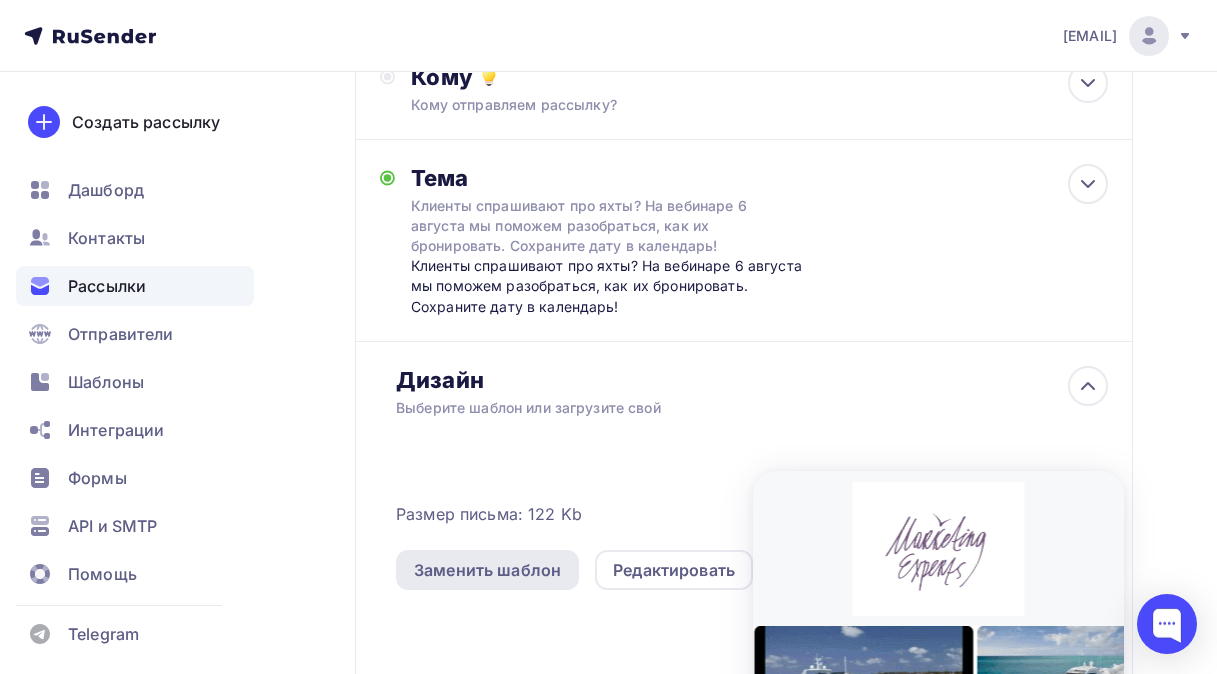 click on "Заменить шаблон" at bounding box center (487, 570) 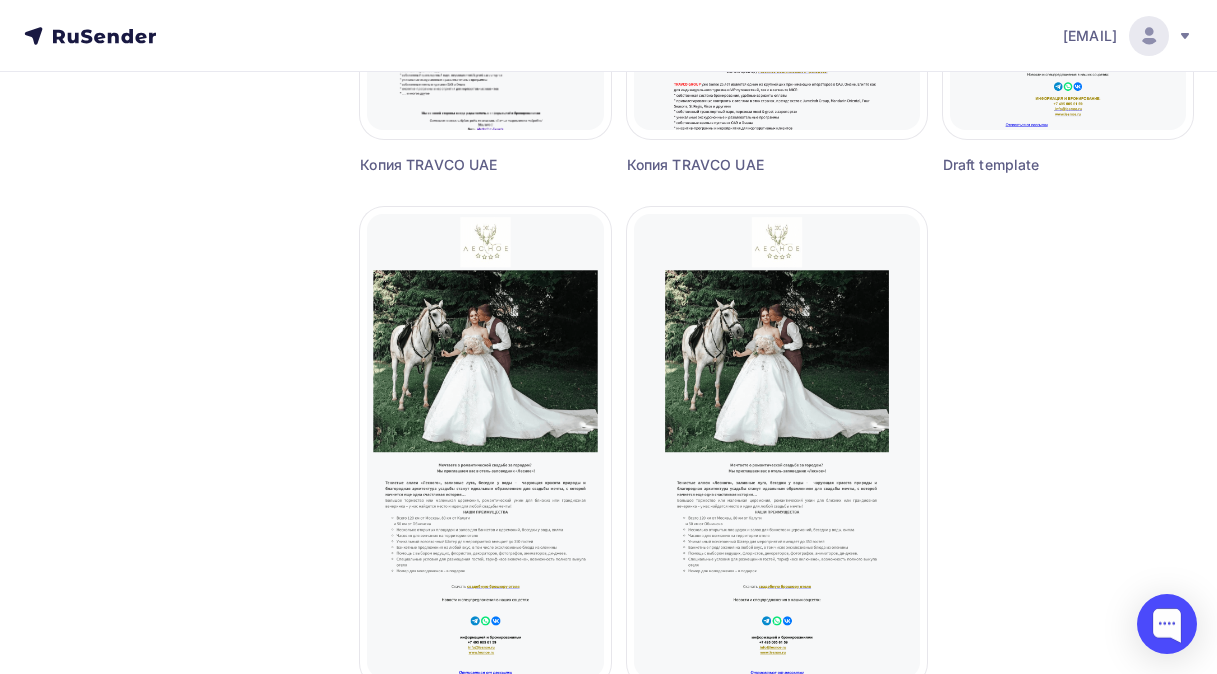 scroll, scrollTop: 1200, scrollLeft: 0, axis: vertical 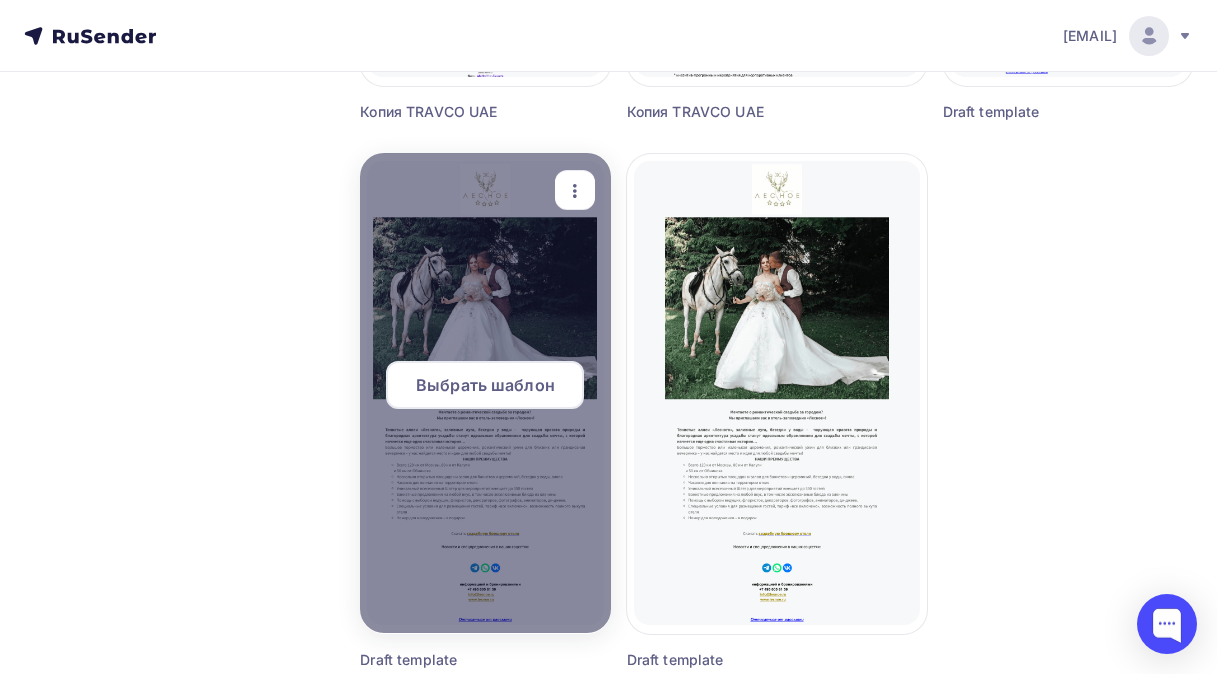 click on "Выбрать шаблон" at bounding box center [485, 385] 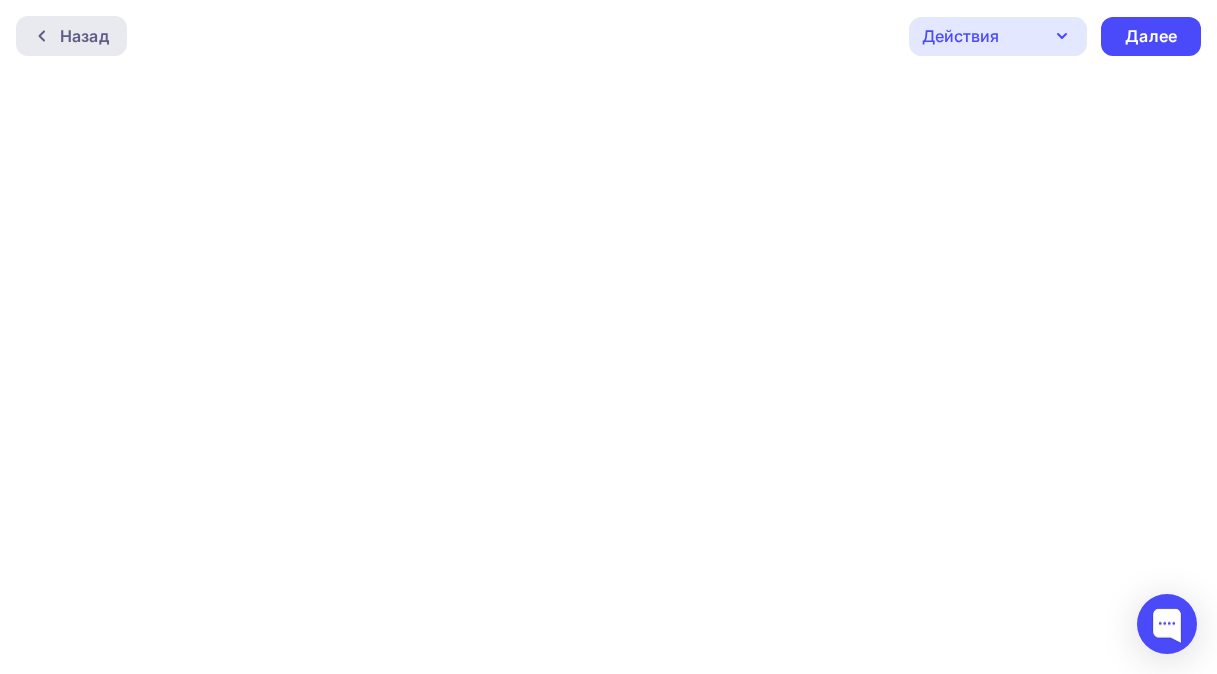 click on "Назад" at bounding box center (84, 36) 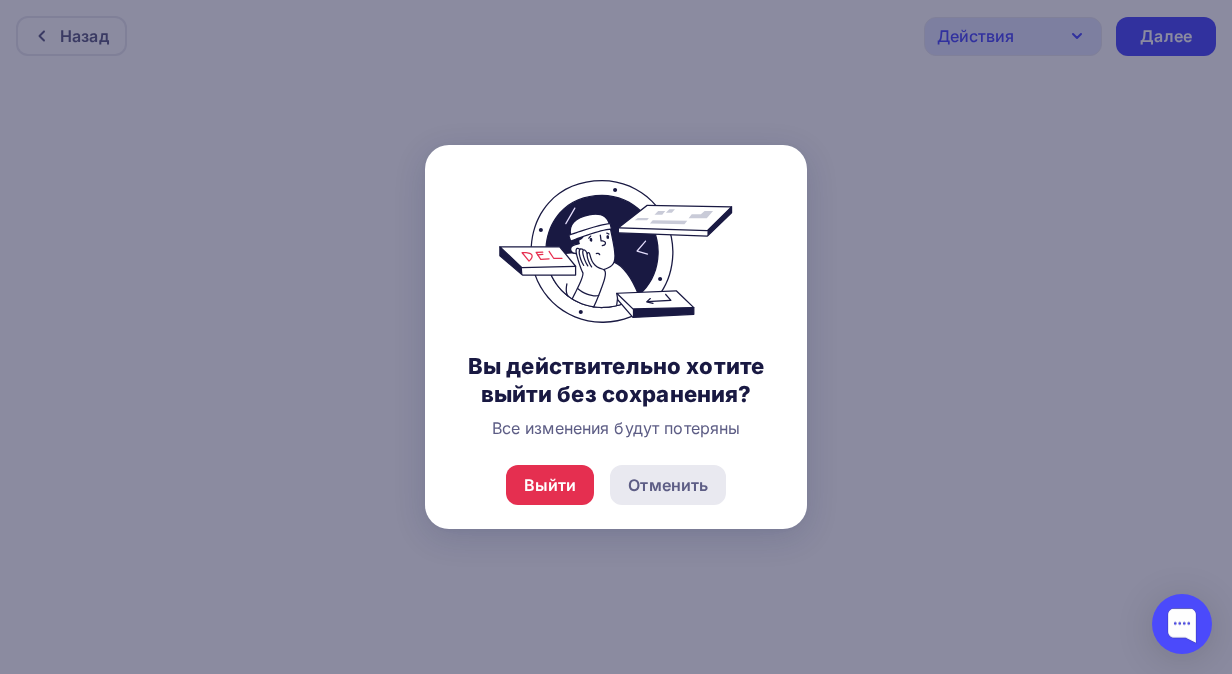 click on "Отменить" at bounding box center [668, 485] 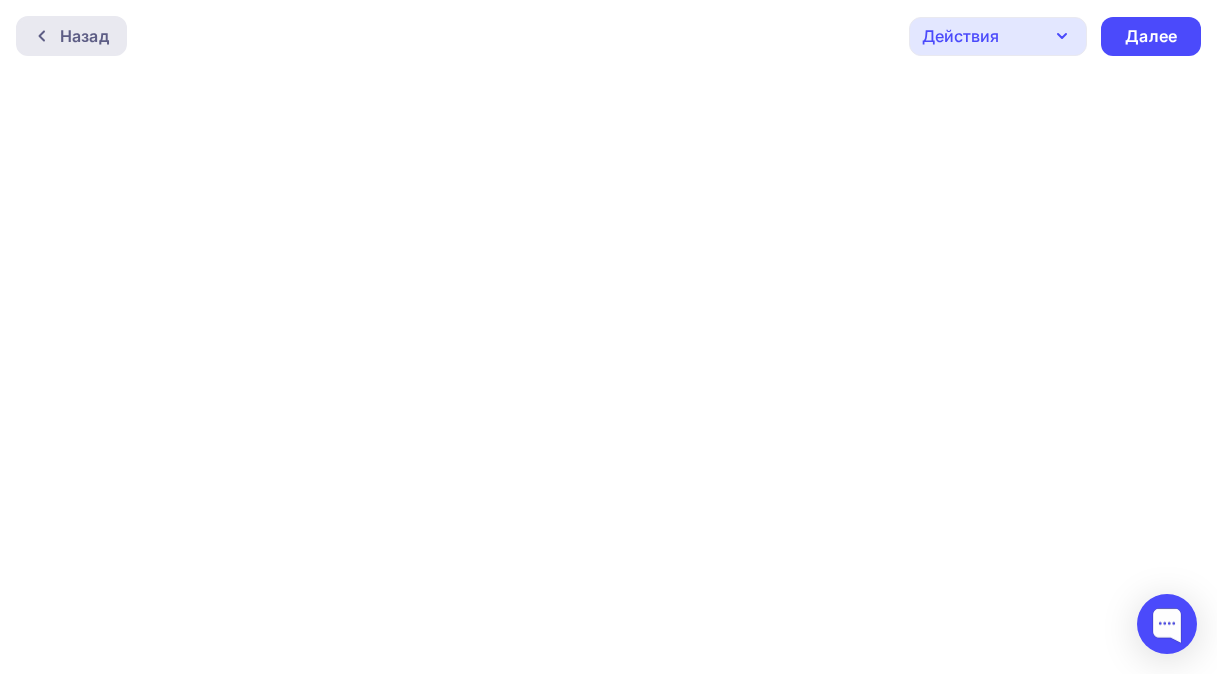 click on "Назад" at bounding box center (84, 36) 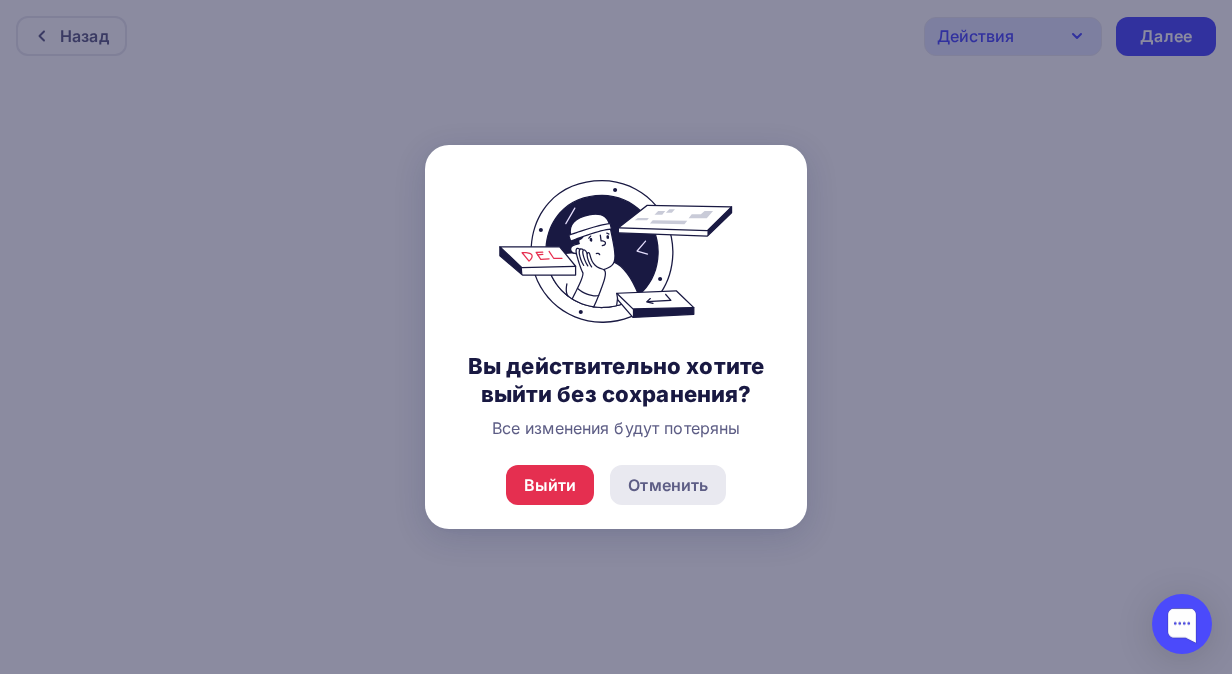 click on "Отменить" at bounding box center (668, 485) 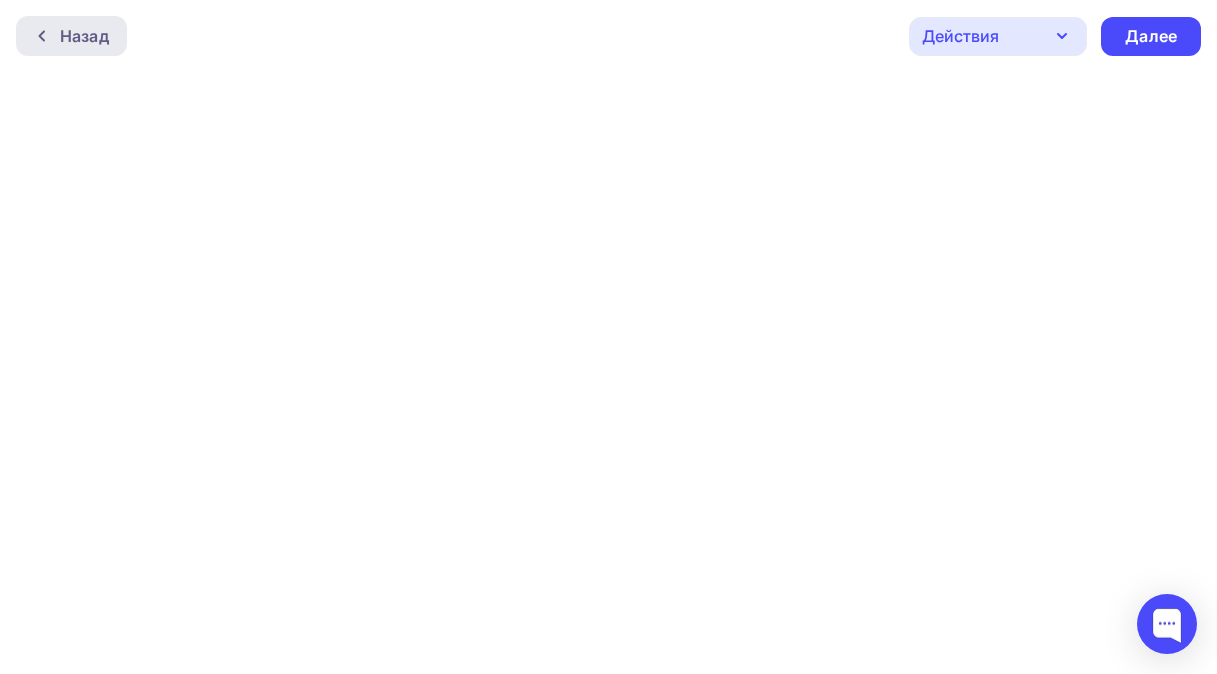 click on "Назад" at bounding box center (71, 36) 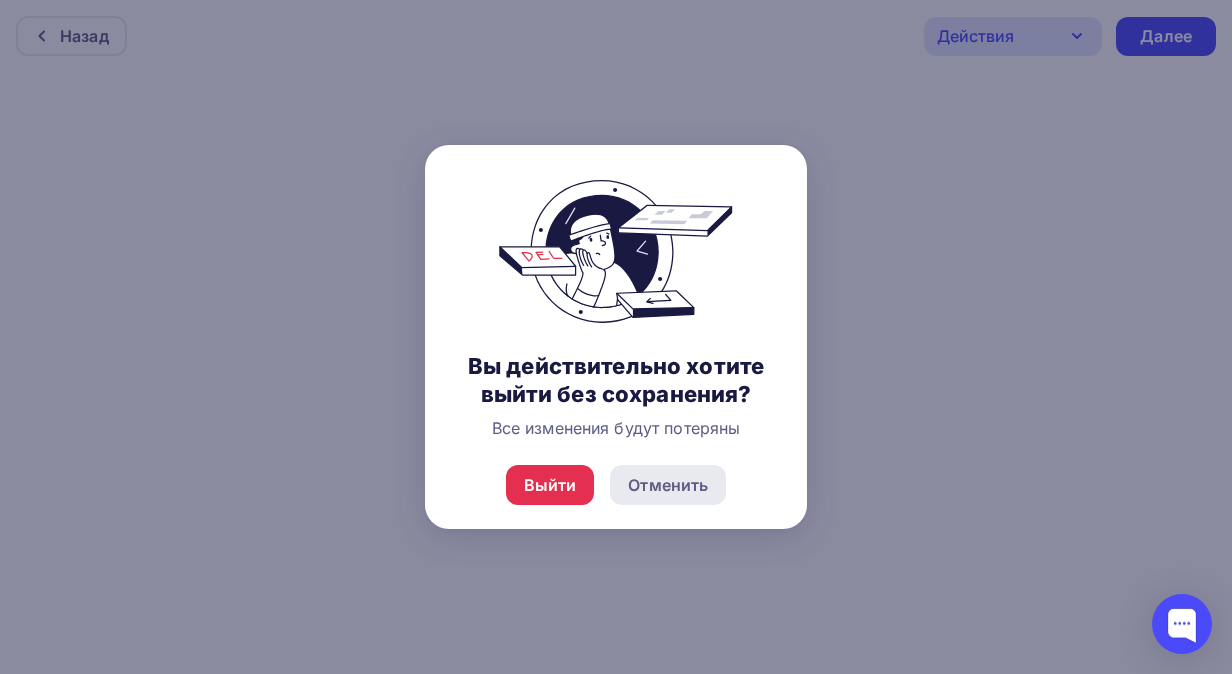 click on "Отменить" at bounding box center (668, 485) 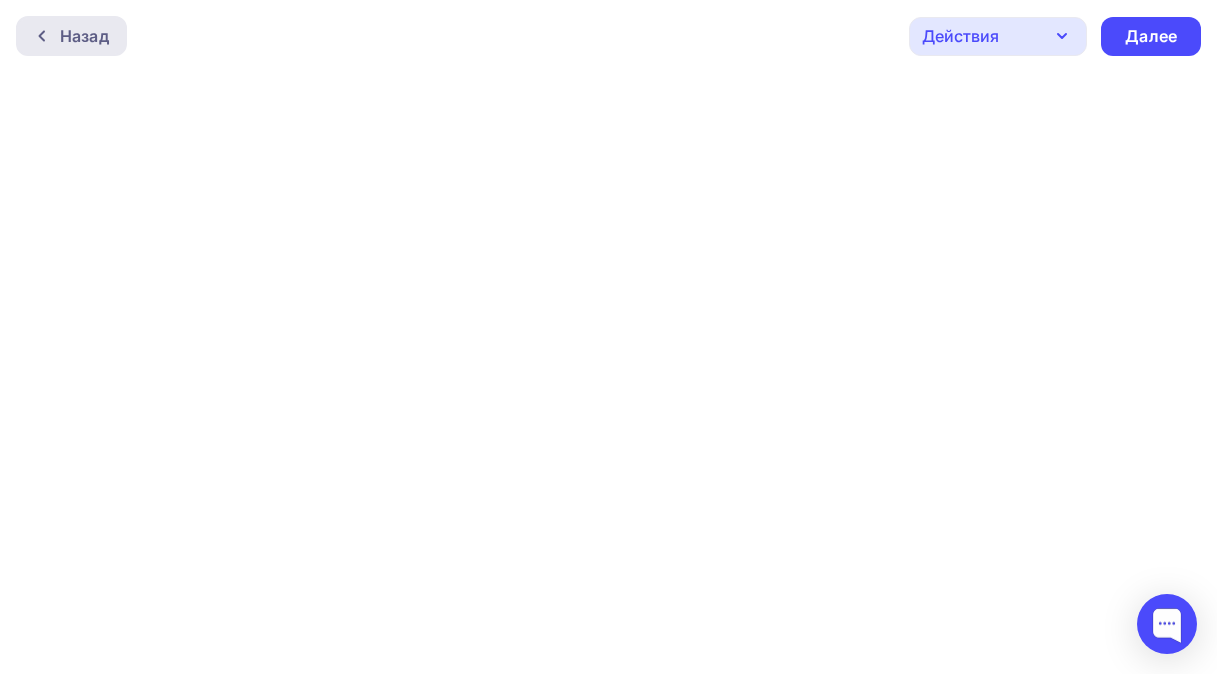 click 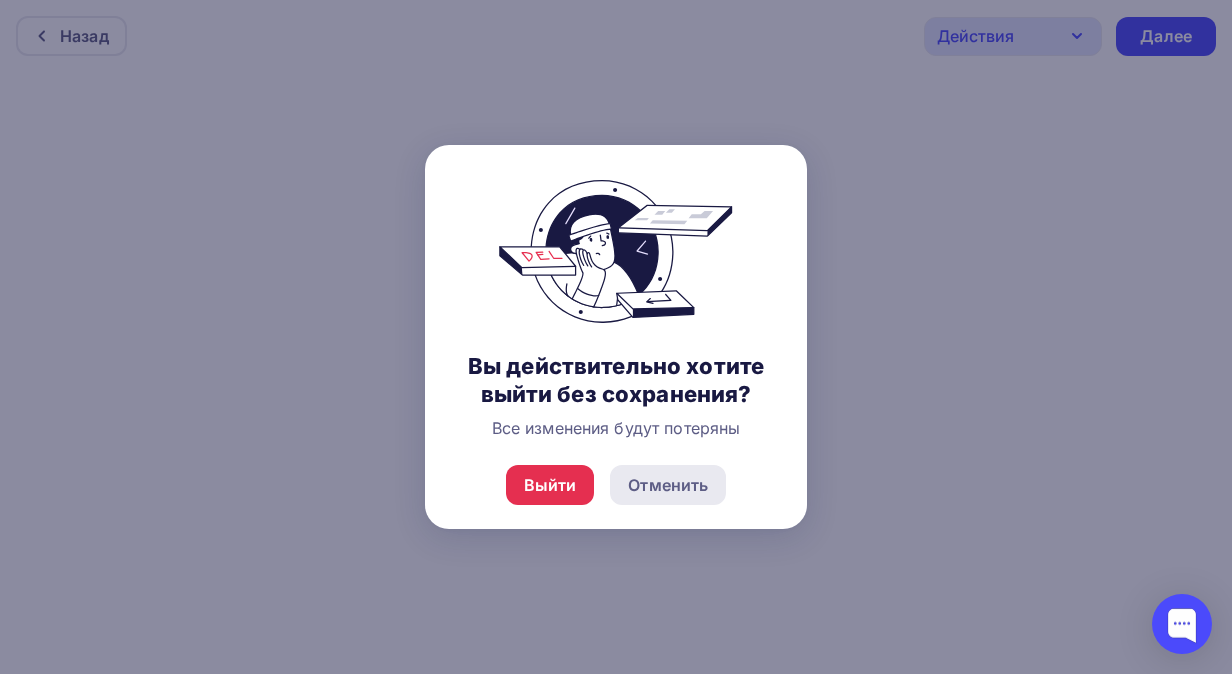 click on "Отменить" at bounding box center [668, 485] 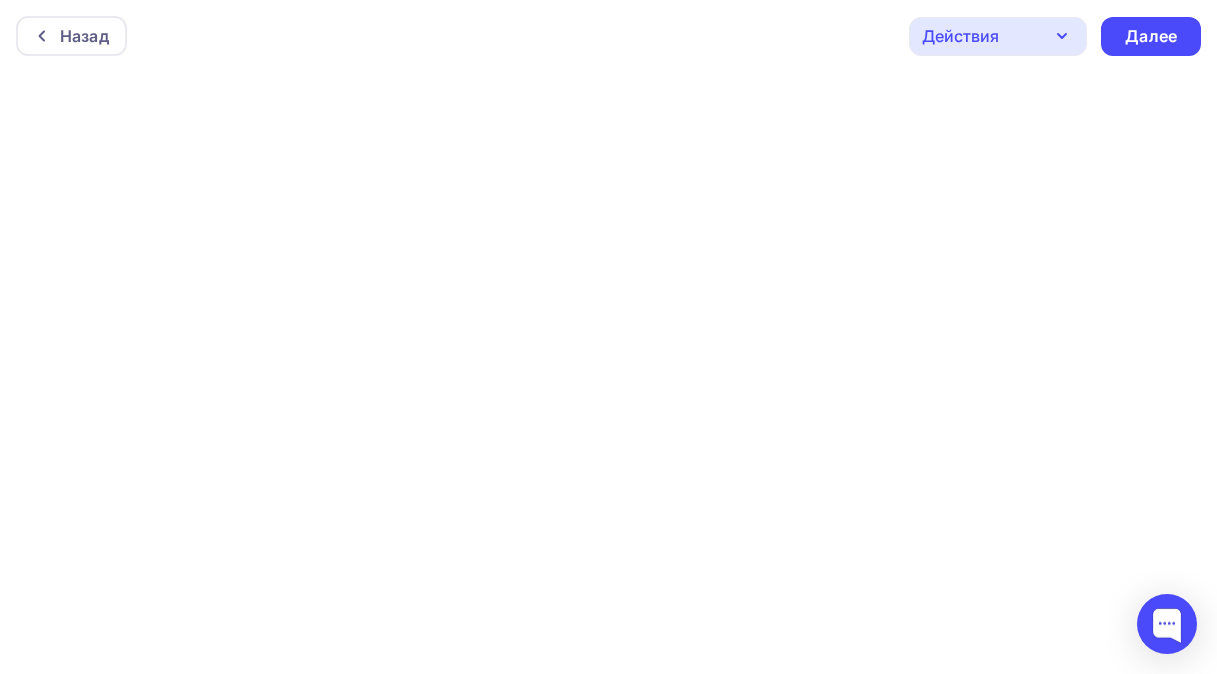 scroll, scrollTop: 5, scrollLeft: 0, axis: vertical 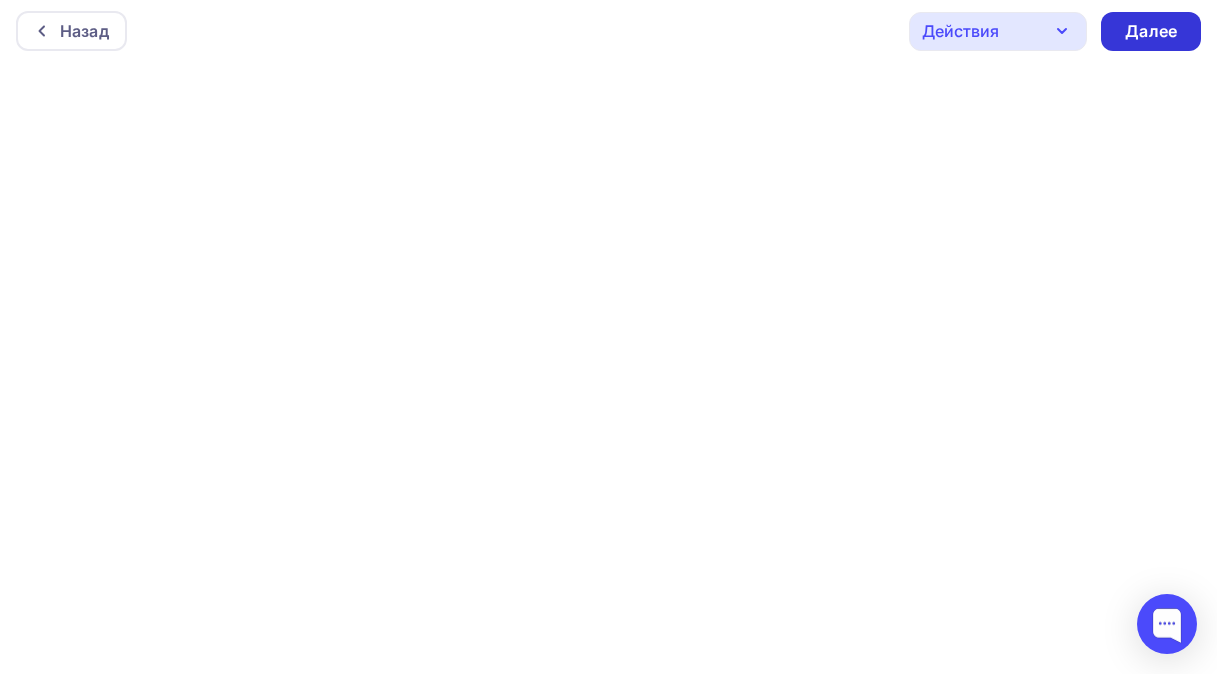 click on "Далее" at bounding box center [1151, 31] 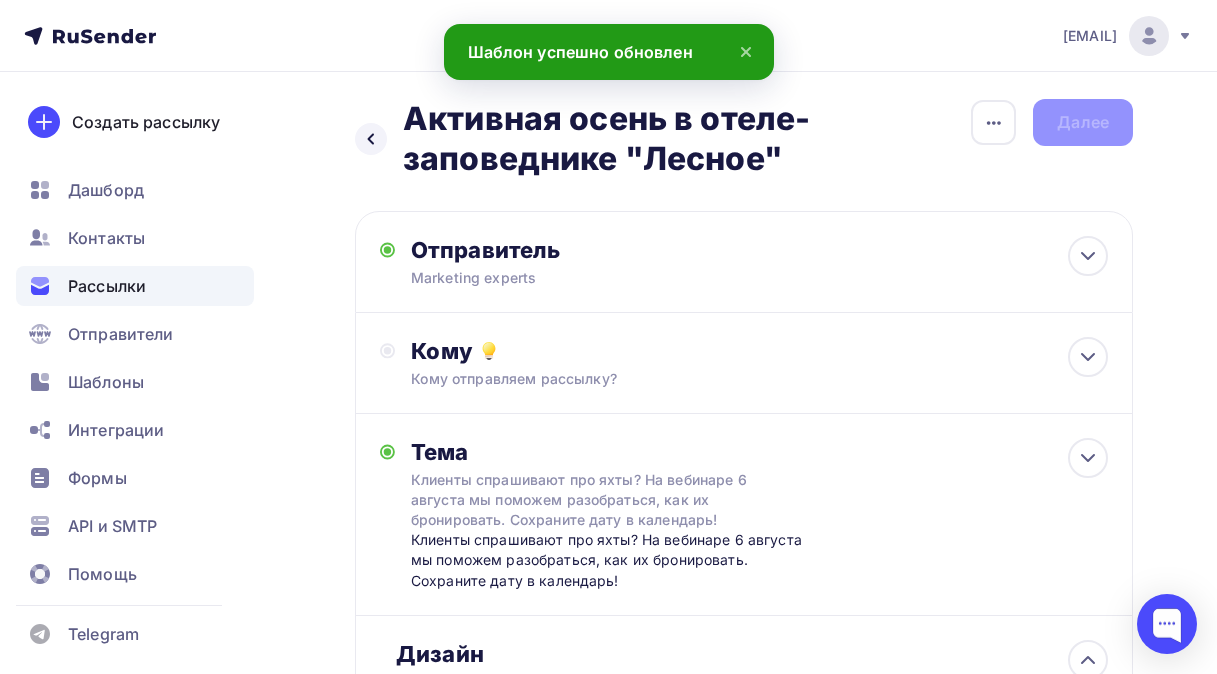 scroll, scrollTop: 0, scrollLeft: 0, axis: both 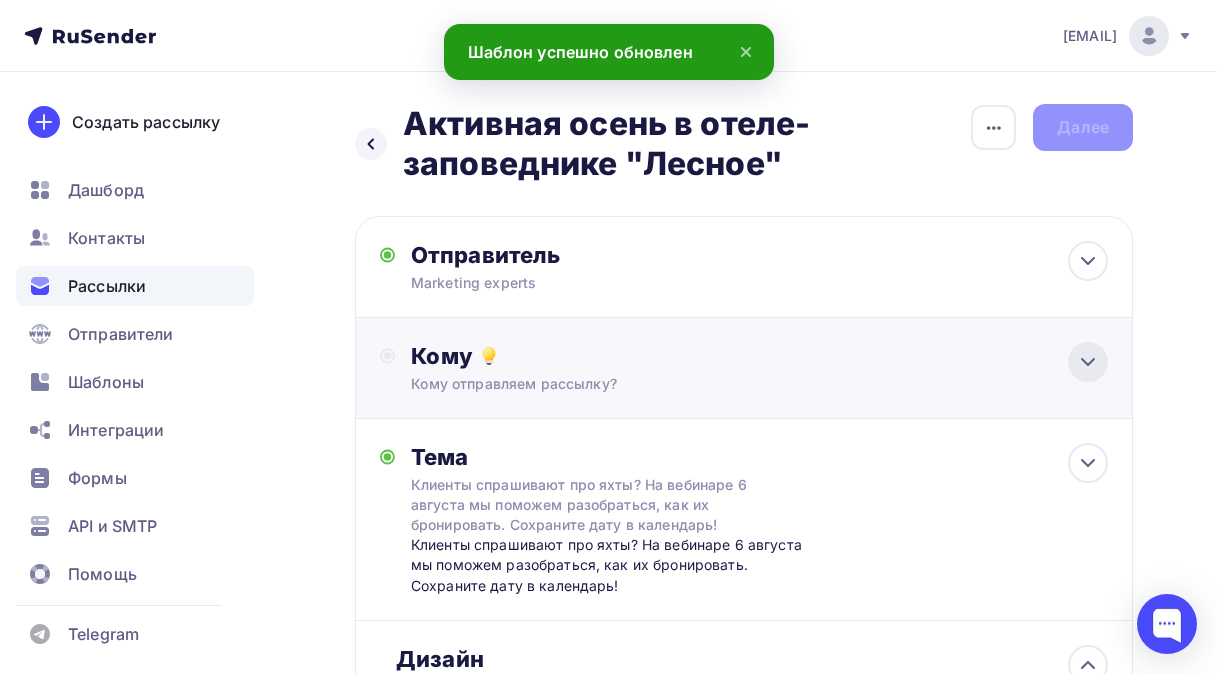 click 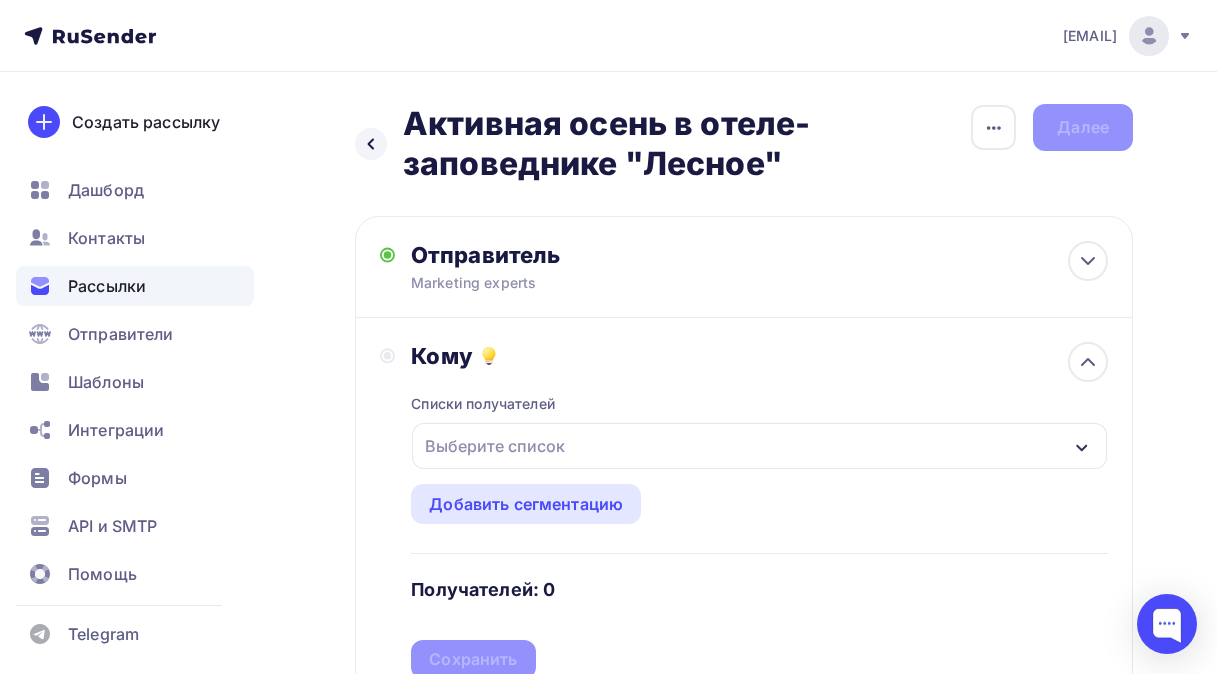 click 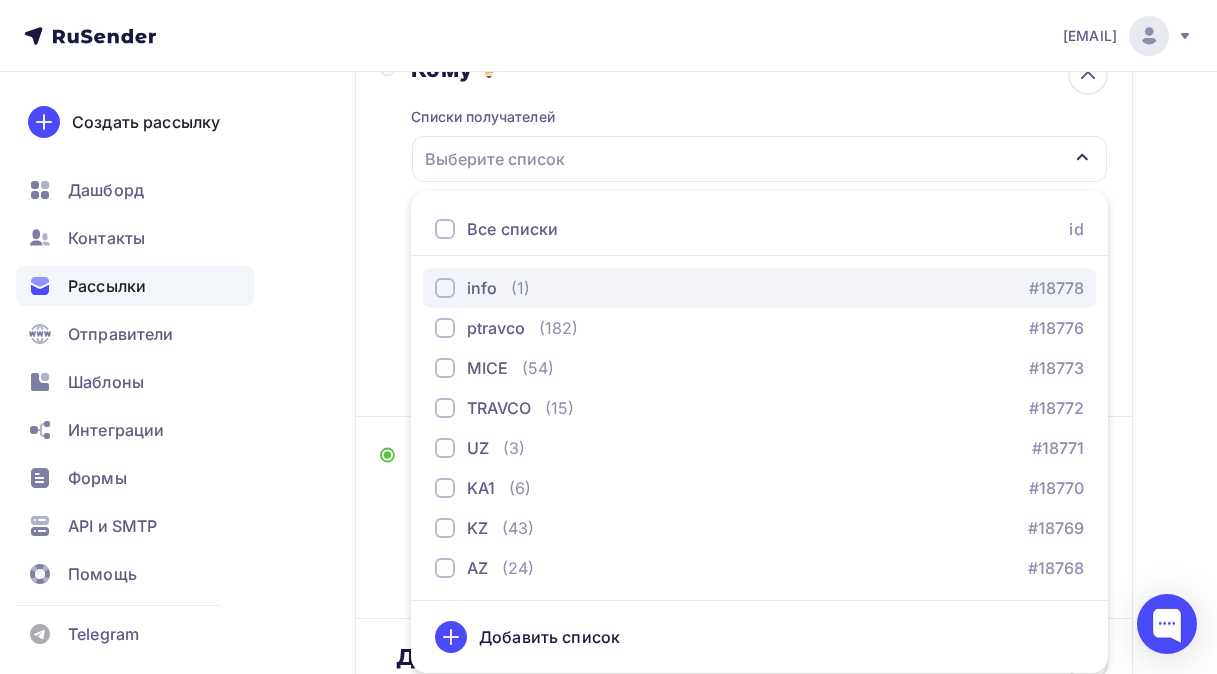click at bounding box center (445, 288) 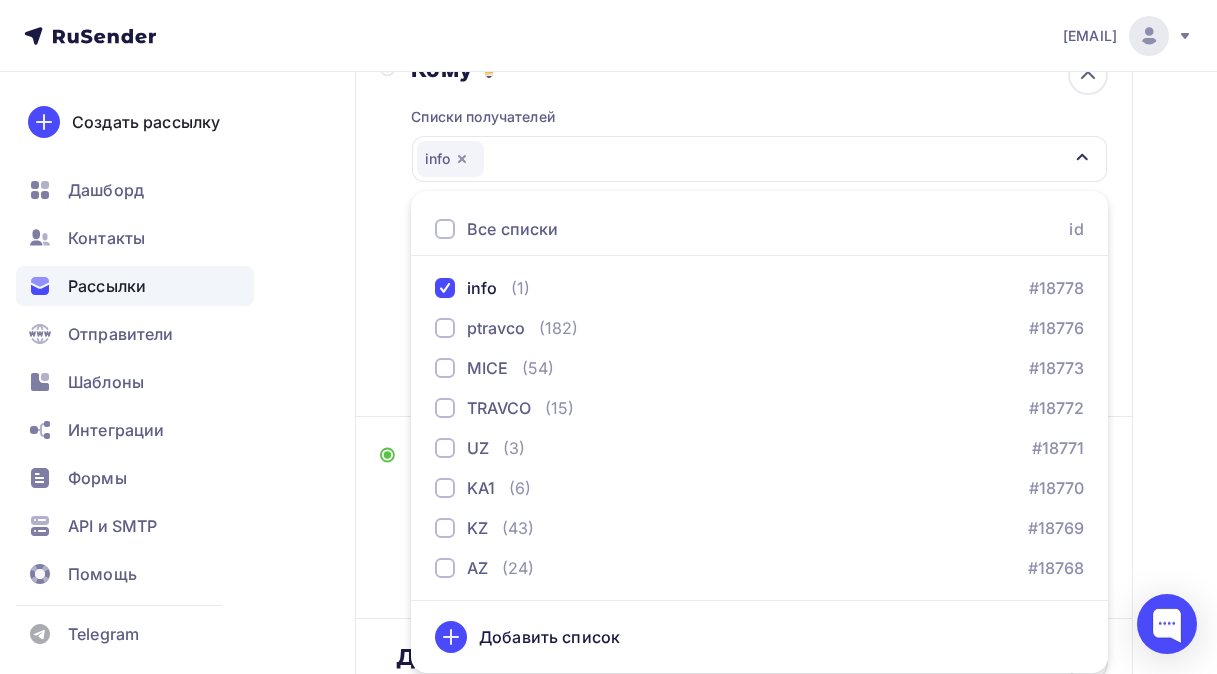 click on "Назад
Активная осень в отеле-заповеднике "Лесное"
Активная осень в отеле-заповеднике "Лесное"
Закончить позже
Переименовать рассылку
Удалить
Далее
Отправитель
Marketing experts
Email  *
[EMAIL]
[EMAIL]               Добавить отправителя
Рекомендуем  добавить почту на домене , чтобы рассылка не попала в «Спам»
Имя                 Сохранить" at bounding box center [608, 538] 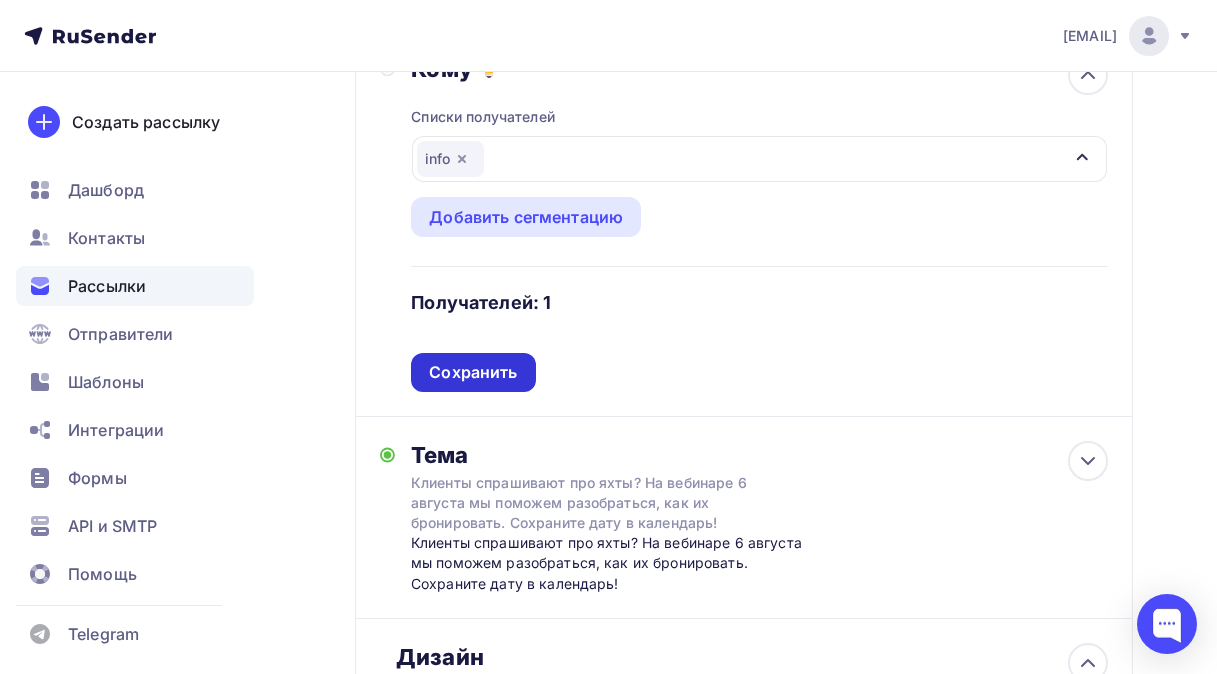 click on "Сохранить" at bounding box center (473, 372) 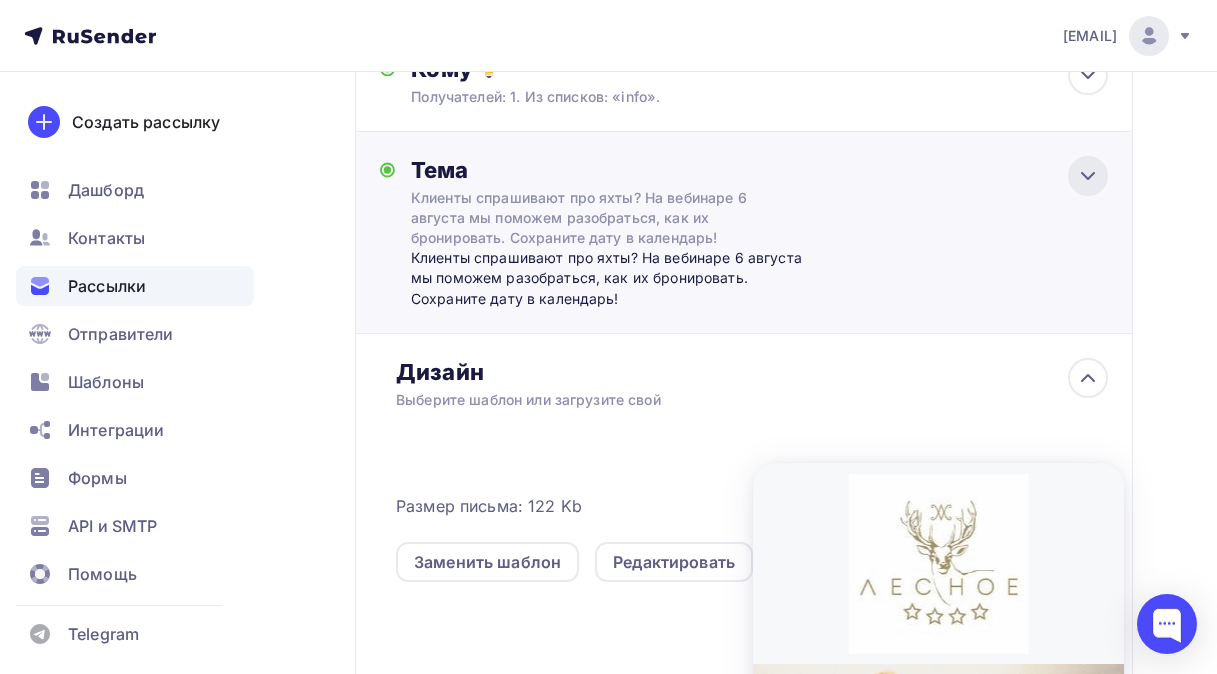 click 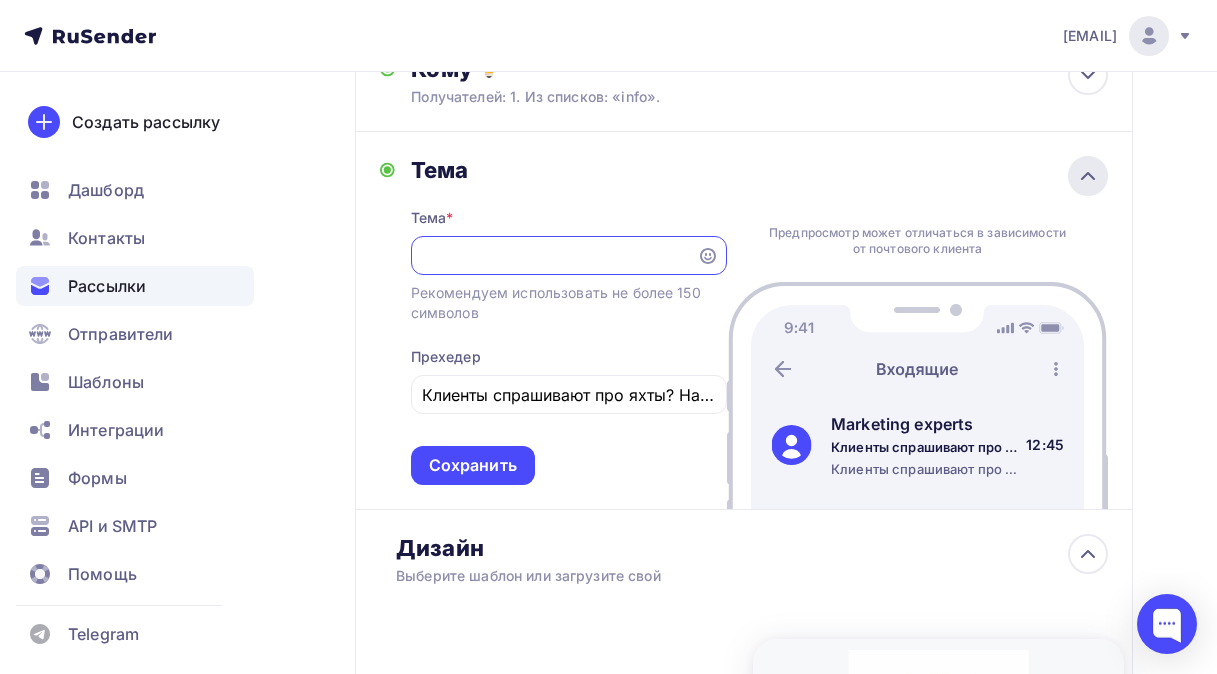 scroll, scrollTop: 0, scrollLeft: 0, axis: both 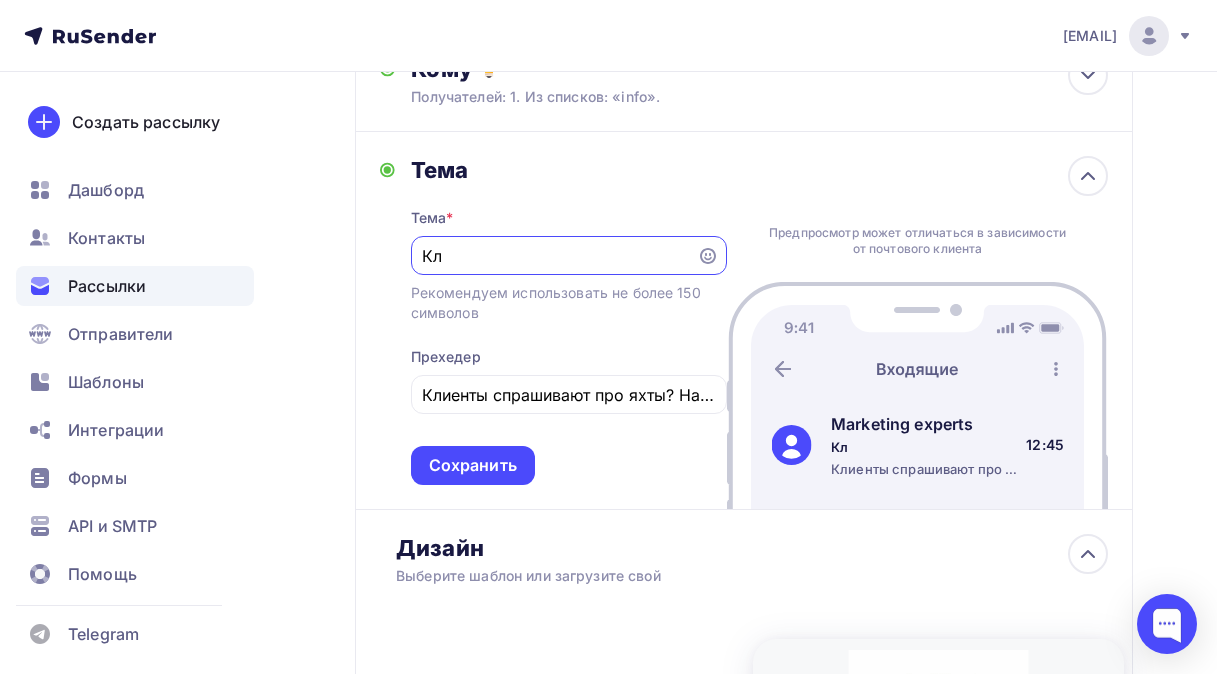 type on "К" 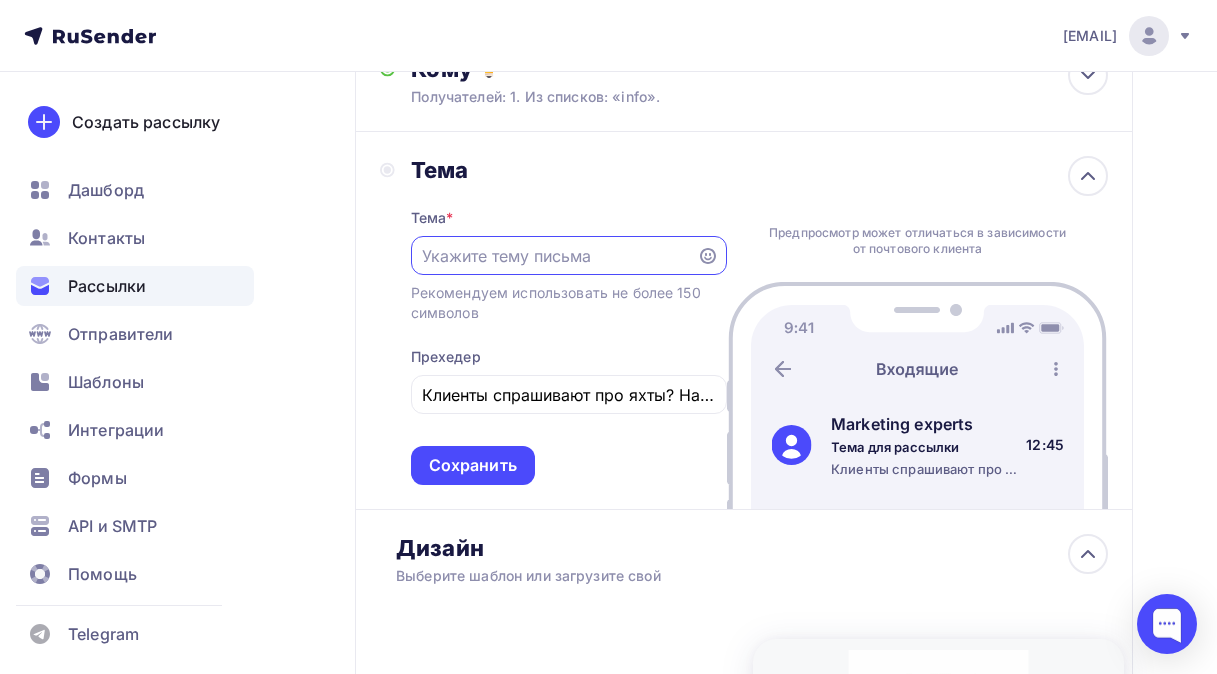 click at bounding box center [553, 256] 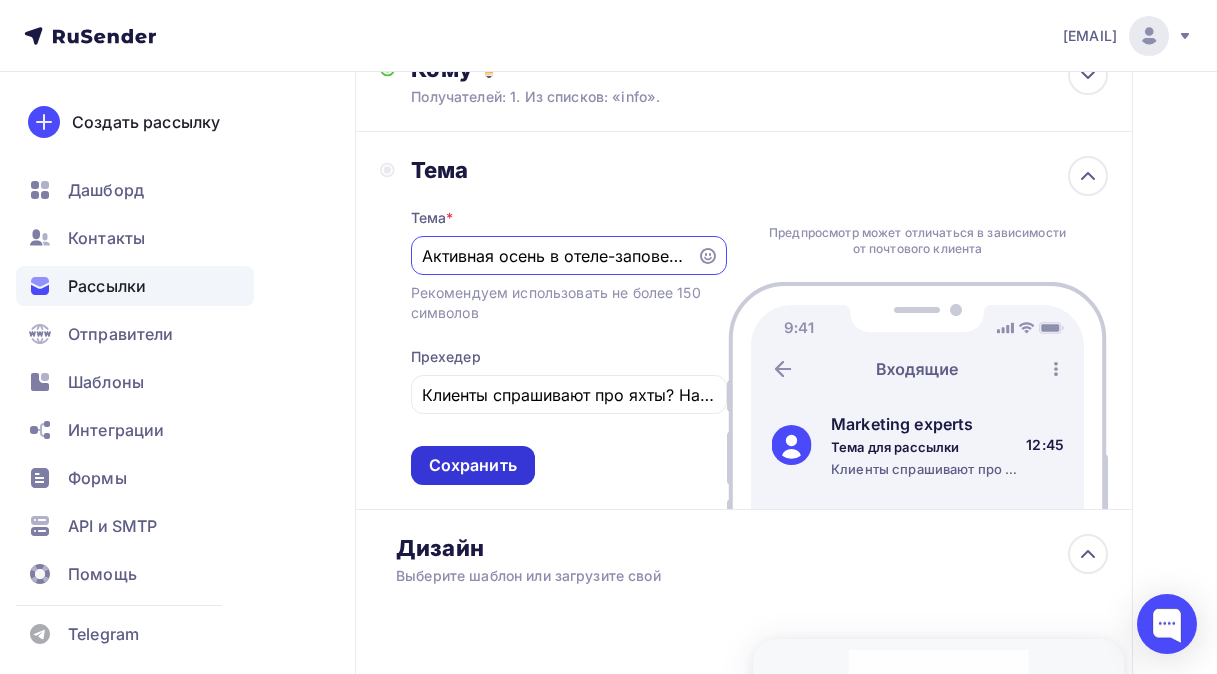 scroll, scrollTop: 0, scrollLeft: 111, axis: horizontal 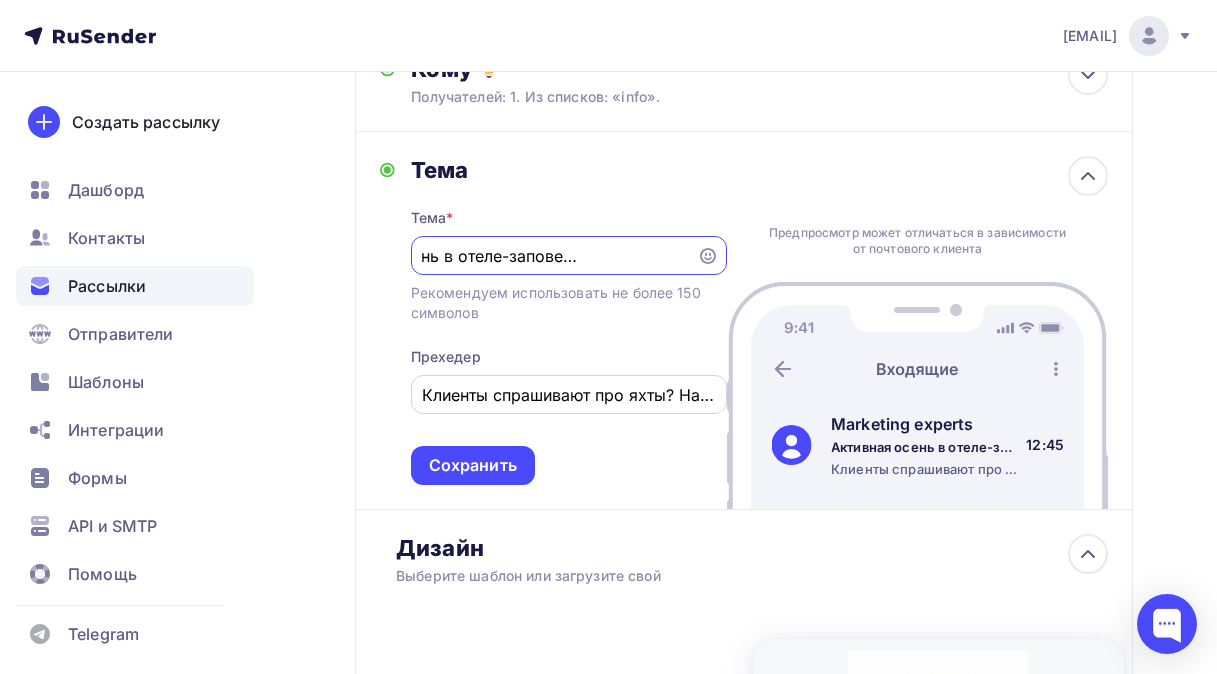 type on "Активная осень в отеле-заповеднике "Лесное"" 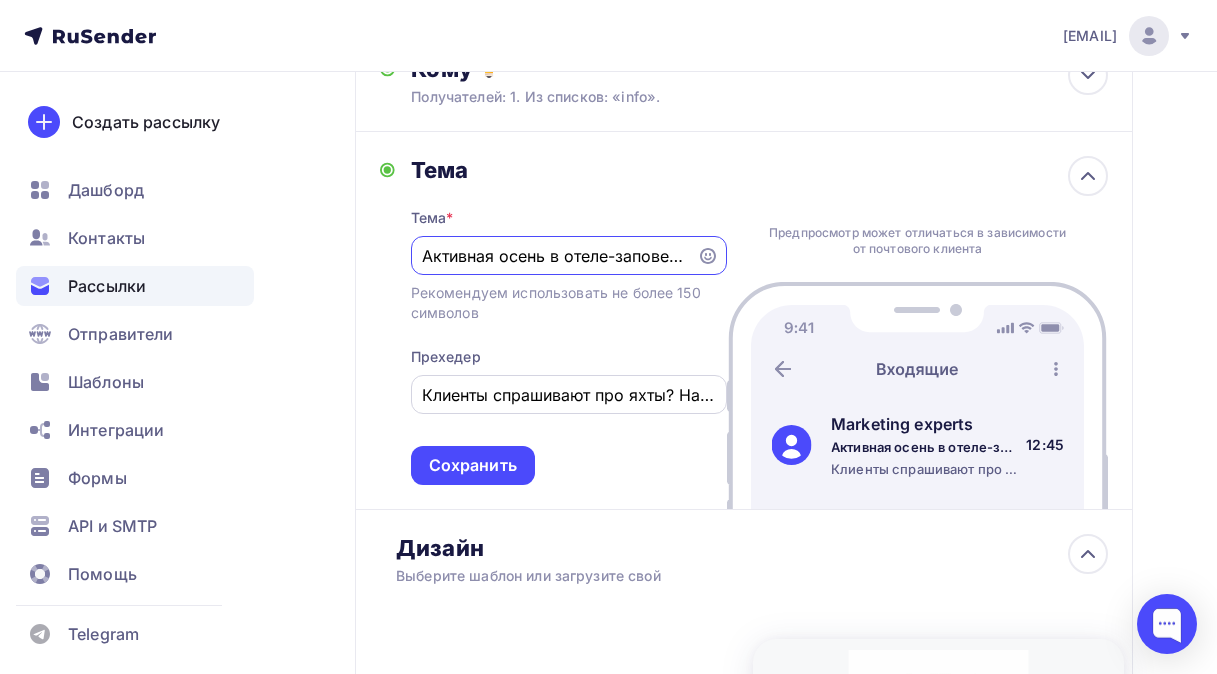 click on "Клиенты спрашивают про яхты? На вебинаре 6 августа мы поможем разобраться, как их бронировать. Сохраните дату в календарь!" at bounding box center [568, 395] 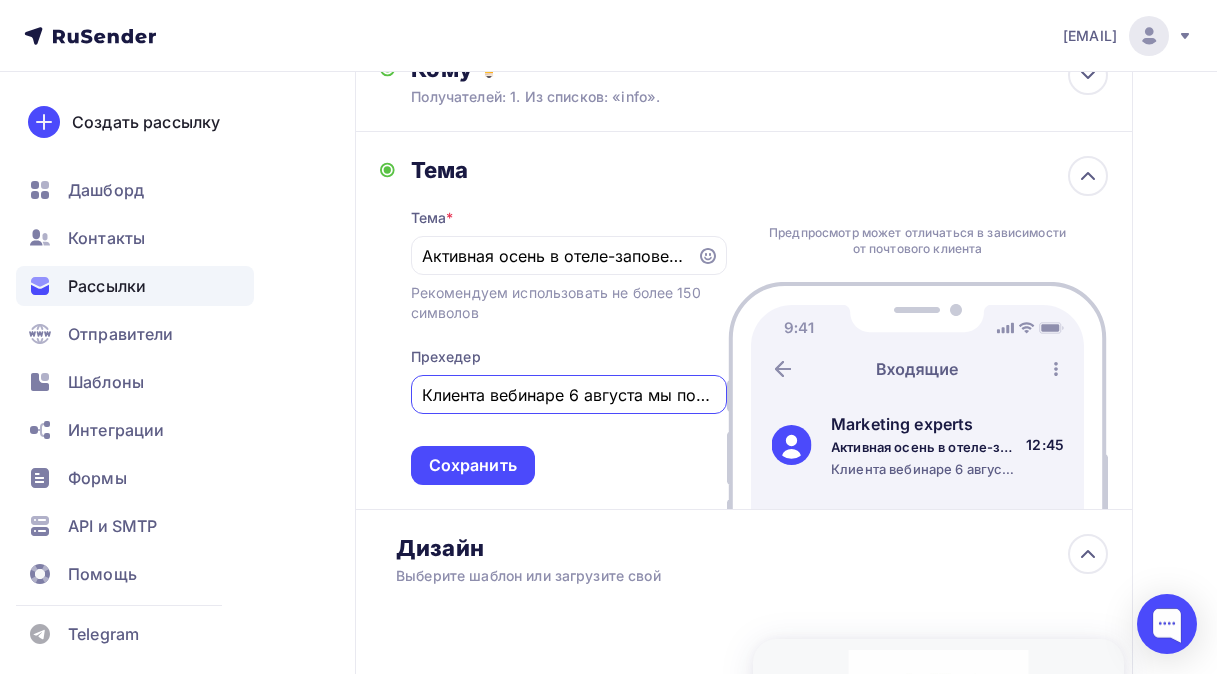 click on "Клиента вебинаре 6 августа мы поможем разобраться, как их бронировать. Сохраните дату в календарь!" at bounding box center (568, 395) 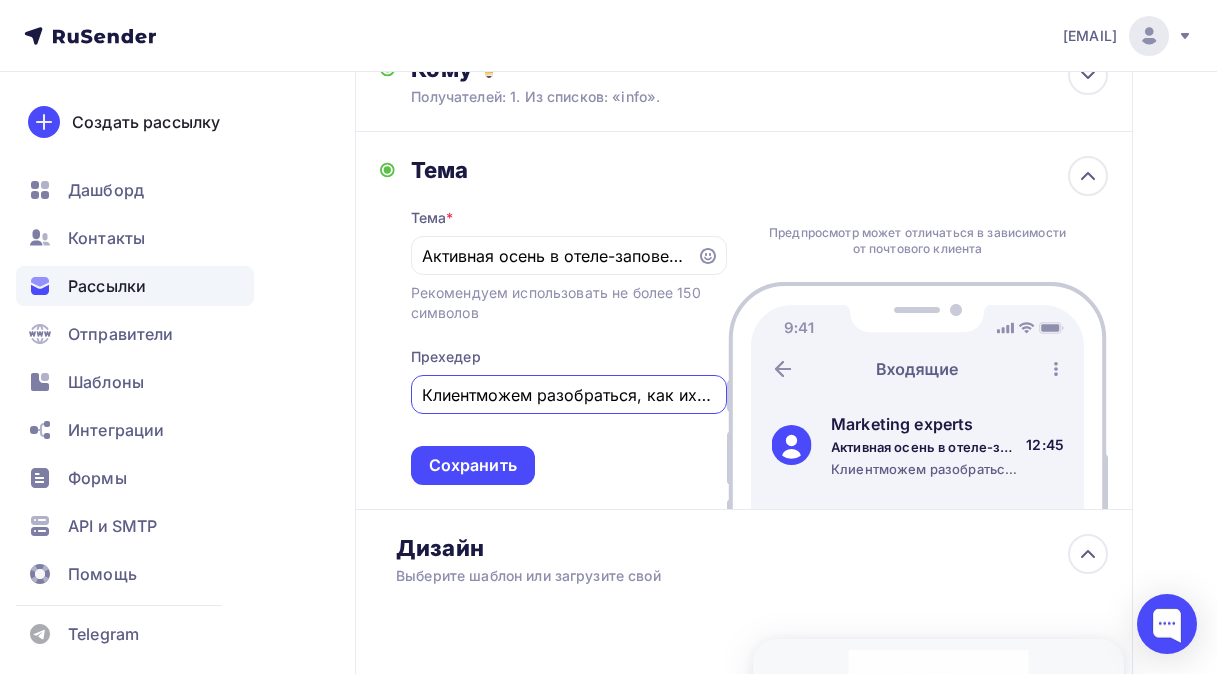 click on "Клиентможем разобраться, как их бронировать. Сохраните дату в календарь!" at bounding box center (568, 395) 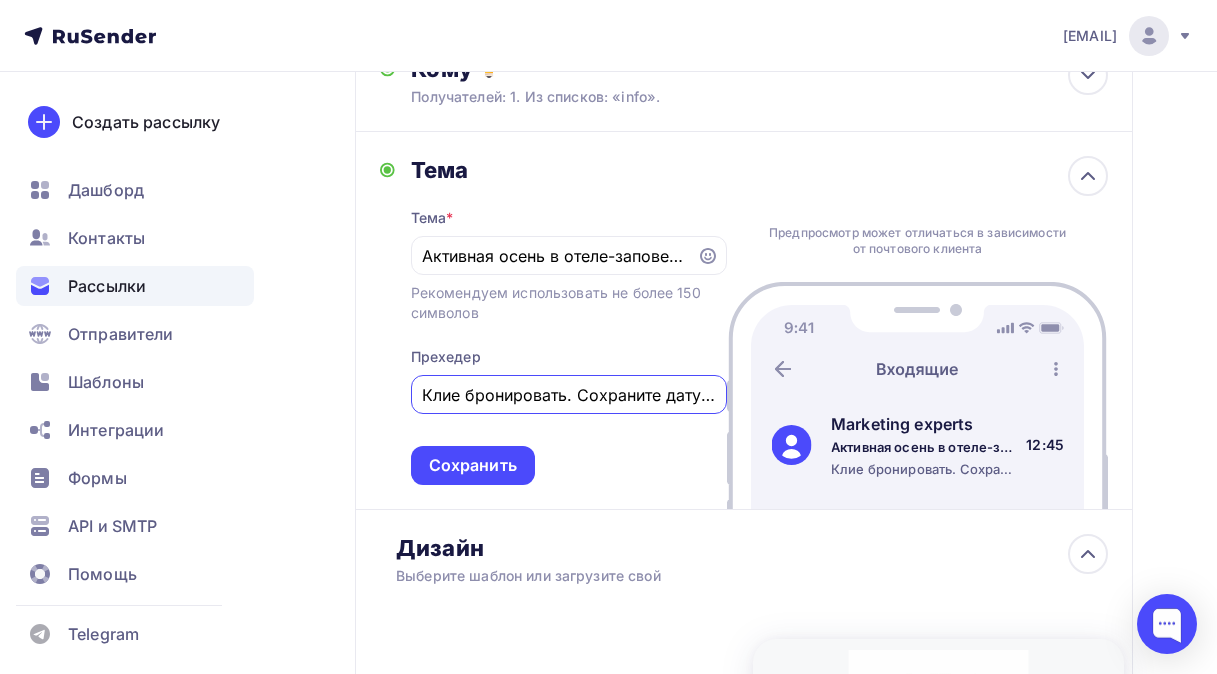 click on "Клие бронировать. Сохраните дату в календарь!" at bounding box center (568, 395) 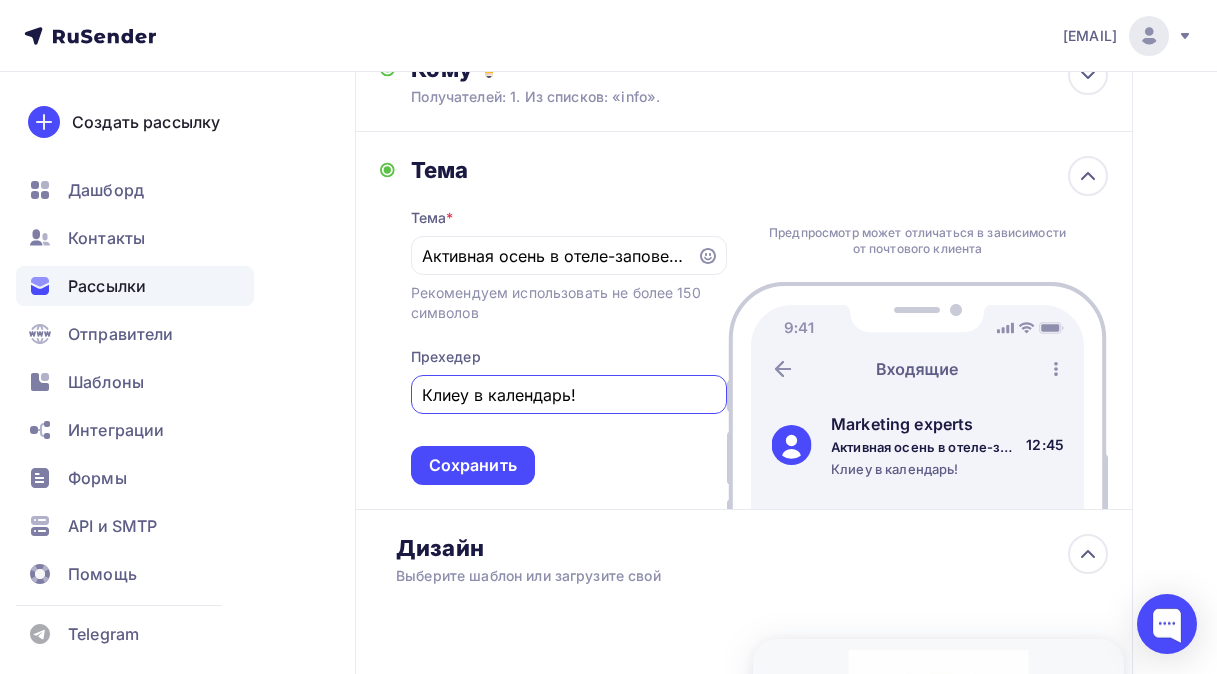 click on "Клиеу в календарь!" at bounding box center [568, 395] 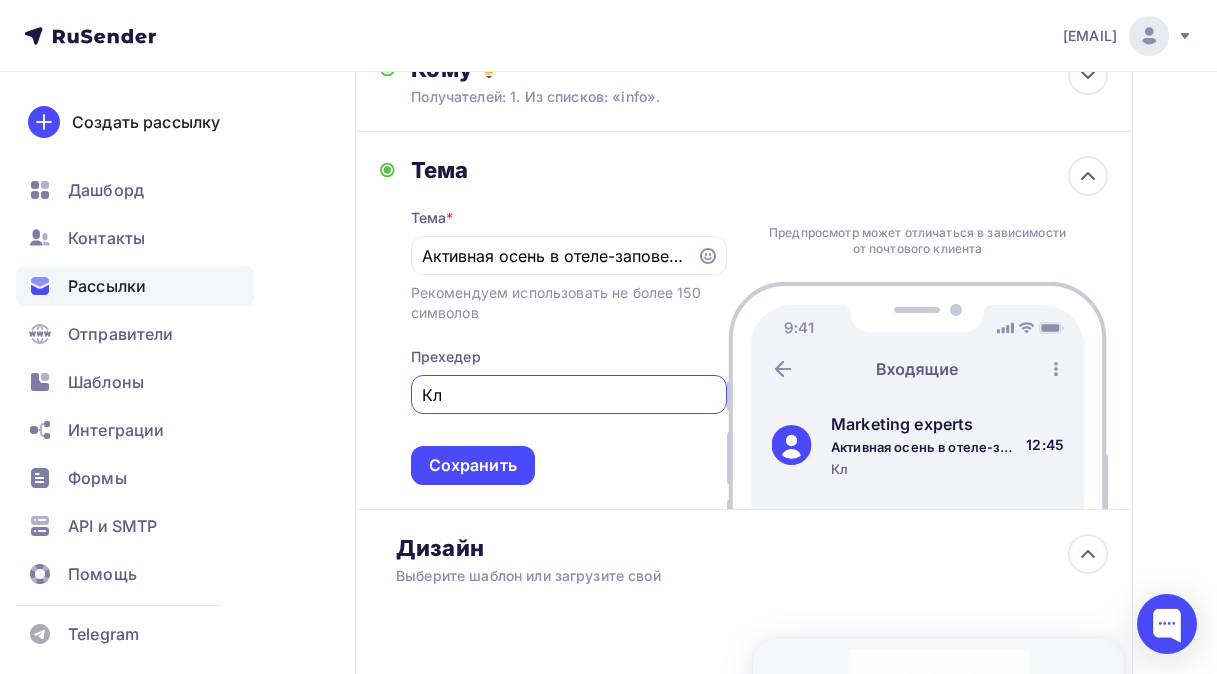 type on "К" 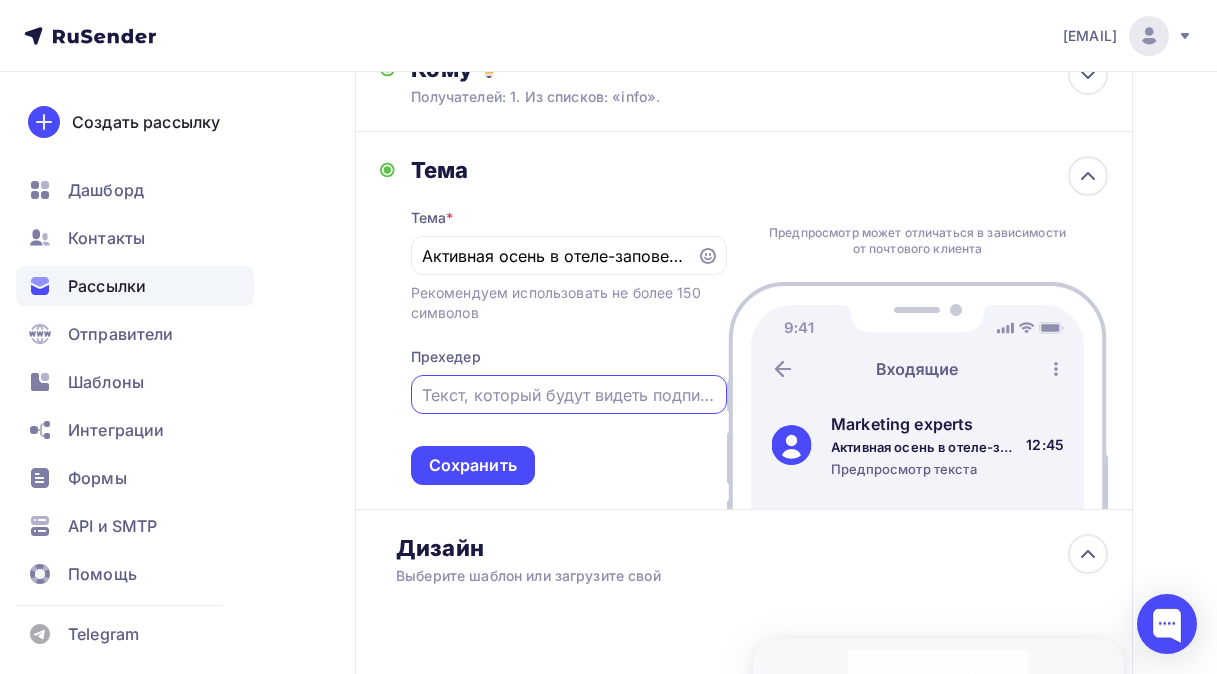 paste on "Активная осень в отеле-заповеднике "Лесное"" 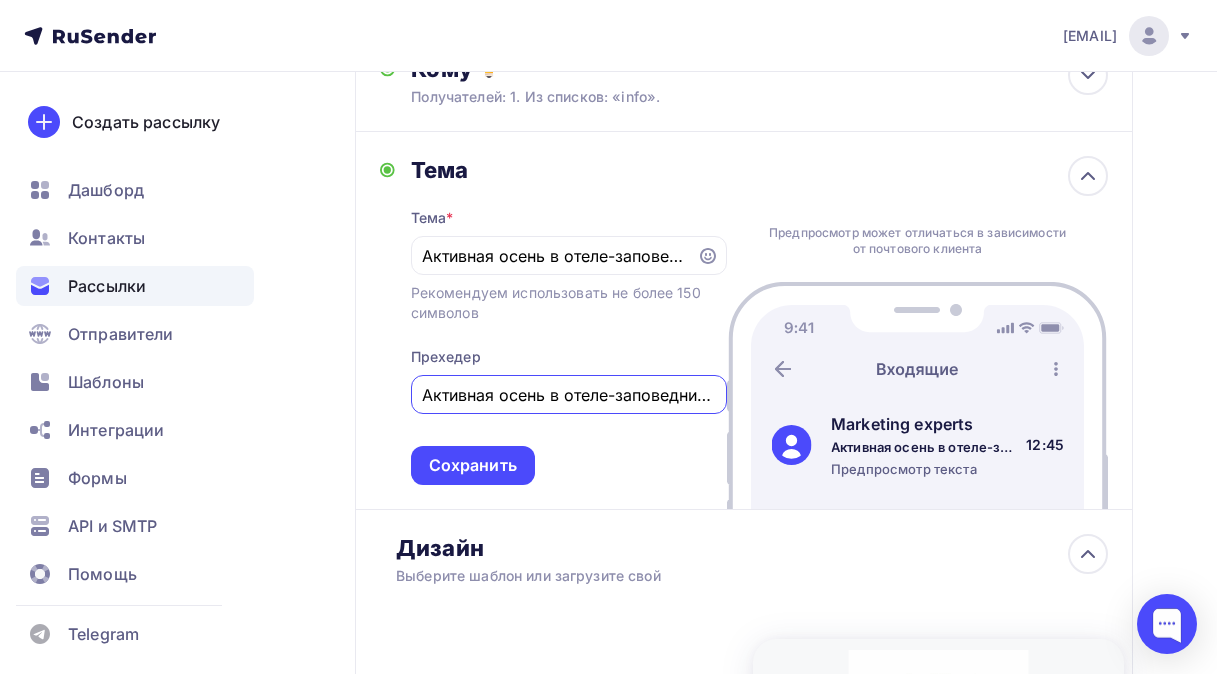 scroll, scrollTop: 0, scrollLeft: 81, axis: horizontal 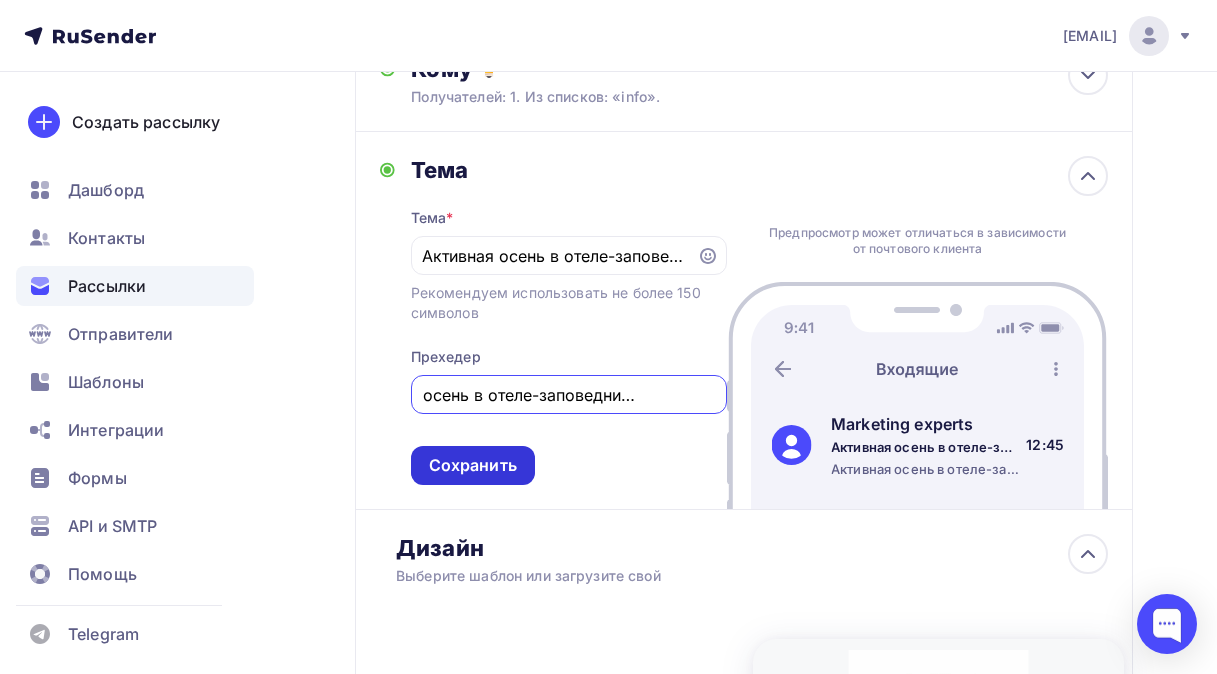 type on "Активная осень в отеле-заповеднике "Лесное"" 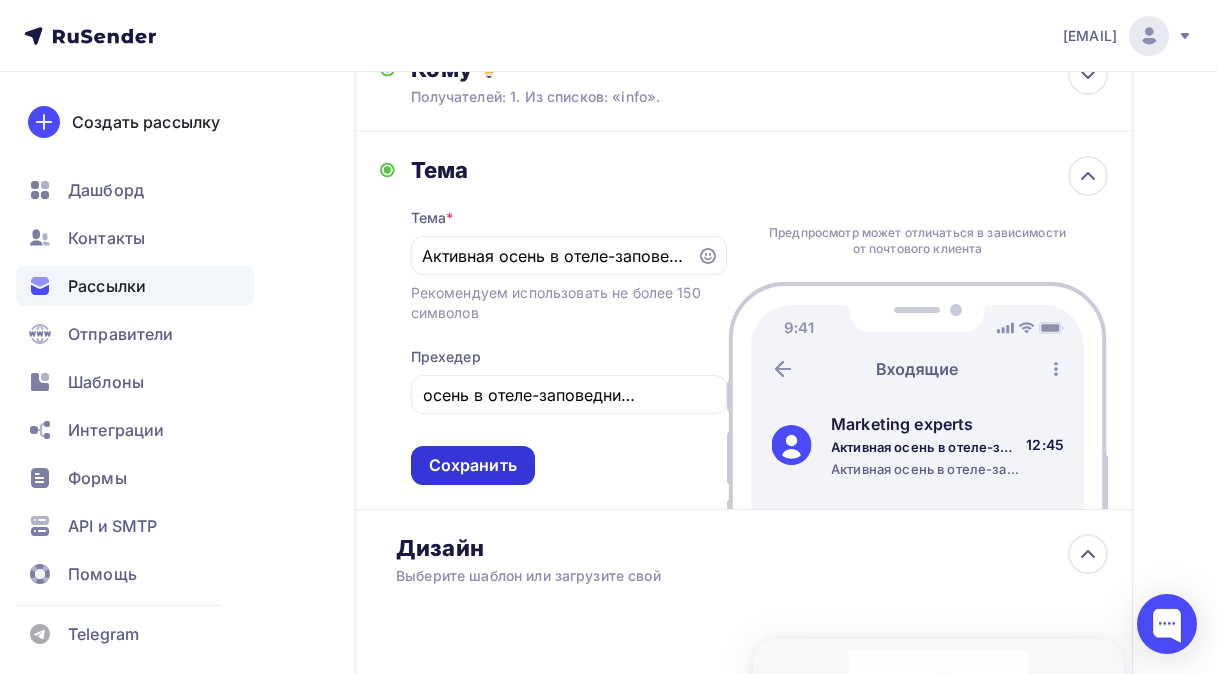 click on "Сохранить" at bounding box center [473, 465] 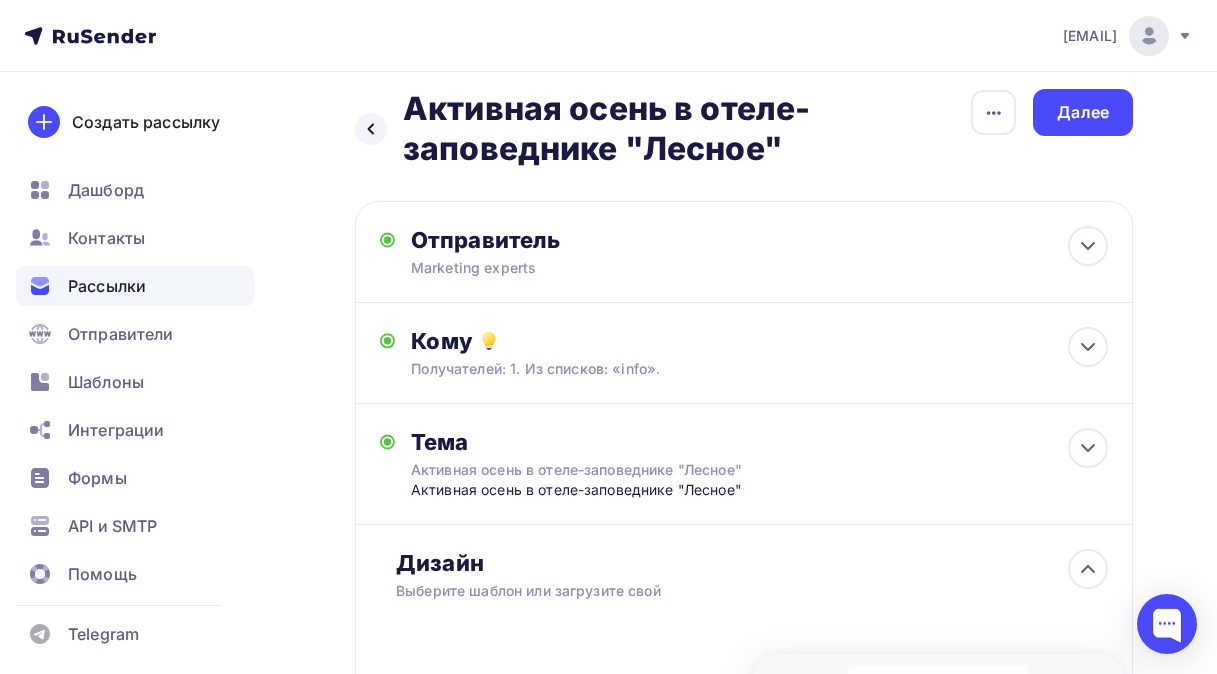 scroll, scrollTop: 0, scrollLeft: 0, axis: both 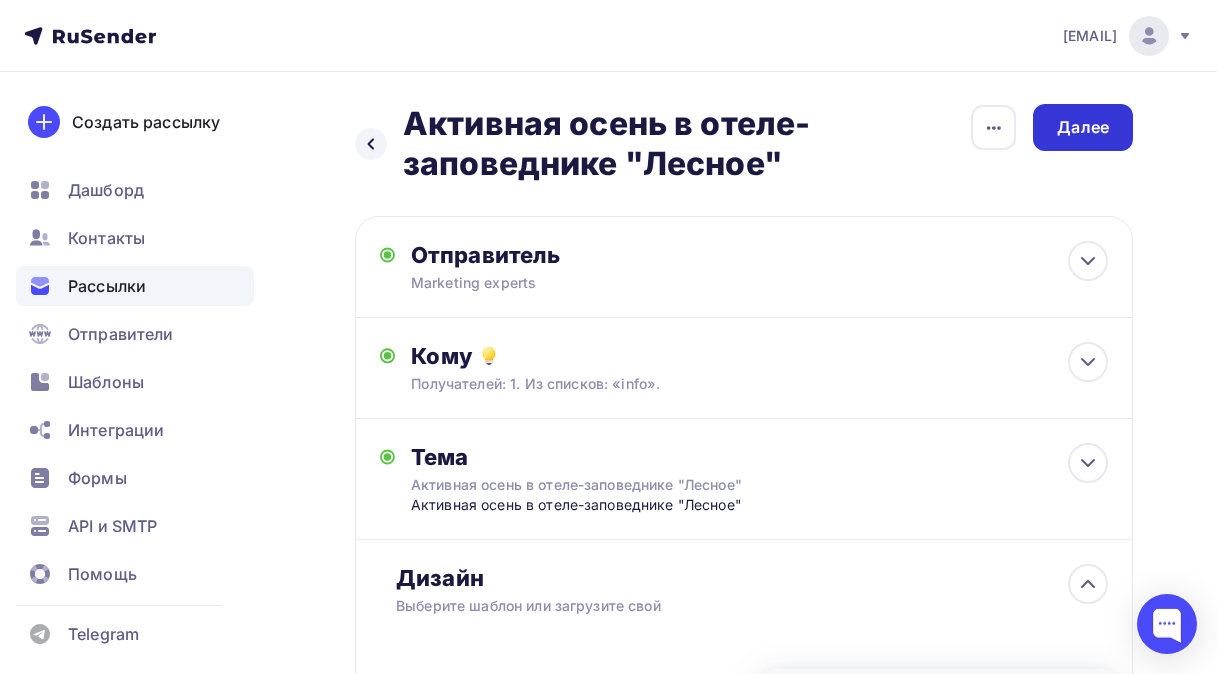 click on "Далее" at bounding box center [1083, 127] 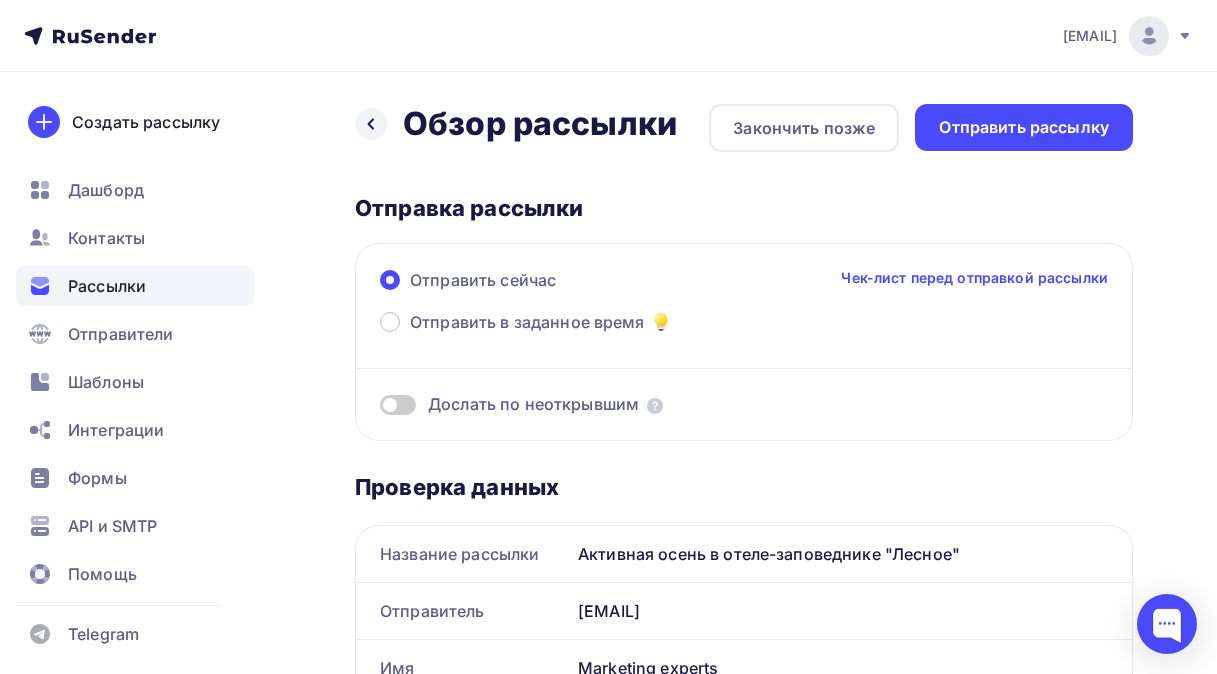 scroll, scrollTop: 0, scrollLeft: 0, axis: both 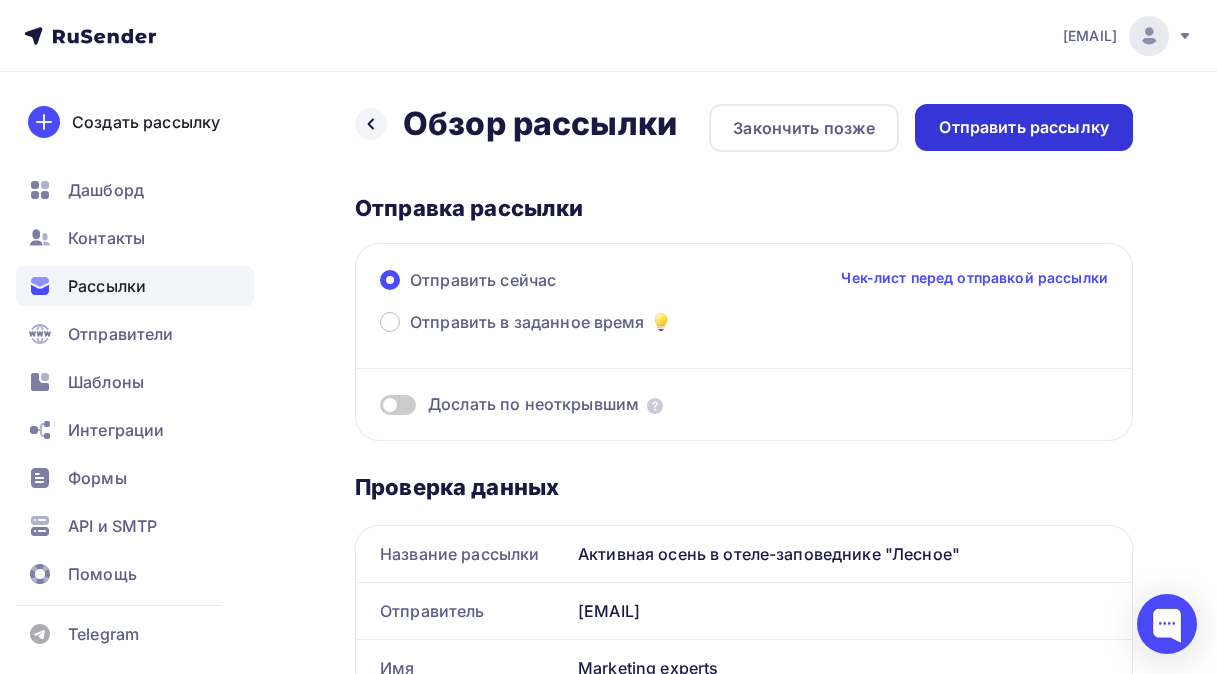 click on "Отправить рассылку" at bounding box center (1024, 127) 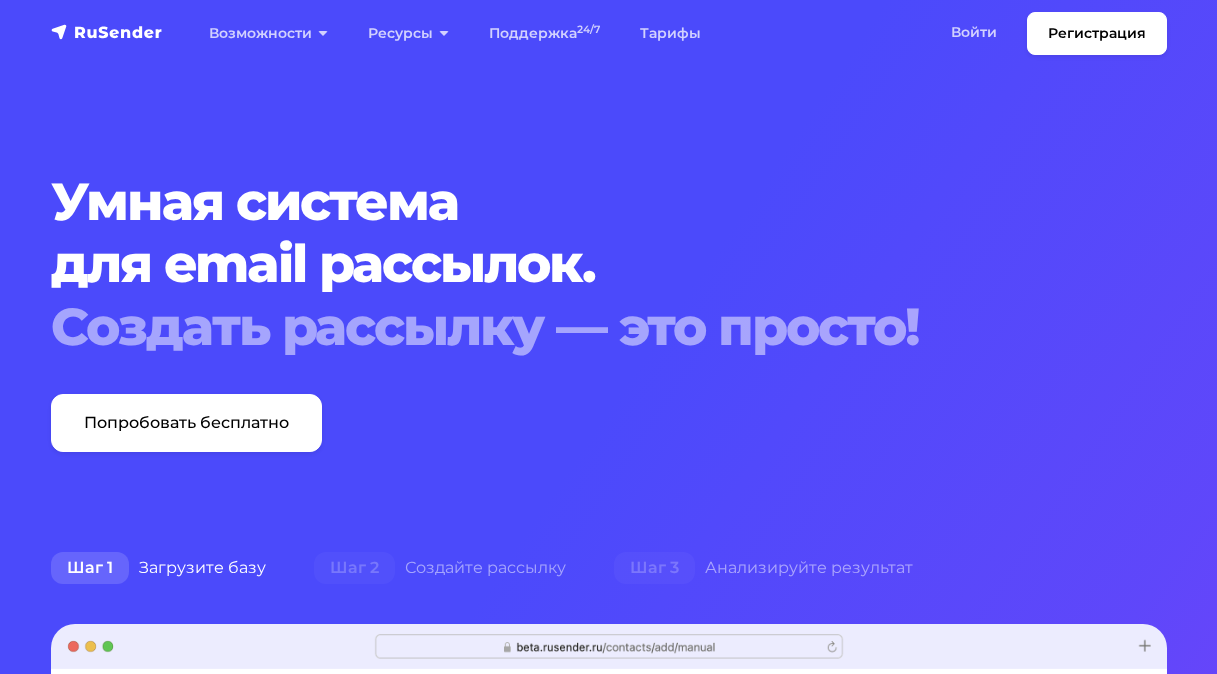 scroll, scrollTop: 0, scrollLeft: 0, axis: both 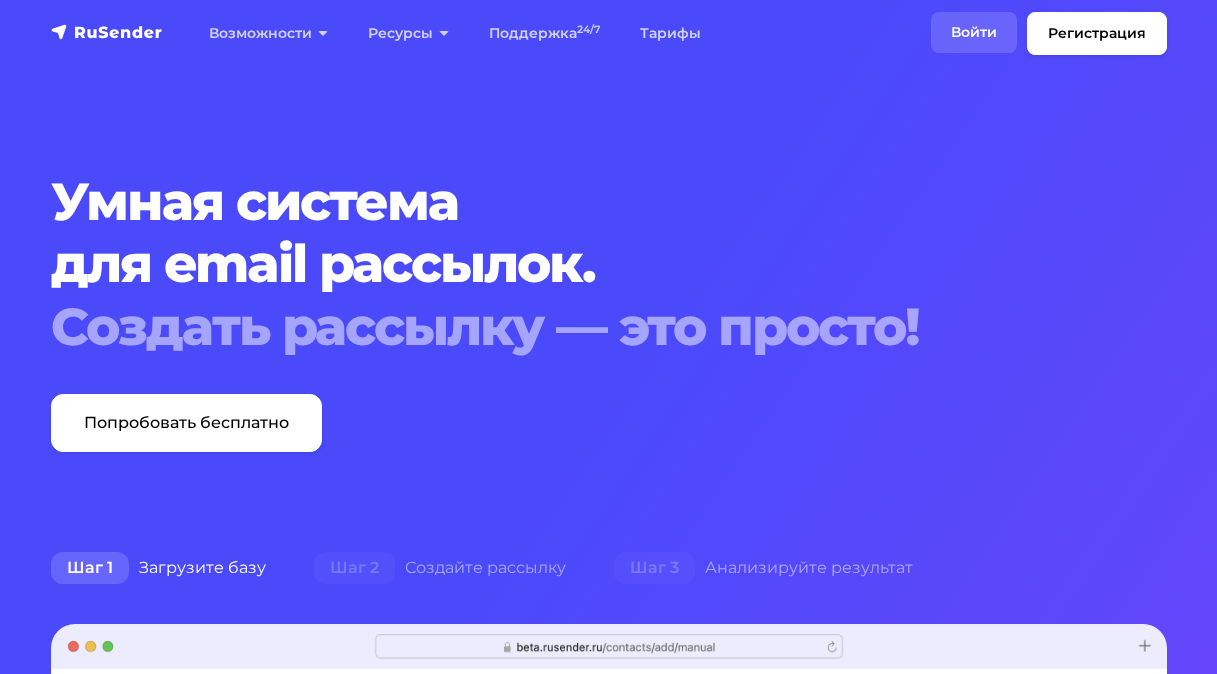 click on "Войти" at bounding box center [974, 32] 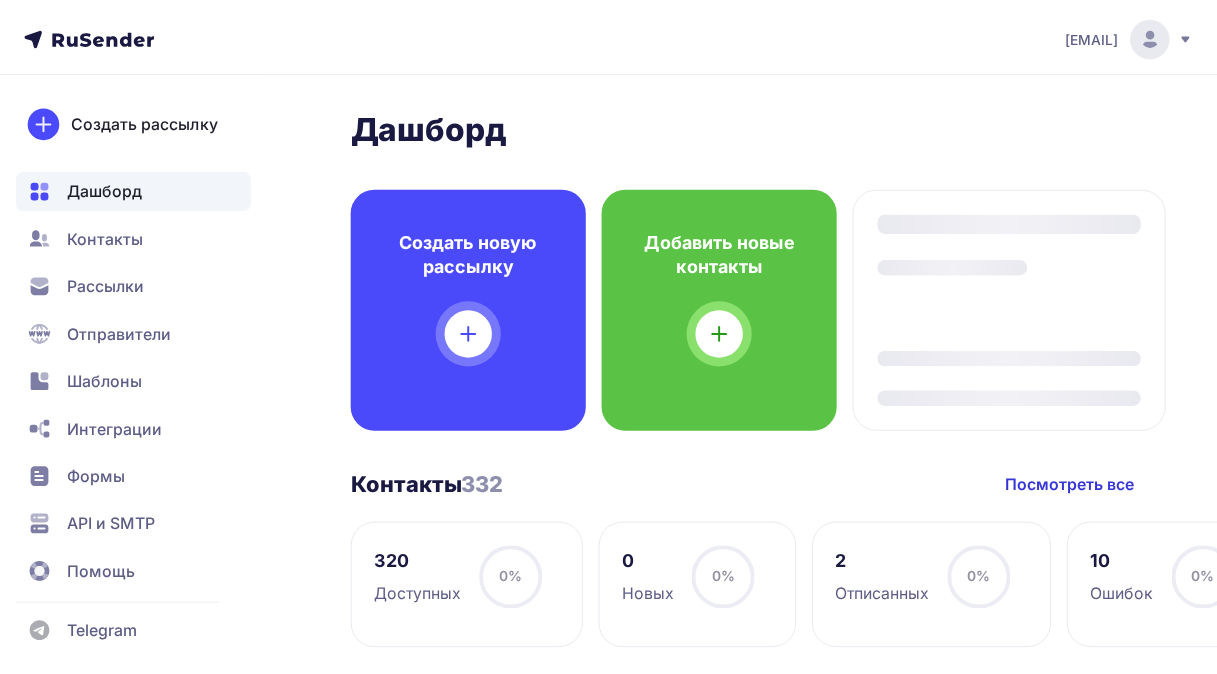 scroll, scrollTop: 0, scrollLeft: 0, axis: both 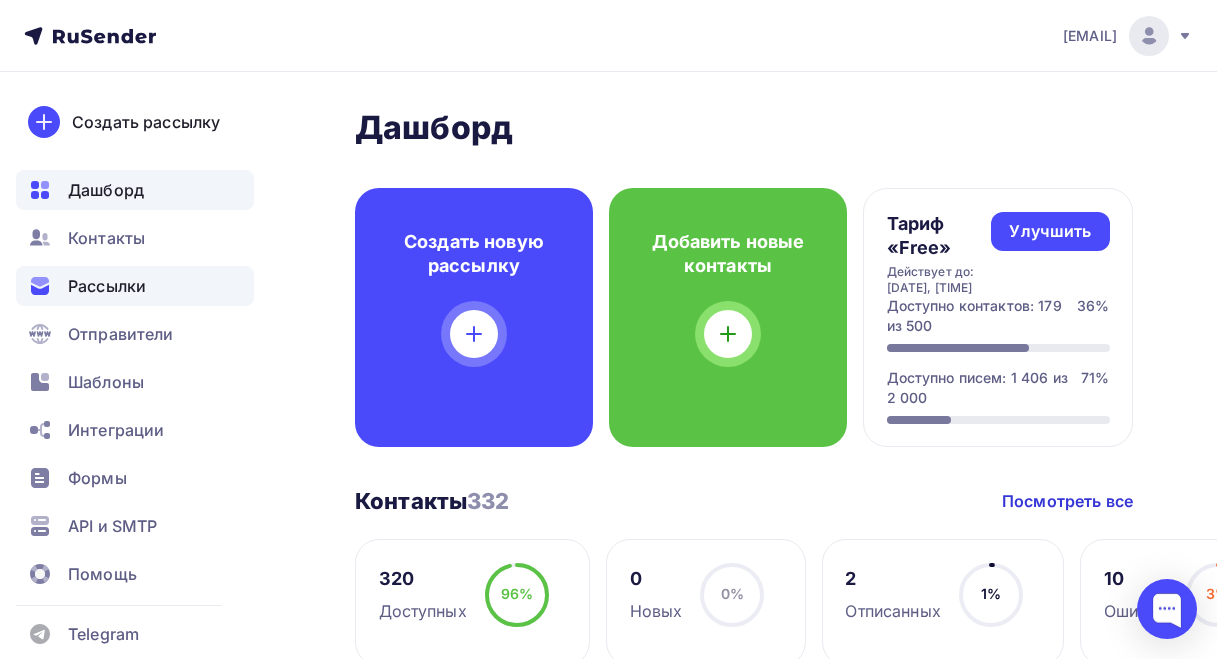 click on "Рассылки" at bounding box center (107, 286) 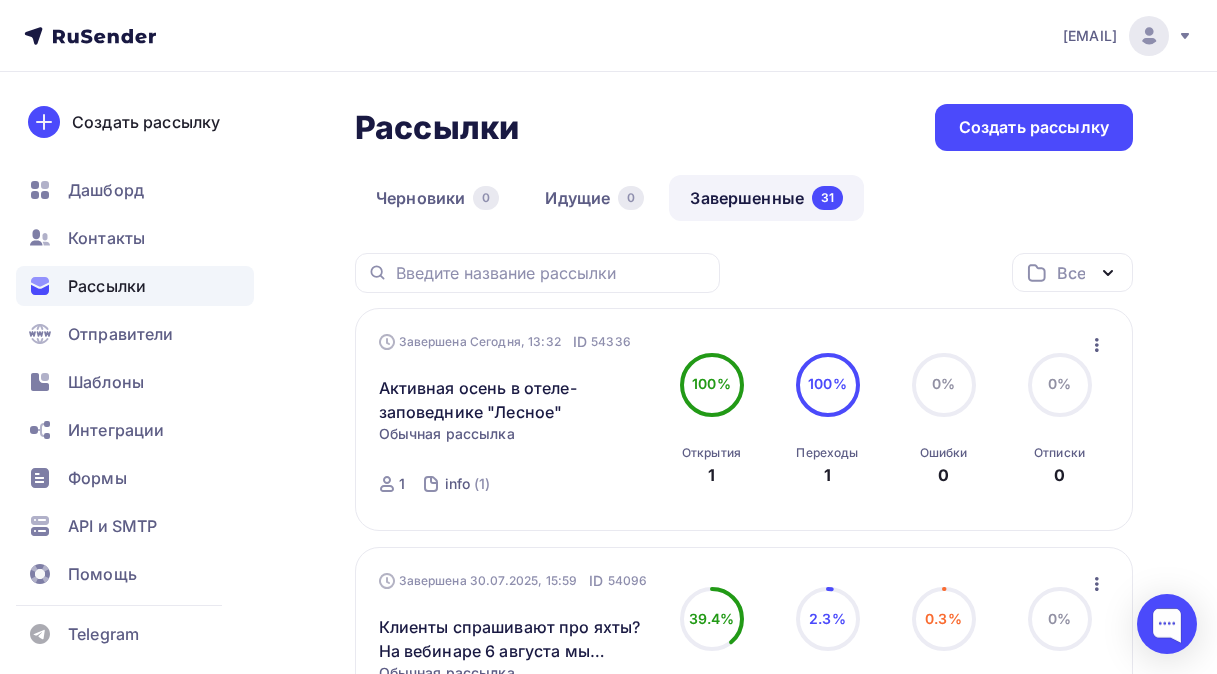 click on "Завершенные
31" at bounding box center (766, 198) 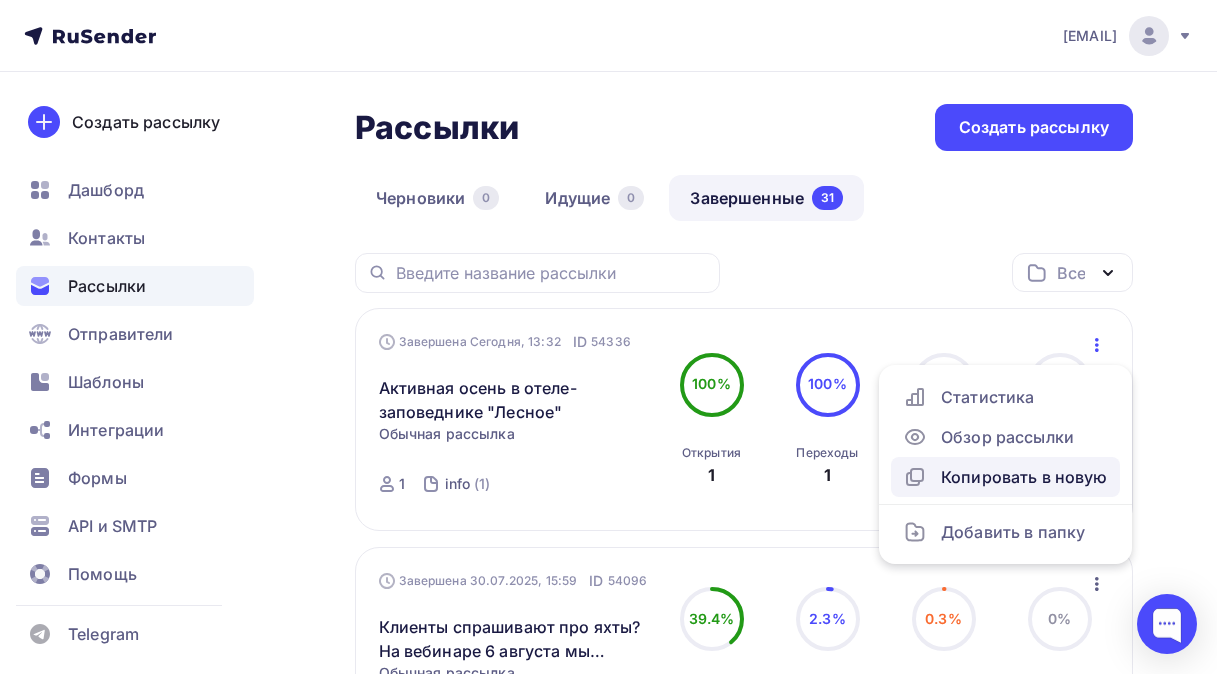 click on "Копировать в новую" at bounding box center (1005, 477) 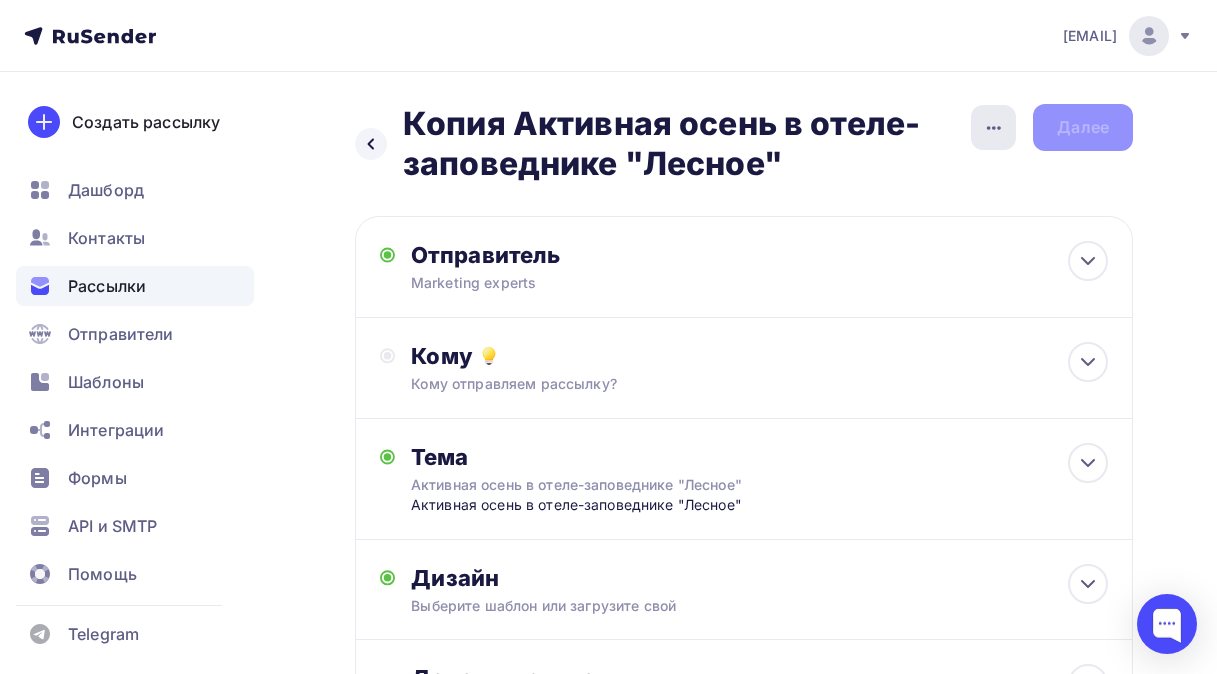 click 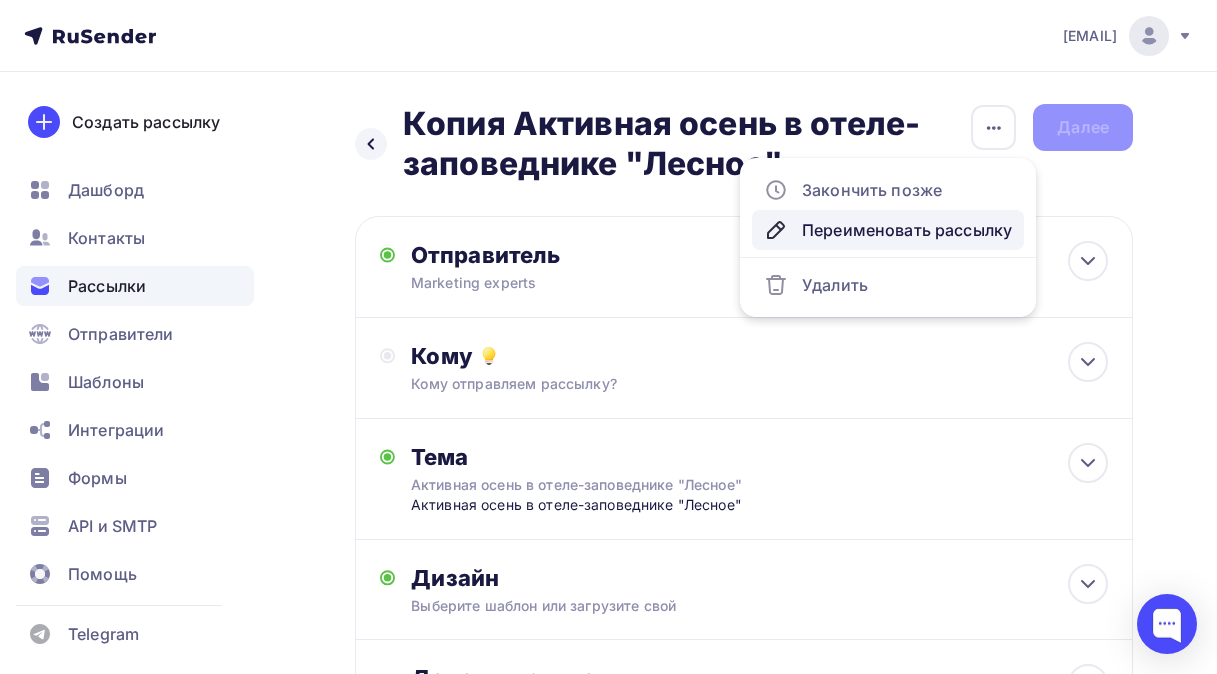 click on "Переименовать рассылку" at bounding box center [888, 230] 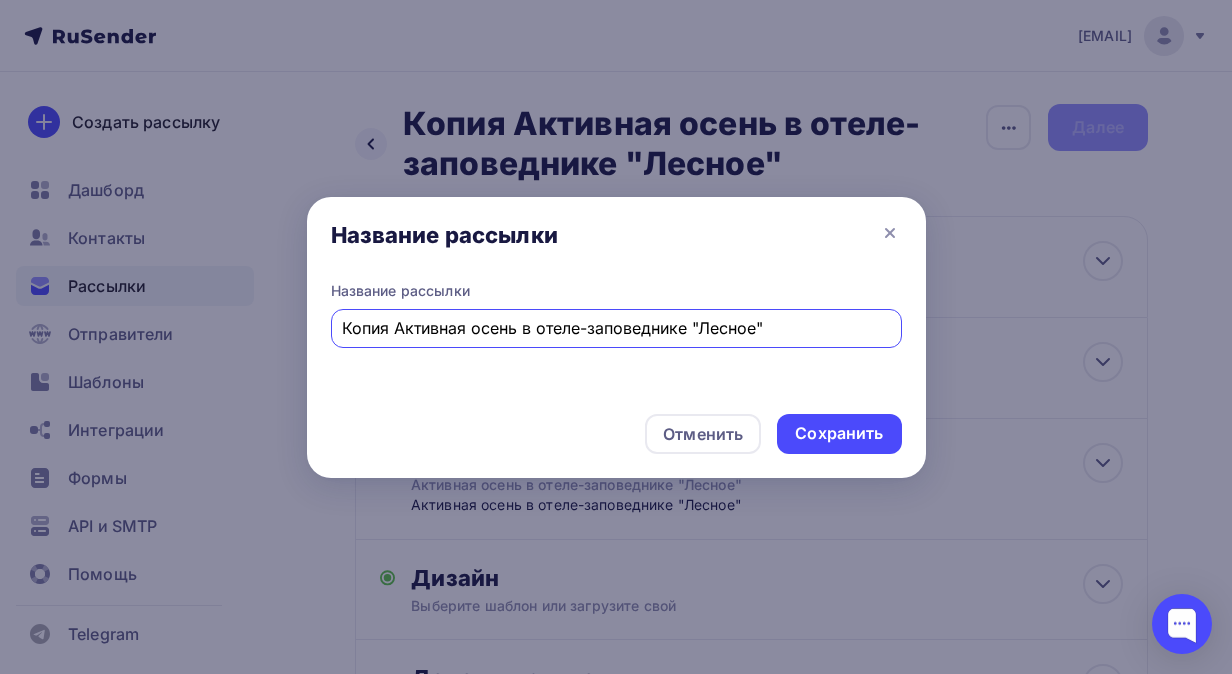 click on "Копия Активная осень в отеле-заповеднике "Лесное"" at bounding box center [616, 328] 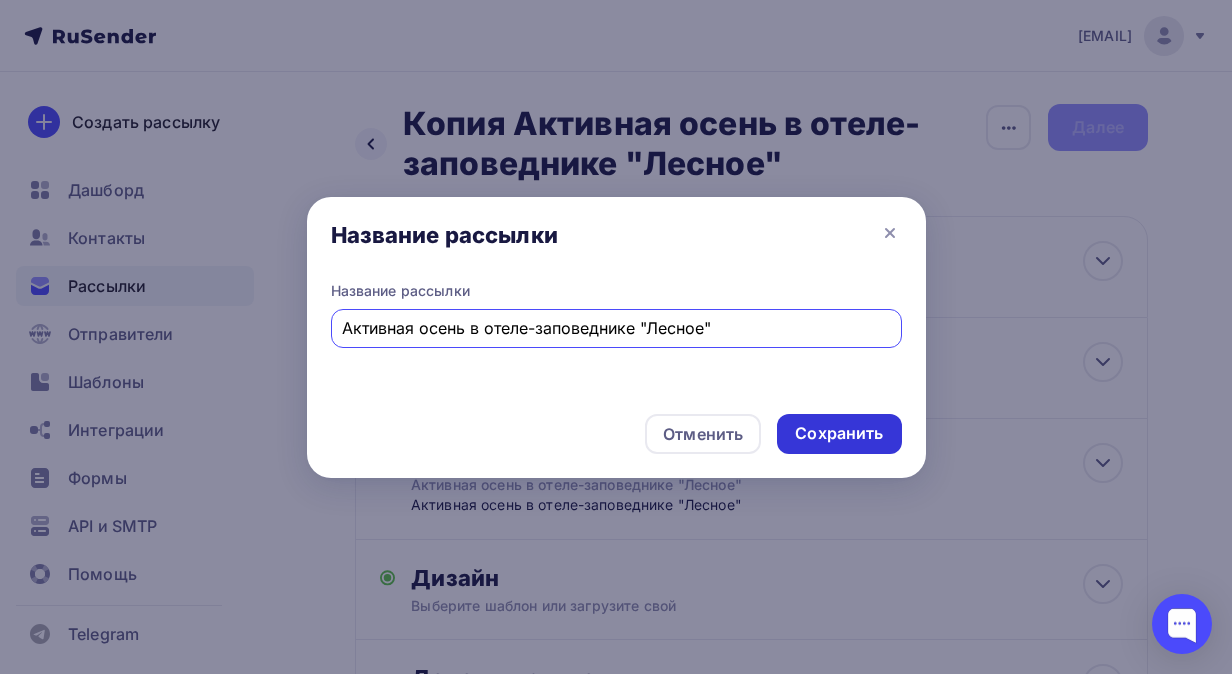 type on "Активная осень в отеле-заповеднике "Лесное"" 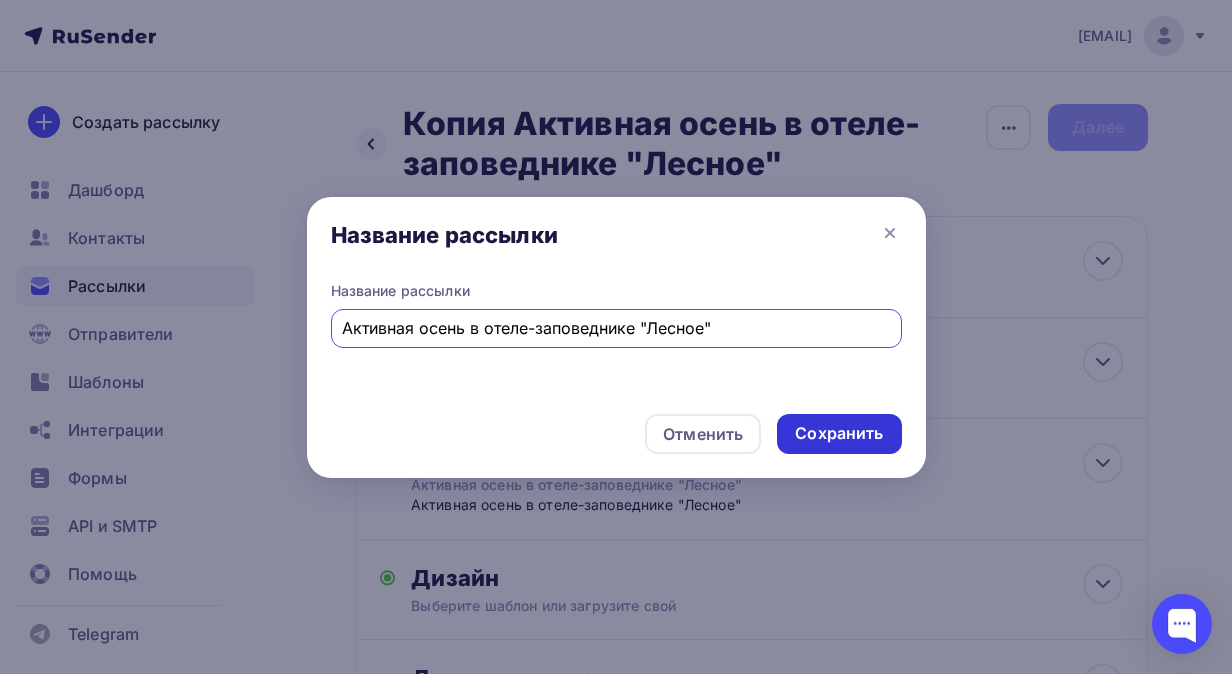 click on "Сохранить" at bounding box center (839, 433) 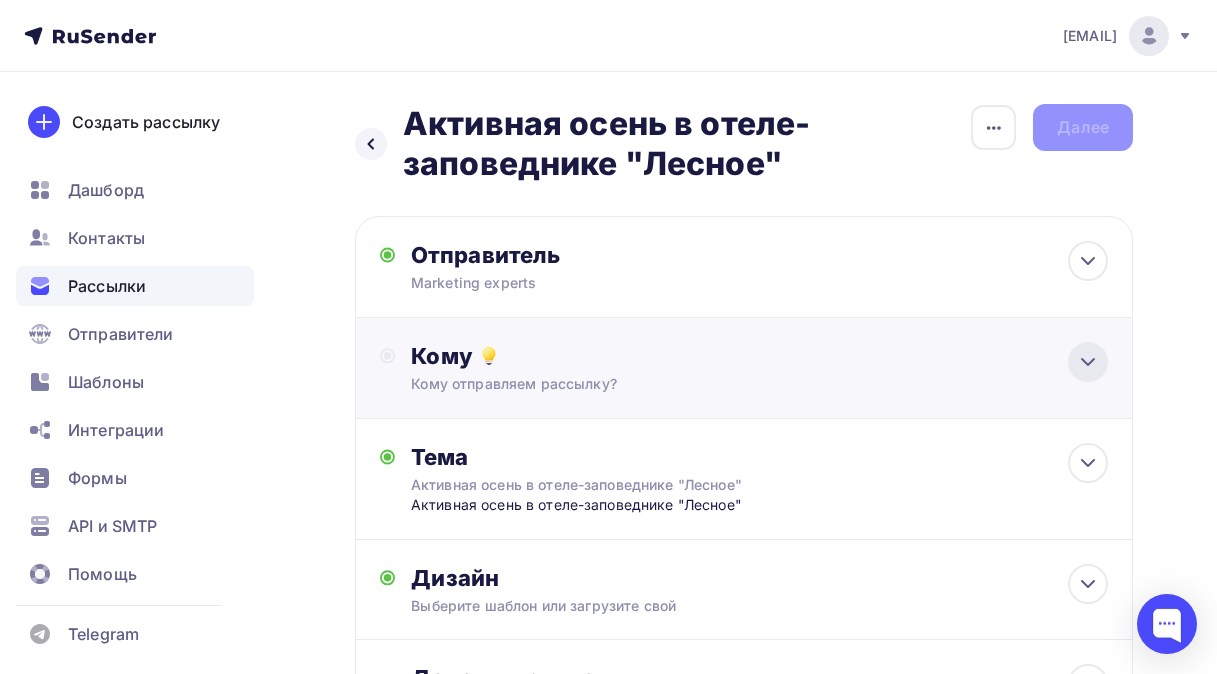 click 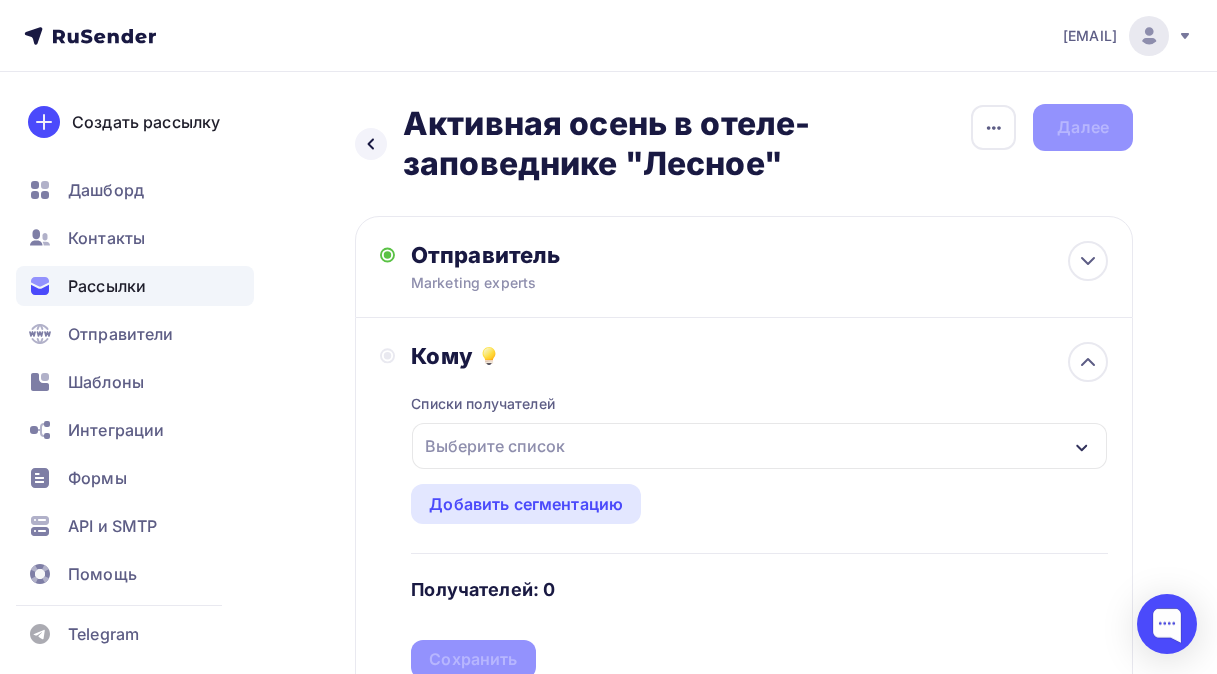 click 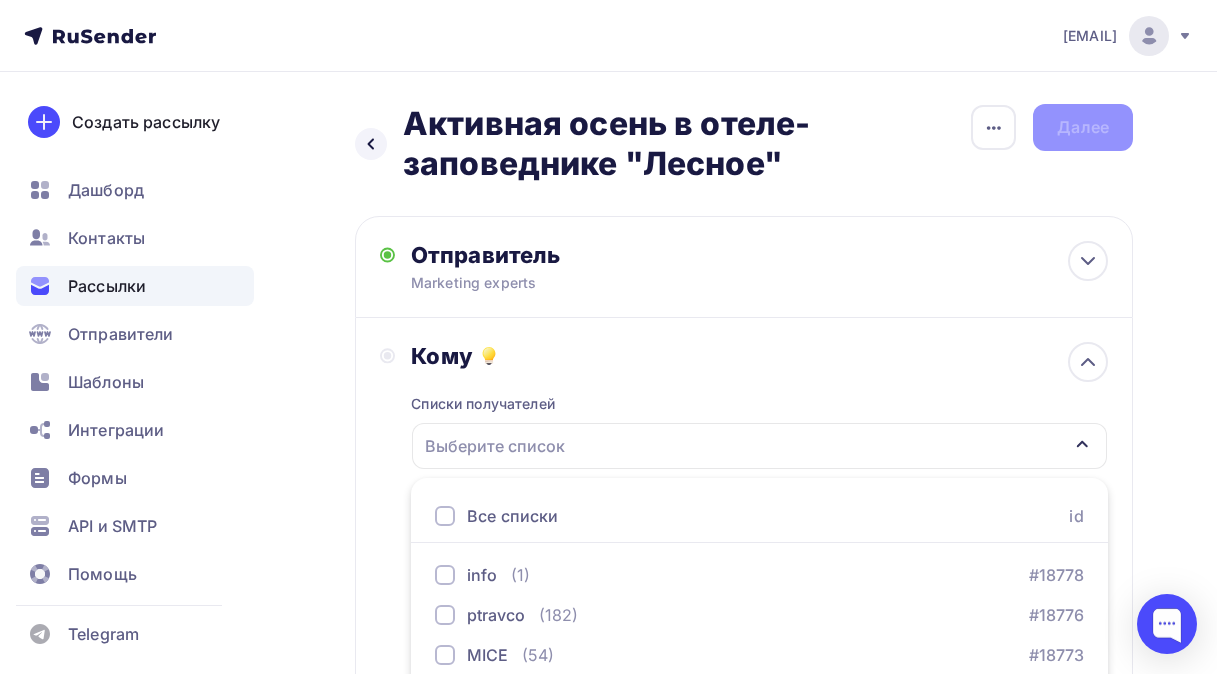 scroll, scrollTop: 287, scrollLeft: 0, axis: vertical 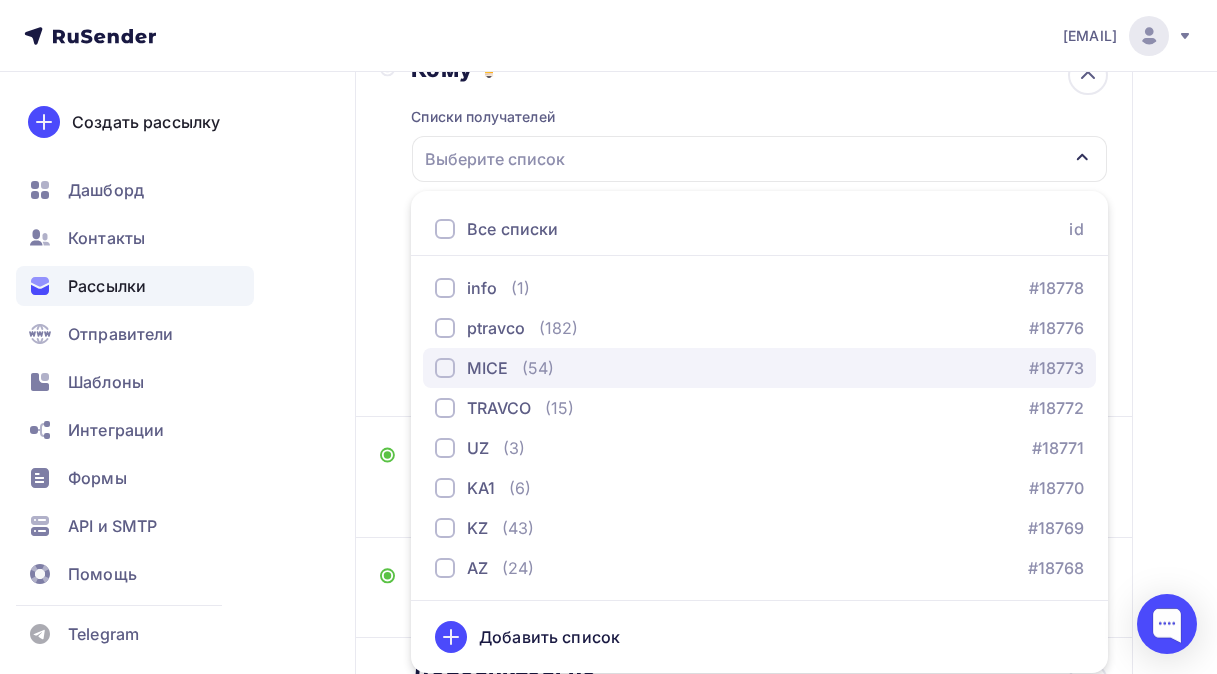 click at bounding box center (445, 368) 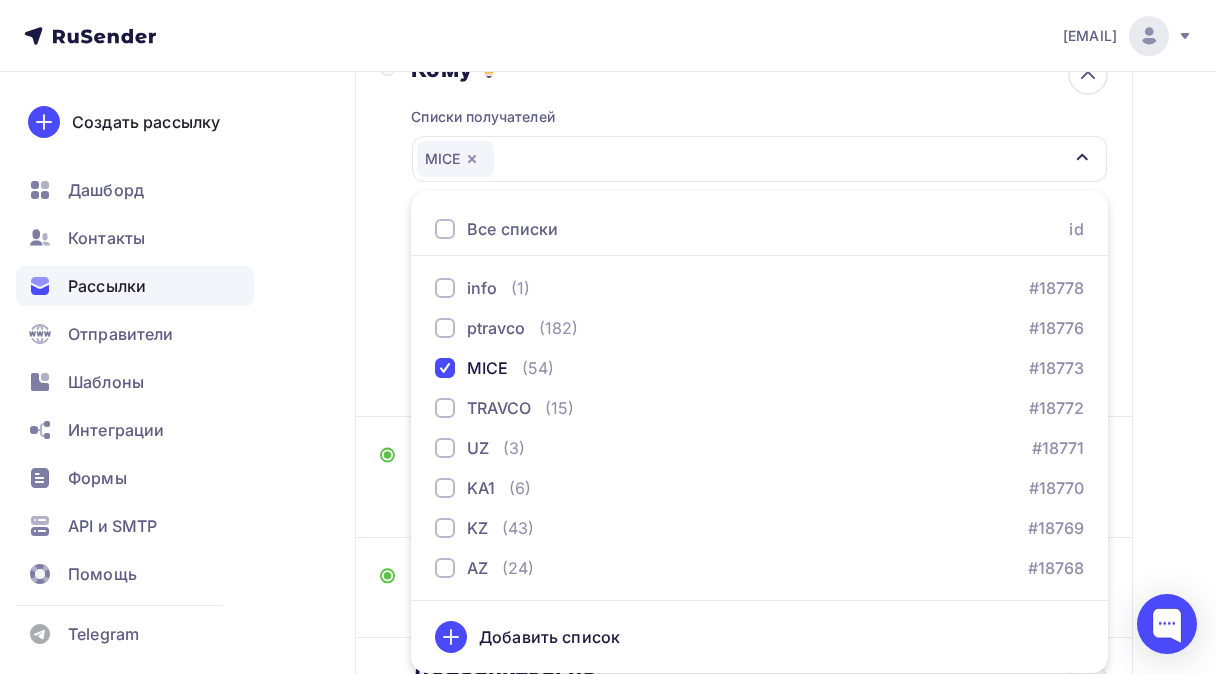 click on "Назад
Активная осень в отеле-заповеднике "Лесное"
Активная осень в отеле-заповеднике "Лесное"
Закончить позже
Переименовать рассылку
Удалить
Далее
Отправитель
Marketing experts
Email  *
[EMAIL]
[EMAIL]               Добавить отправителя
Рекомендуем  добавить почту на домене , чтобы рассылка не попала в «Спам»
Имя                 Сохранить" at bounding box center [608, 326] 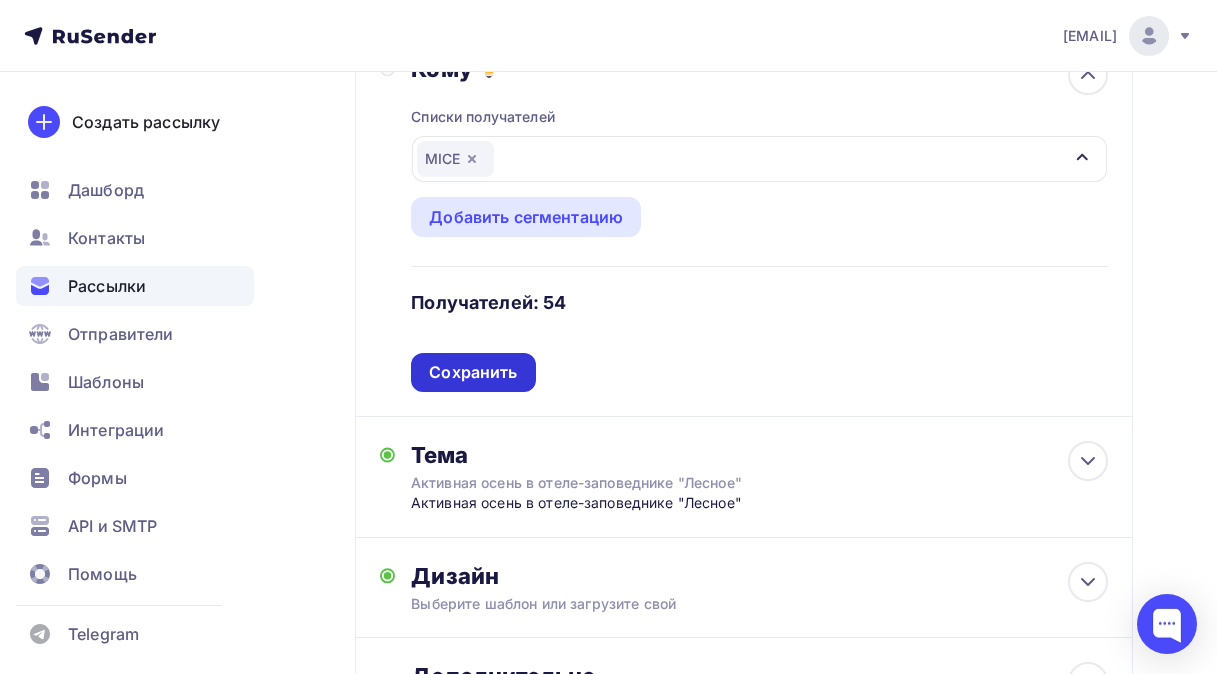 click on "Сохранить" at bounding box center [473, 372] 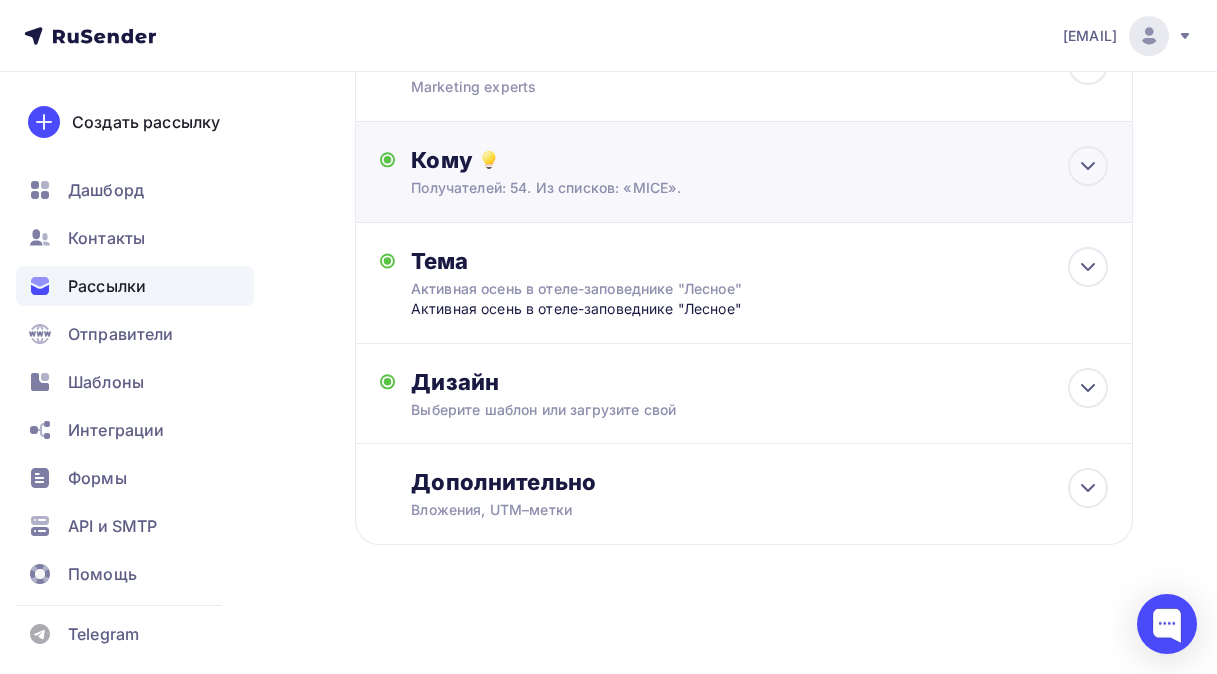 scroll, scrollTop: 199, scrollLeft: 0, axis: vertical 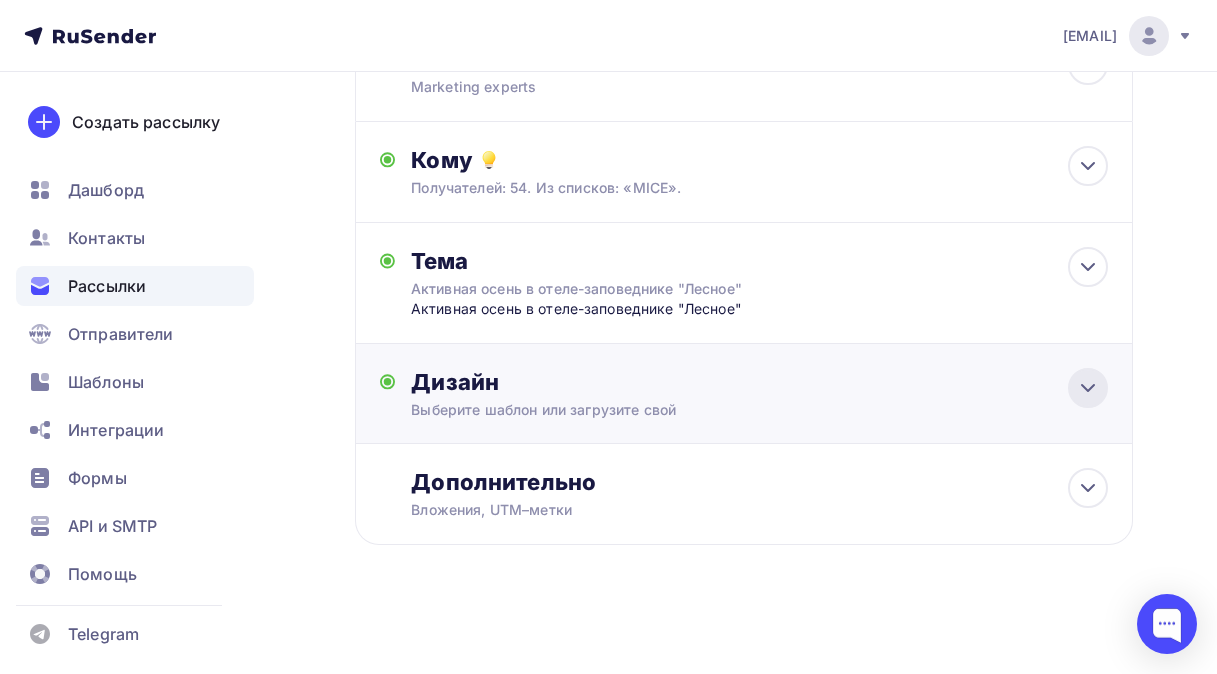 click 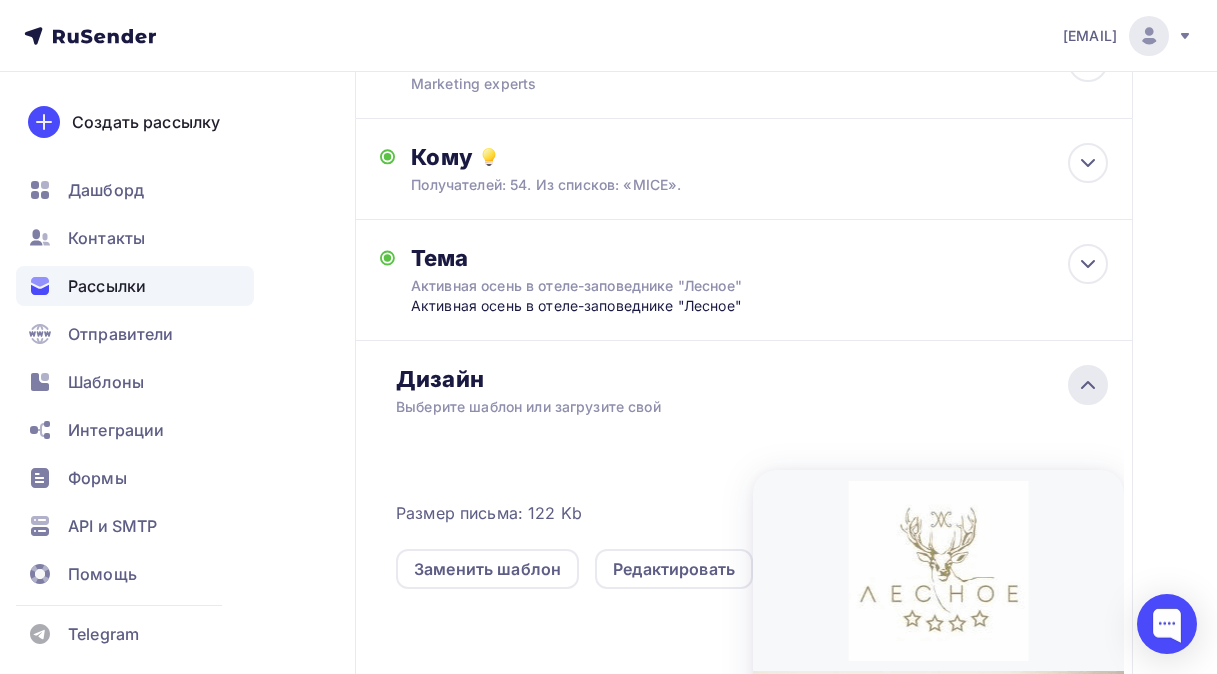 scroll, scrollTop: 287, scrollLeft: 0, axis: vertical 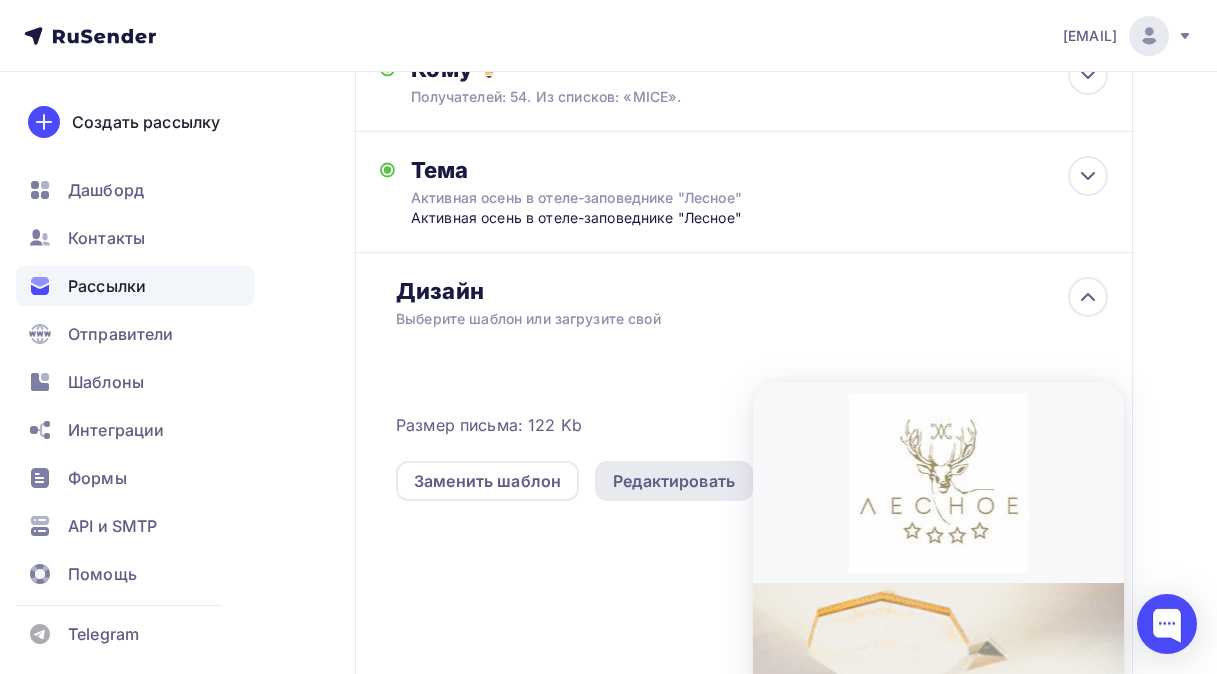 click on "Редактировать" at bounding box center [674, 481] 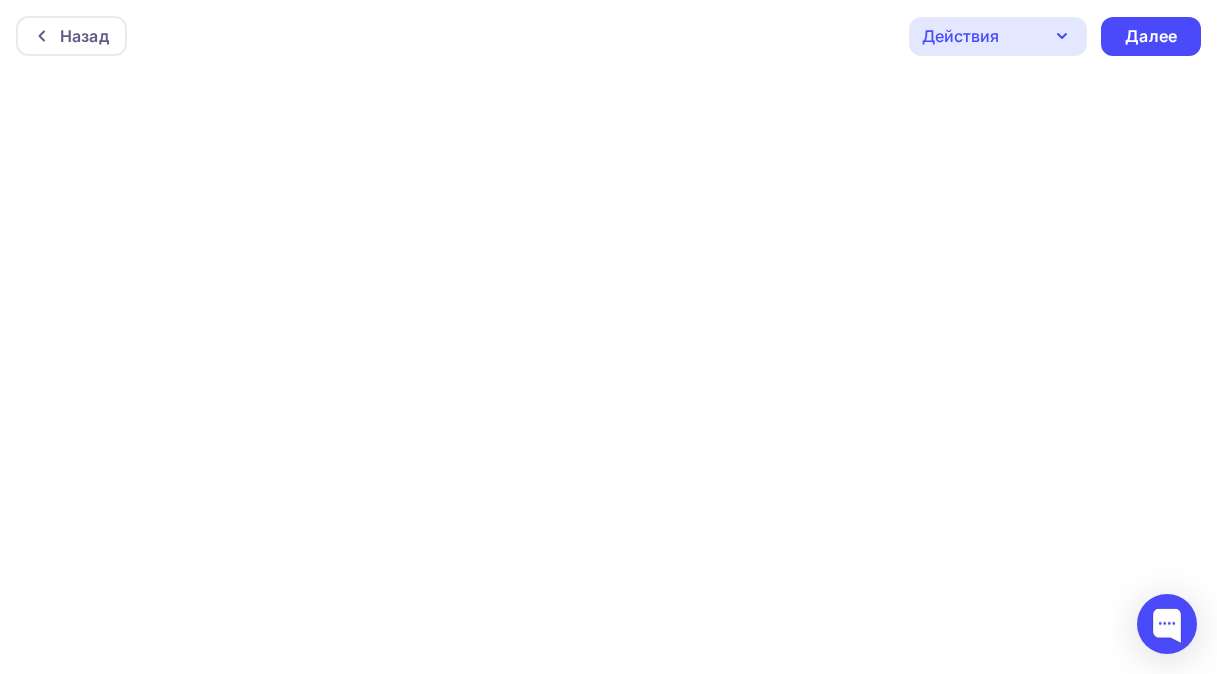 scroll, scrollTop: 0, scrollLeft: 0, axis: both 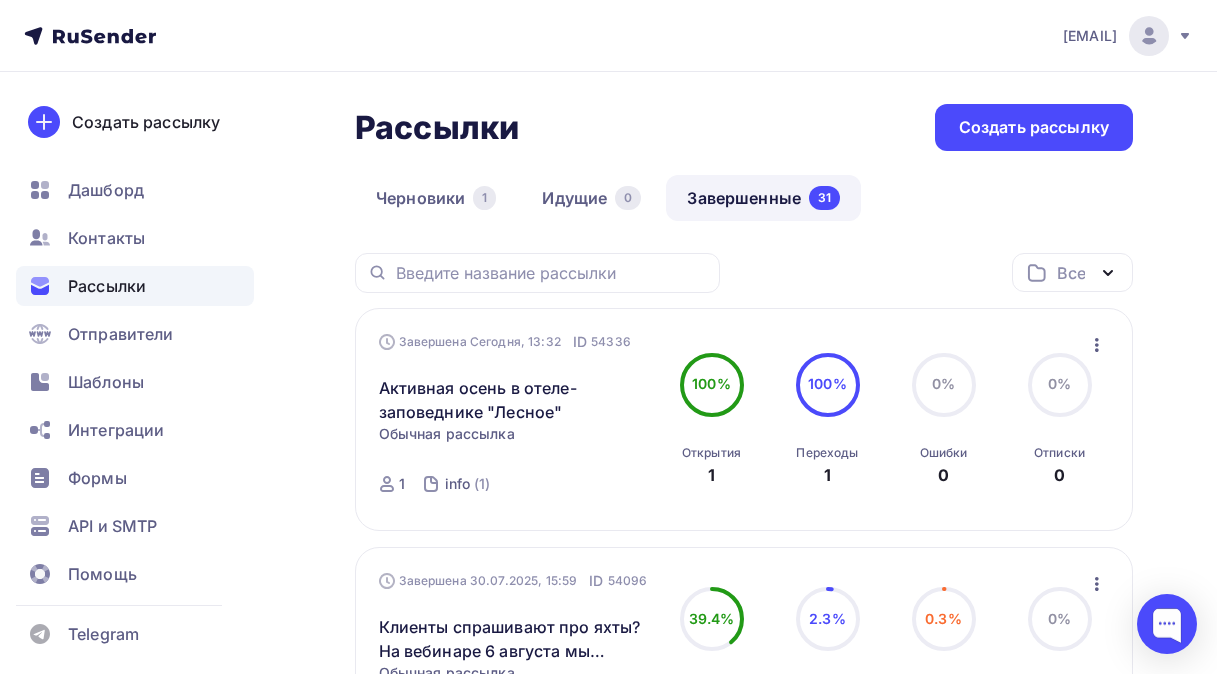 click 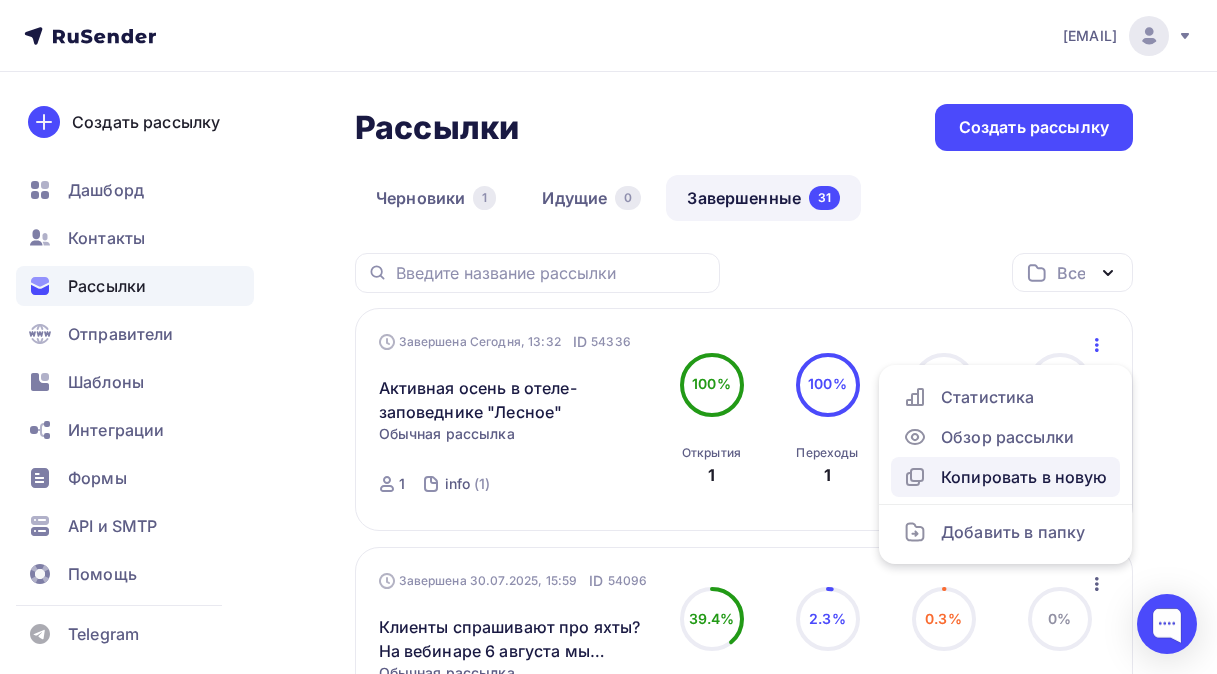 click on "Копировать в новую" at bounding box center [1005, 477] 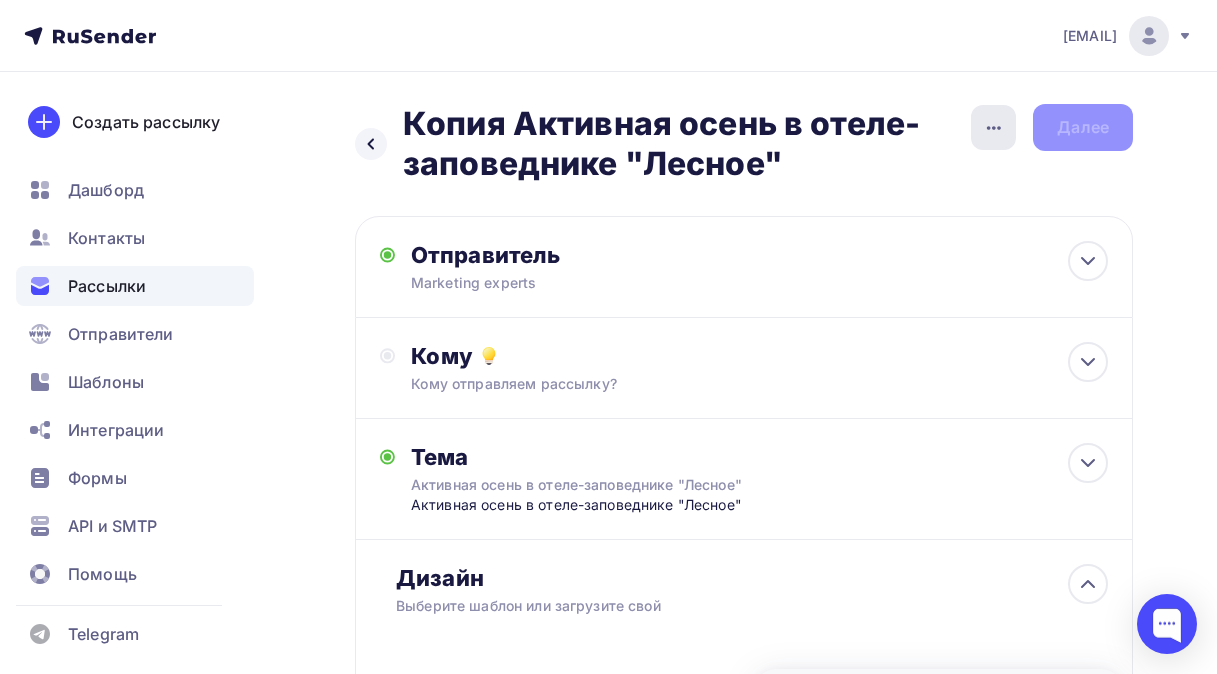 click 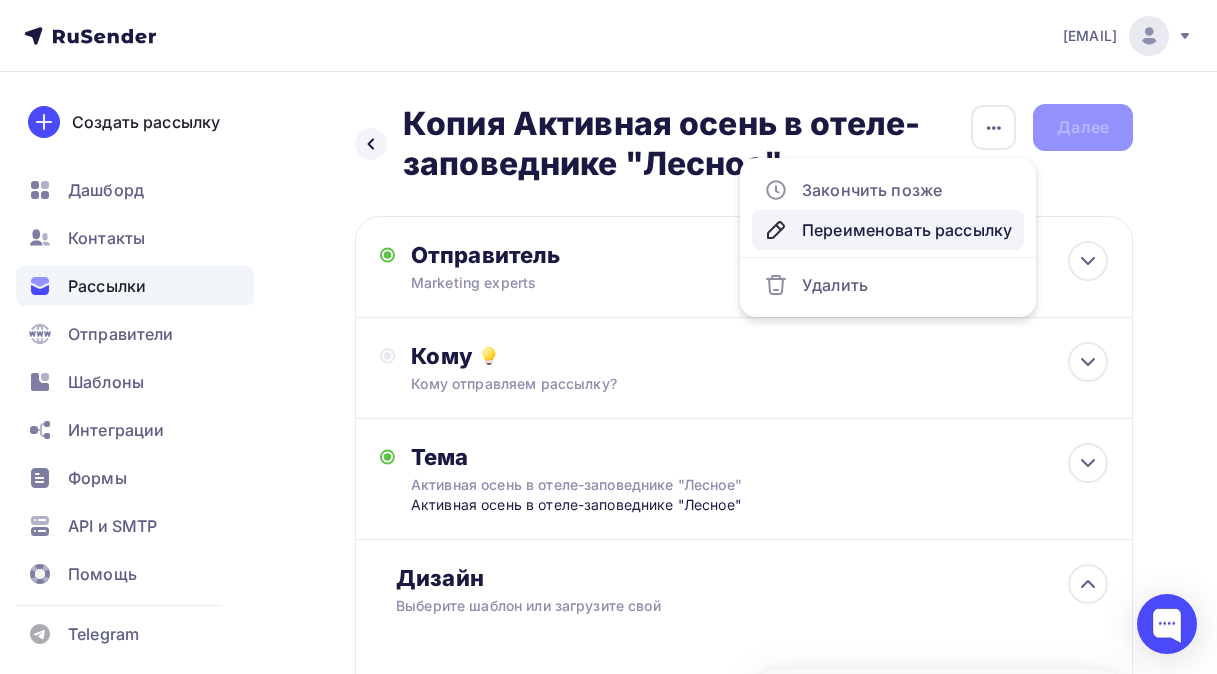 click on "Переименовать рассылку" at bounding box center [888, 230] 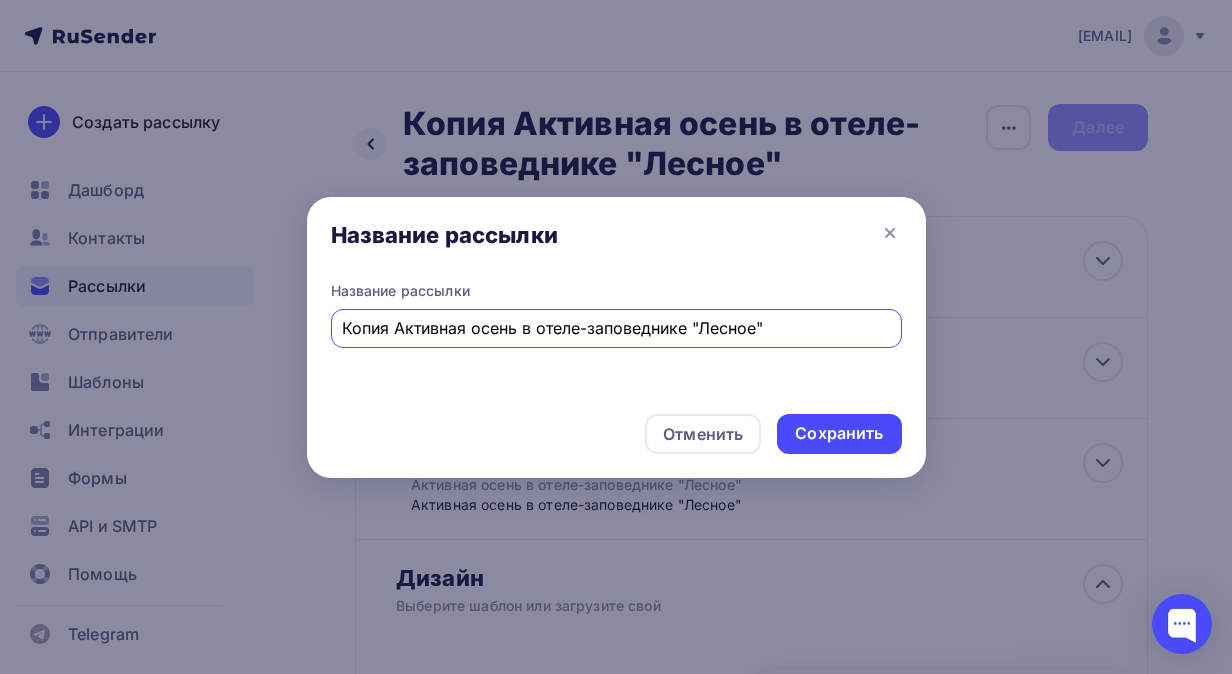 click on "Копия Активная осень в отеле-заповеднике "Лесное"" at bounding box center (616, 328) 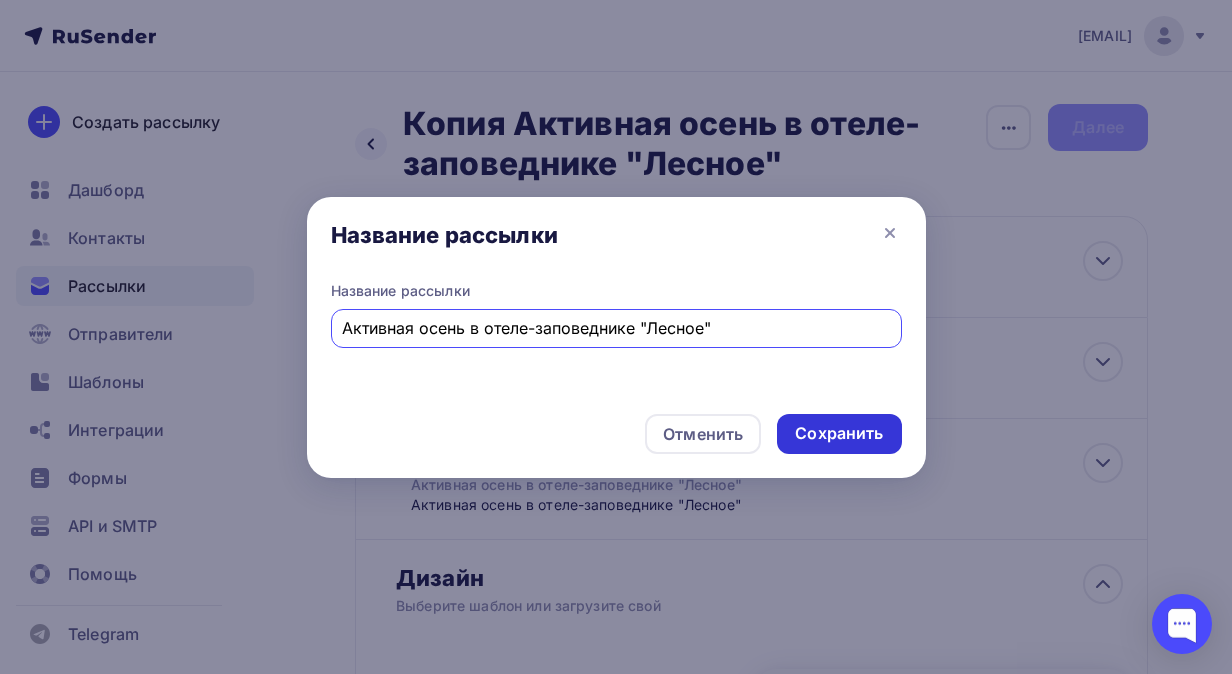 type on "Активная осень в отеле-заповеднике "Лесное"" 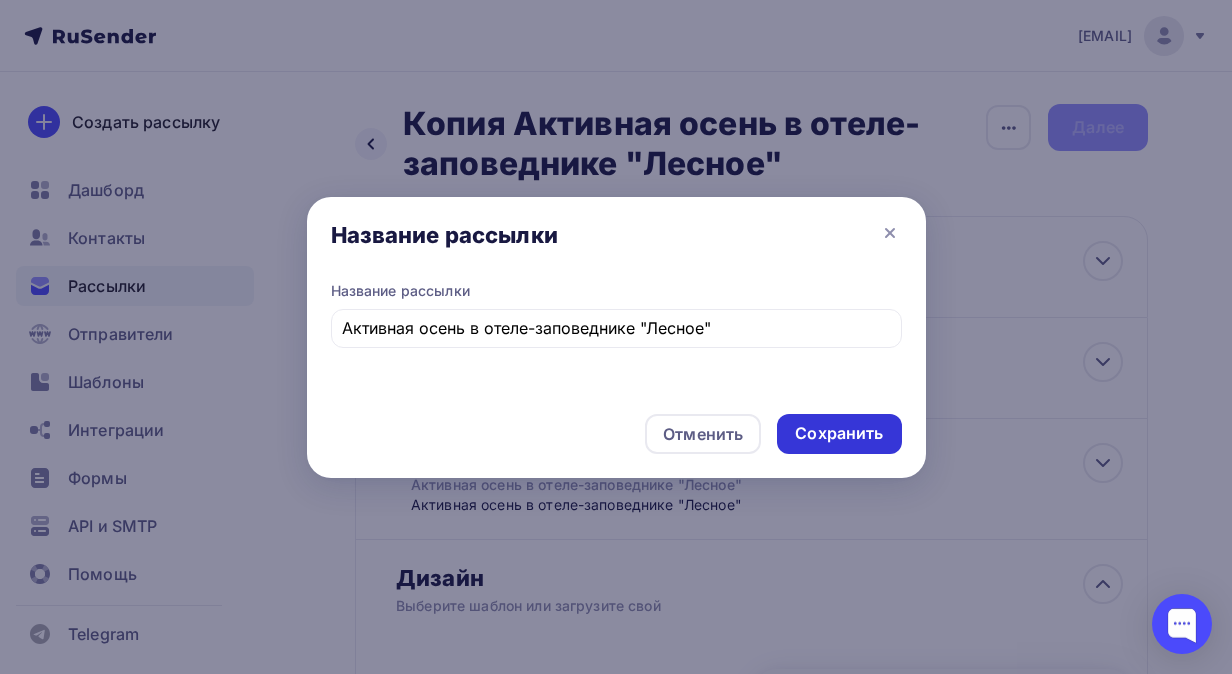 click on "Сохранить" at bounding box center (839, 433) 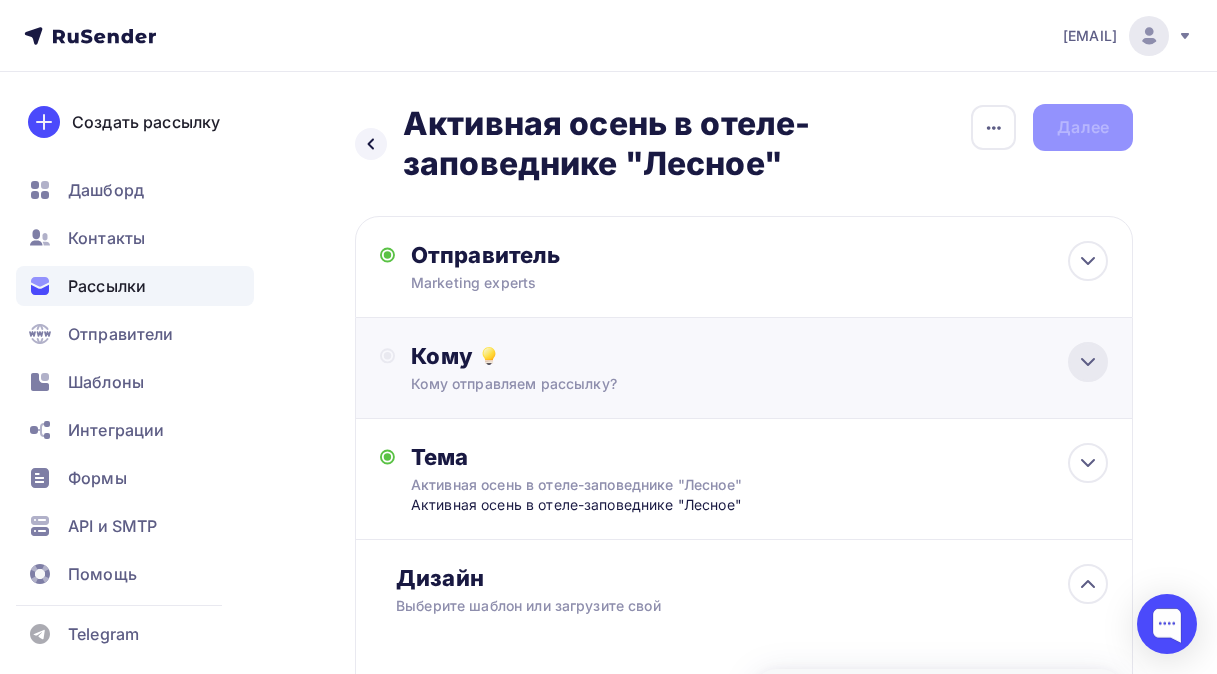 click 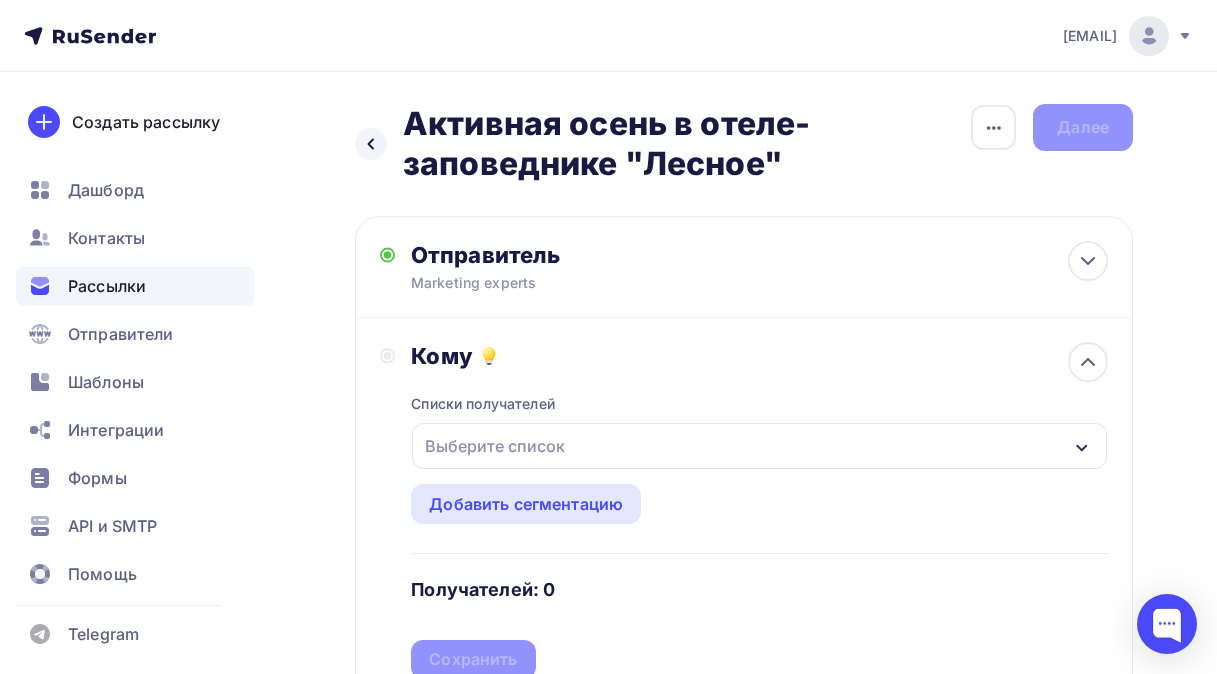 click 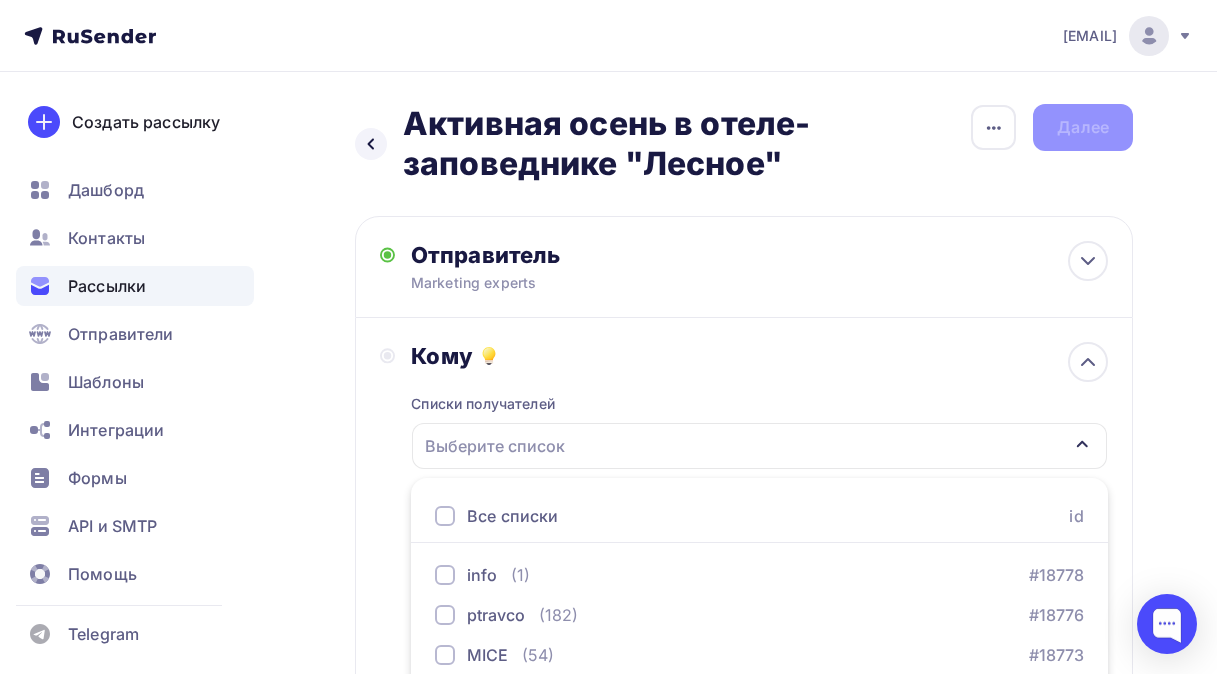 scroll, scrollTop: 287, scrollLeft: 0, axis: vertical 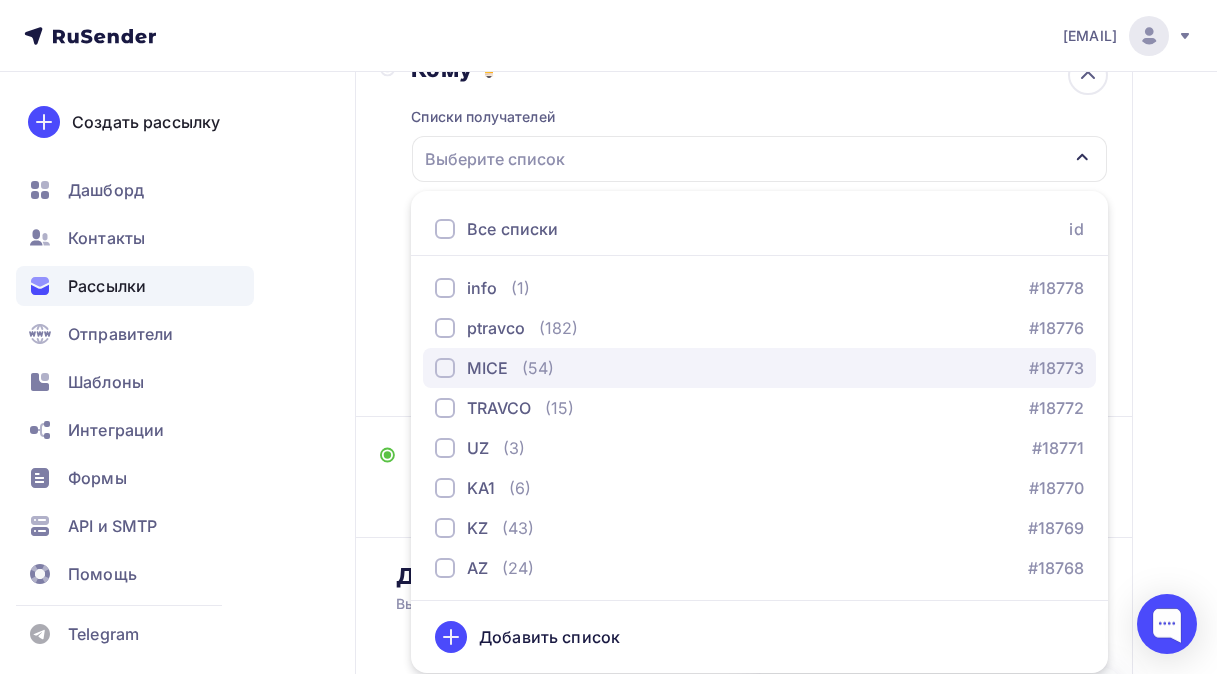 click at bounding box center [445, 368] 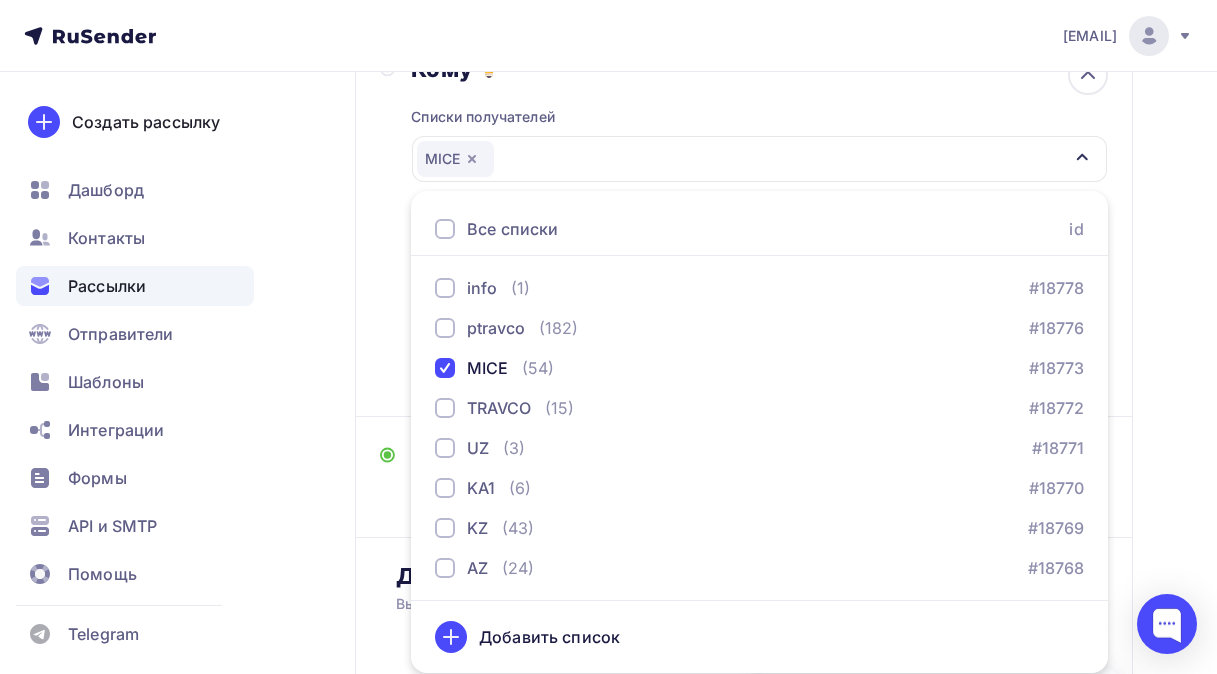 click on "Назад
Активная осень в отеле-заповеднике "Лесное"
Активная осень в отеле-заповеднике "Лесное"
Закончить позже
Переименовать рассылку
Удалить
Далее
Отправитель
Marketing experts
Email  *
[EMAIL]
[EMAIL]               Добавить отправителя
Рекомендуем  добавить почту на домене , чтобы рассылка не попала в «Спам»
Имя                 Сохранить" at bounding box center (608, 497) 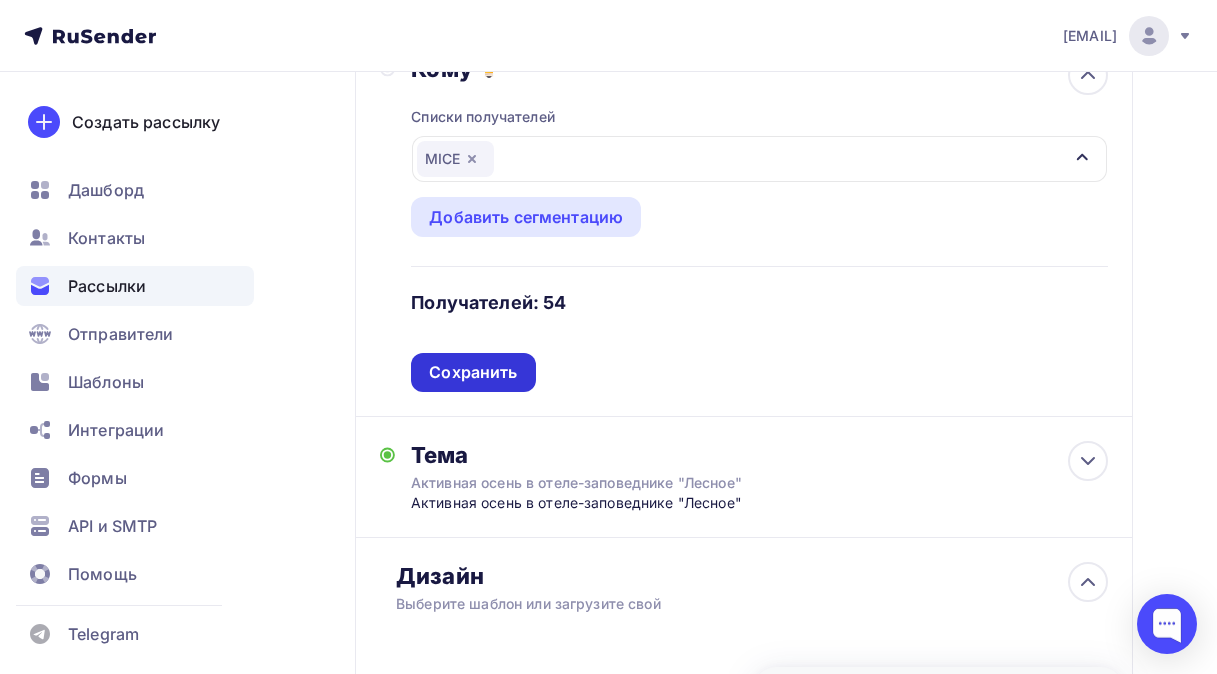 click on "Сохранить" at bounding box center [473, 372] 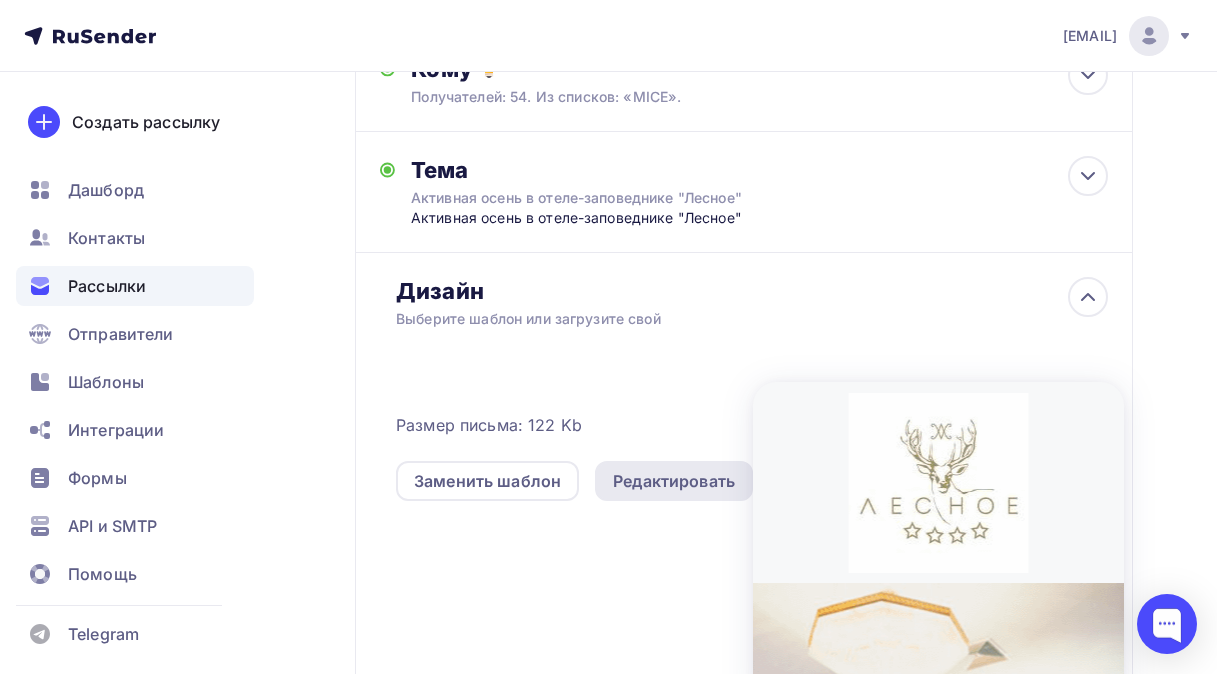 click on "Редактировать" at bounding box center [674, 481] 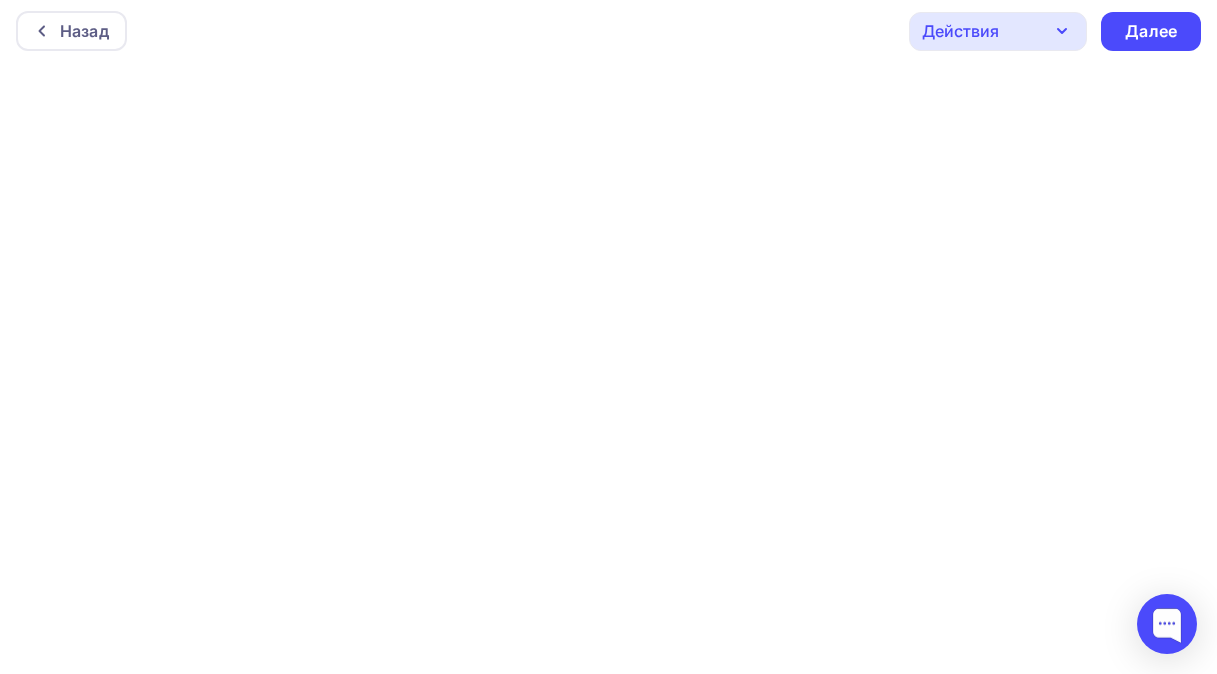 scroll, scrollTop: 0, scrollLeft: 0, axis: both 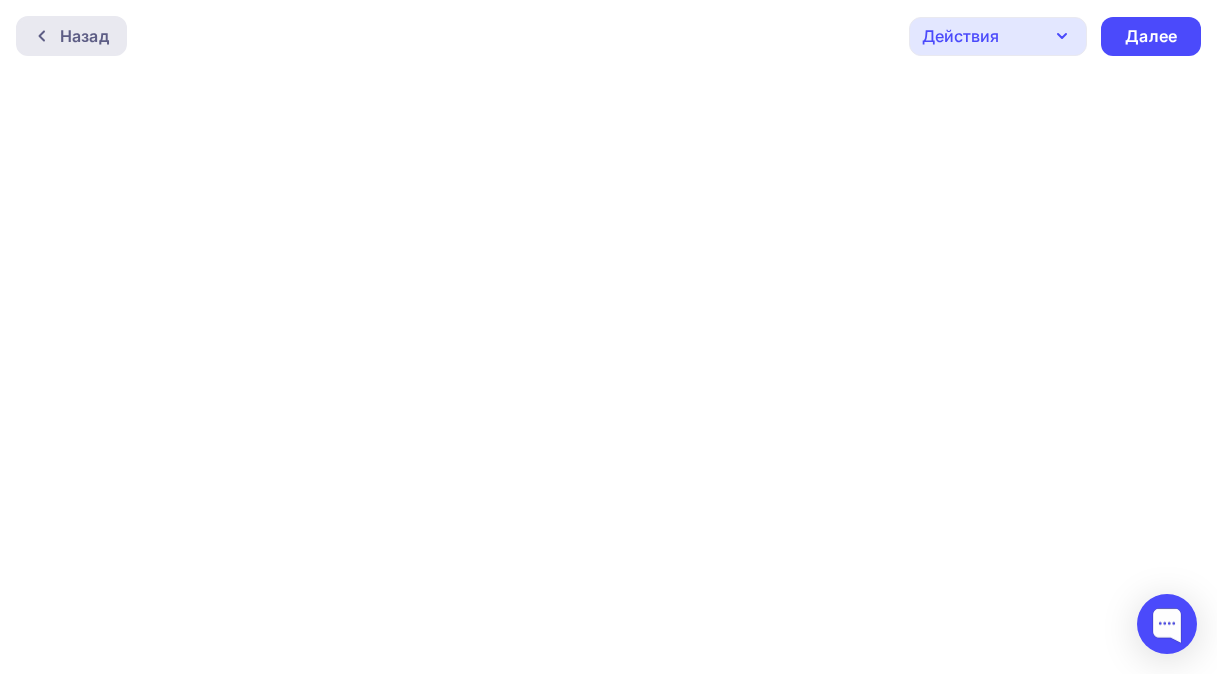 click 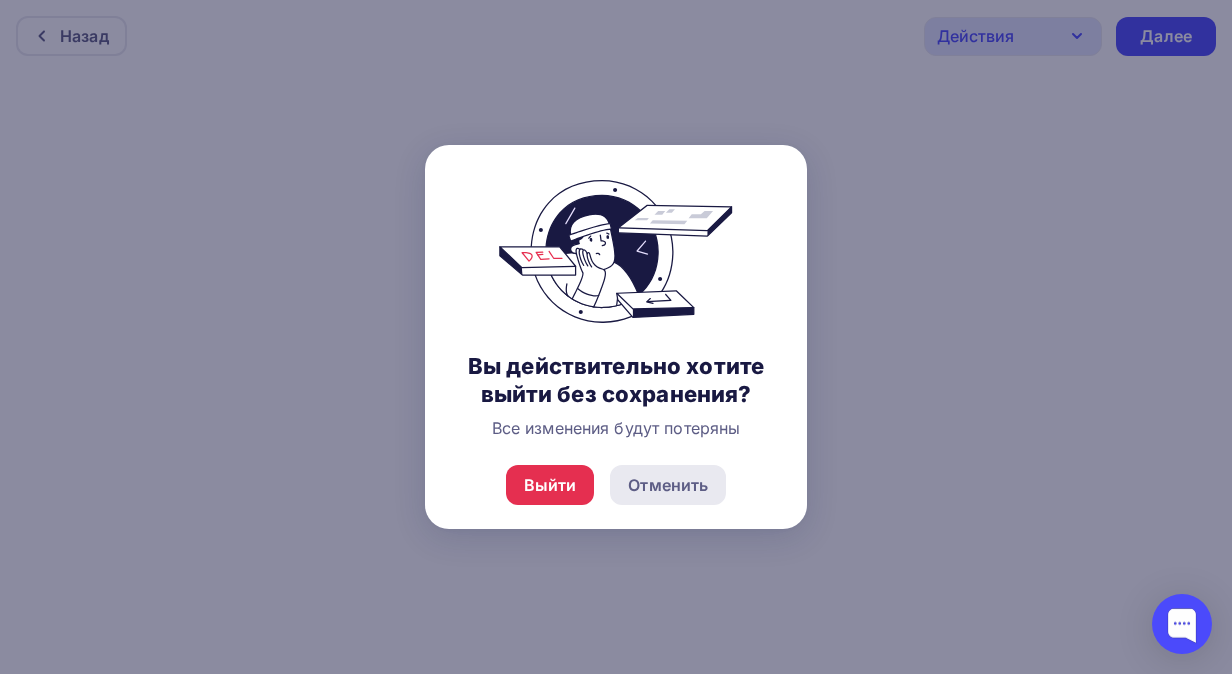 click on "Отменить" at bounding box center (668, 485) 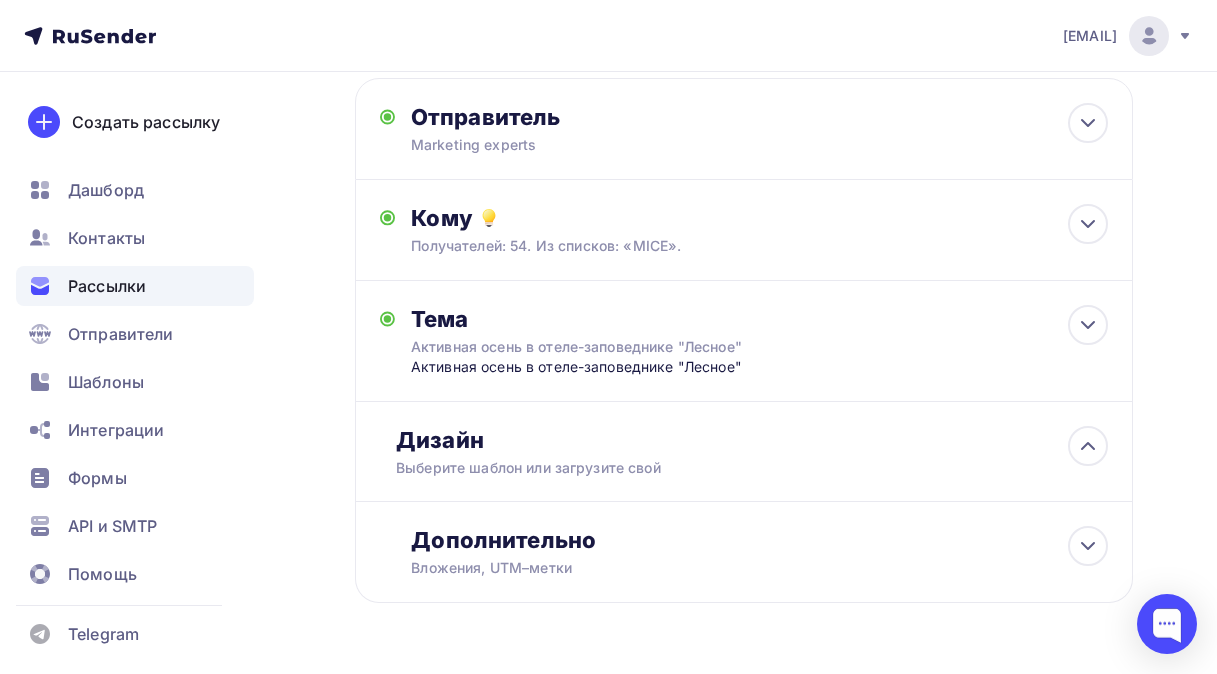 scroll, scrollTop: 158, scrollLeft: 0, axis: vertical 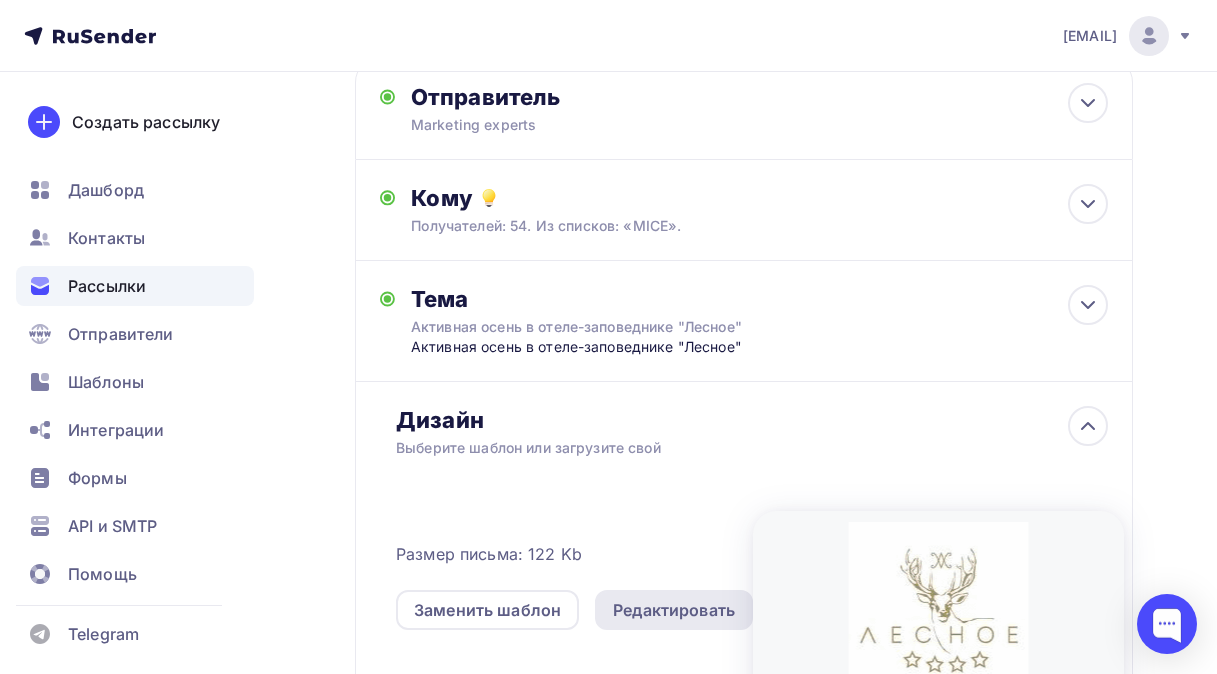 click on "Редактировать" at bounding box center [674, 610] 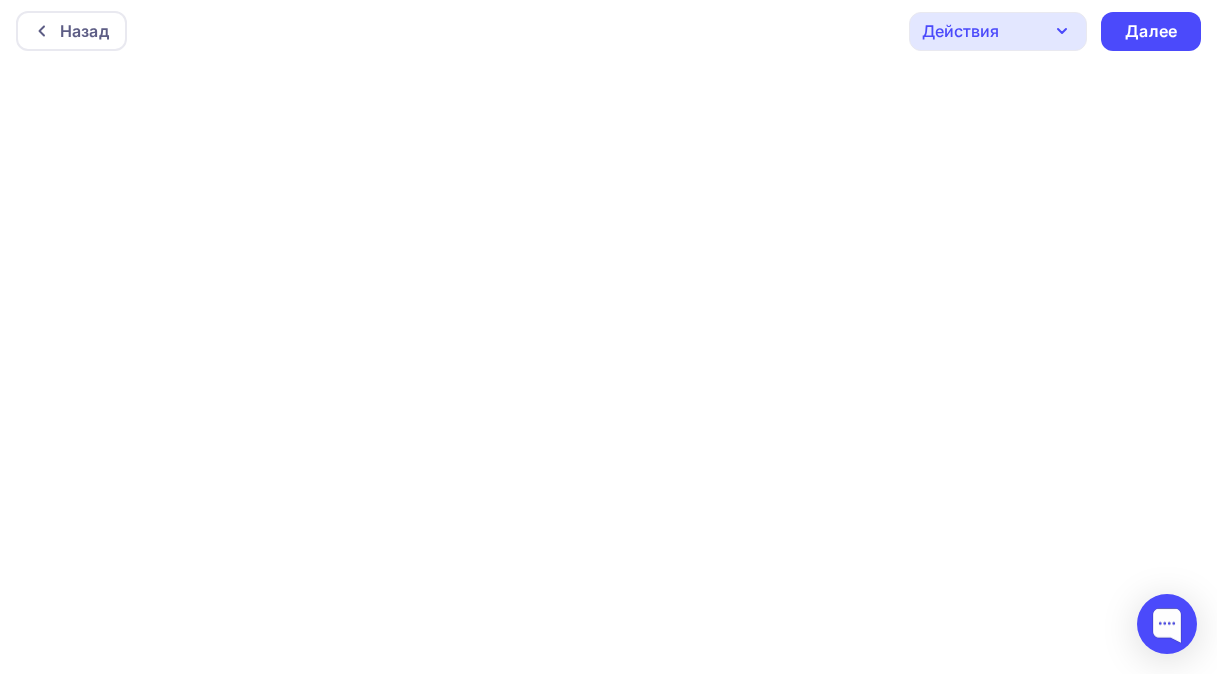 scroll, scrollTop: 0, scrollLeft: 0, axis: both 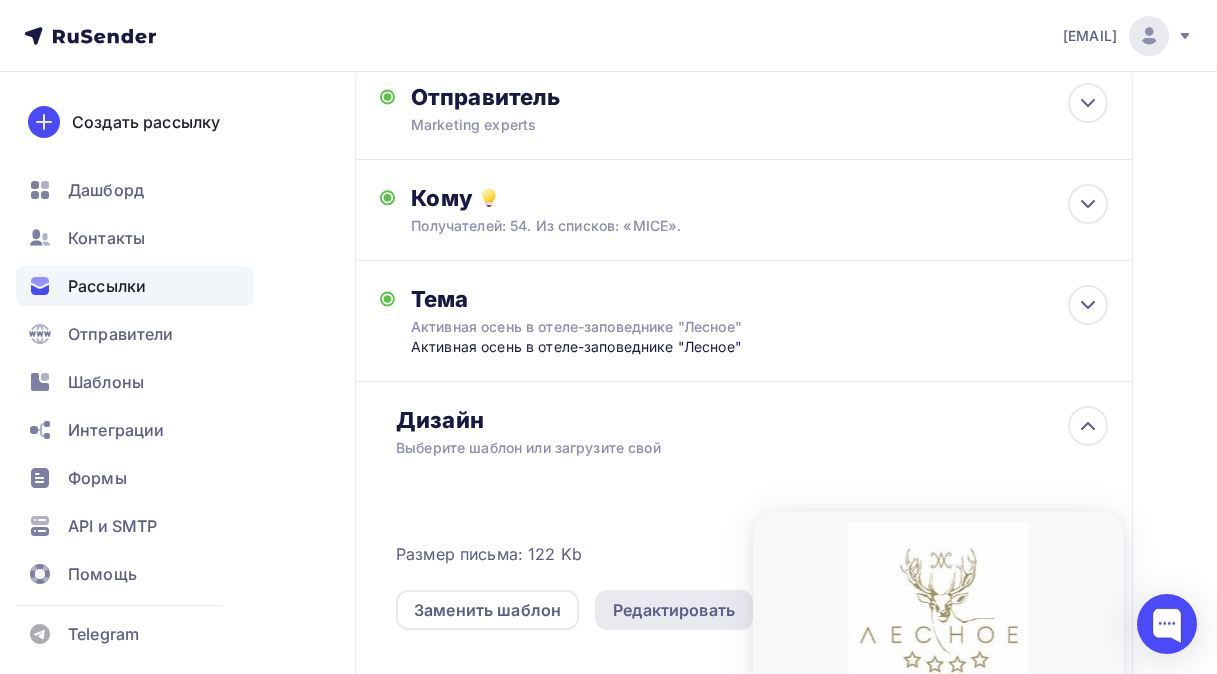 click on "Редактировать" at bounding box center (674, 610) 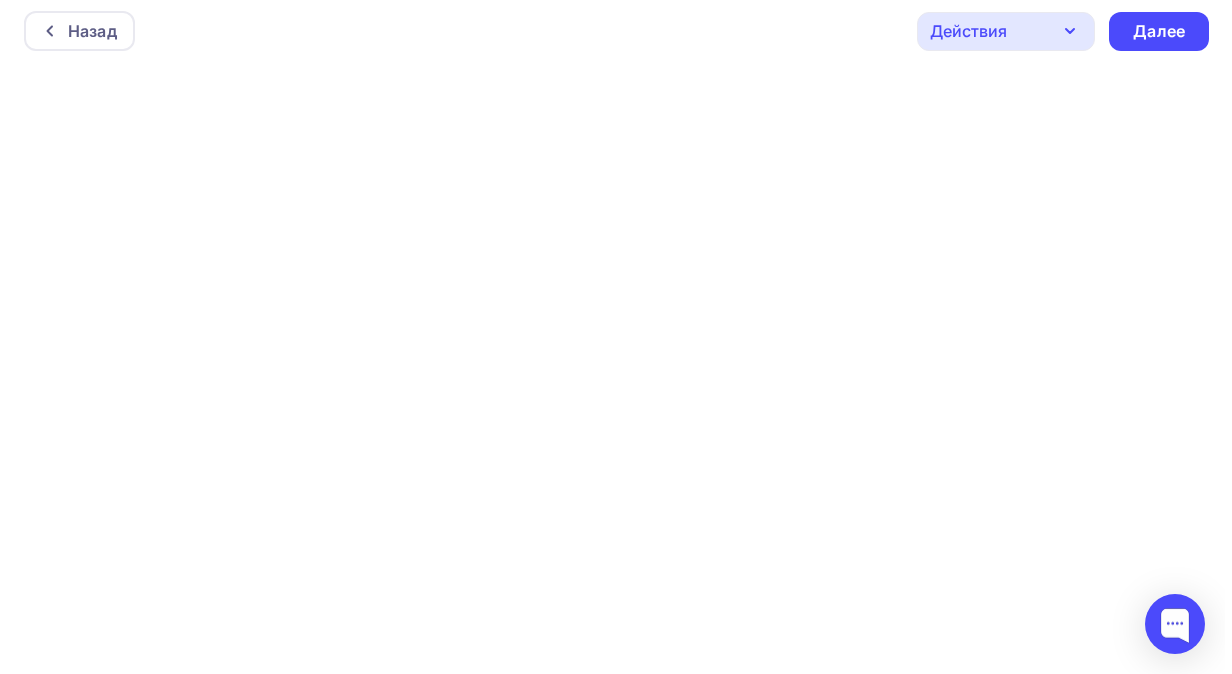 scroll, scrollTop: 0, scrollLeft: 0, axis: both 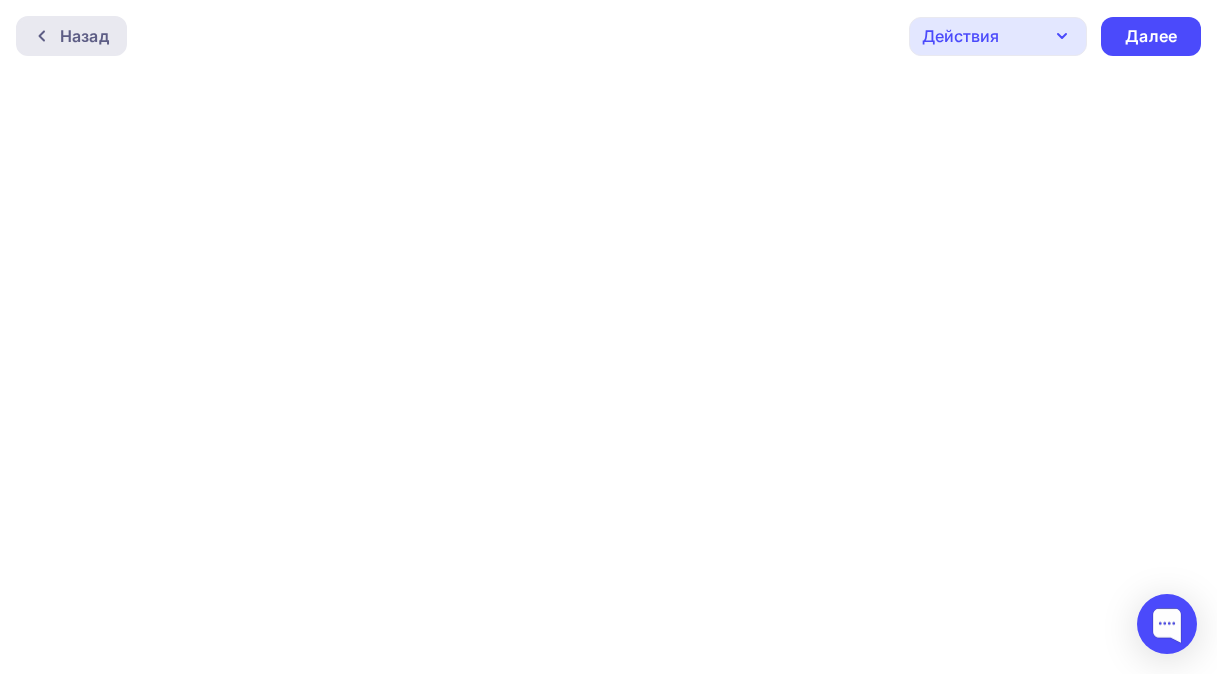 click 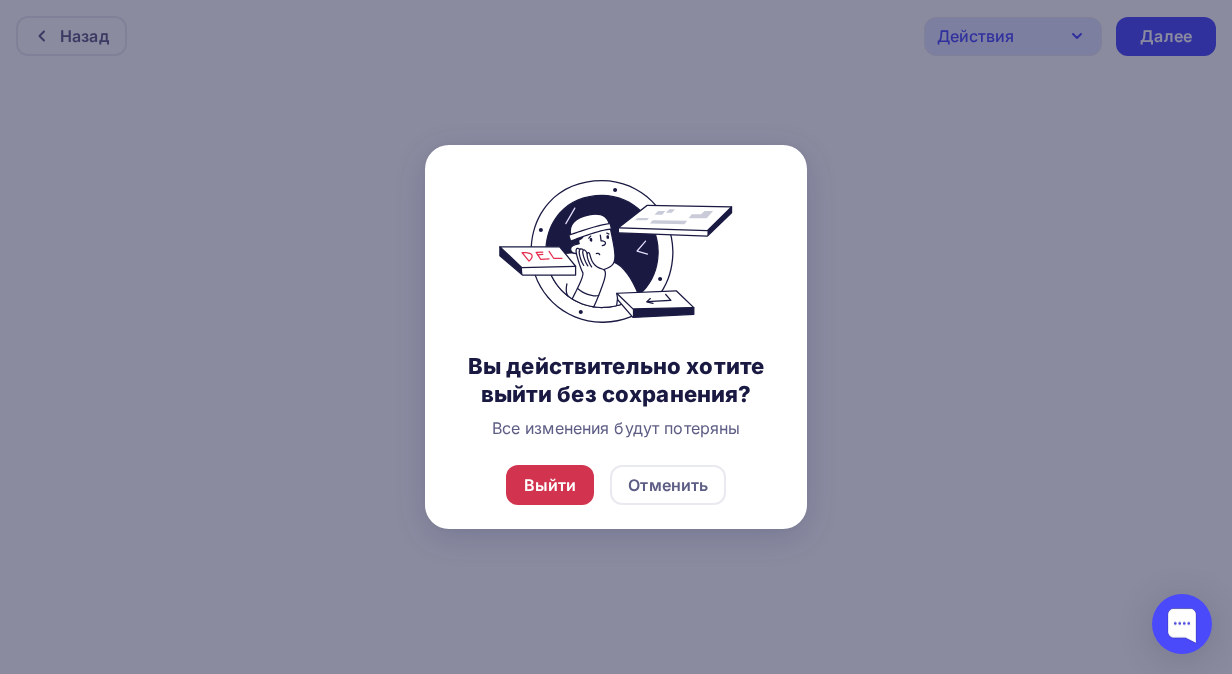 click on "Выйти" at bounding box center [550, 485] 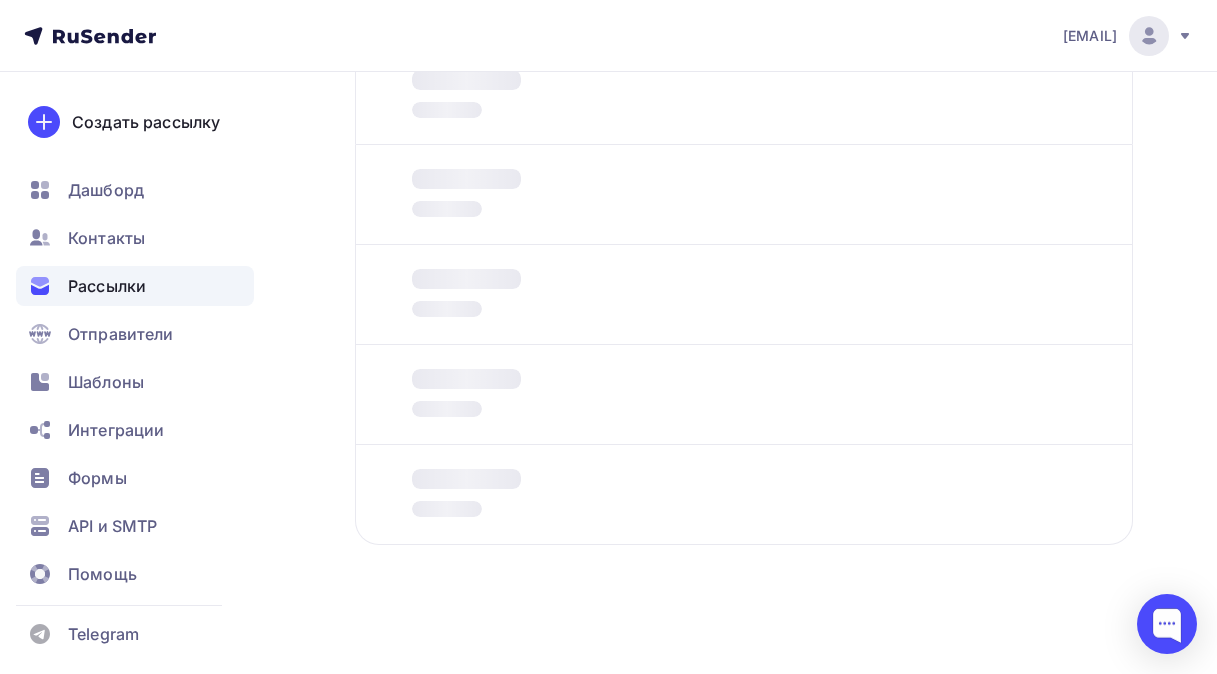 scroll, scrollTop: 158, scrollLeft: 0, axis: vertical 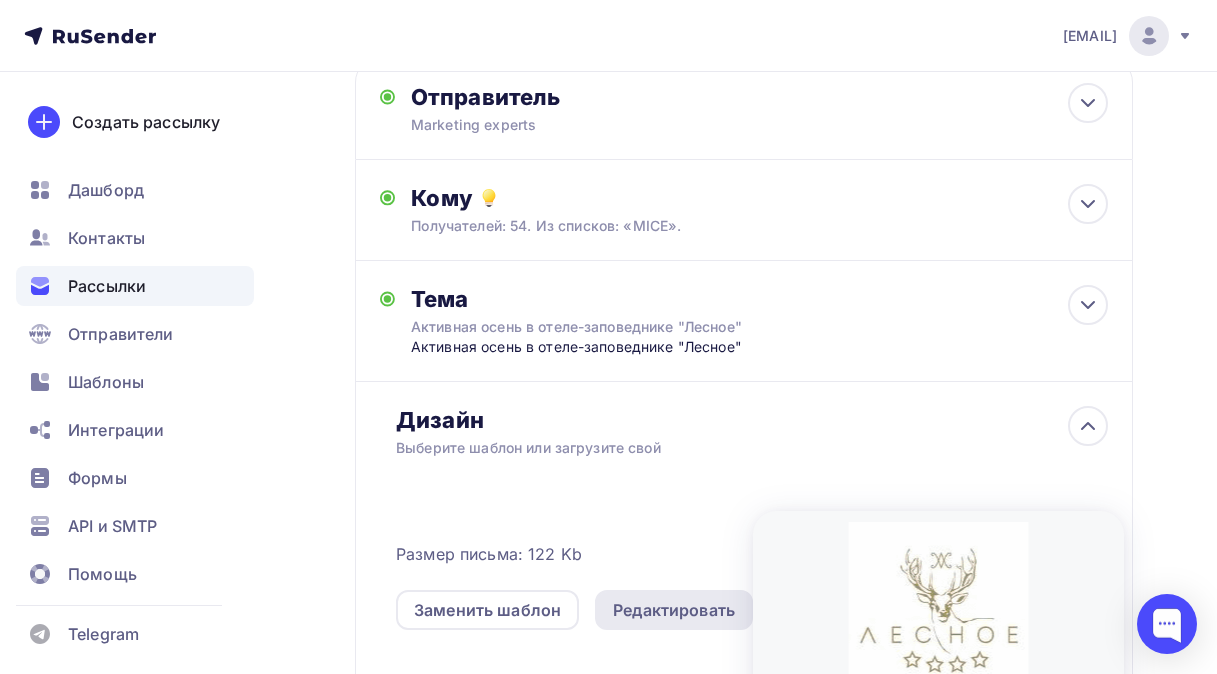 click on "Редактировать" at bounding box center [674, 610] 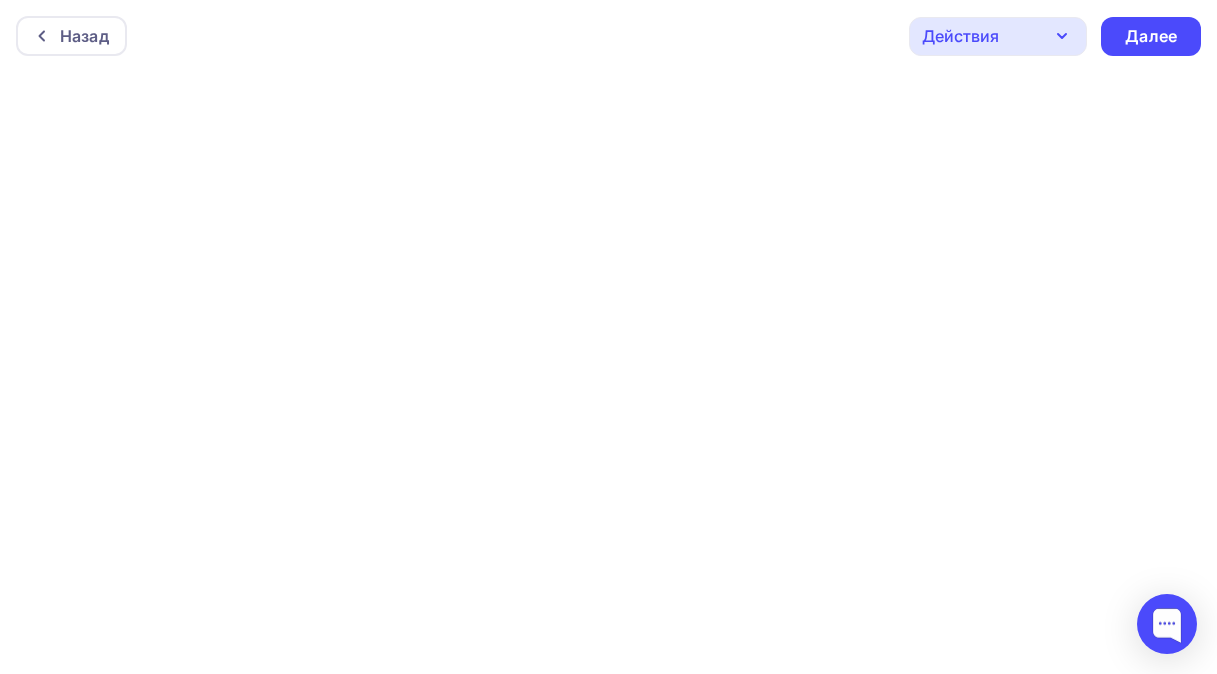 scroll, scrollTop: 5, scrollLeft: 0, axis: vertical 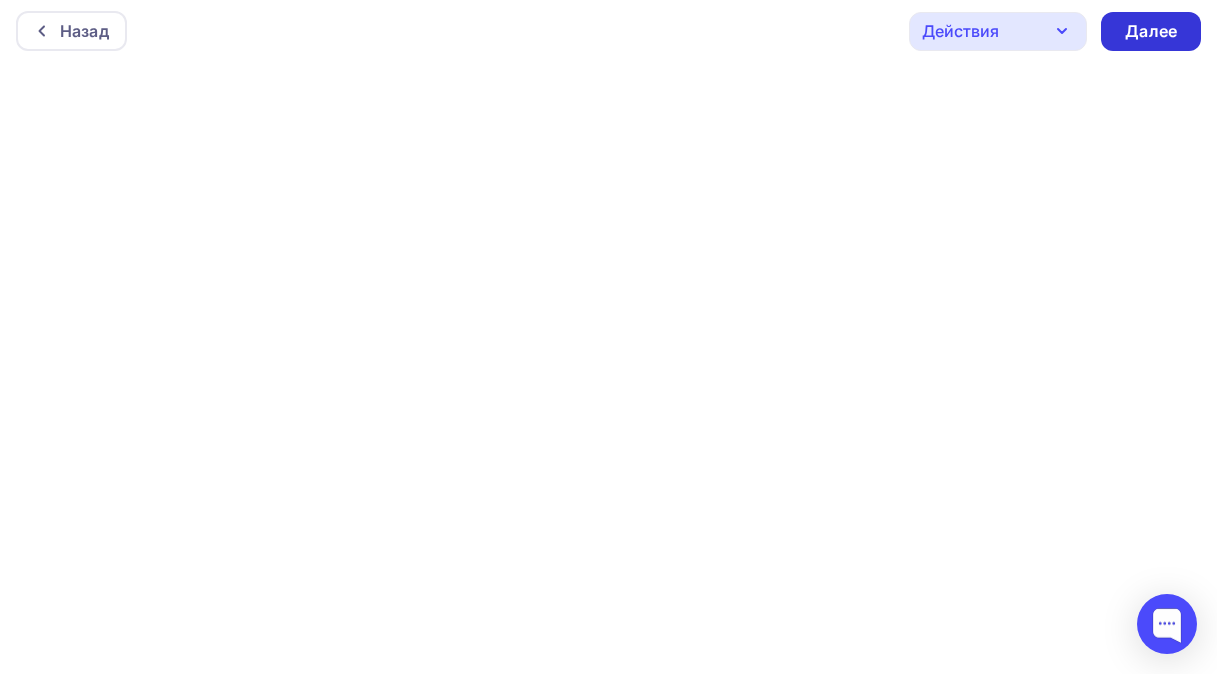 click on "Далее" at bounding box center [1151, 31] 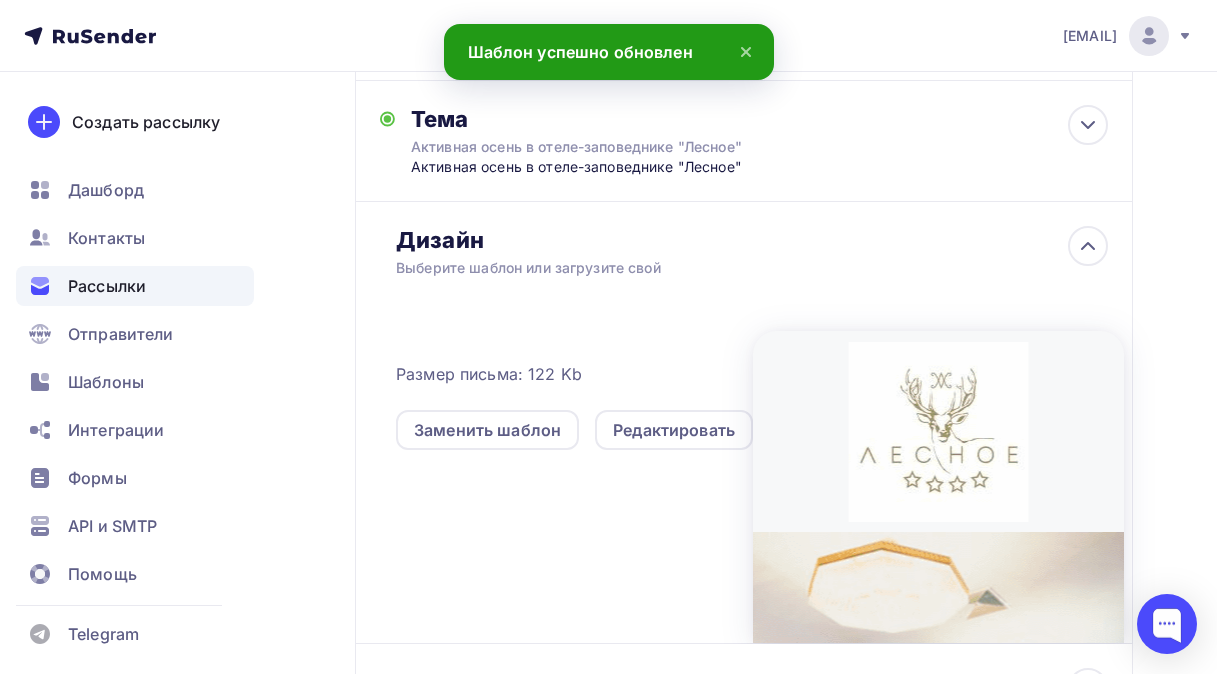 scroll, scrollTop: 400, scrollLeft: 0, axis: vertical 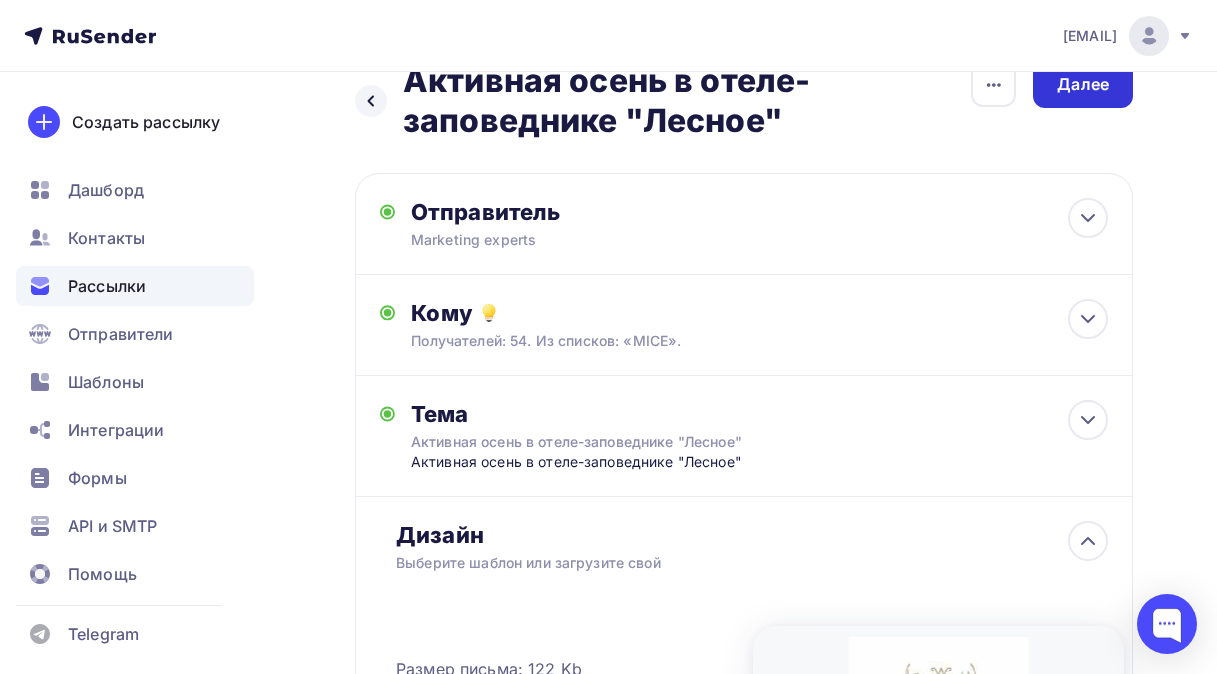 click on "Далее" at bounding box center [1083, 84] 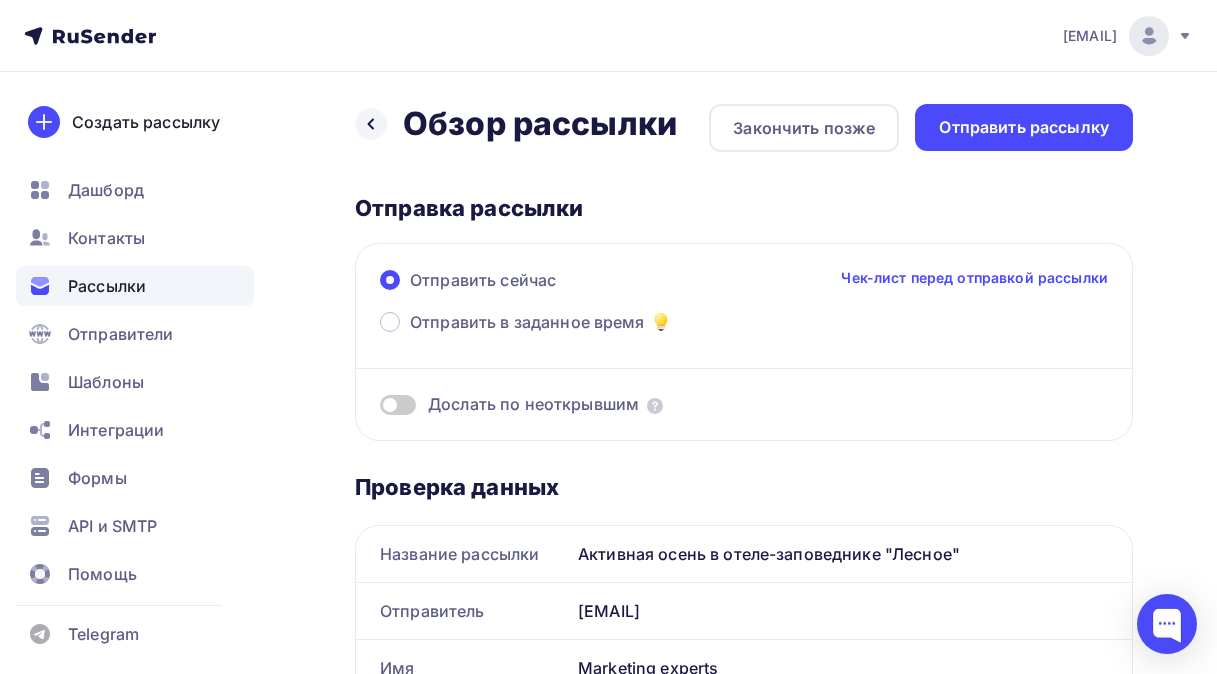 scroll, scrollTop: 0, scrollLeft: 0, axis: both 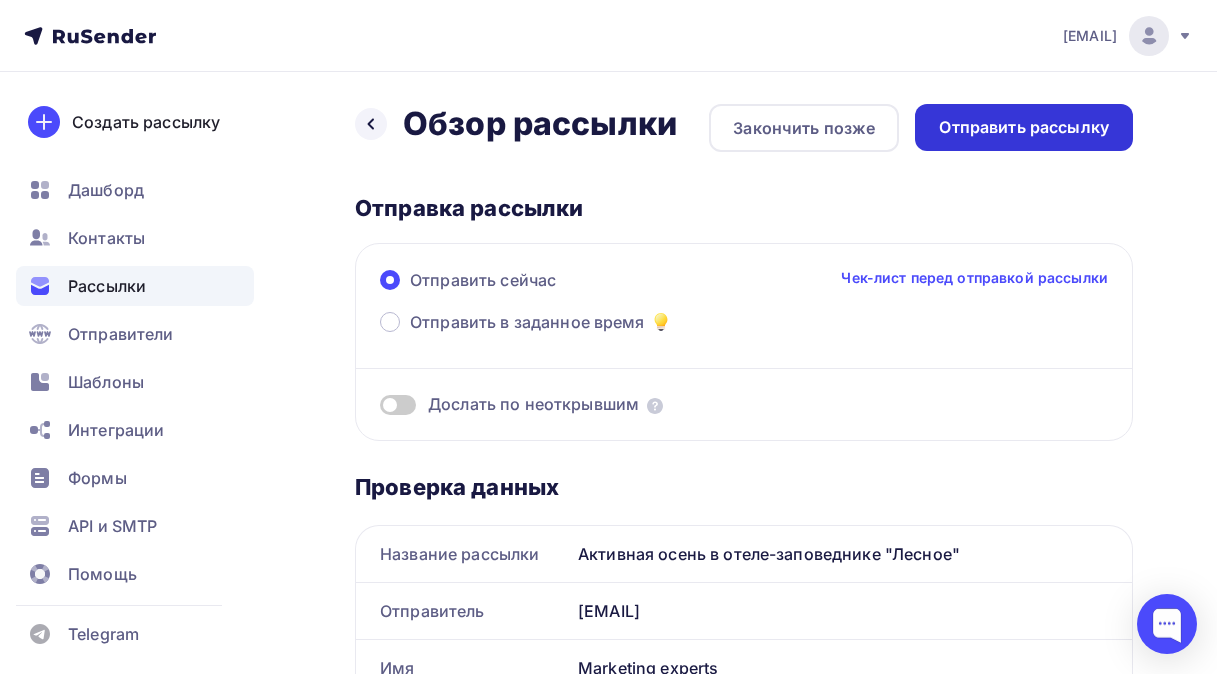 click on "Отправить рассылку" at bounding box center (1024, 127) 